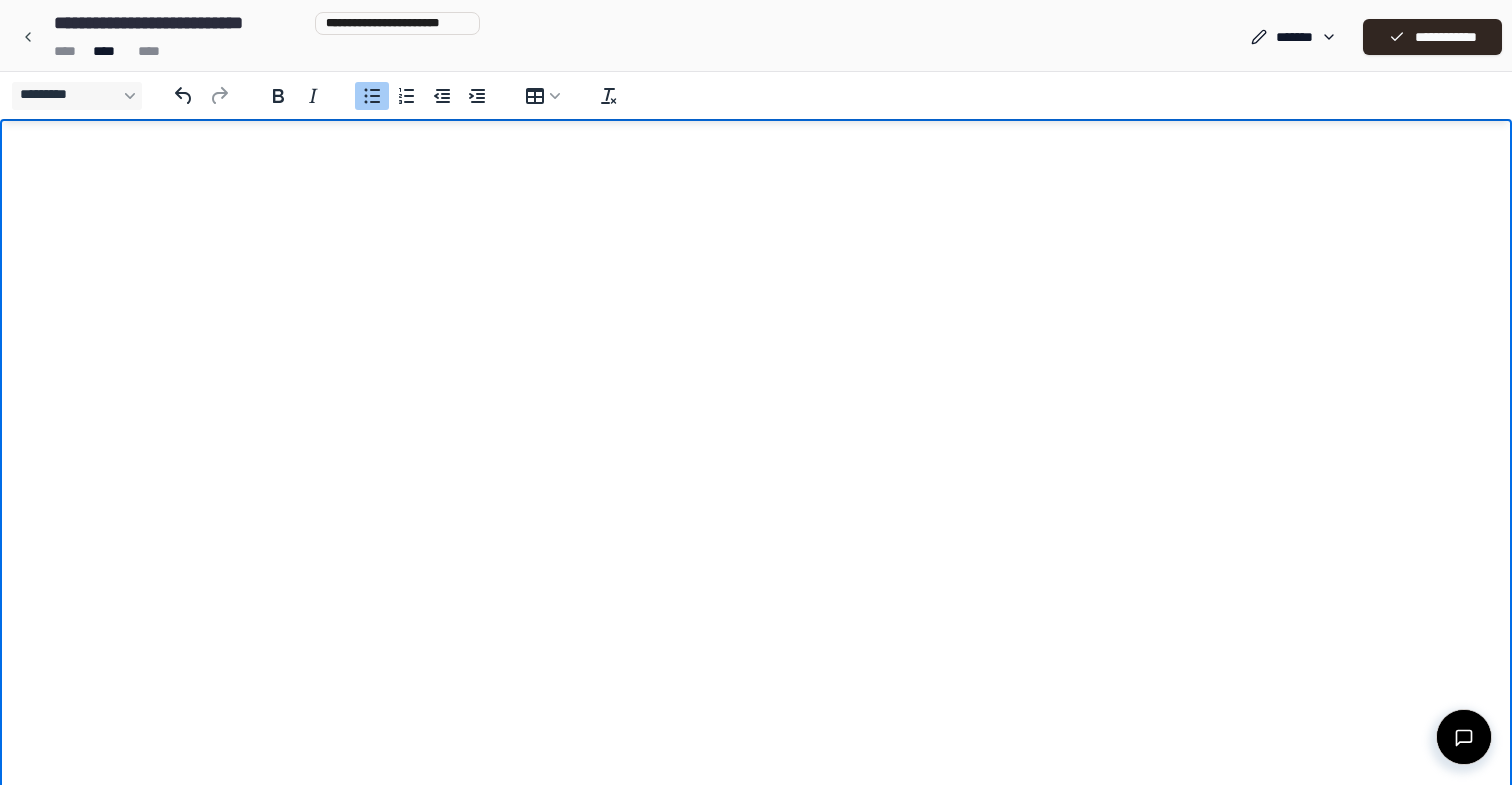 scroll, scrollTop: 499, scrollLeft: 0, axis: vertical 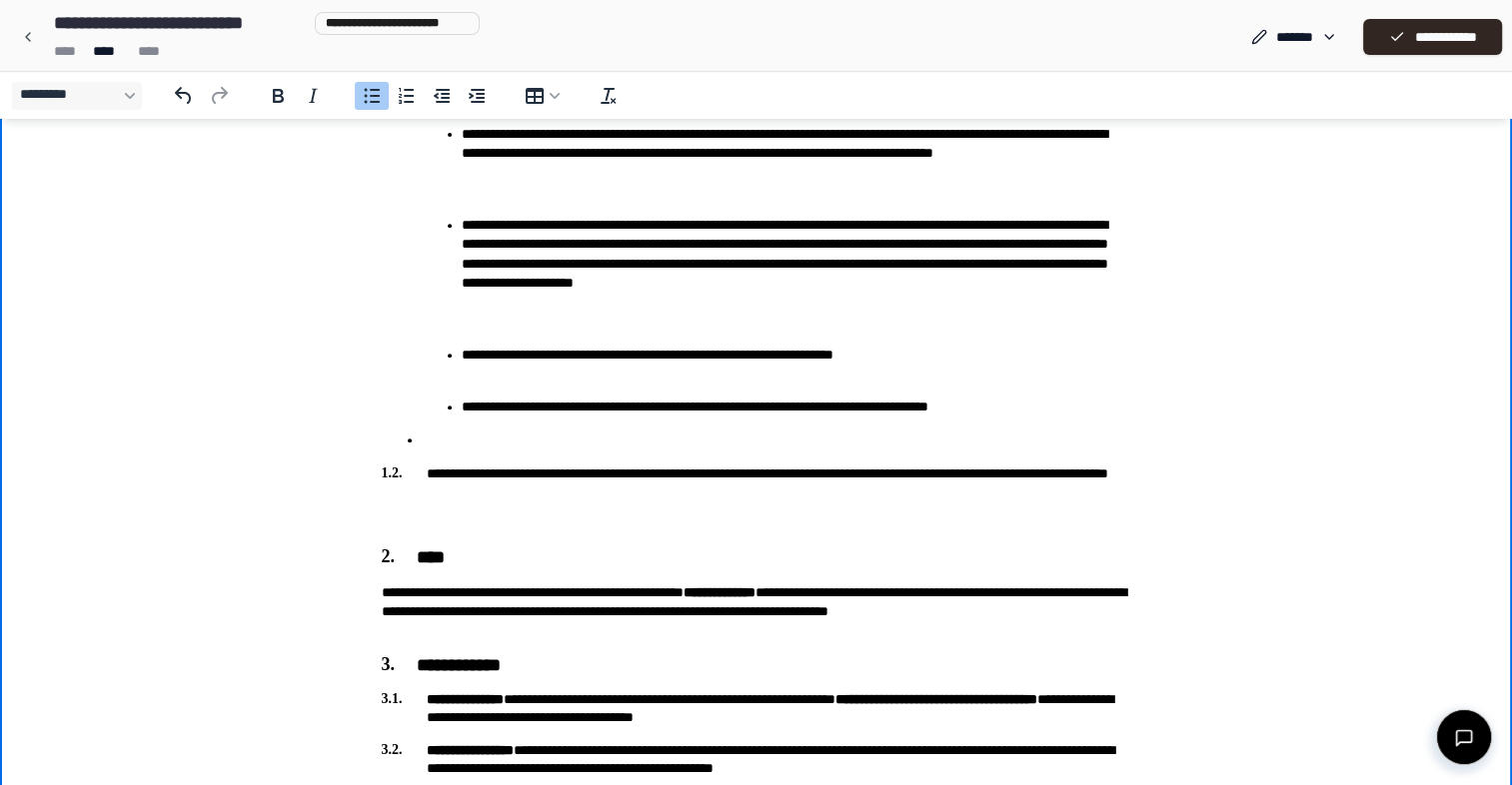 click on "**********" at bounding box center [776, 255] 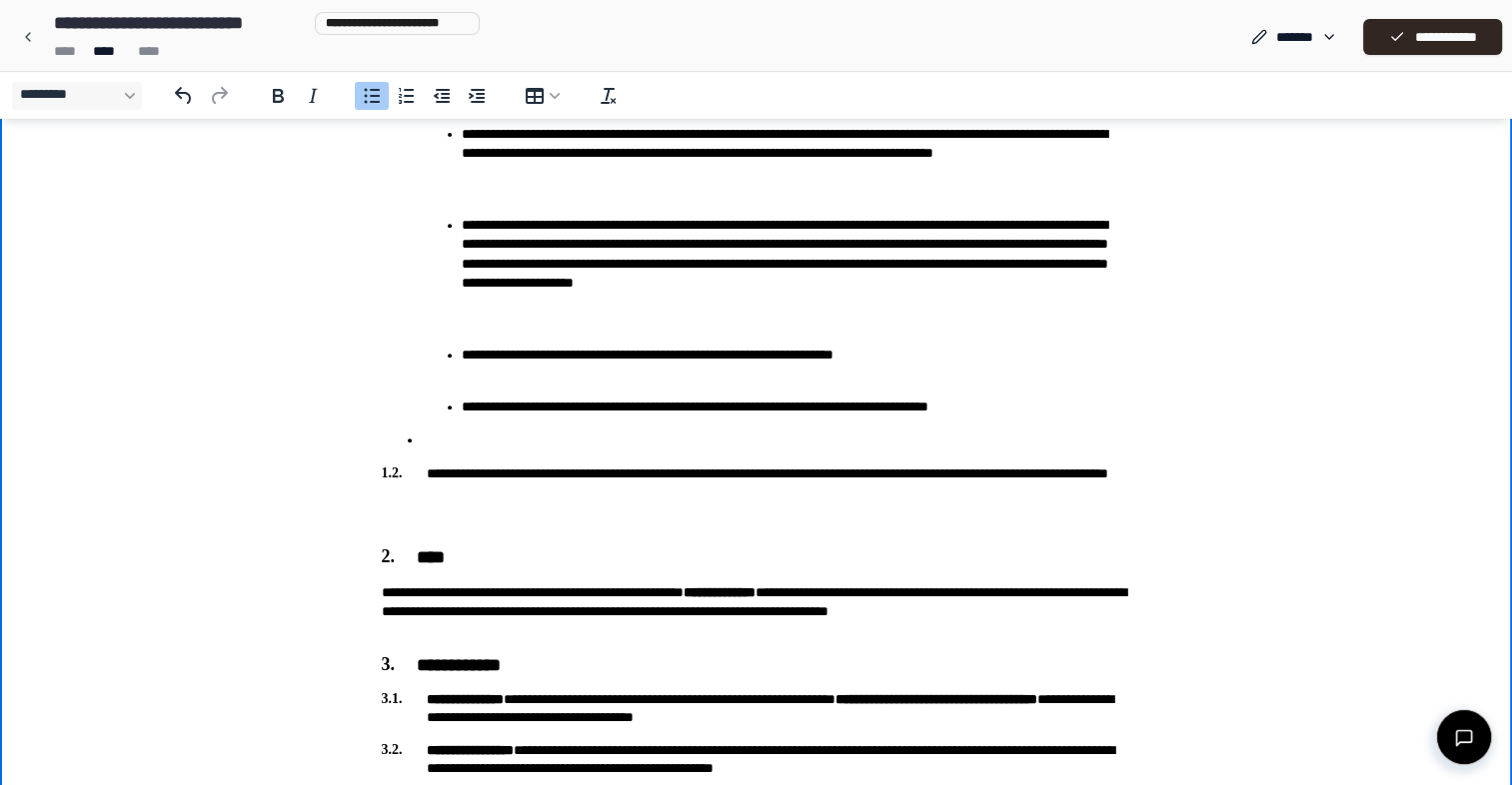 type 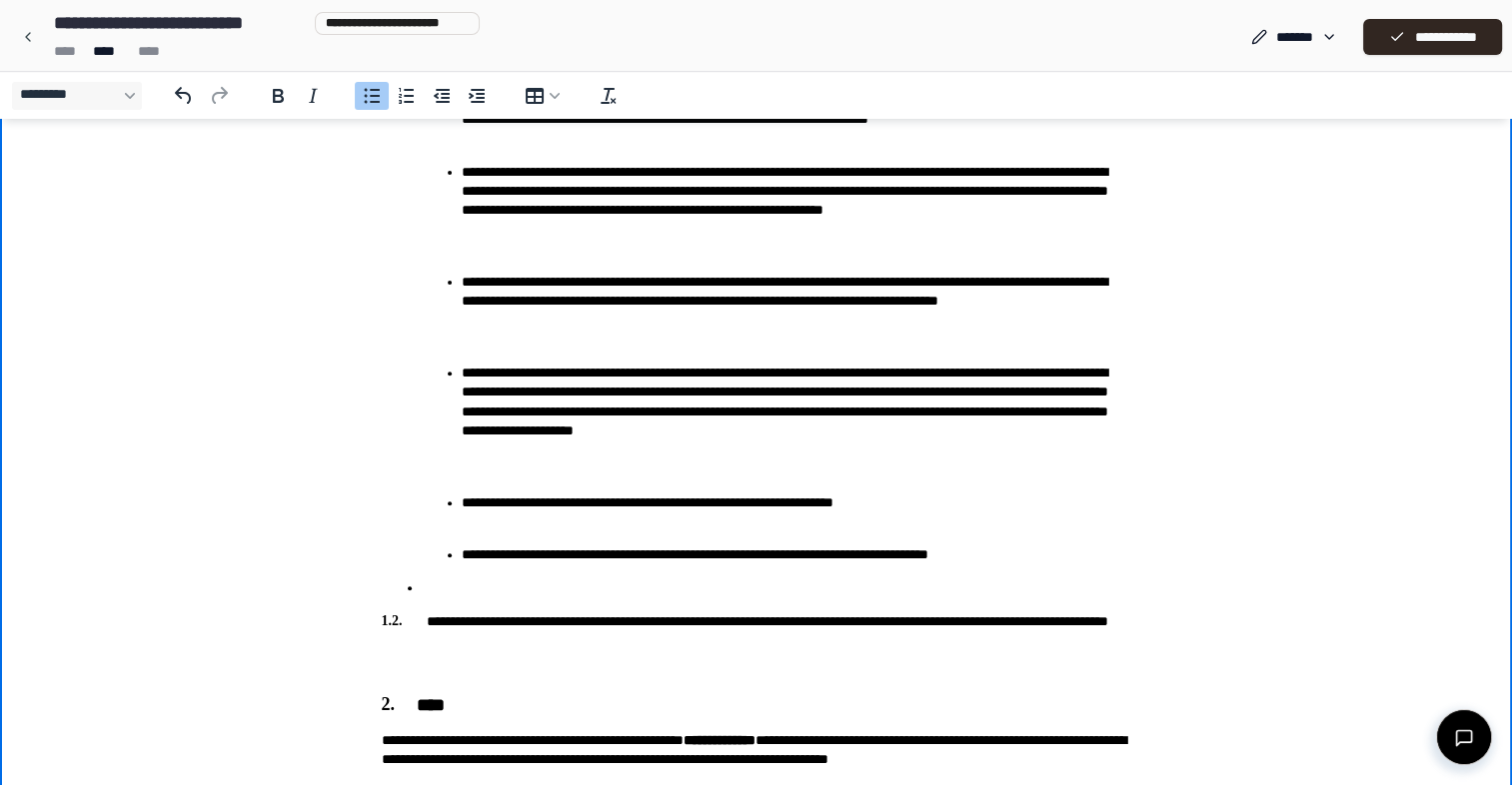 scroll, scrollTop: 699, scrollLeft: 0, axis: vertical 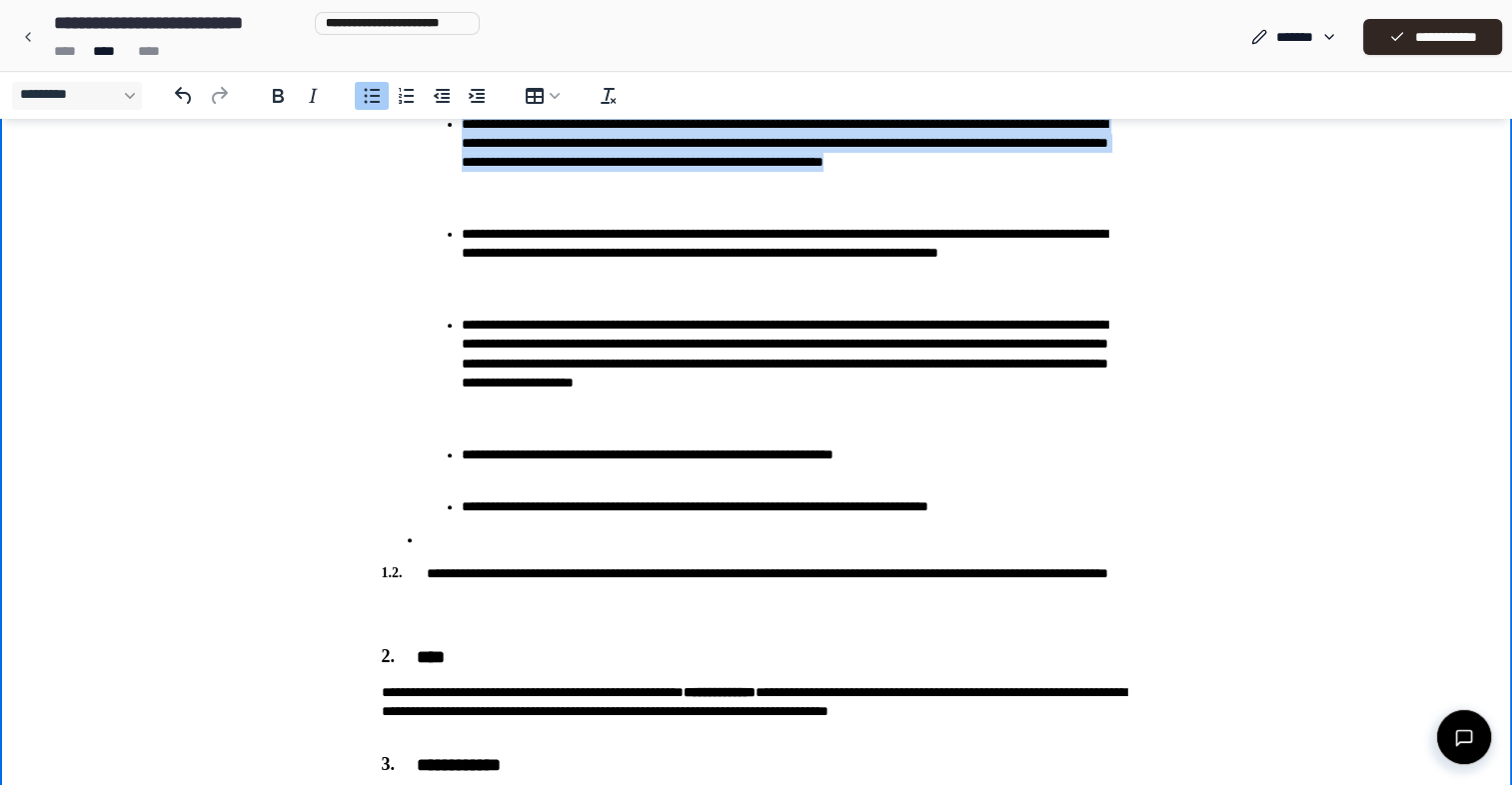 drag, startPoint x: 464, startPoint y: 131, endPoint x: 588, endPoint y: 183, distance: 134.46189 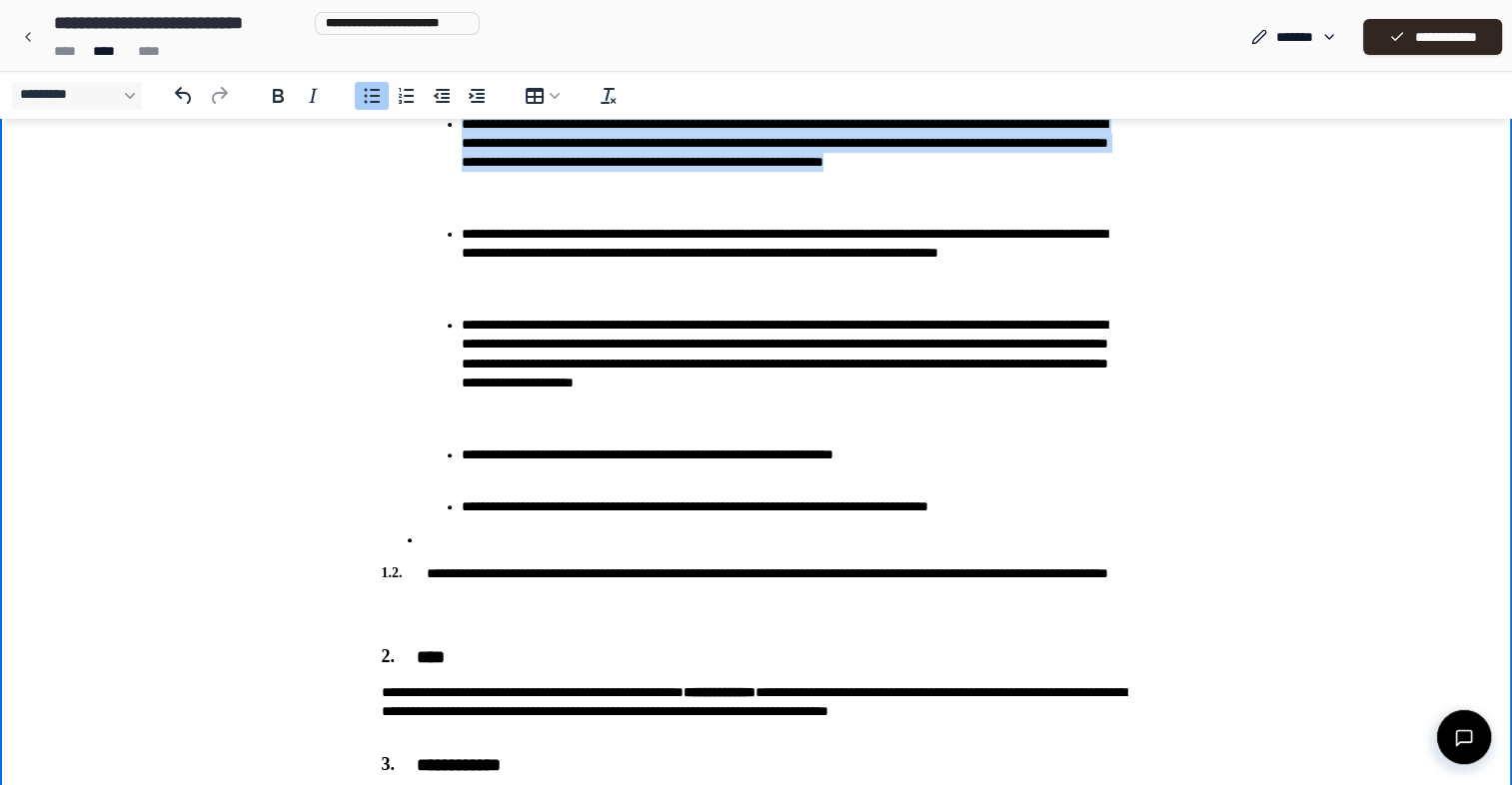 click on "**********" at bounding box center [796, 153] 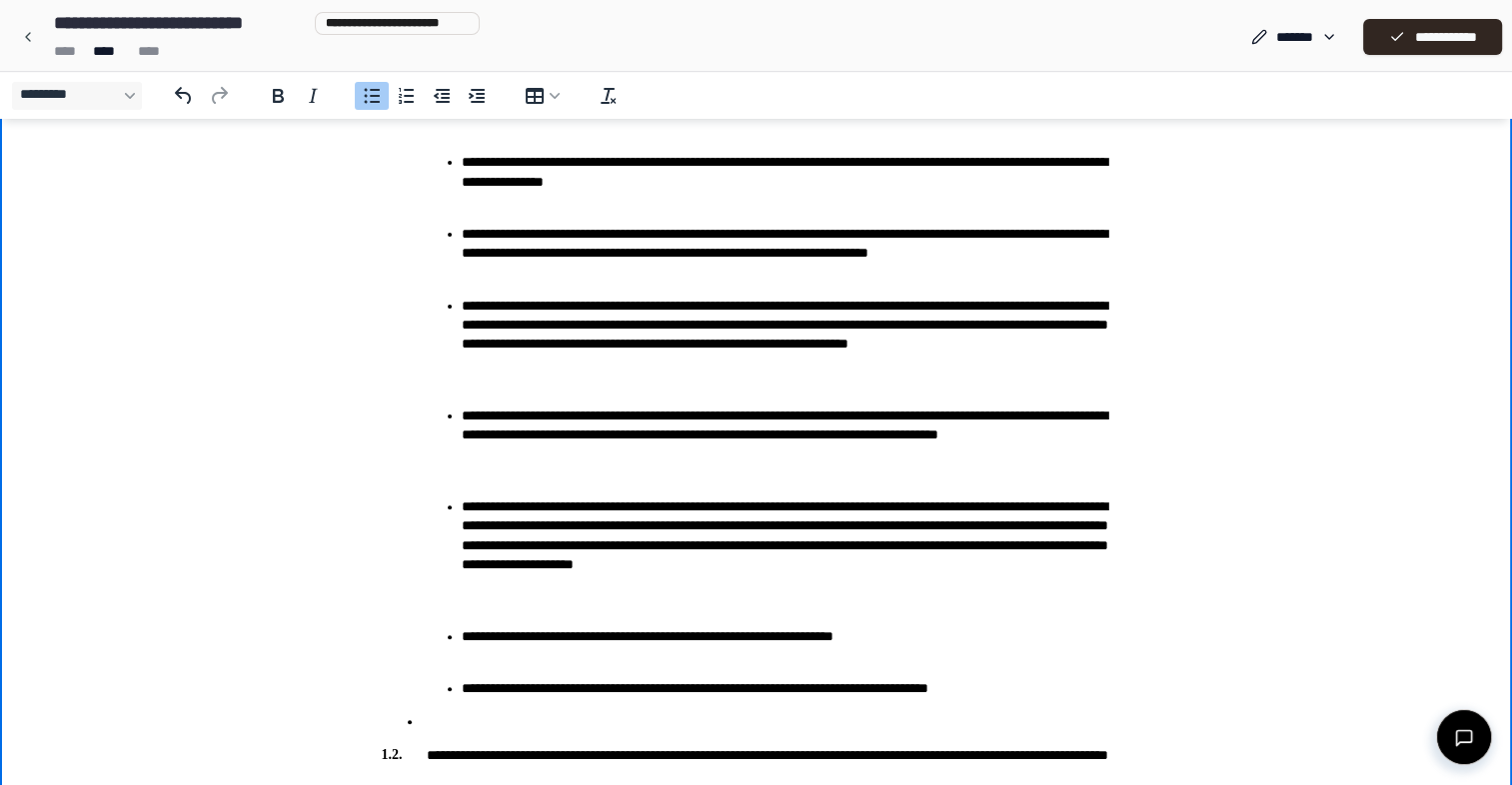 scroll, scrollTop: 499, scrollLeft: 0, axis: vertical 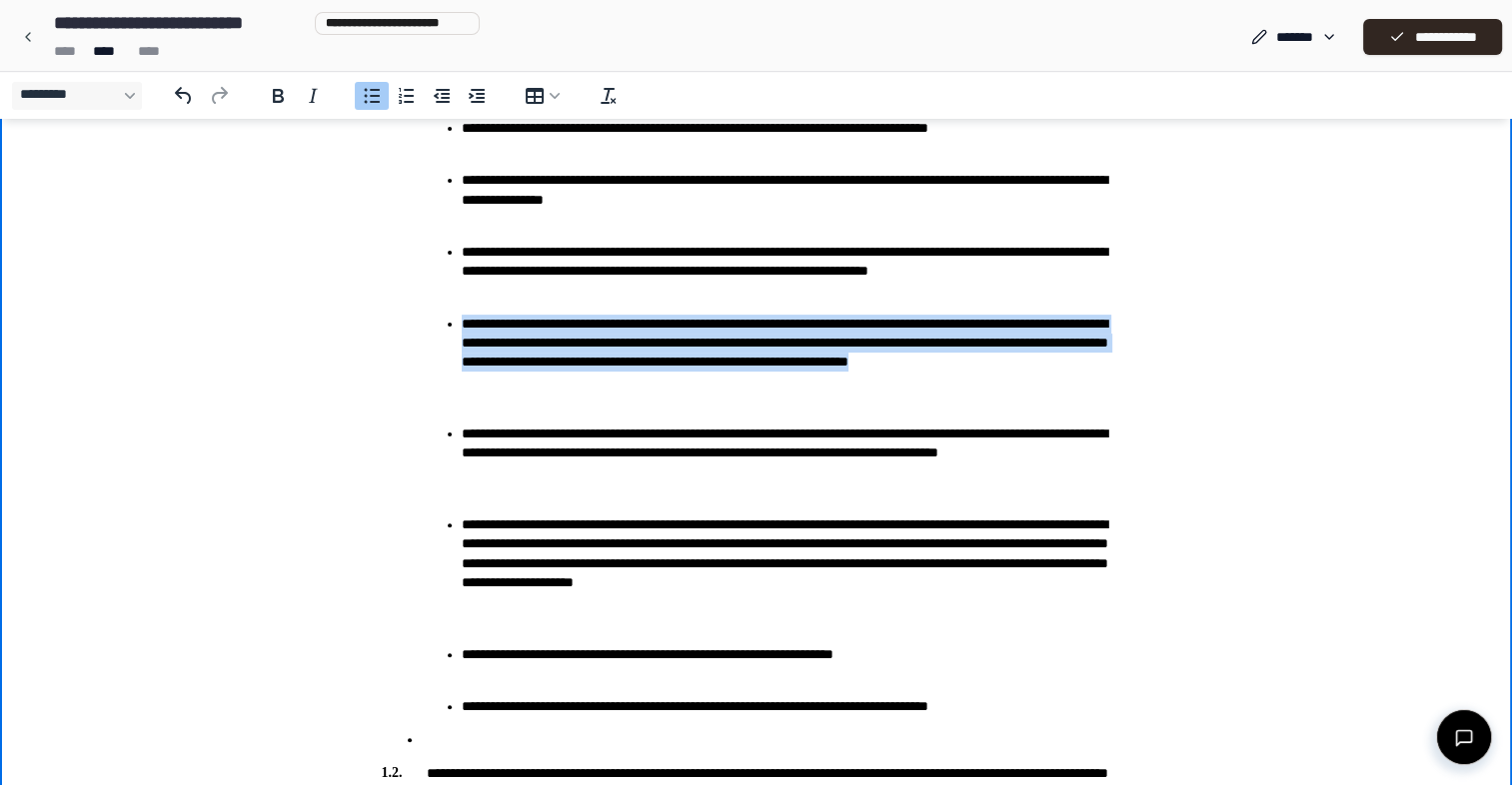 drag, startPoint x: 584, startPoint y: 382, endPoint x: 464, endPoint y: 323, distance: 133.71986 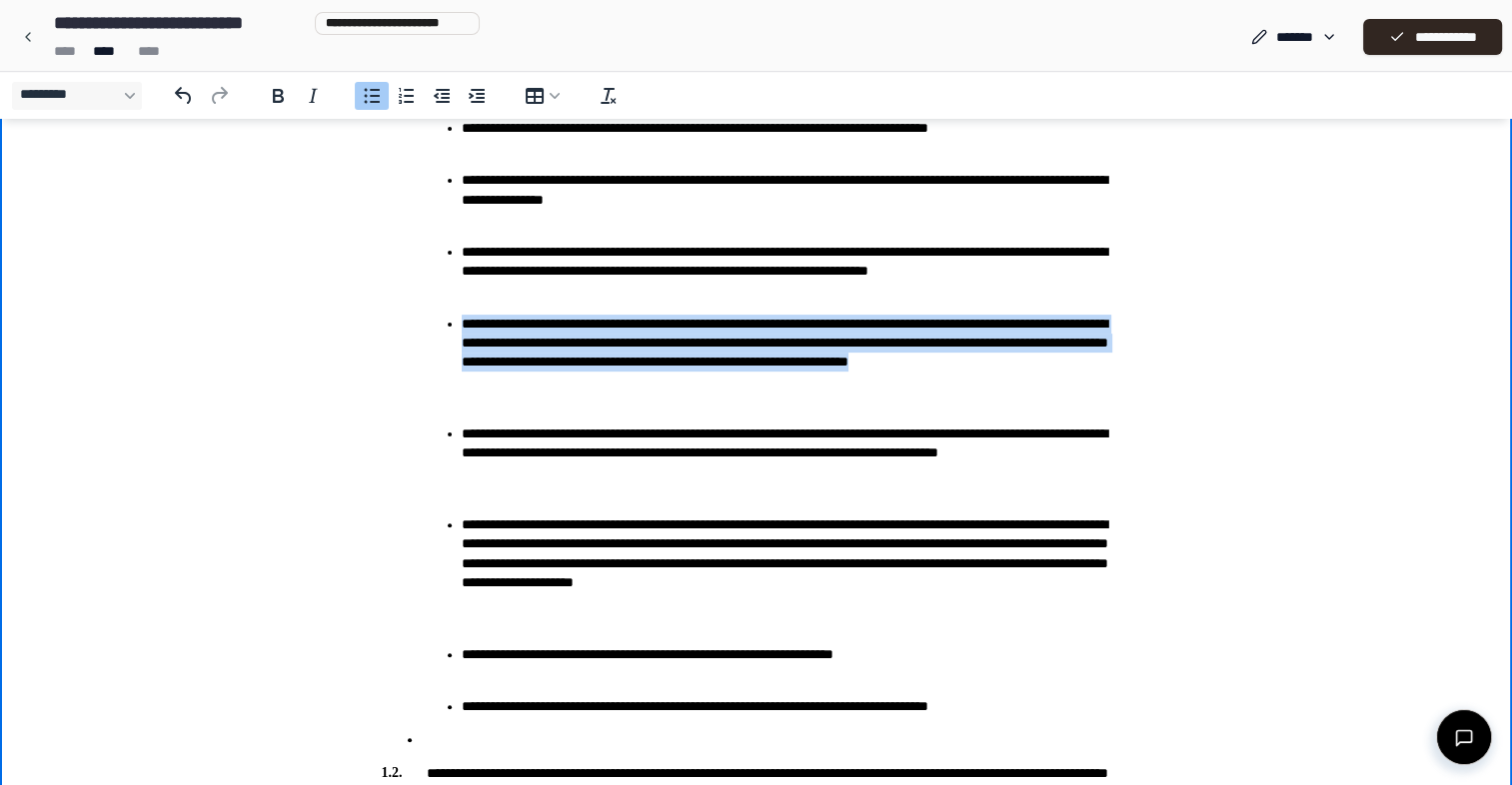 click on "**********" at bounding box center [796, 353] 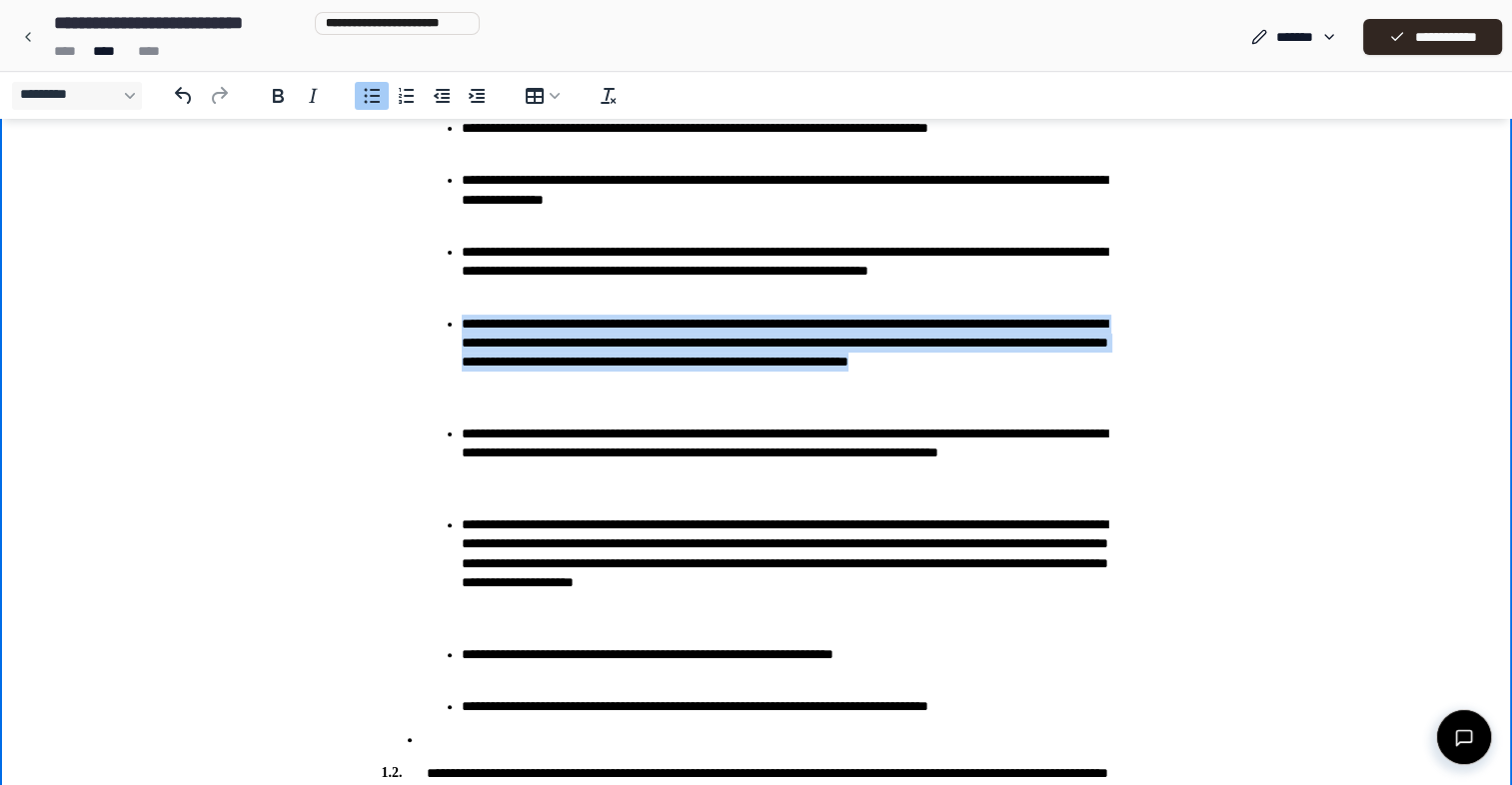 copy on "**********" 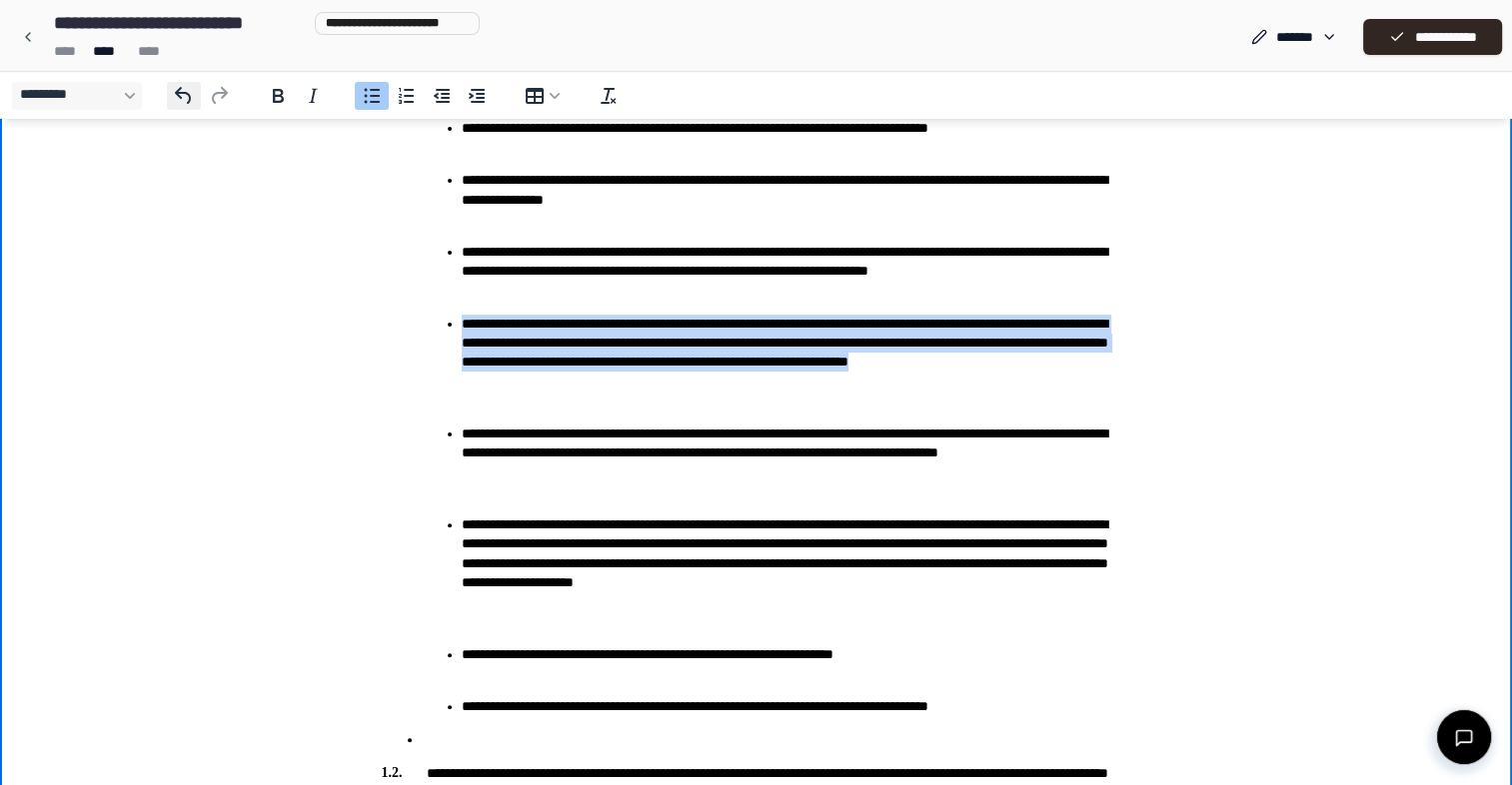 click 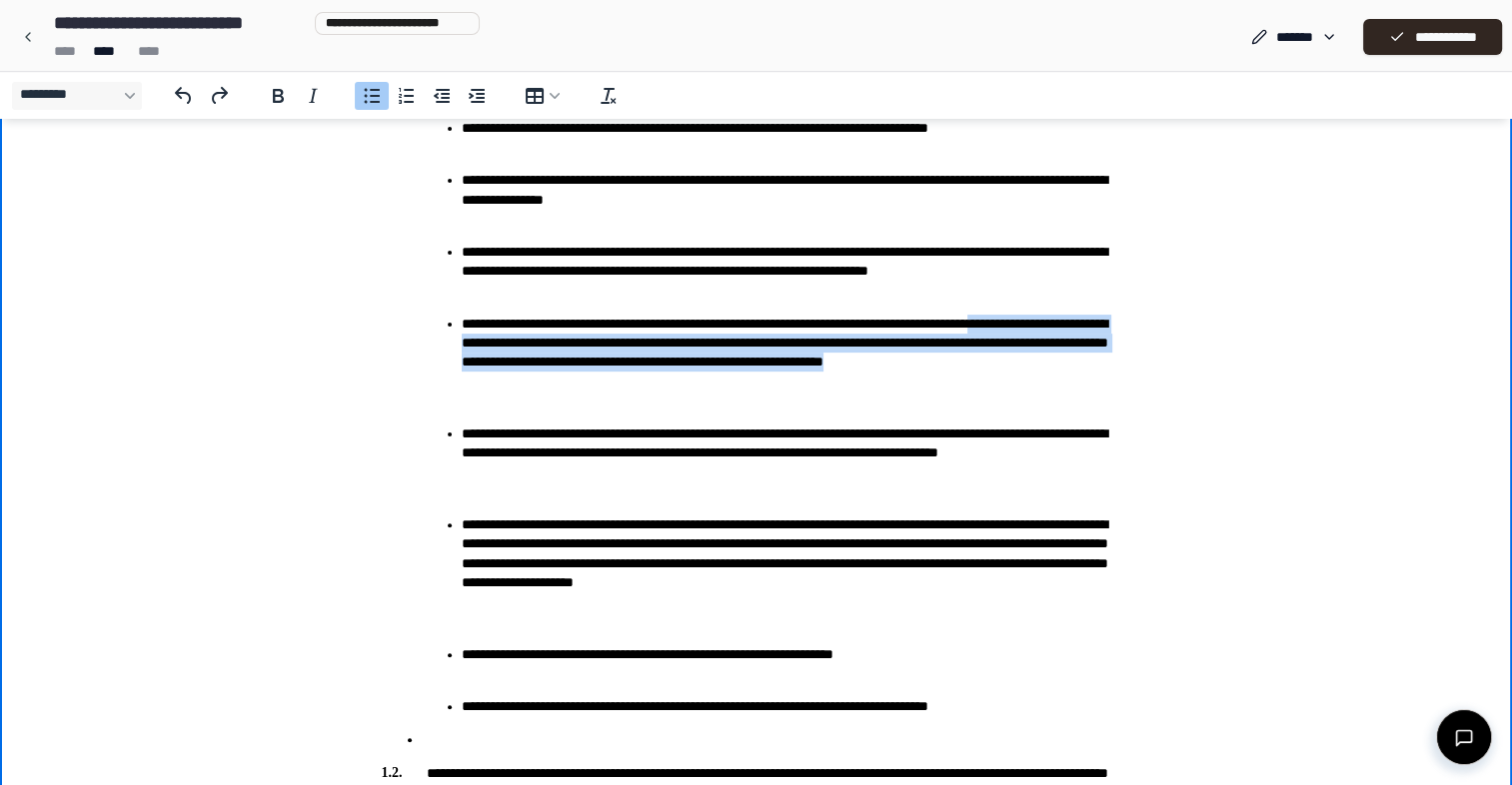 drag, startPoint x: 602, startPoint y: 378, endPoint x: 455, endPoint y: 338, distance: 152.345 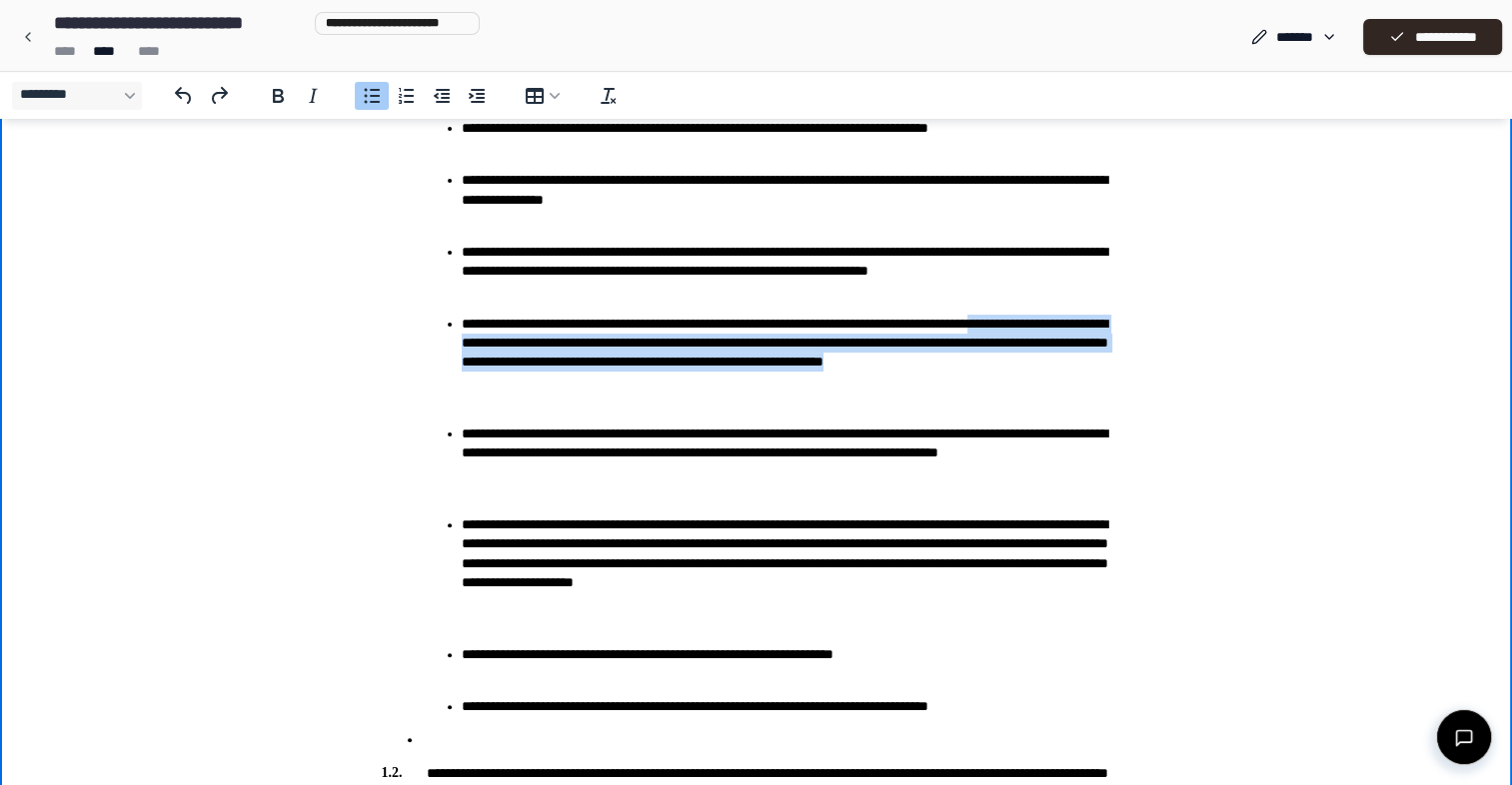 click on "**********" at bounding box center [776, 353] 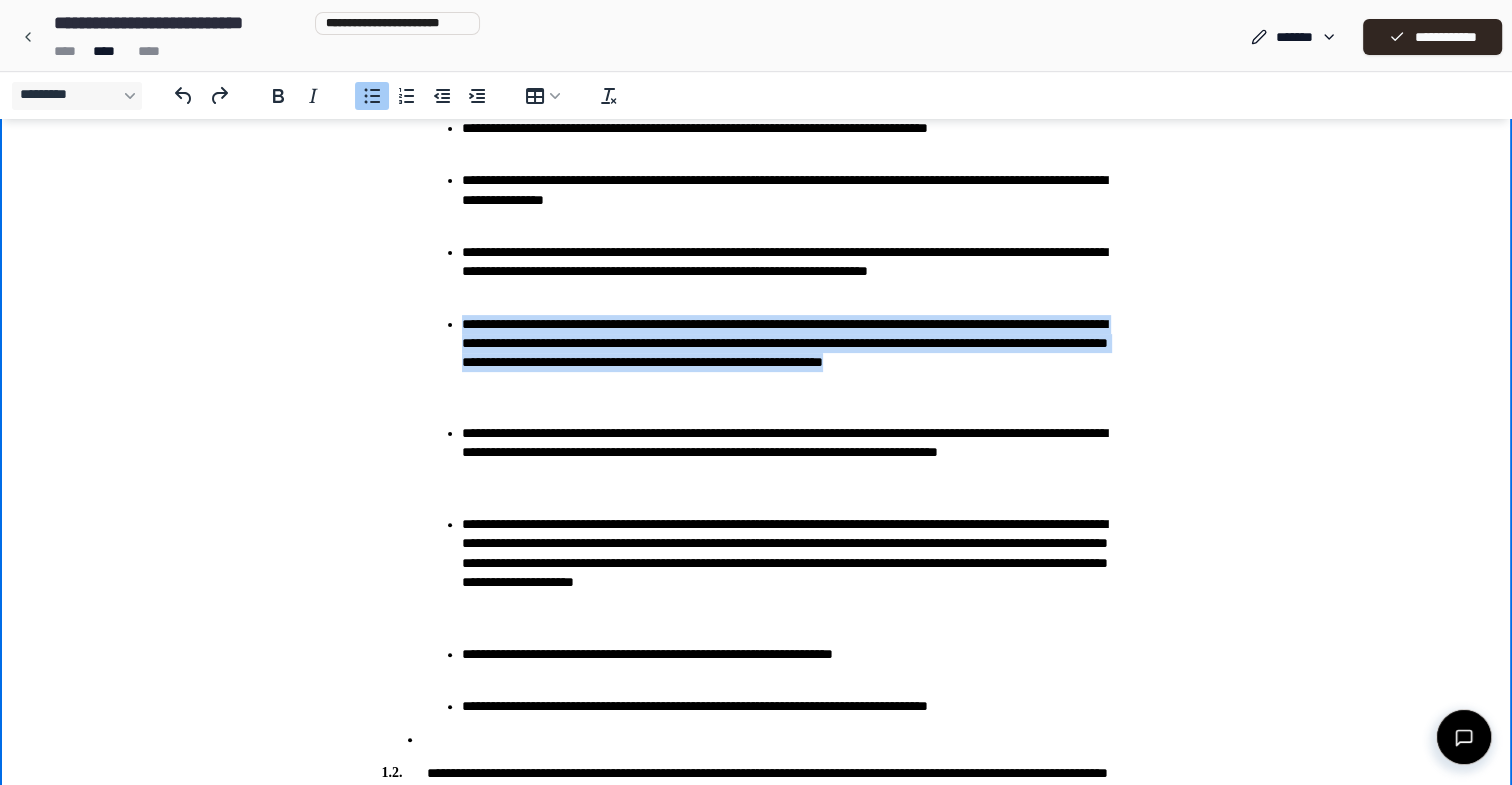 drag, startPoint x: 461, startPoint y: 329, endPoint x: 589, endPoint y: 383, distance: 138.92444 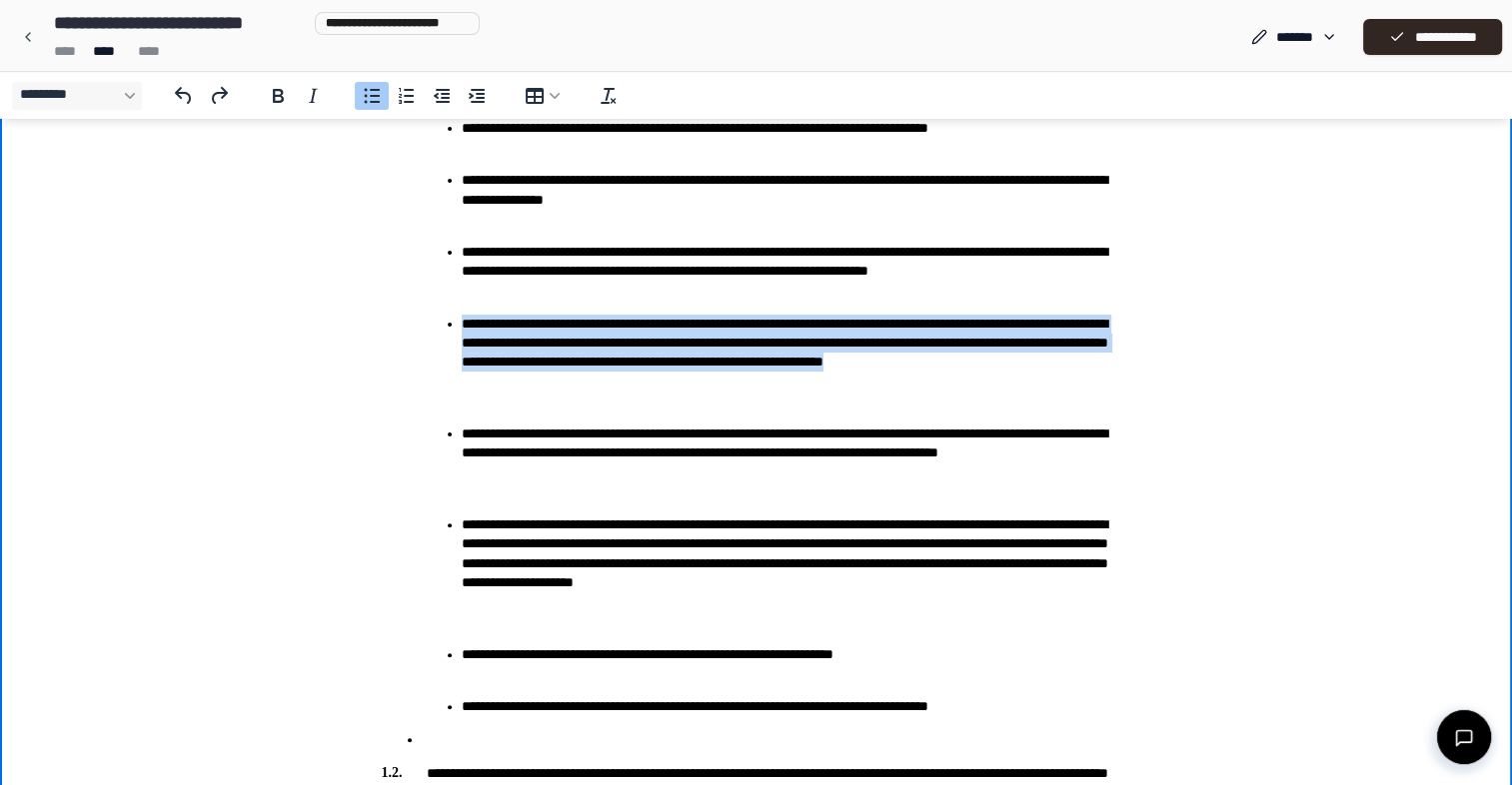 click on "**********" at bounding box center [796, 353] 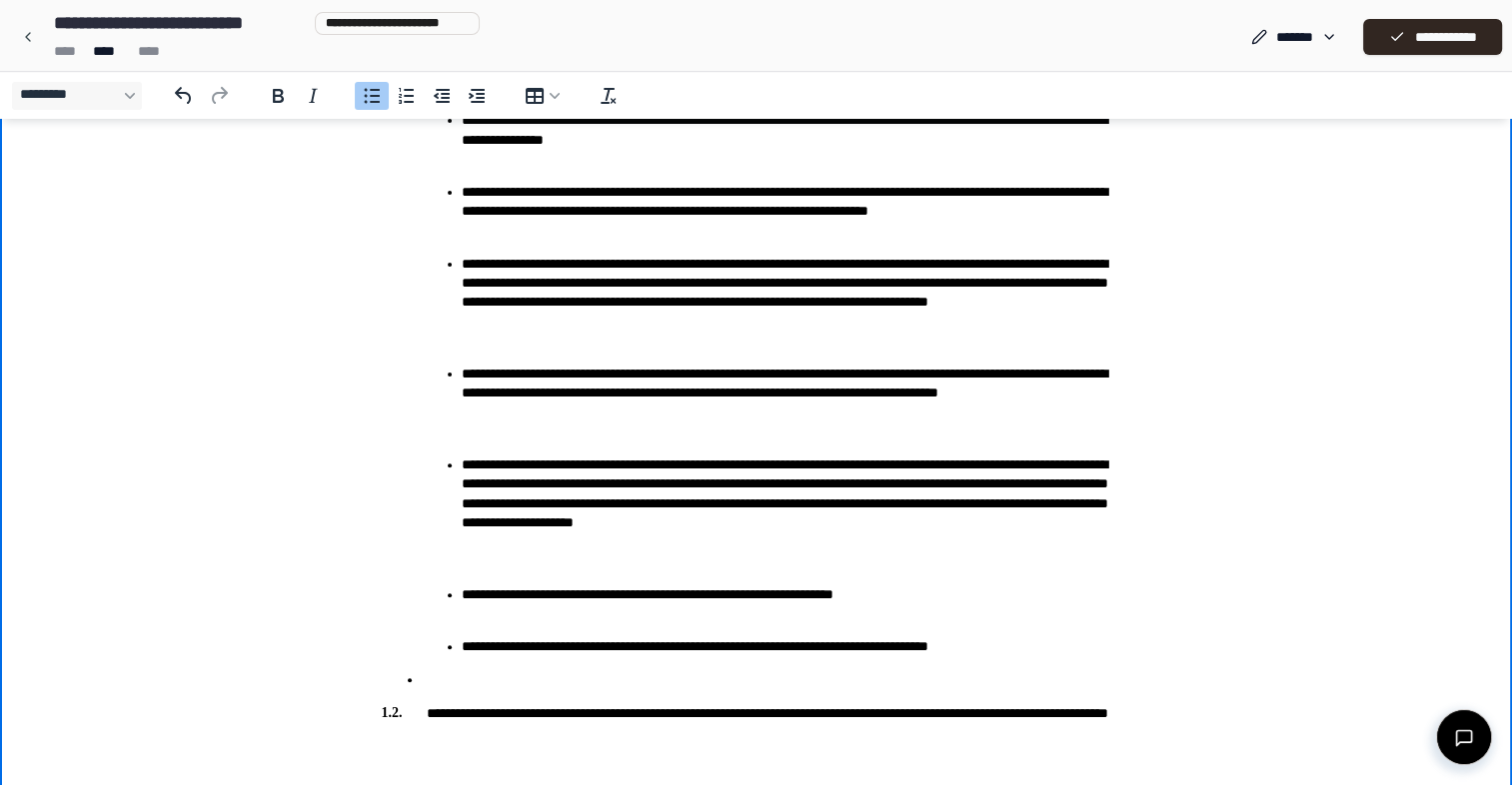 scroll, scrollTop: 599, scrollLeft: 0, axis: vertical 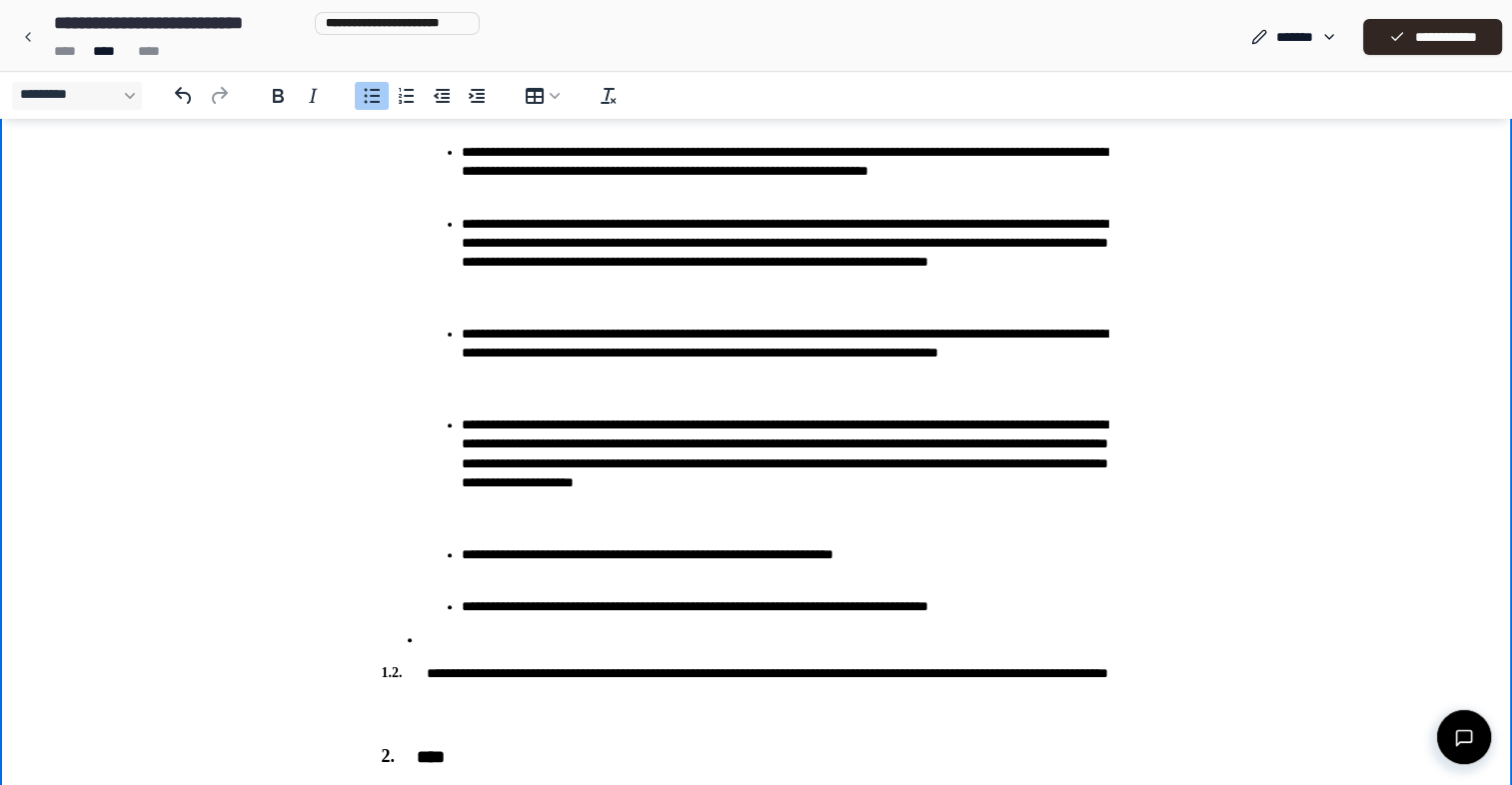click on "**********" at bounding box center [796, 354] 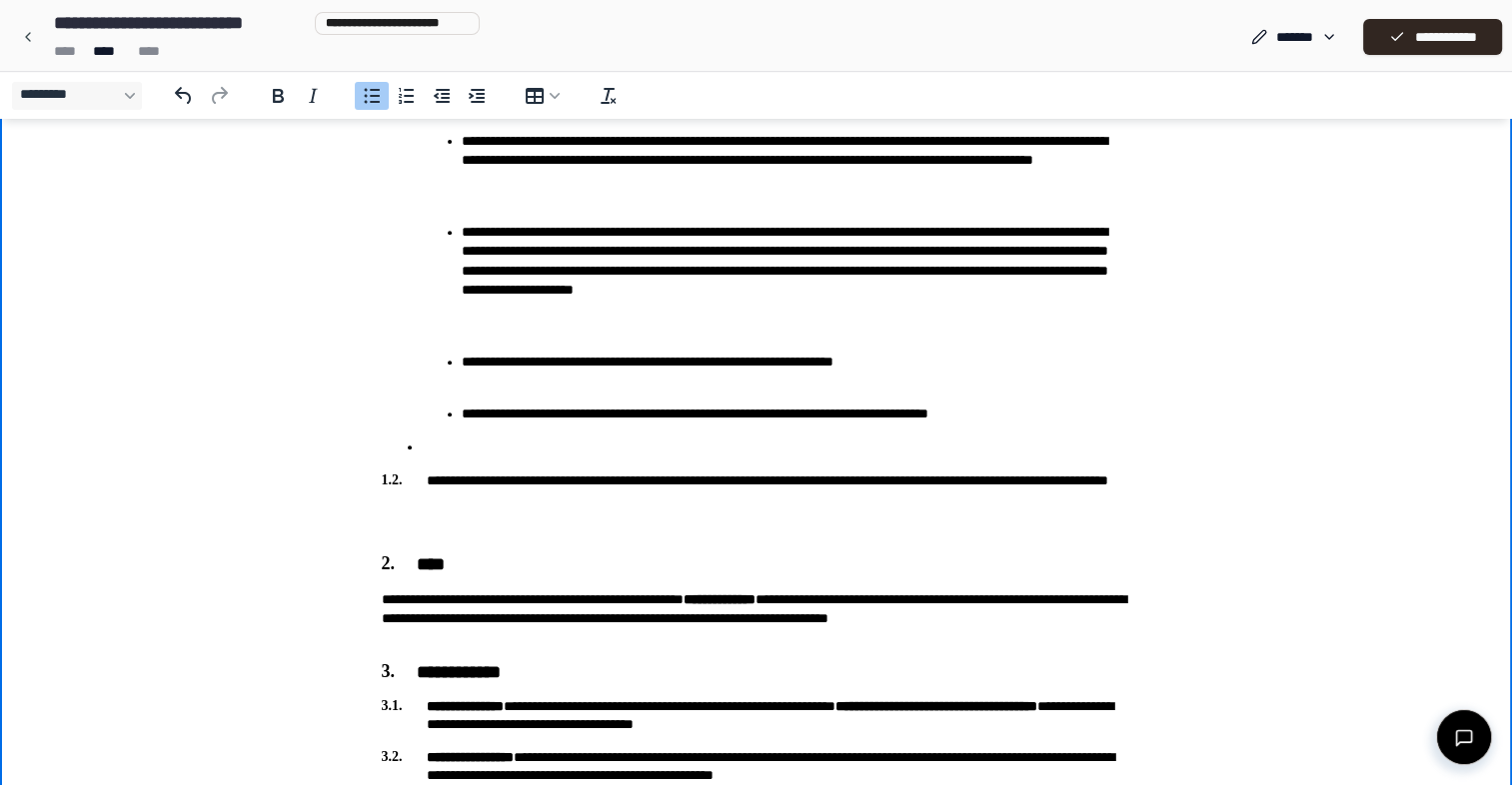 scroll, scrollTop: 799, scrollLeft: 0, axis: vertical 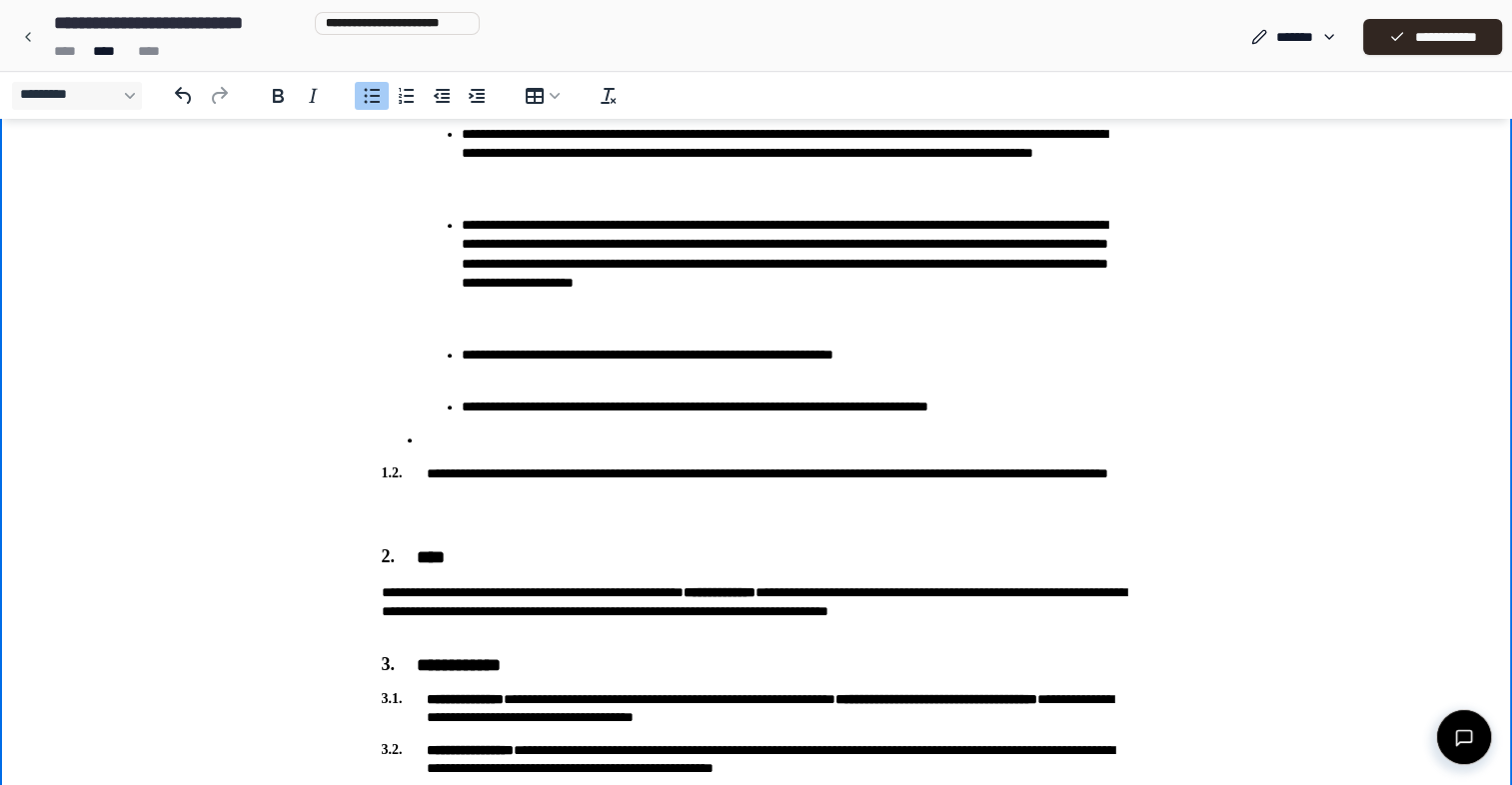 click on "**********" at bounding box center [756, 993] 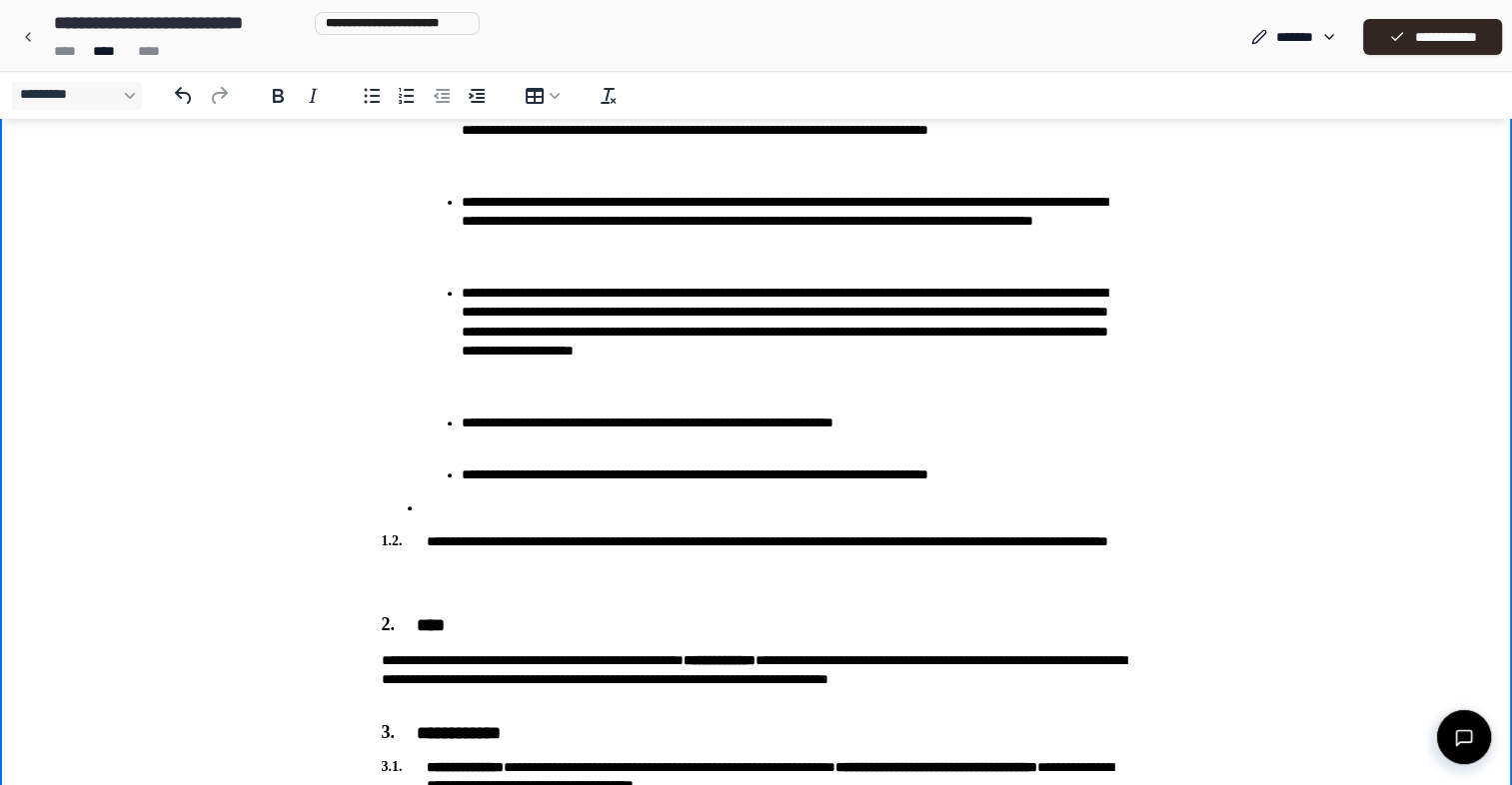 scroll, scrollTop: 699, scrollLeft: 0, axis: vertical 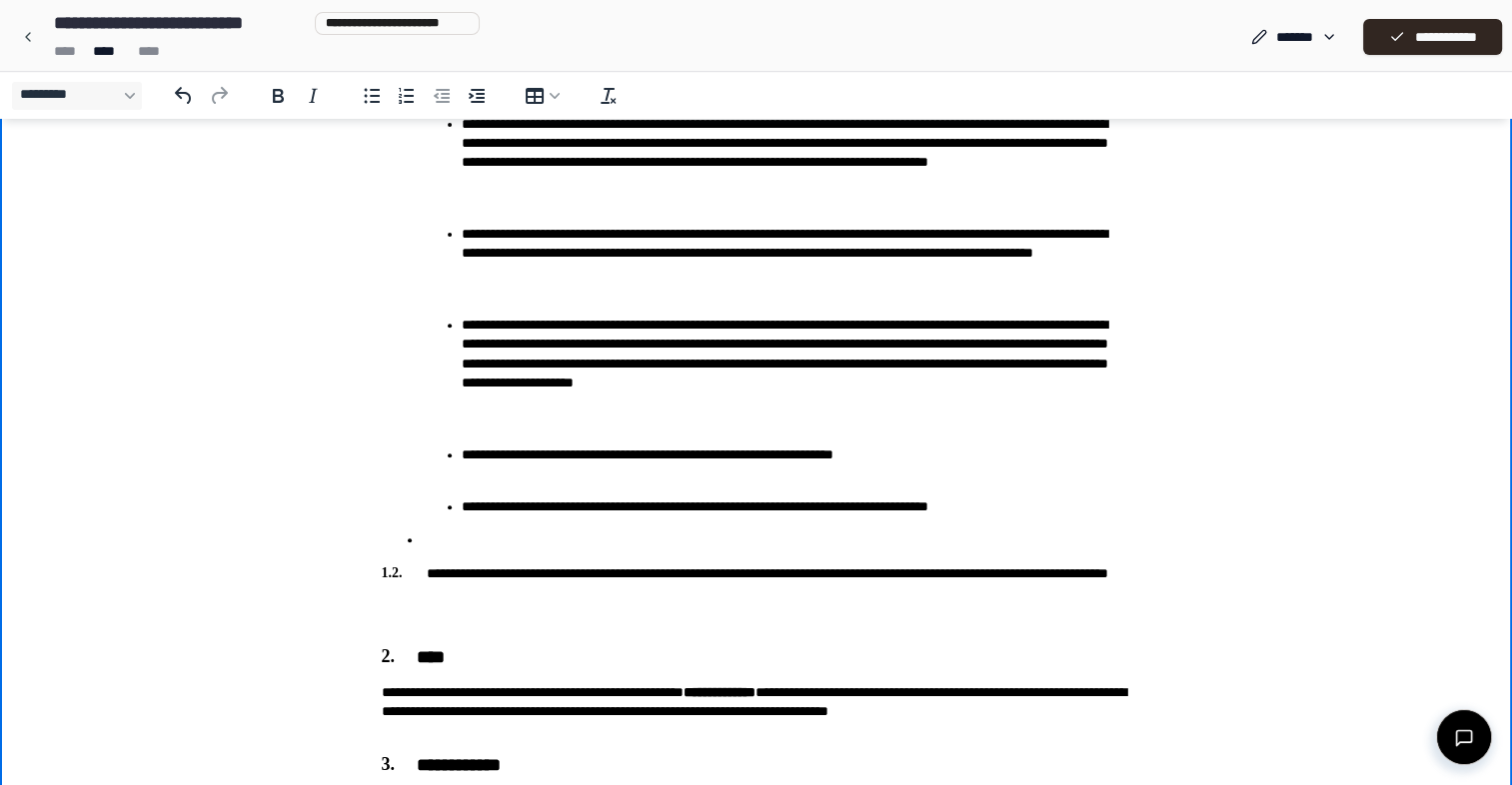 click on "**********" at bounding box center [796, 254] 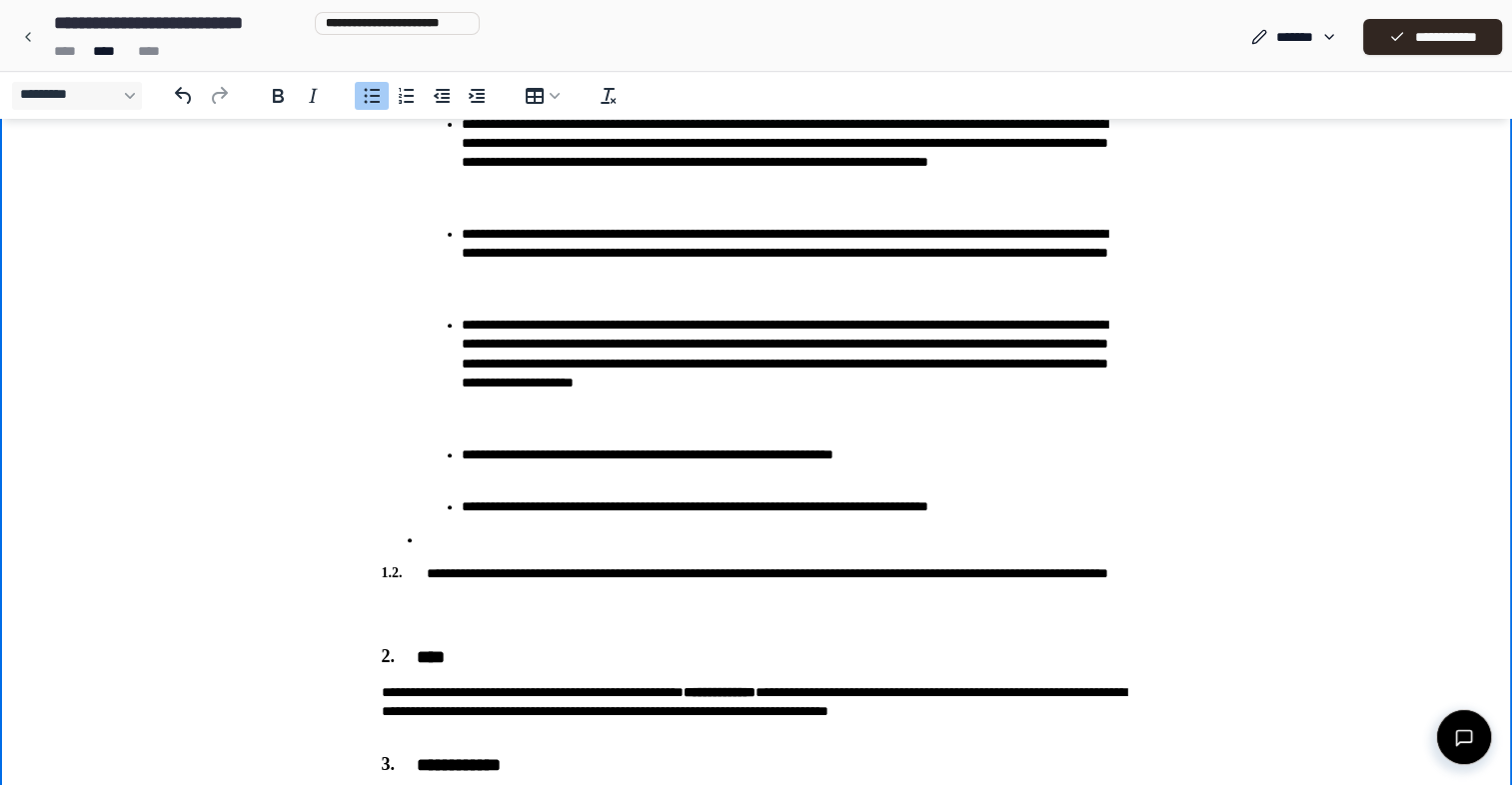 click on "**********" at bounding box center [796, 254] 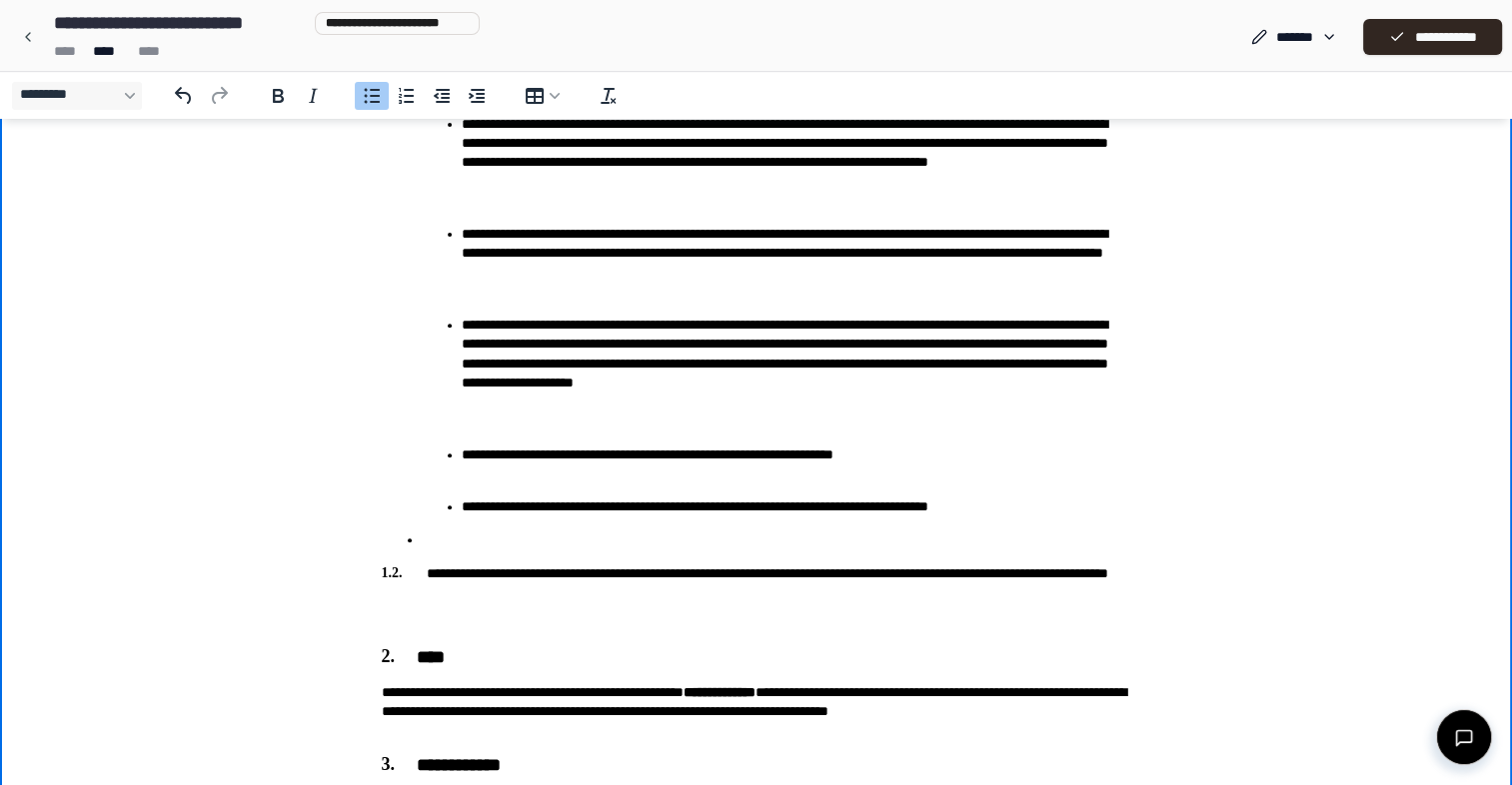 click on "**********" at bounding box center [756, 1093] 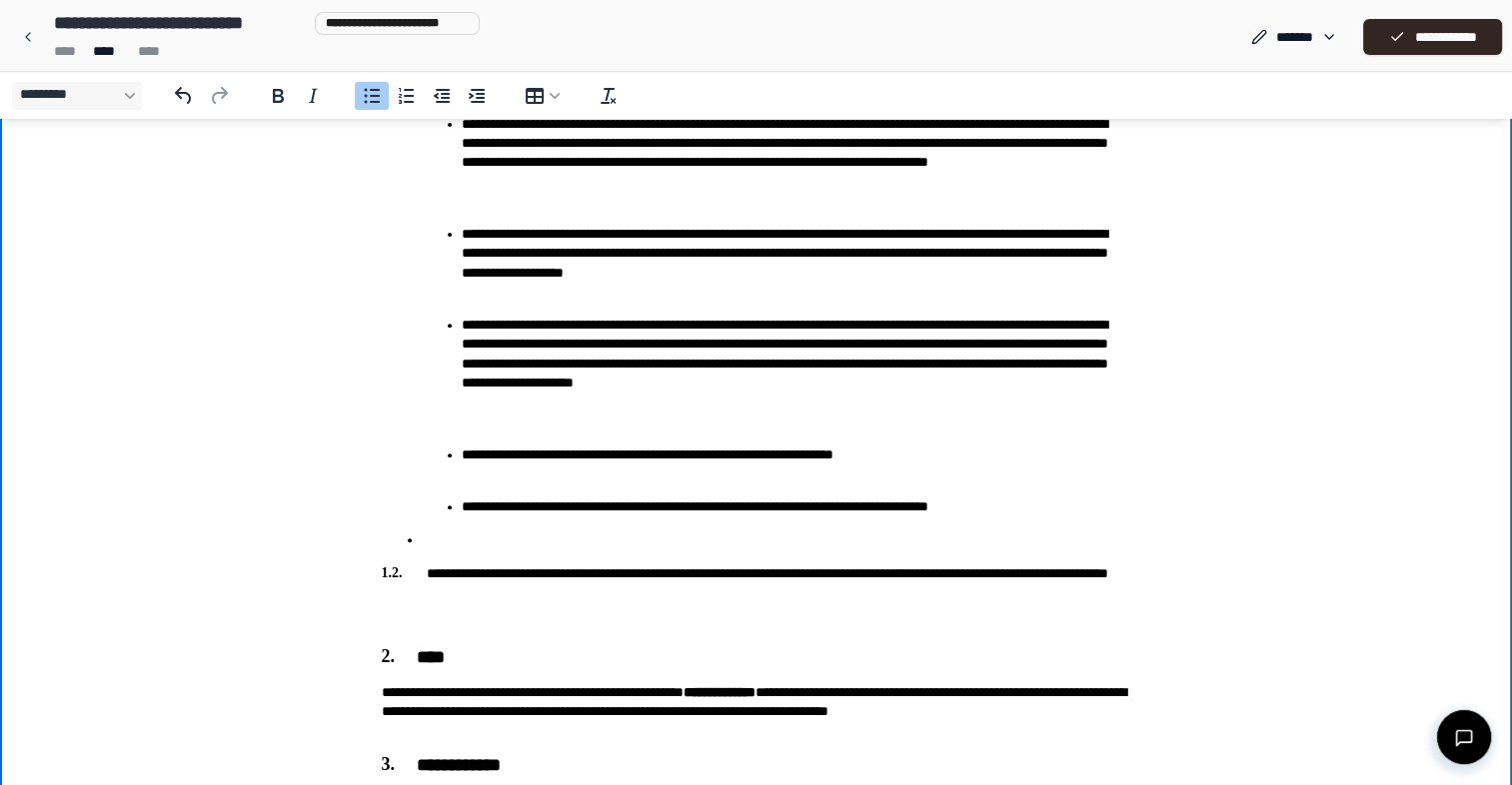 click on "**********" at bounding box center (796, 254) 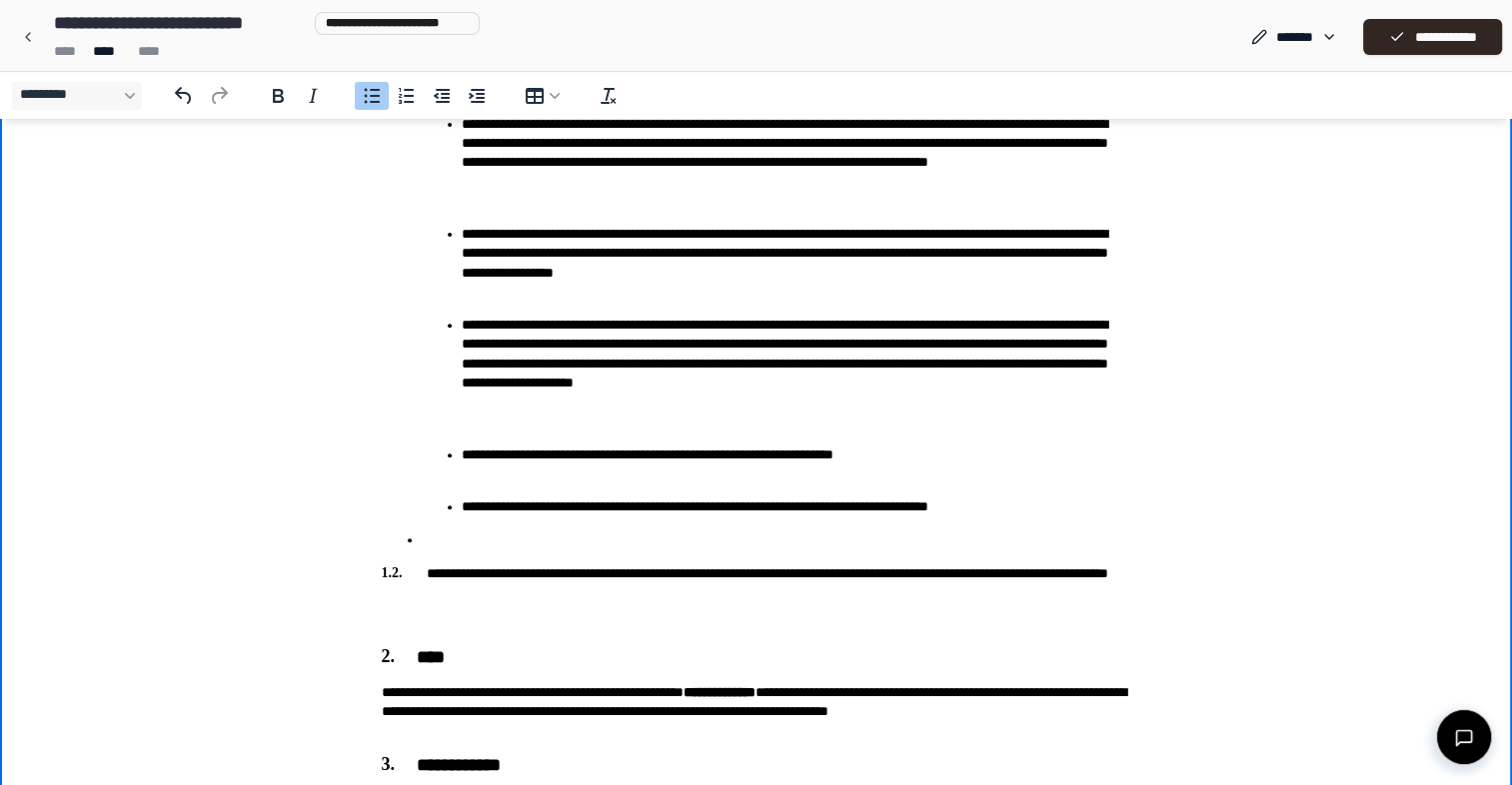 click on "**********" at bounding box center [796, 254] 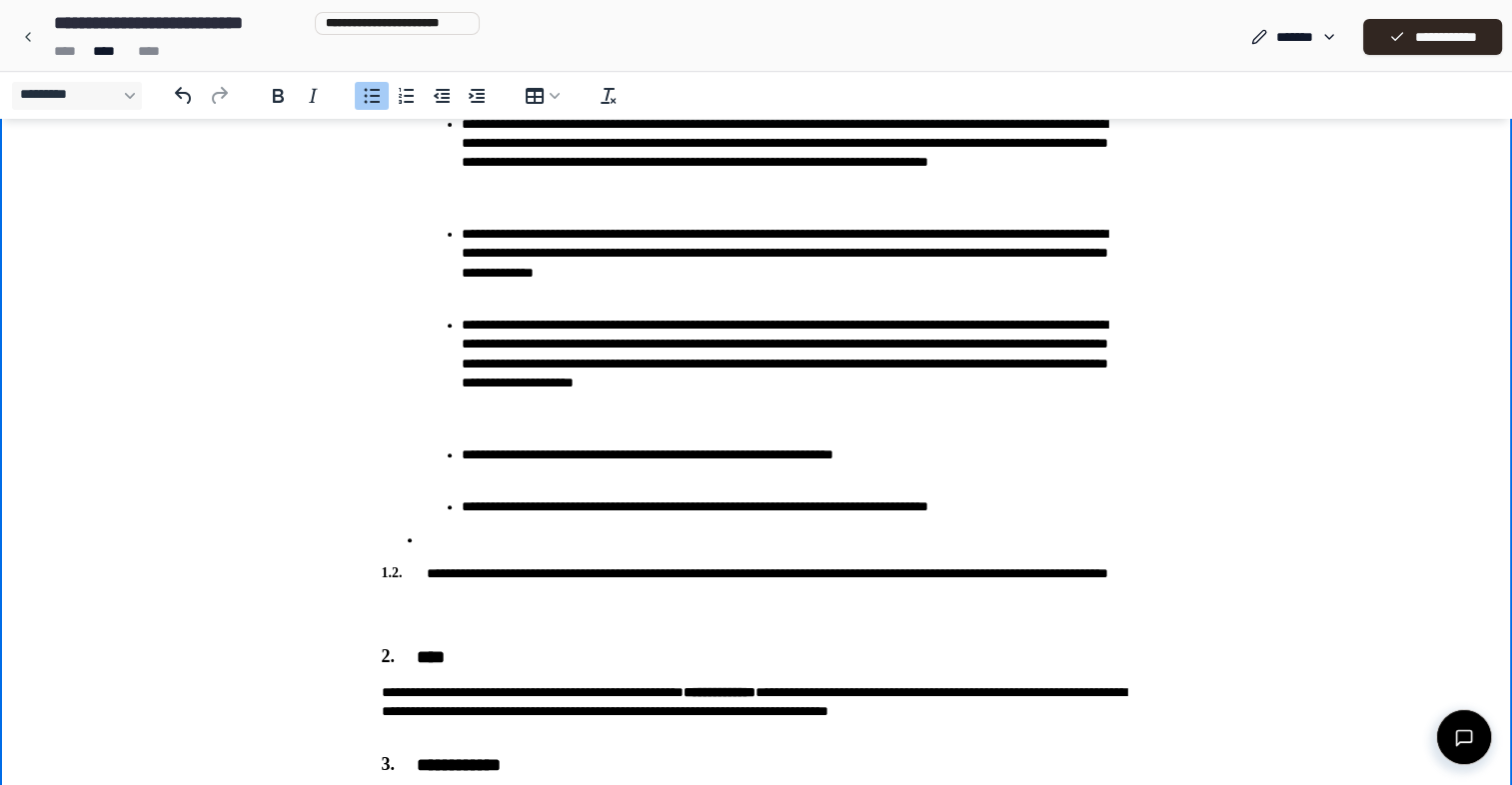 click on "**********" at bounding box center [796, 254] 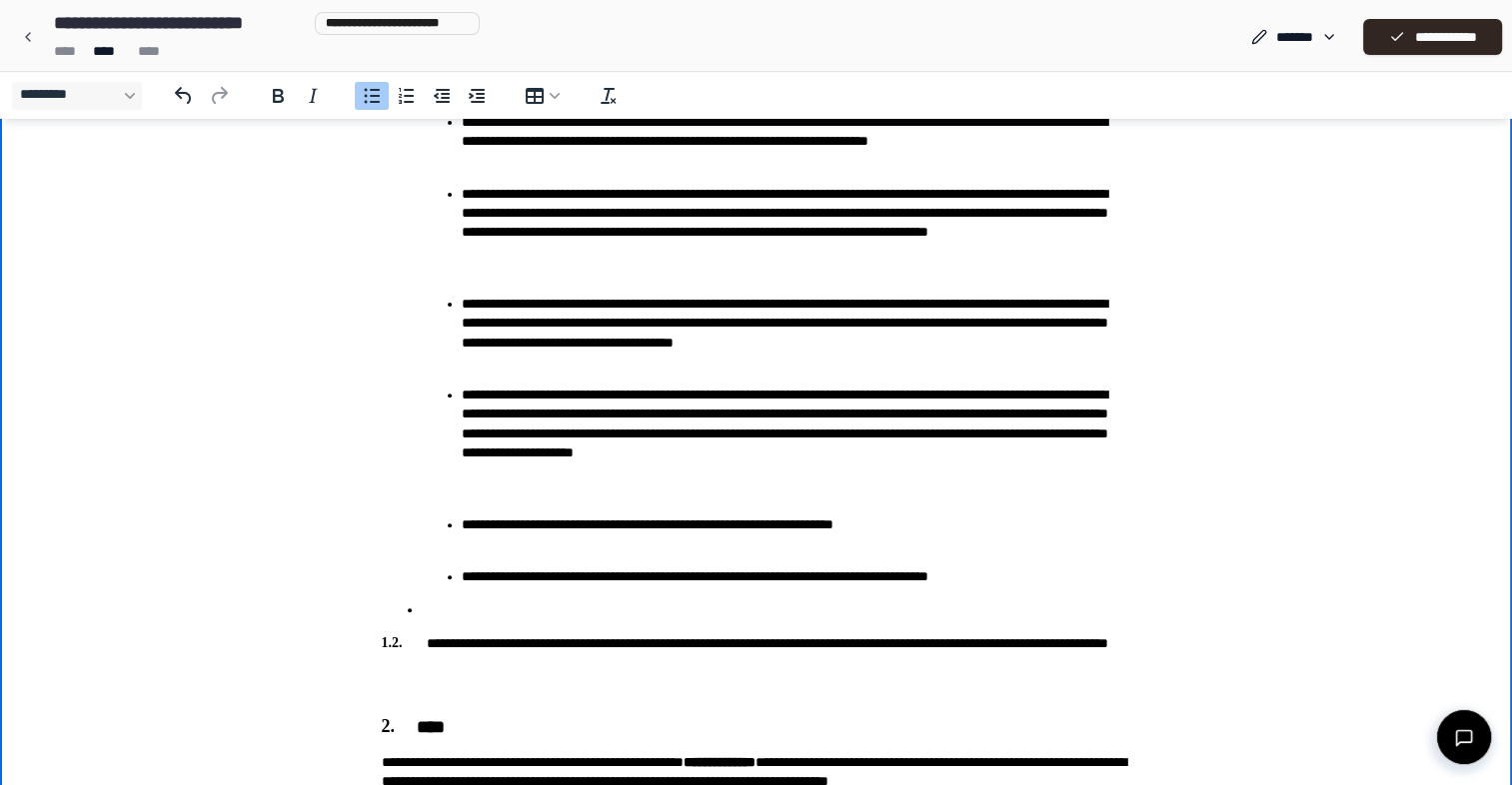 scroll, scrollTop: 599, scrollLeft: 0, axis: vertical 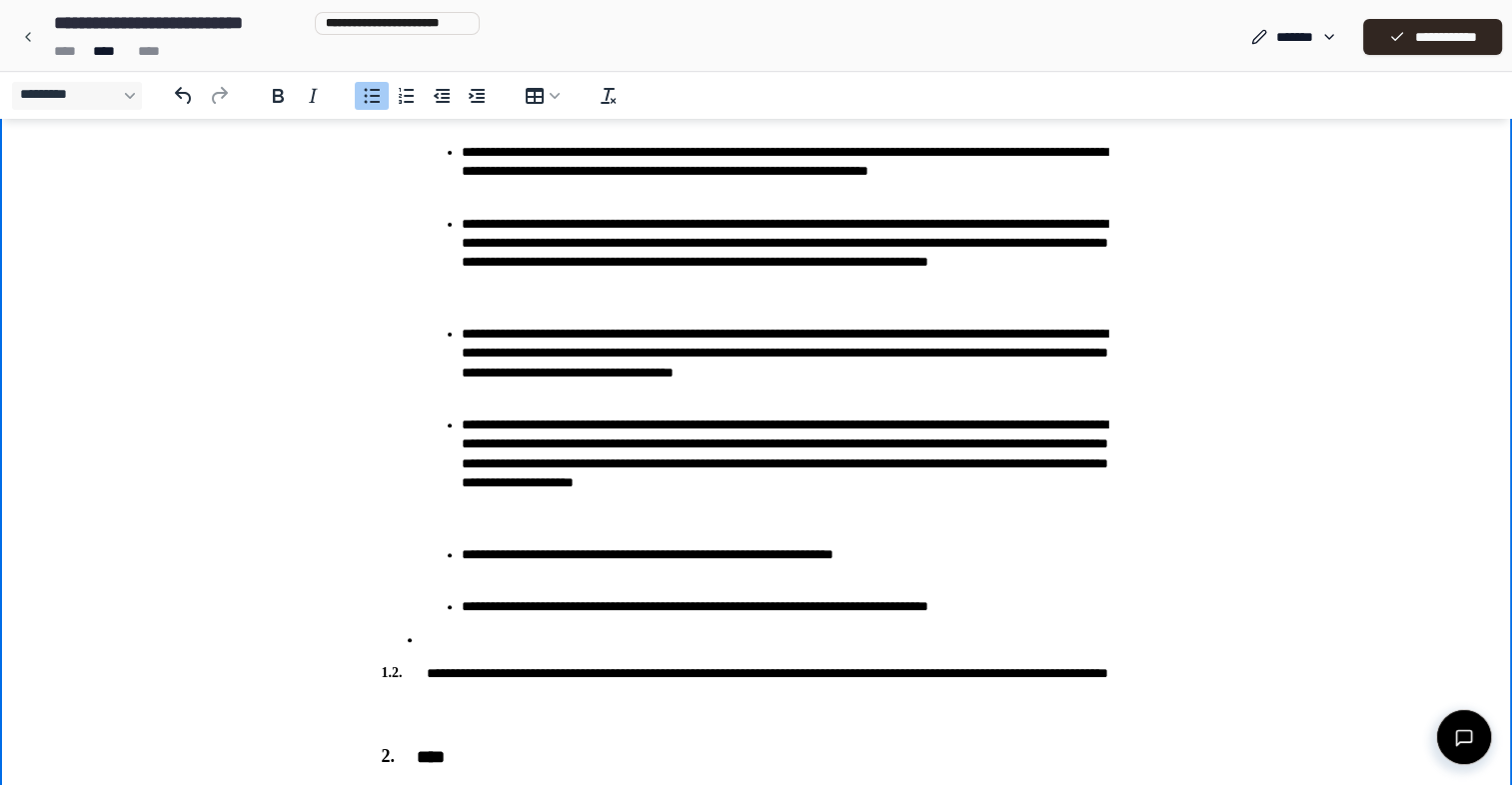 click on "**********" at bounding box center [796, 354] 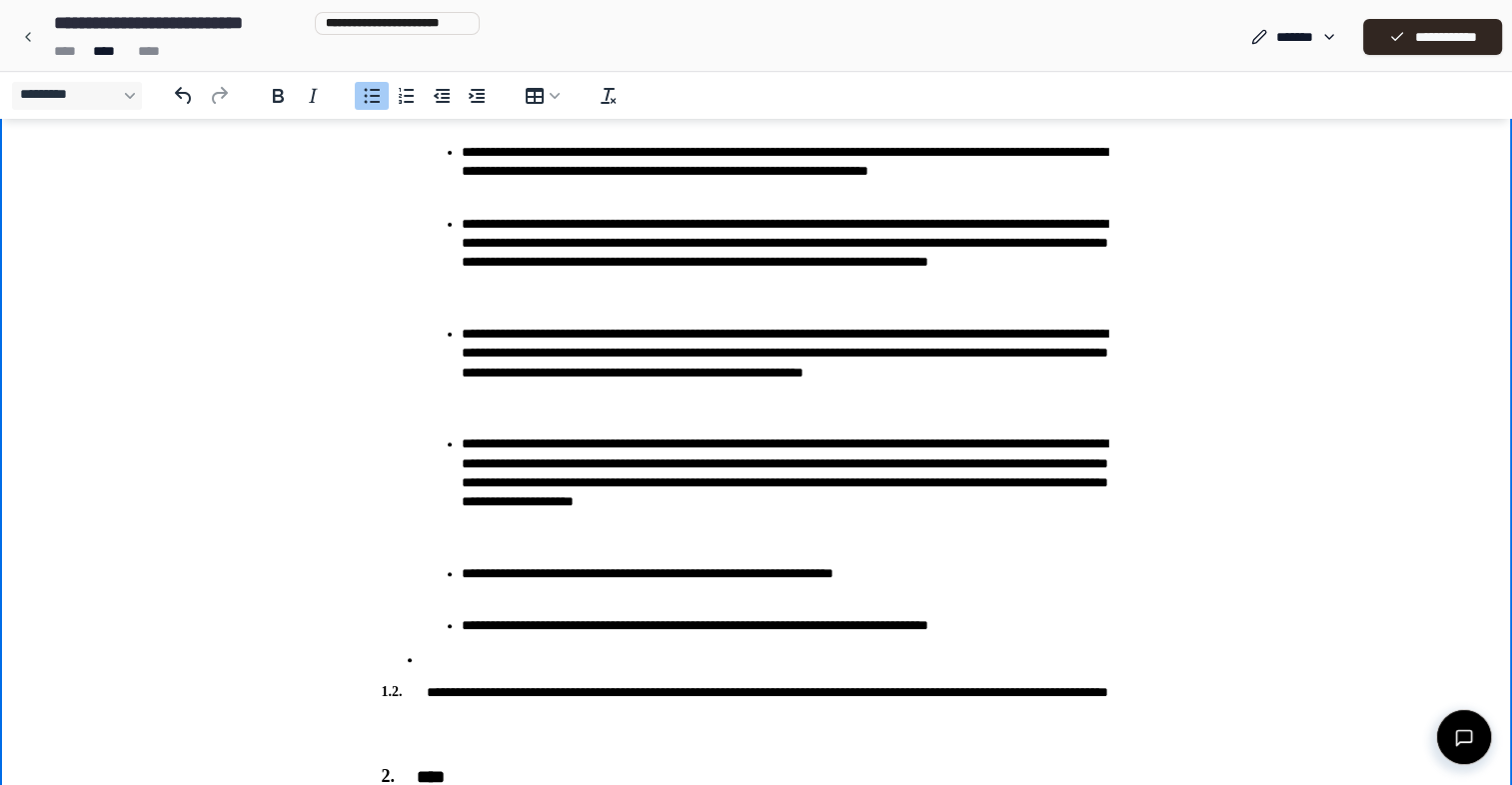scroll, scrollTop: 499, scrollLeft: 0, axis: vertical 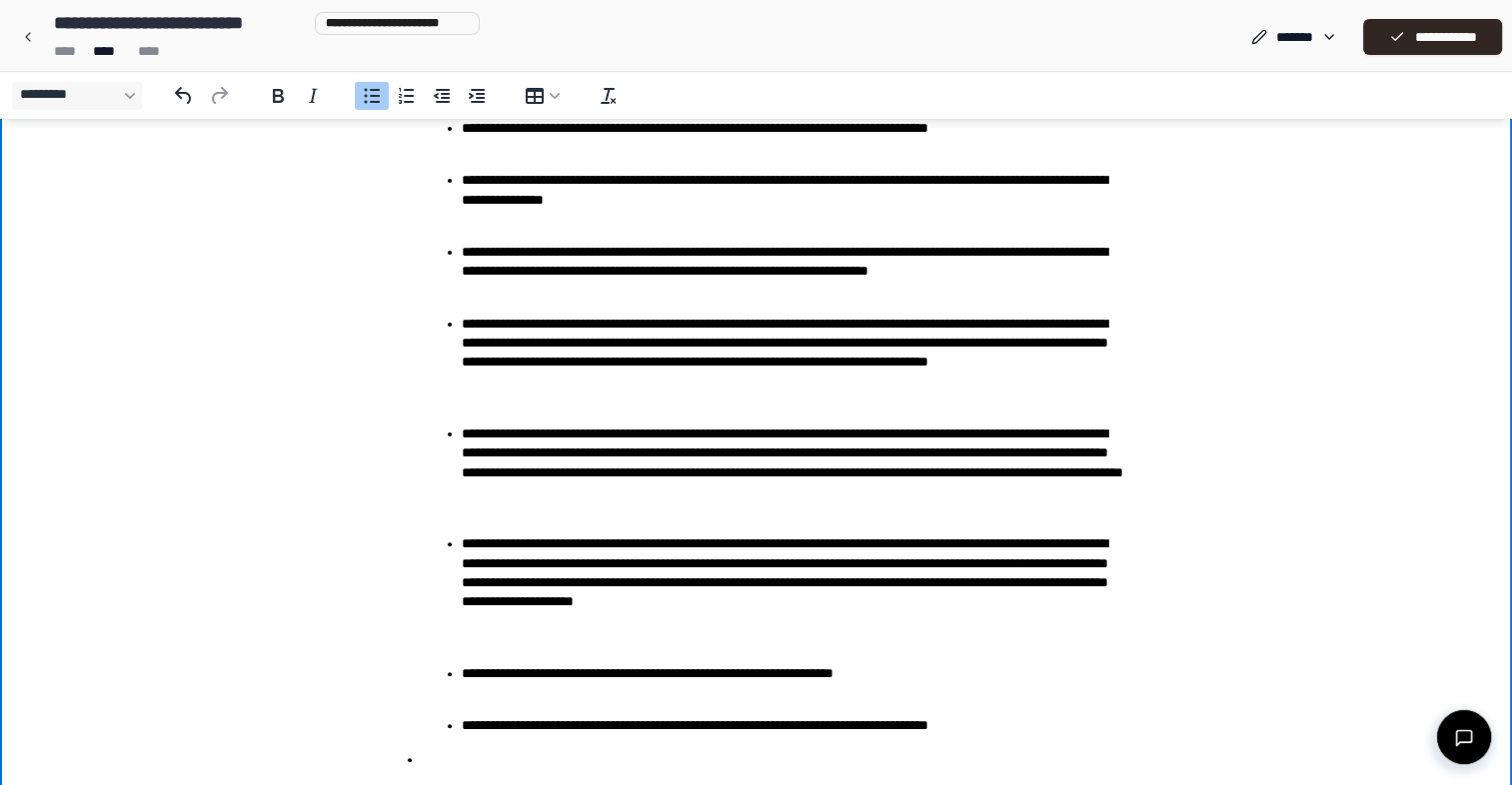 click on "**********" at bounding box center [796, 462] 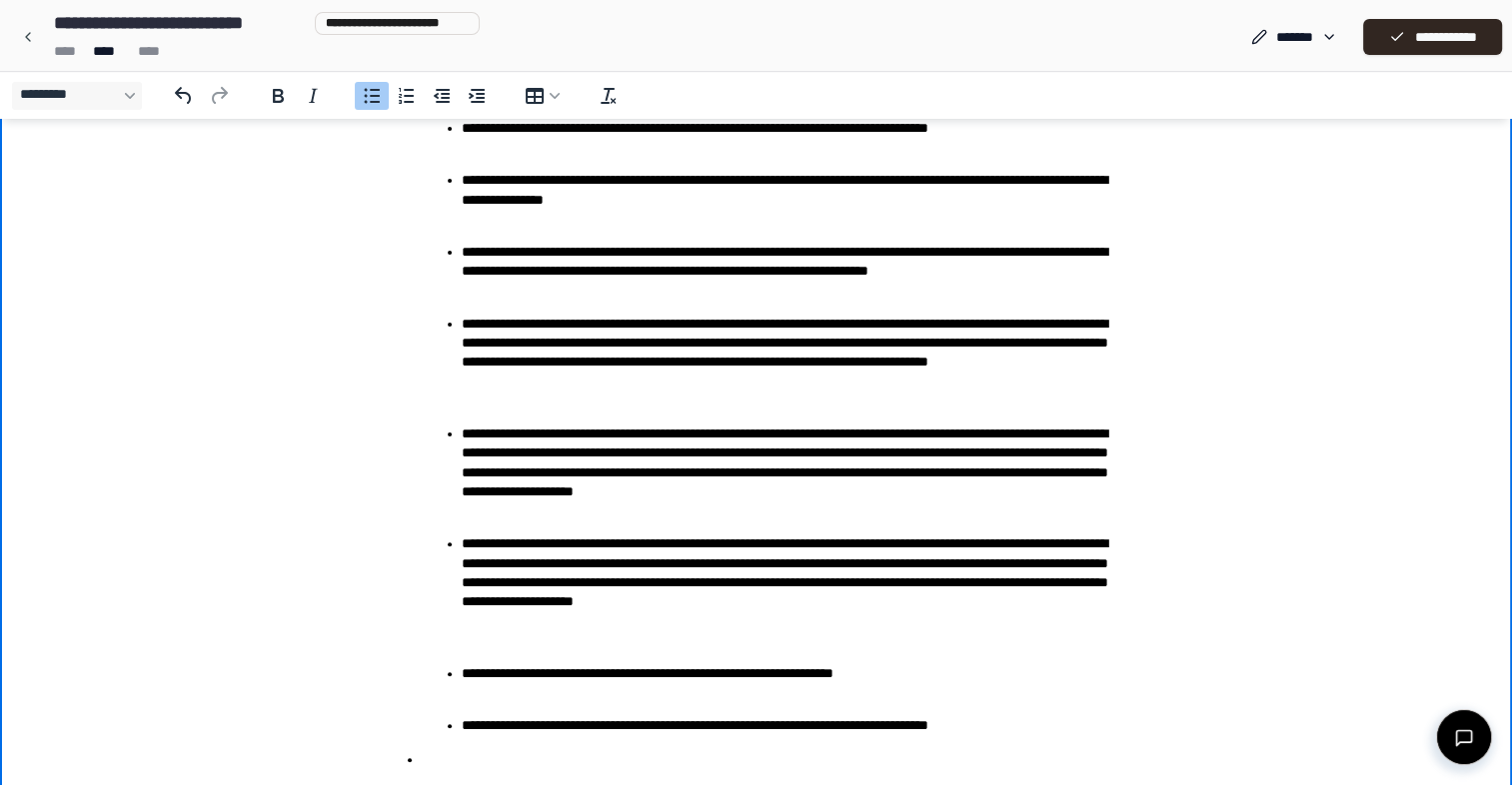 click on "**********" at bounding box center (796, 462) 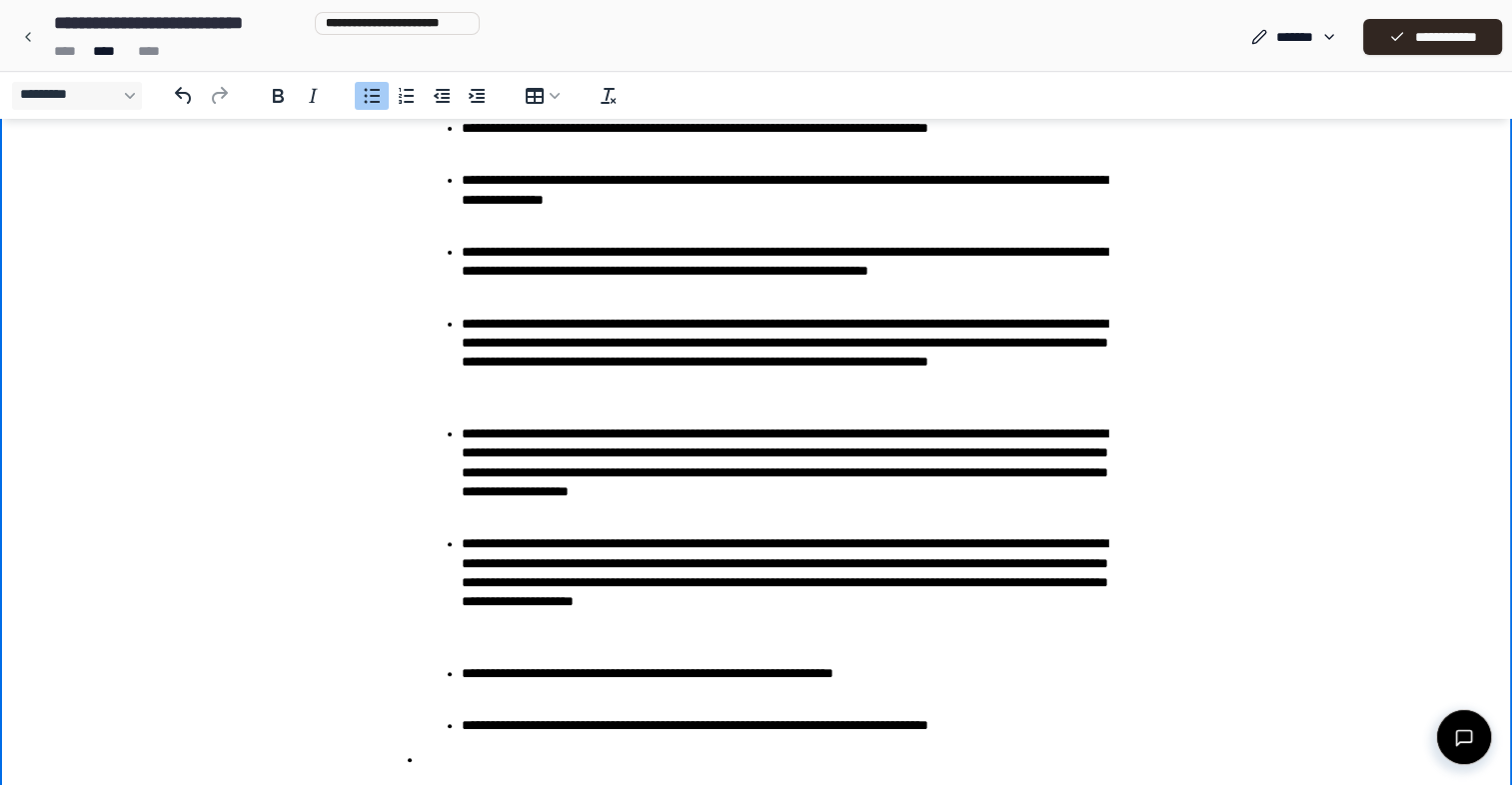 click on "**********" at bounding box center [796, 462] 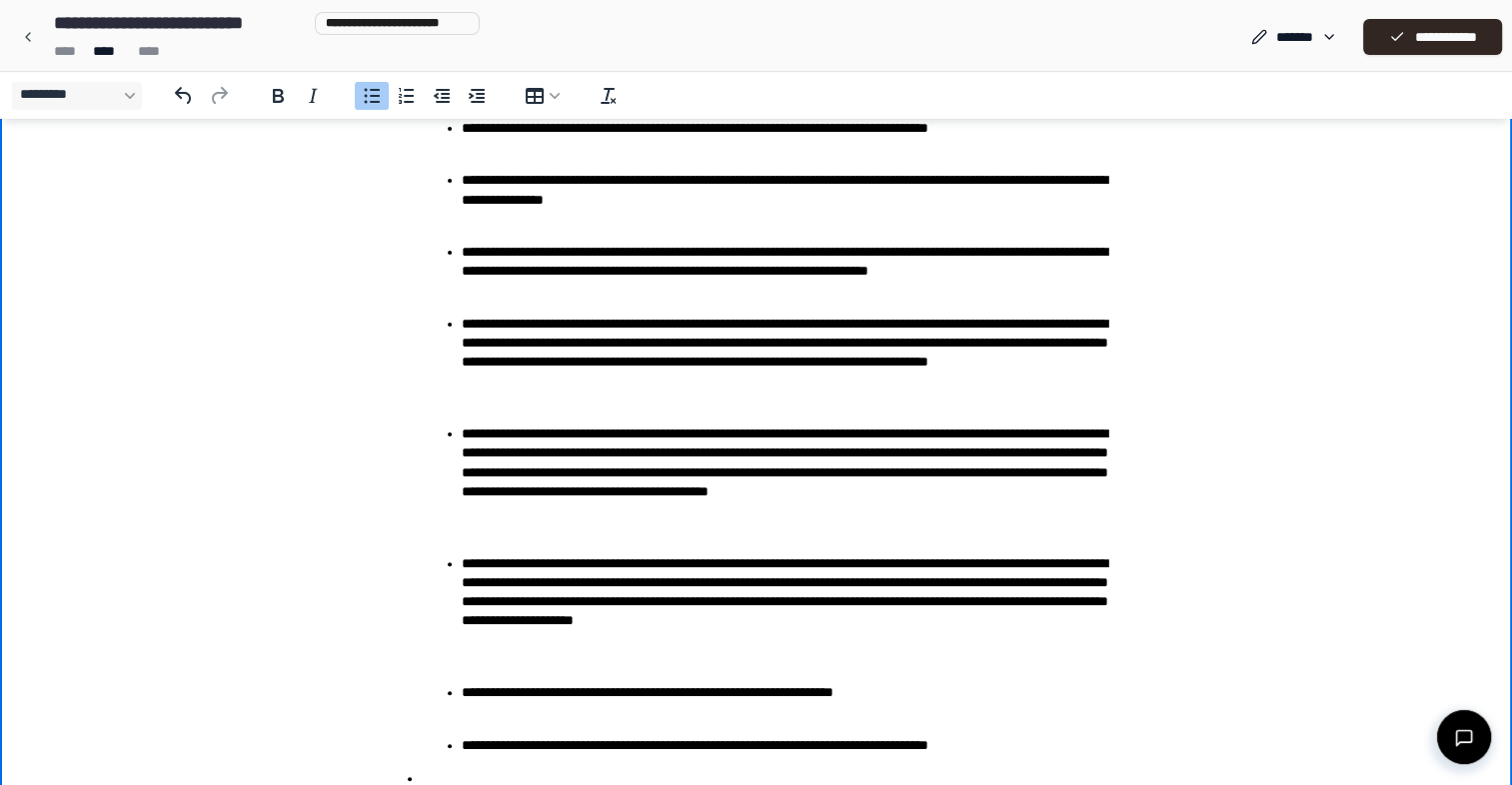 click on "**********" at bounding box center [796, 472] 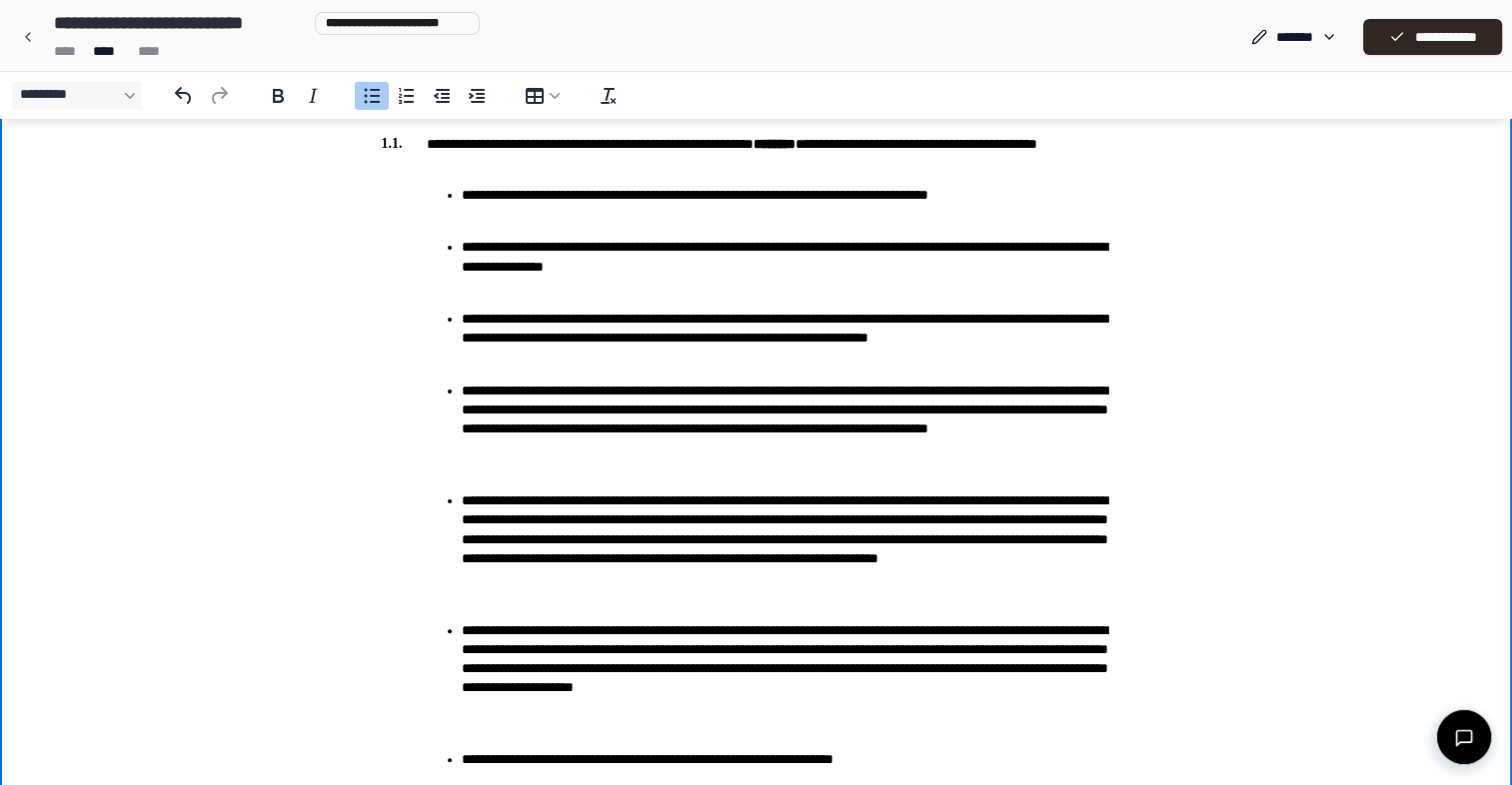 scroll, scrollTop: 399, scrollLeft: 0, axis: vertical 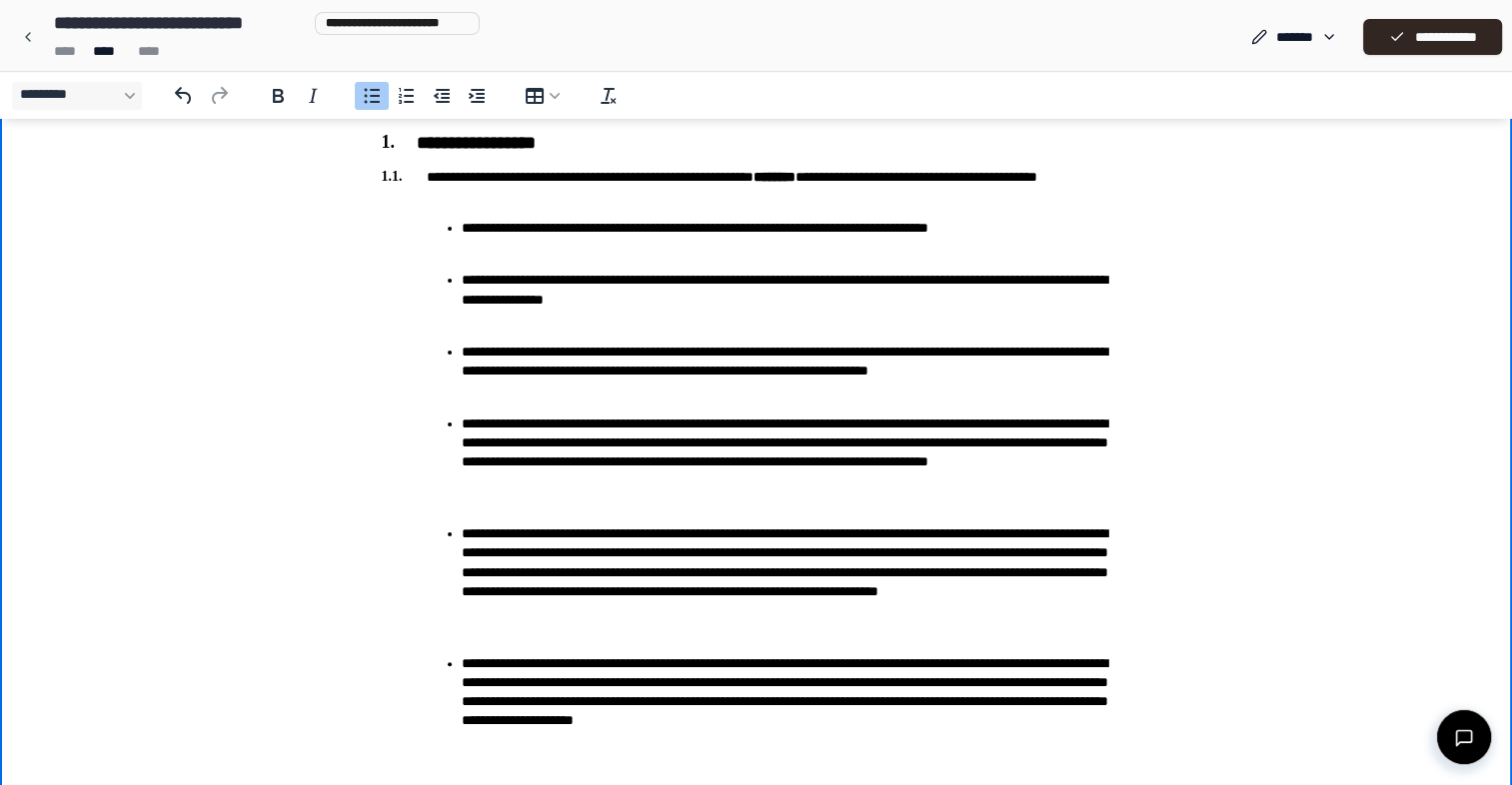 click on "**********" at bounding box center [796, 572] 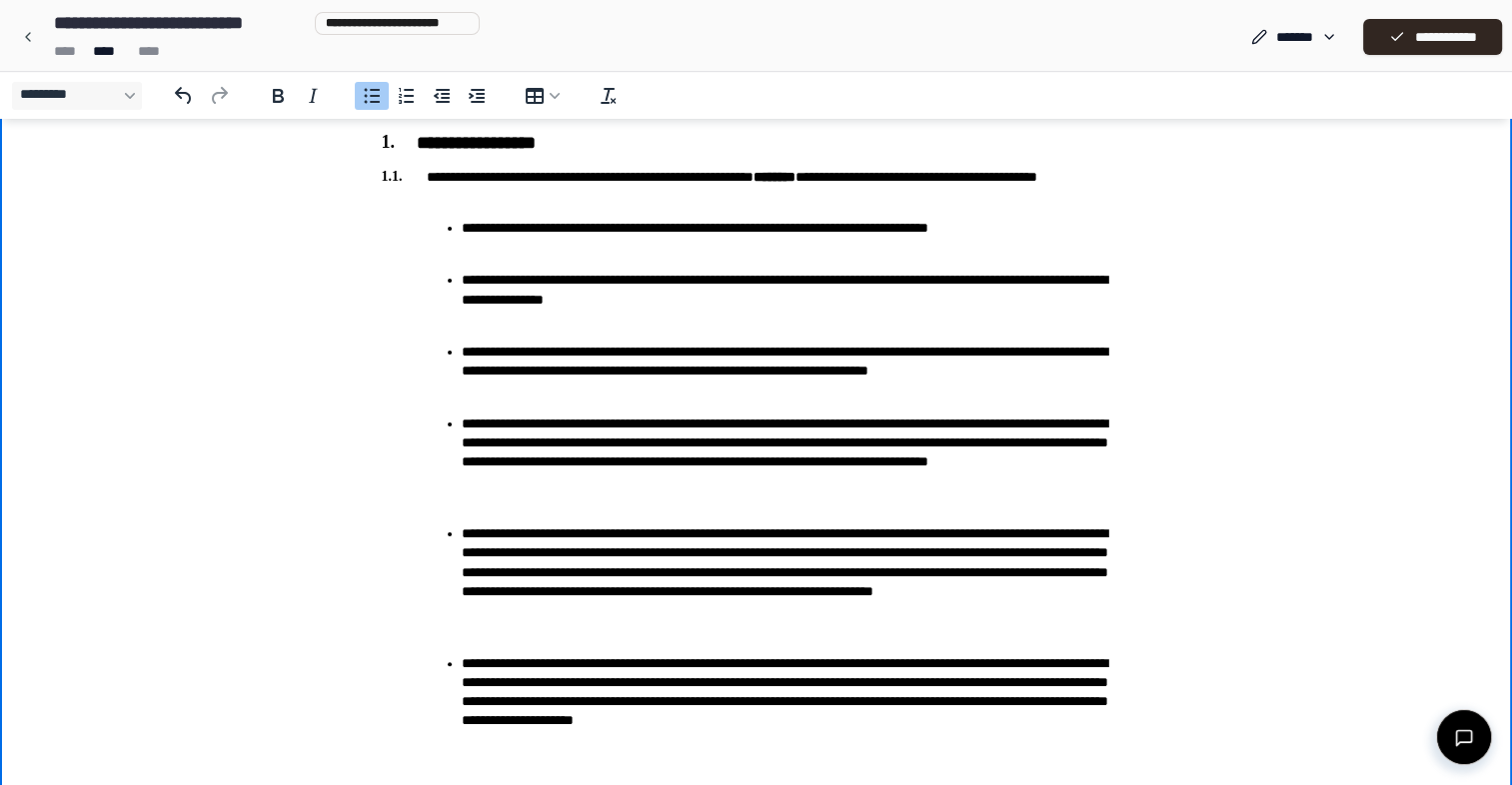 click on "**********" at bounding box center [796, 572] 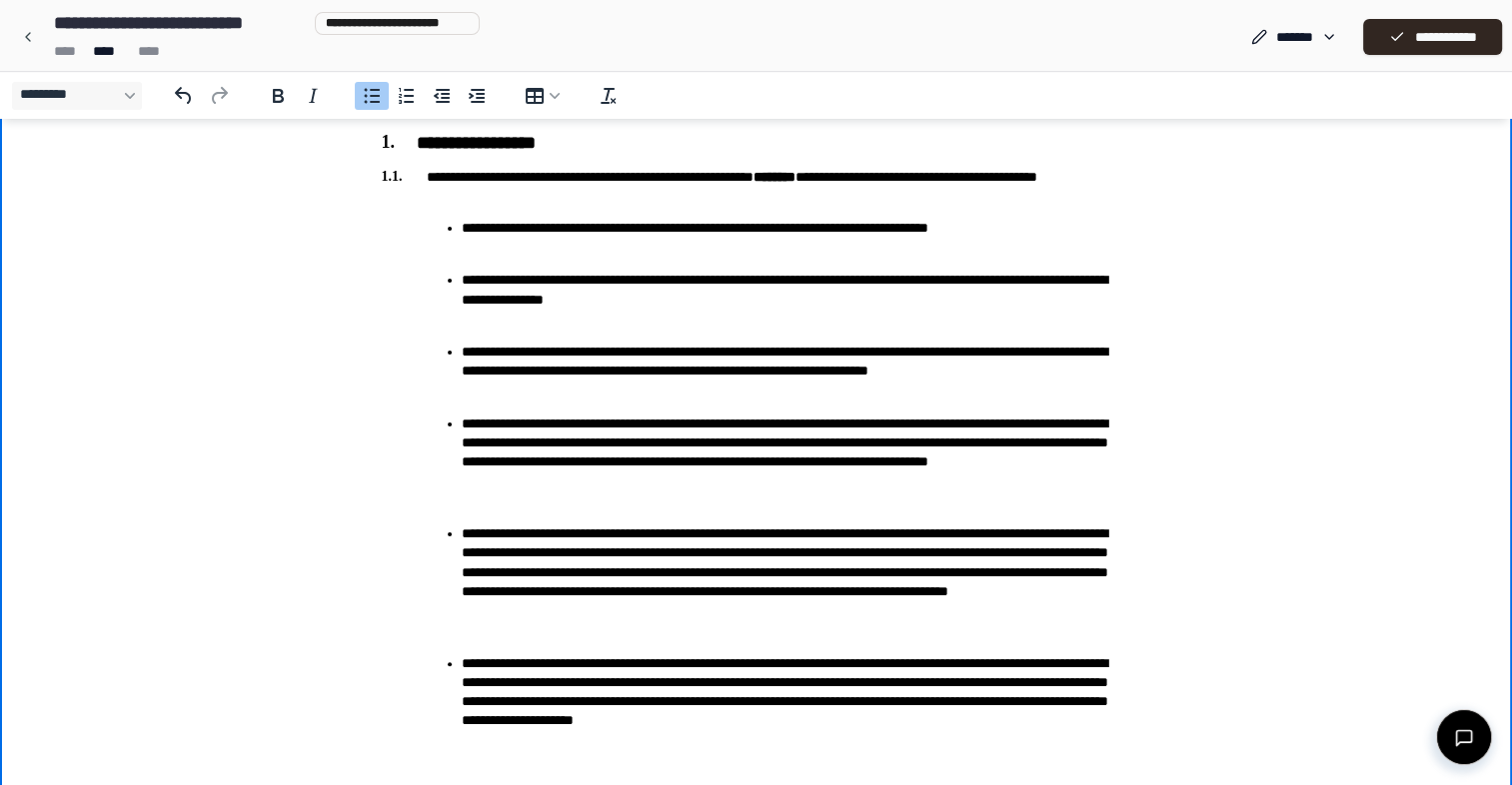 click on "**********" at bounding box center [796, 572] 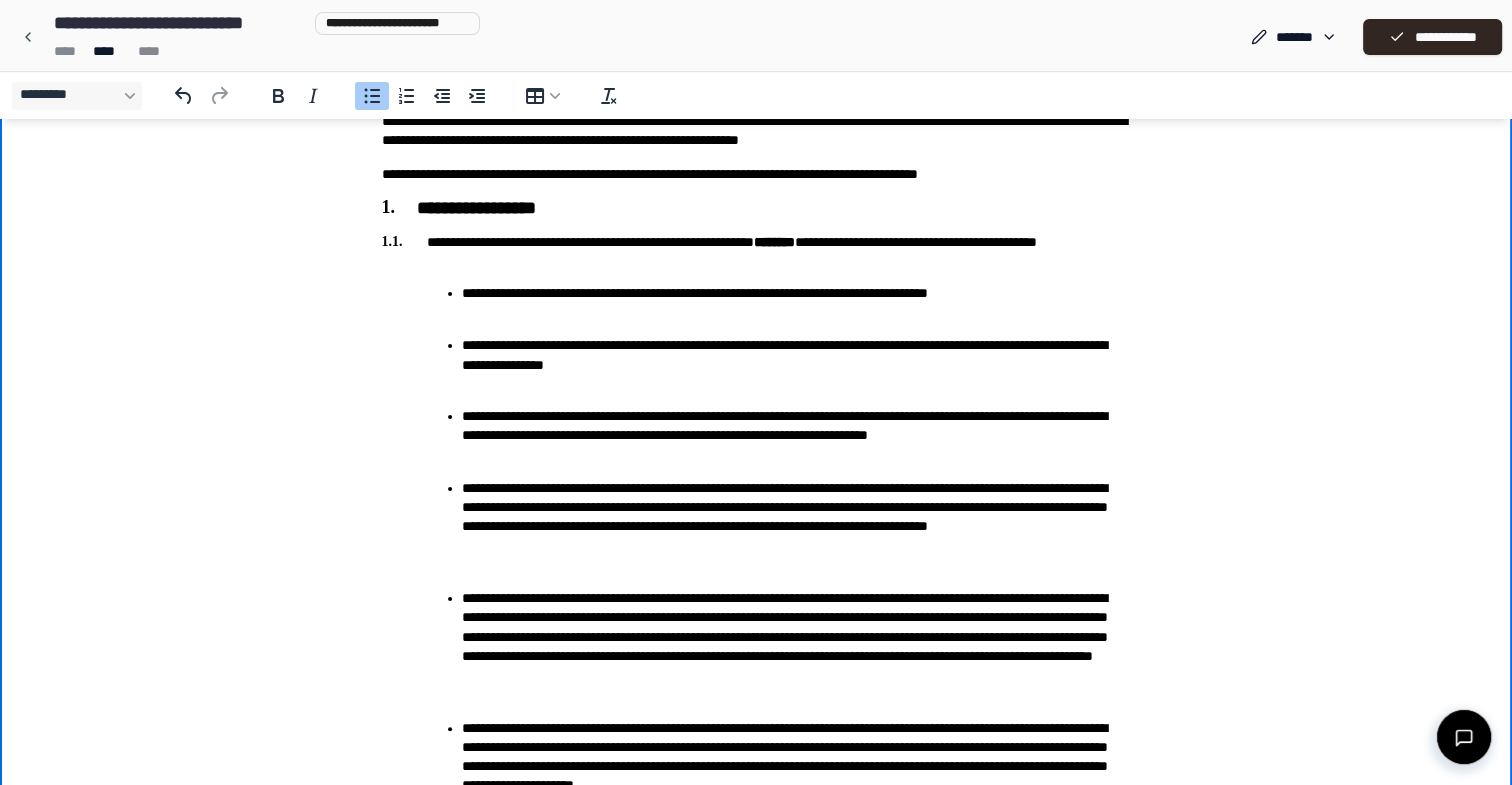 scroll, scrollTop: 300, scrollLeft: 0, axis: vertical 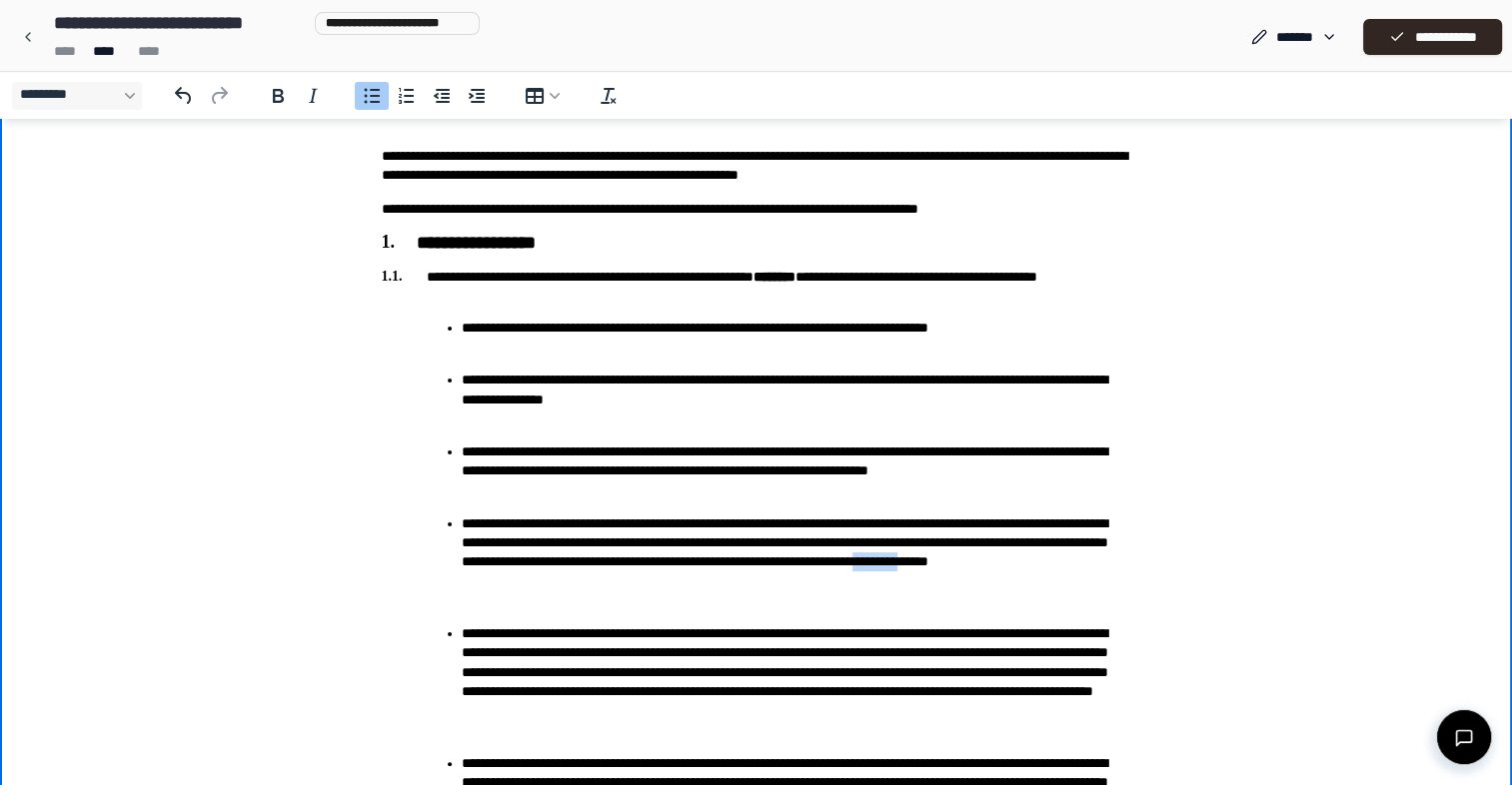 drag, startPoint x: 684, startPoint y: 581, endPoint x: 628, endPoint y: 579, distance: 56.0357 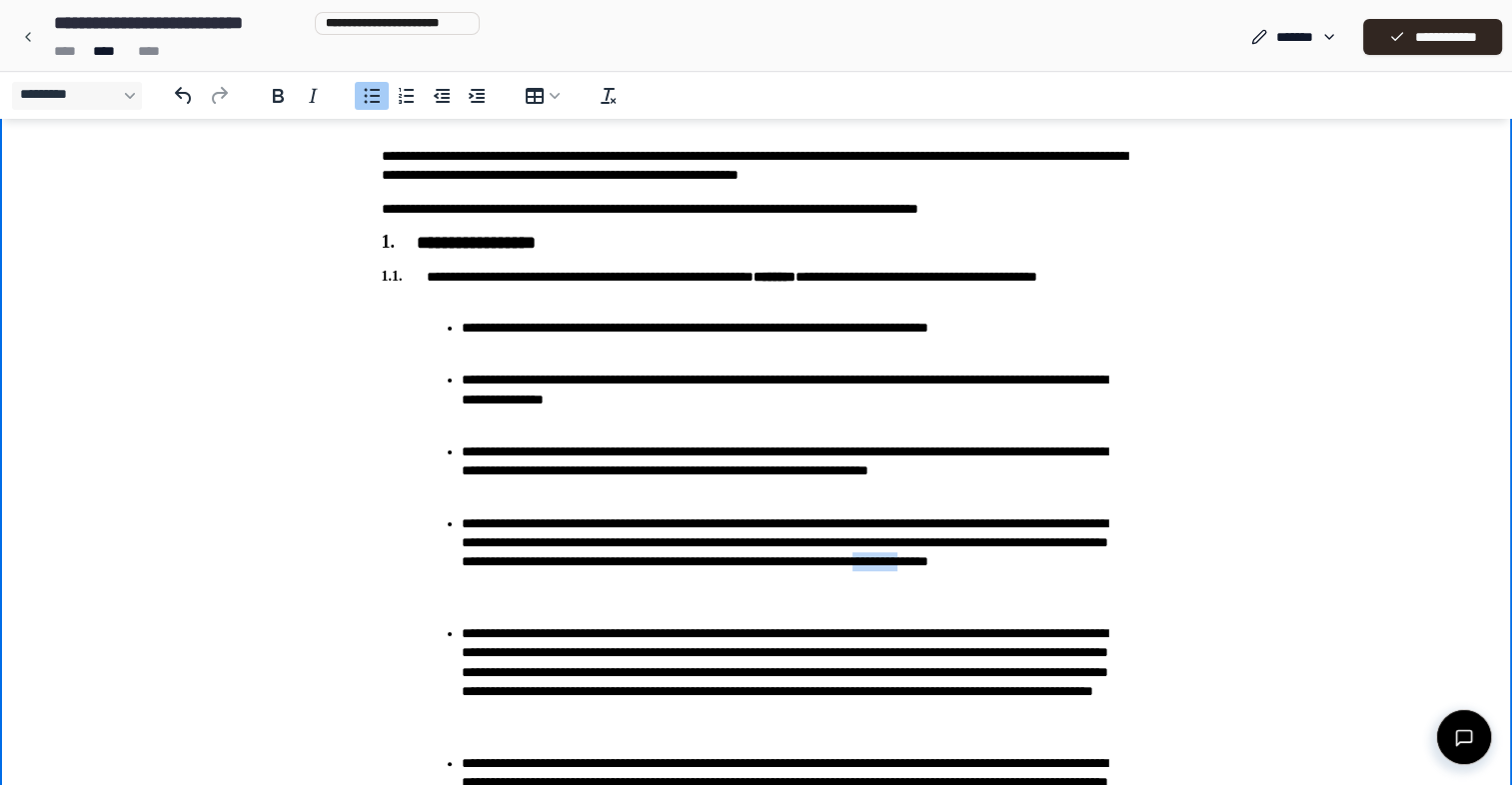 click on "**********" at bounding box center (796, 552) 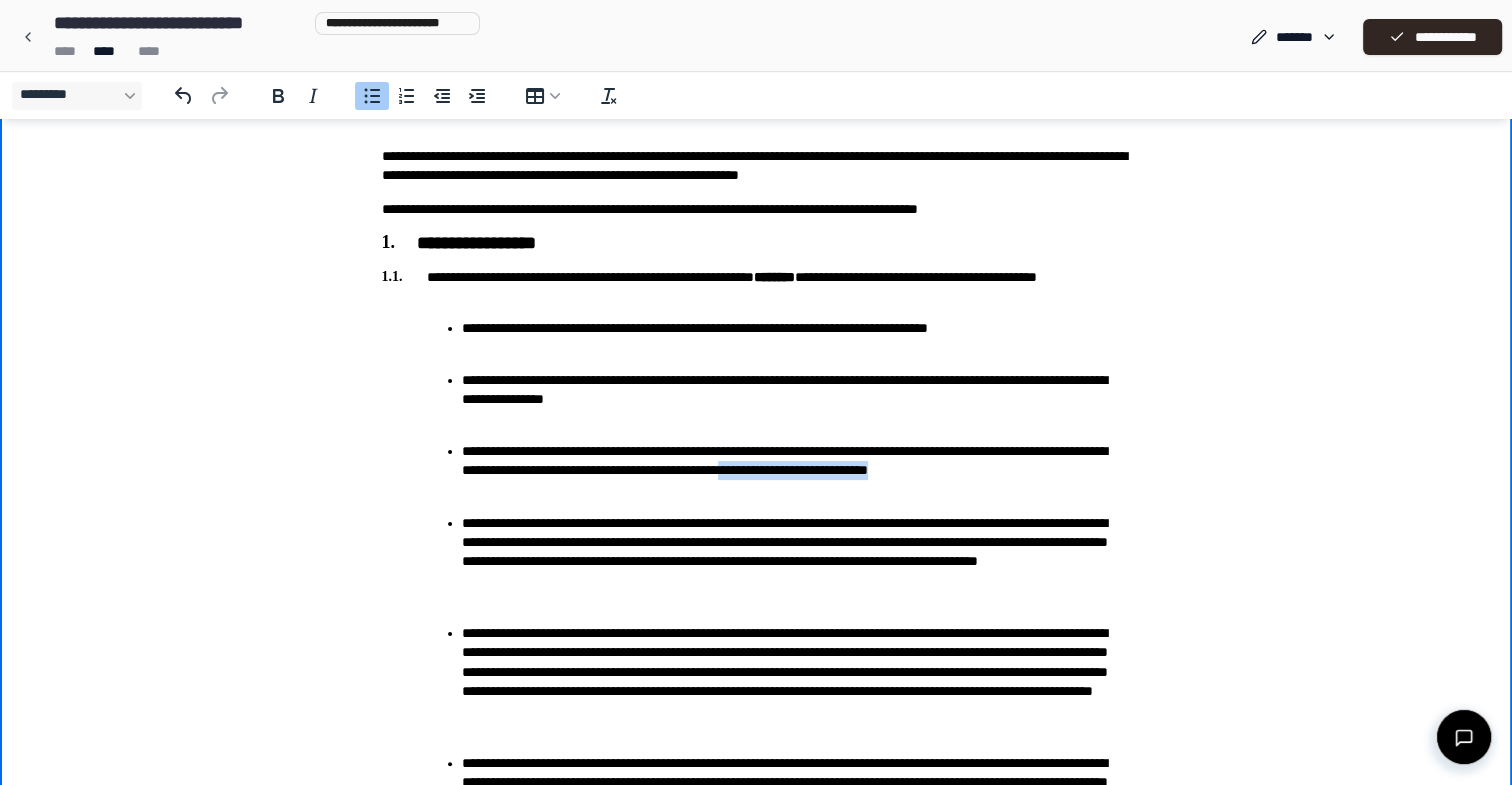 drag, startPoint x: 898, startPoint y: 469, endPoint x: 1087, endPoint y: 469, distance: 189 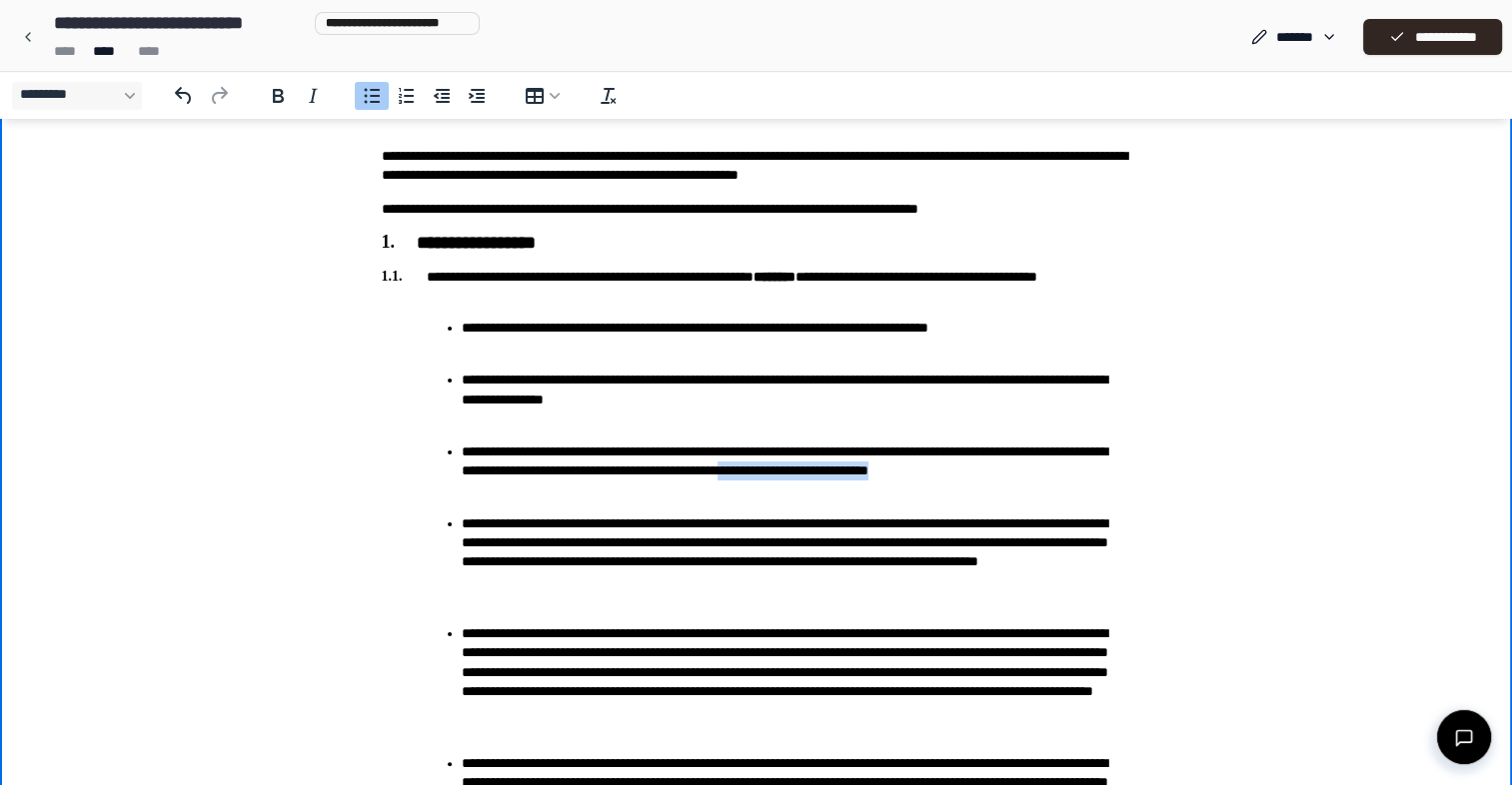 click on "**********" at bounding box center [796, 461] 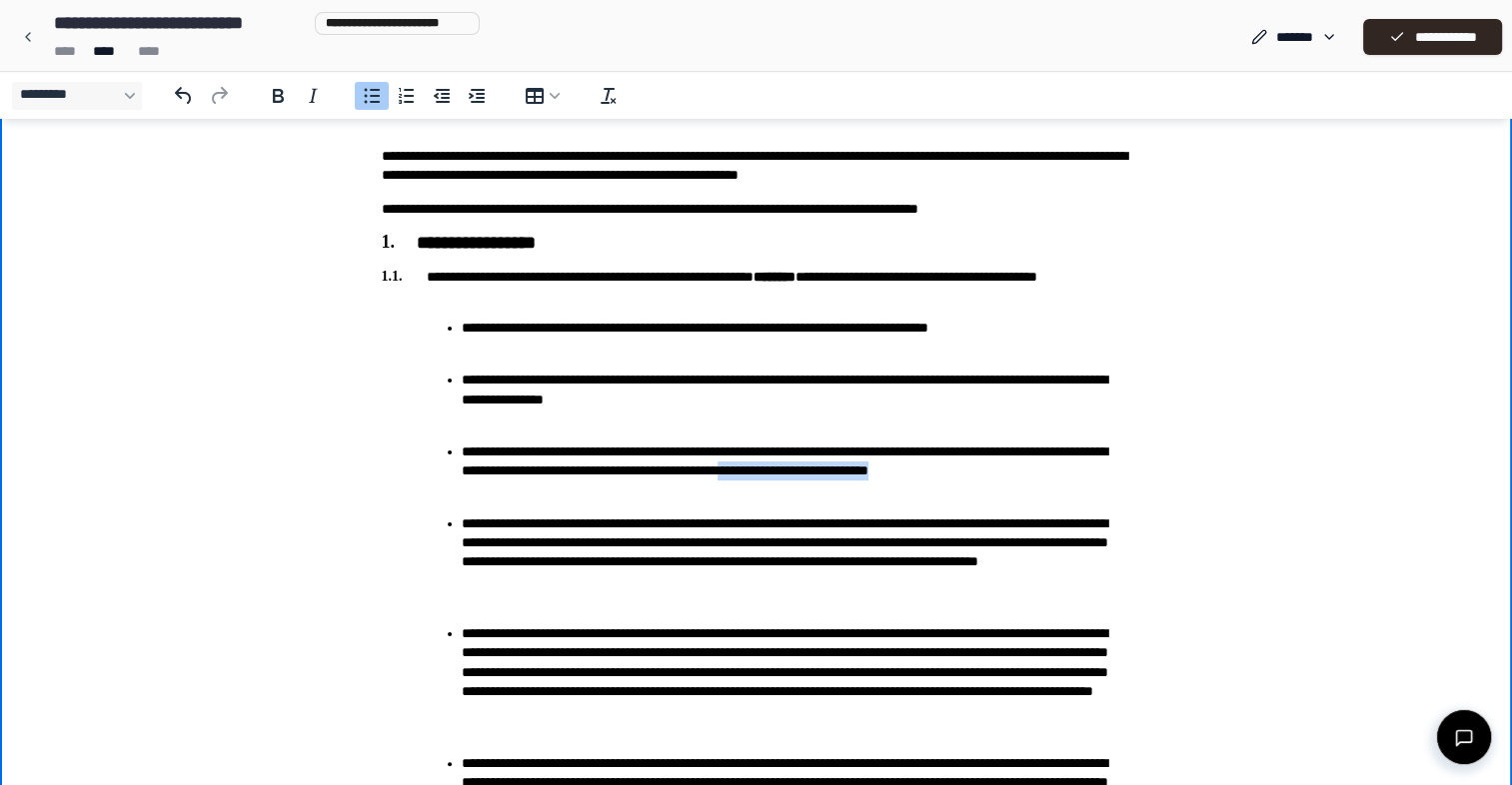 copy on "**********" 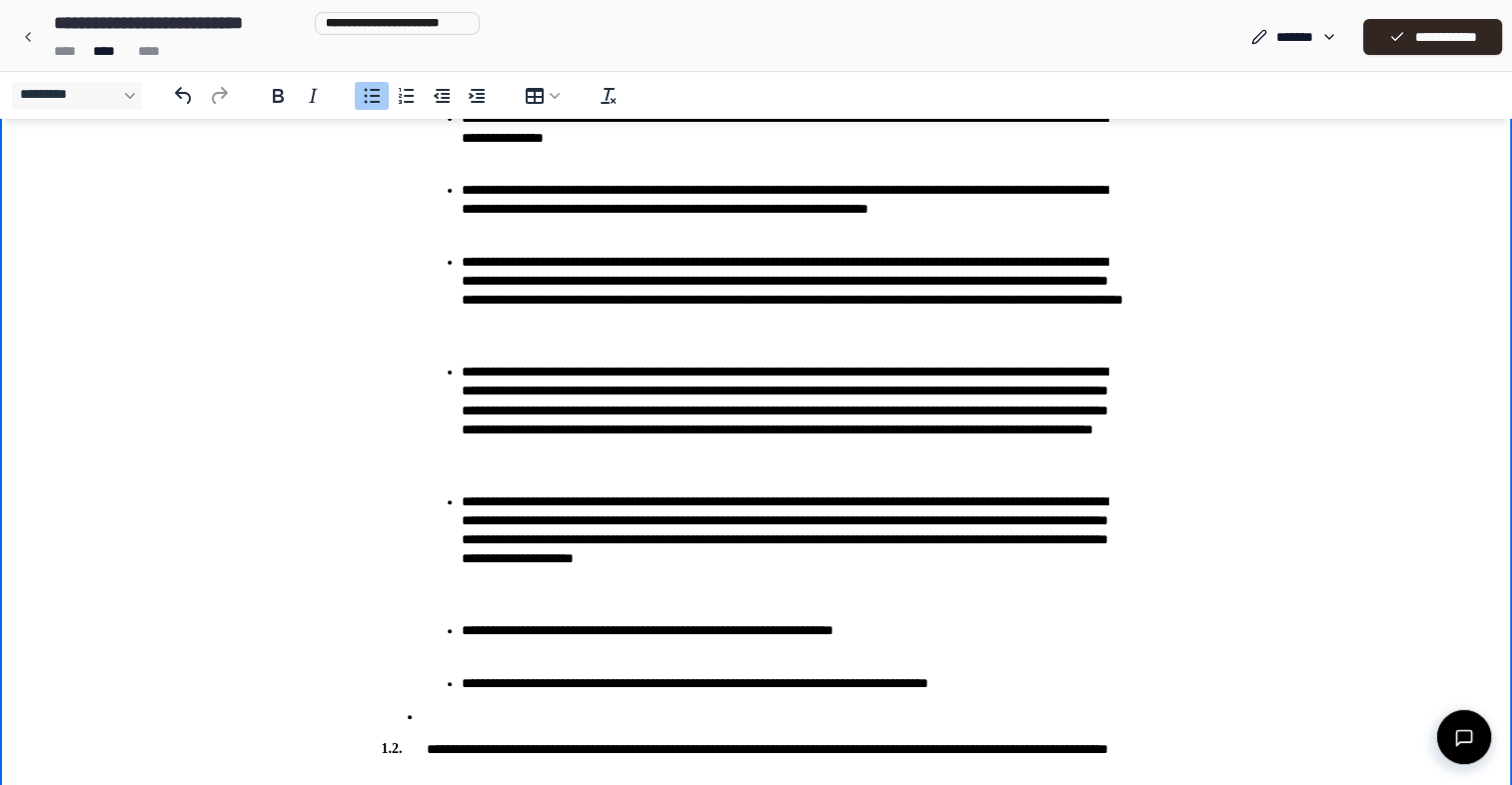 scroll, scrollTop: 599, scrollLeft: 0, axis: vertical 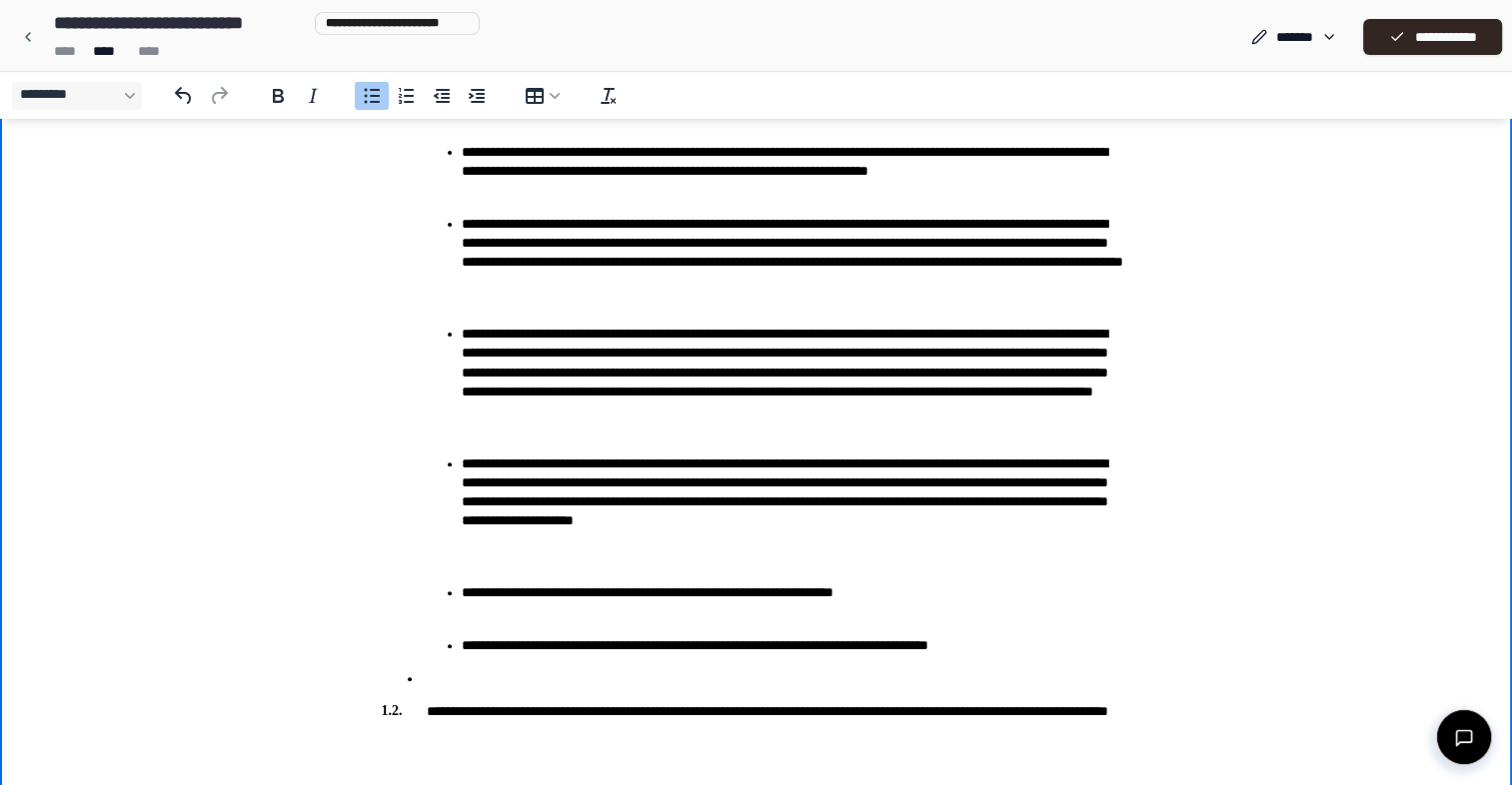 click on "**********" at bounding box center [796, 373] 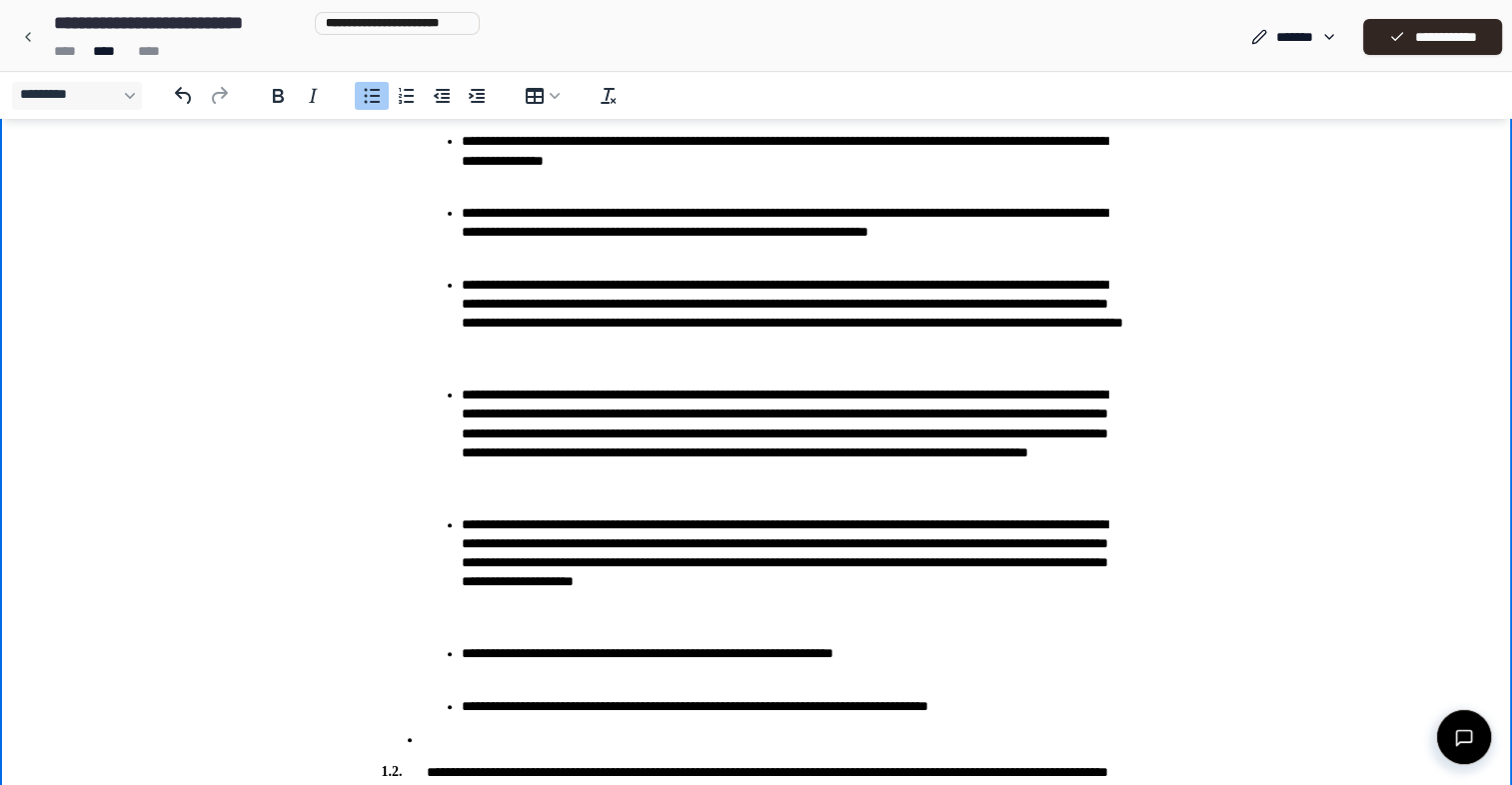 scroll, scrollTop: 699, scrollLeft: 0, axis: vertical 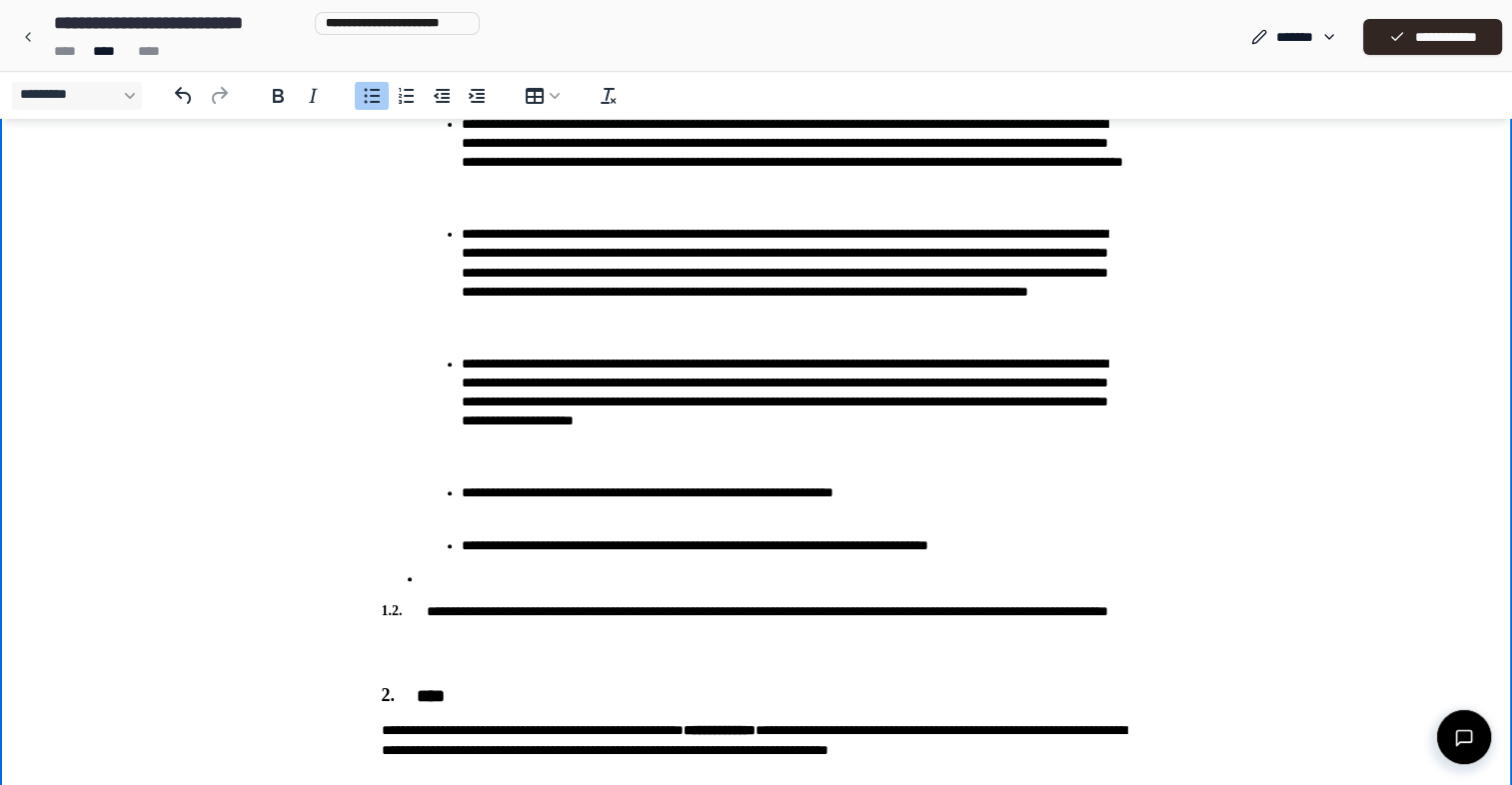 click on "**********" at bounding box center (796, 273) 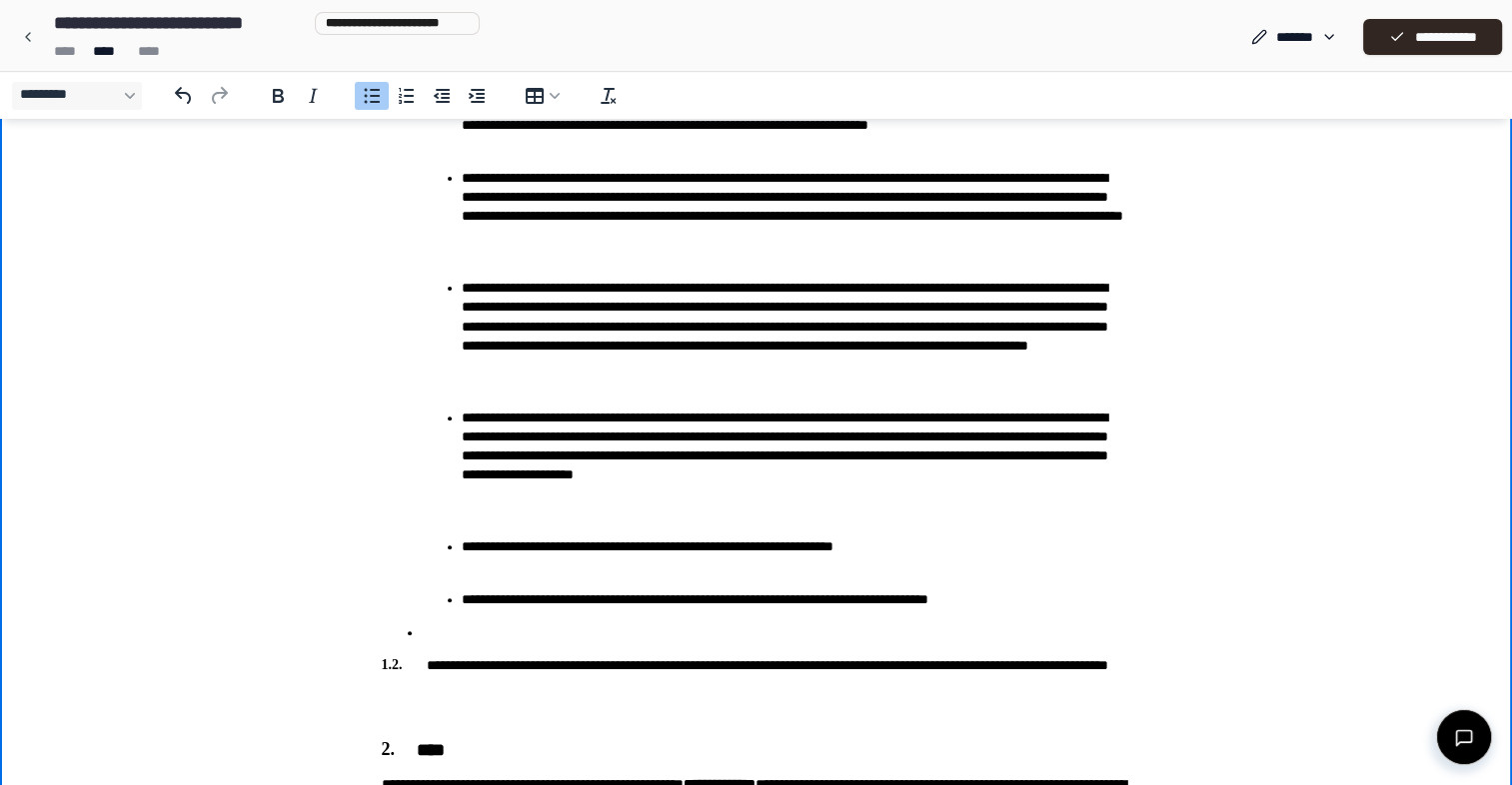 scroll, scrollTop: 599, scrollLeft: 0, axis: vertical 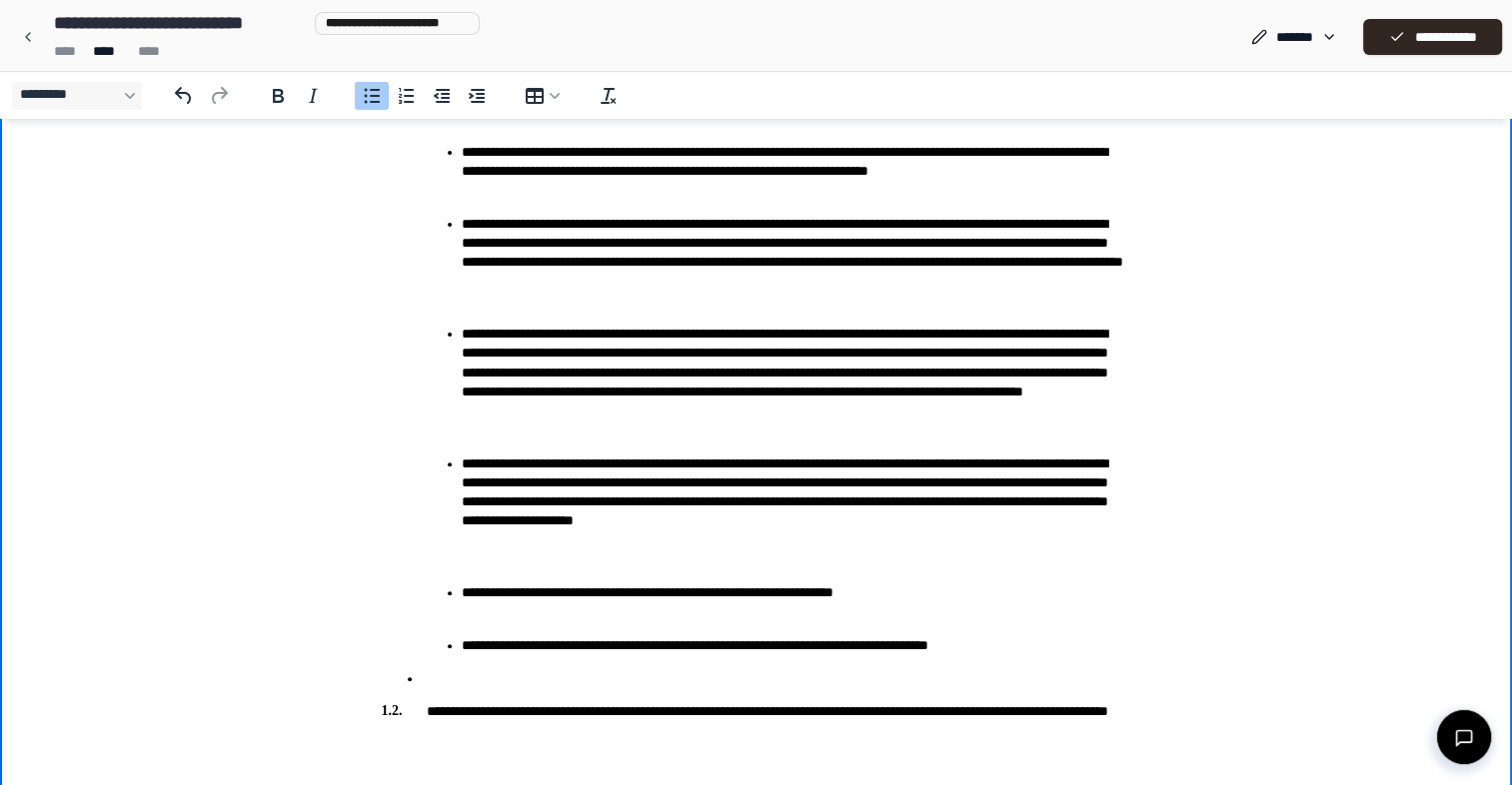 click on "**********" at bounding box center [796, 253] 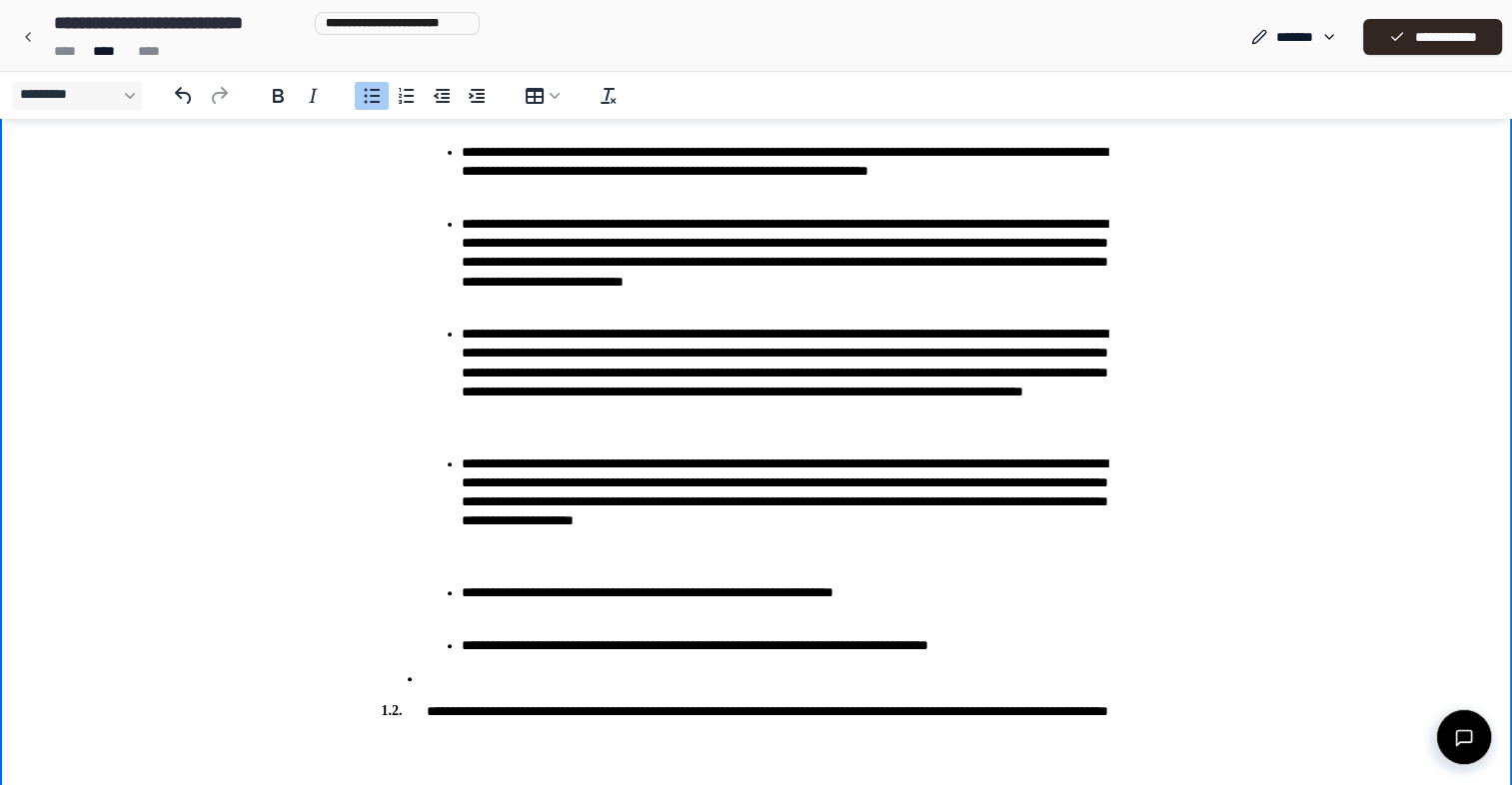 click on "**********" at bounding box center [796, 373] 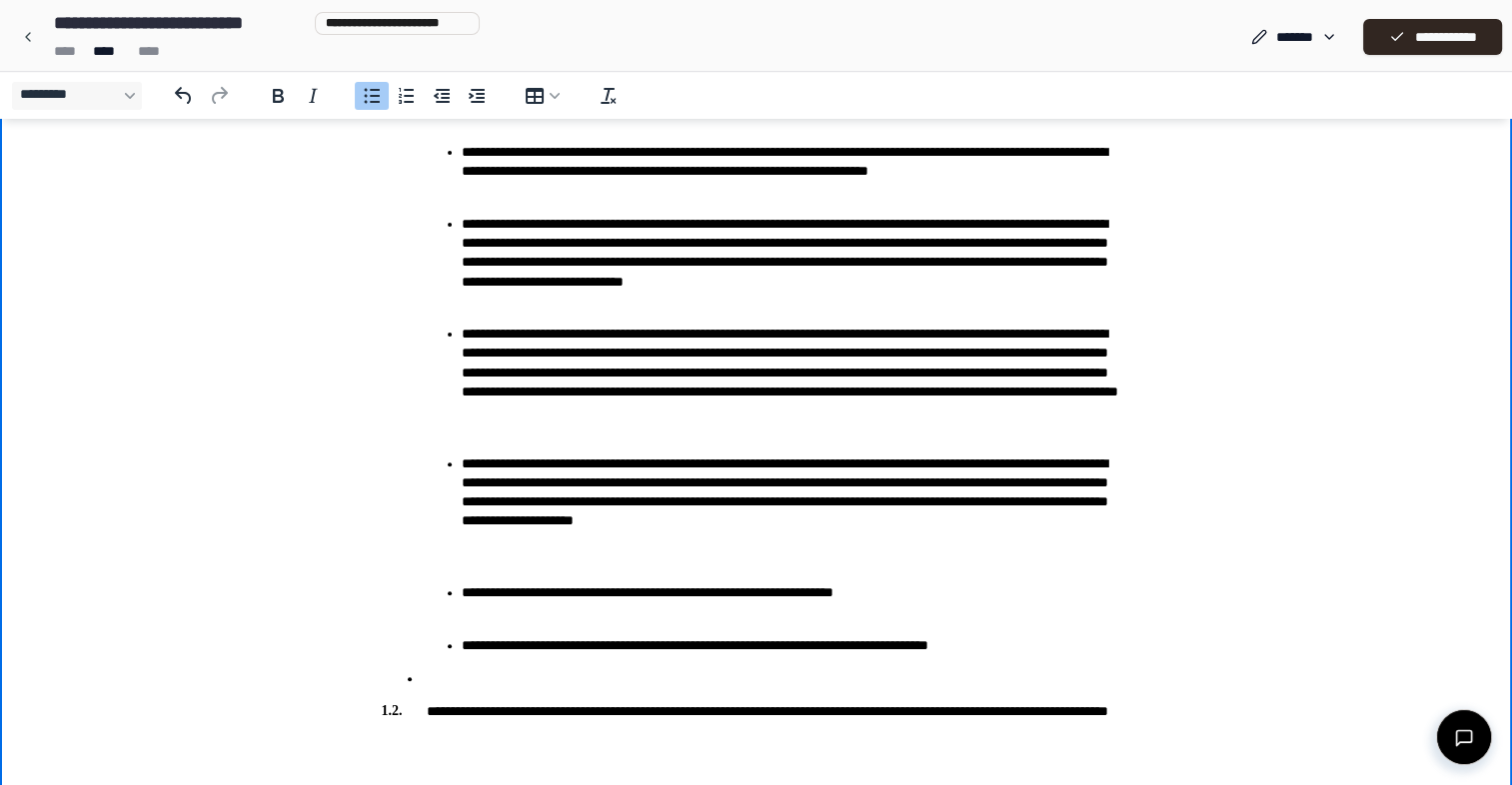 click on "**********" at bounding box center (796, 373) 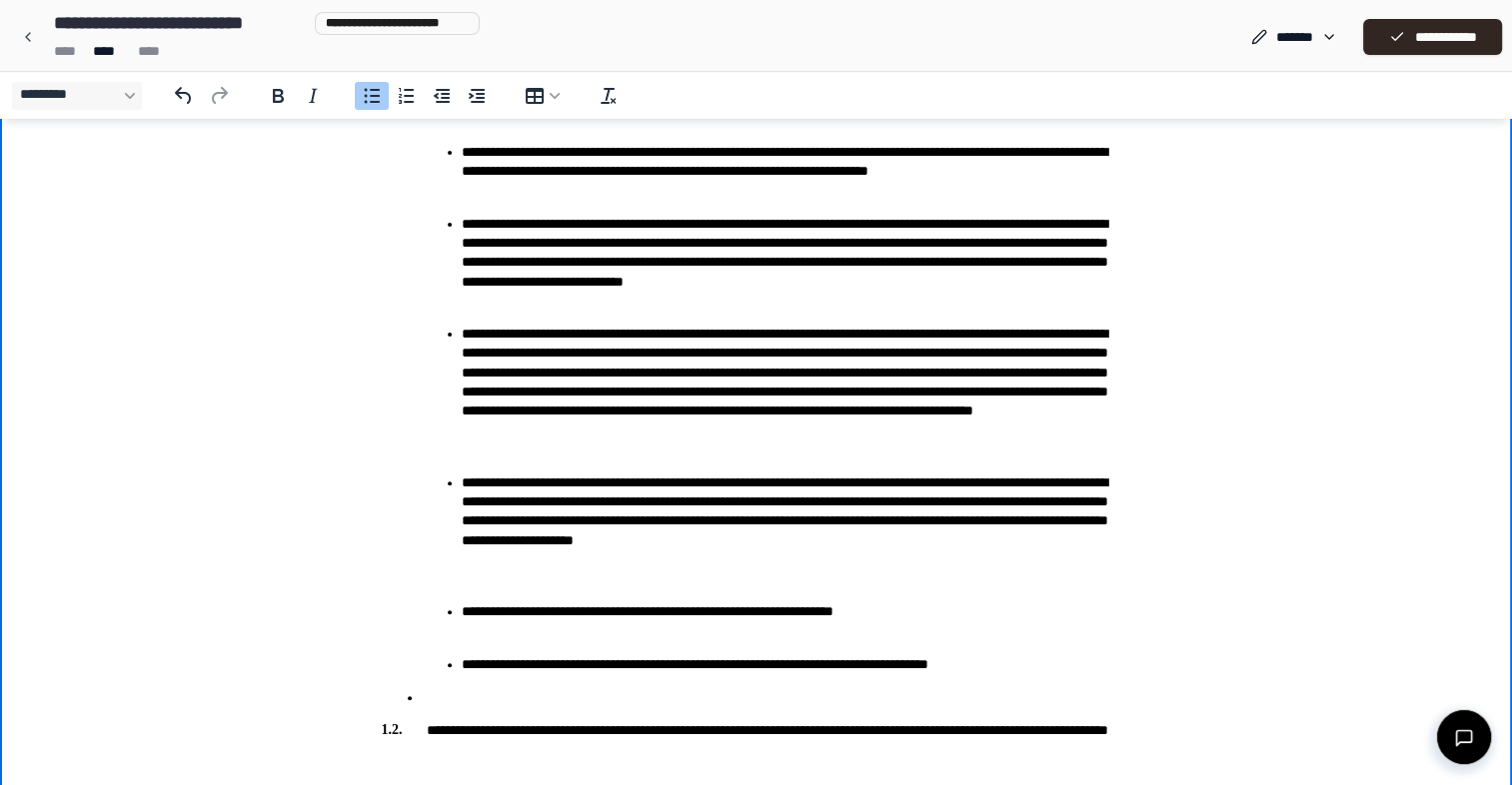 click on "**********" at bounding box center [796, 383] 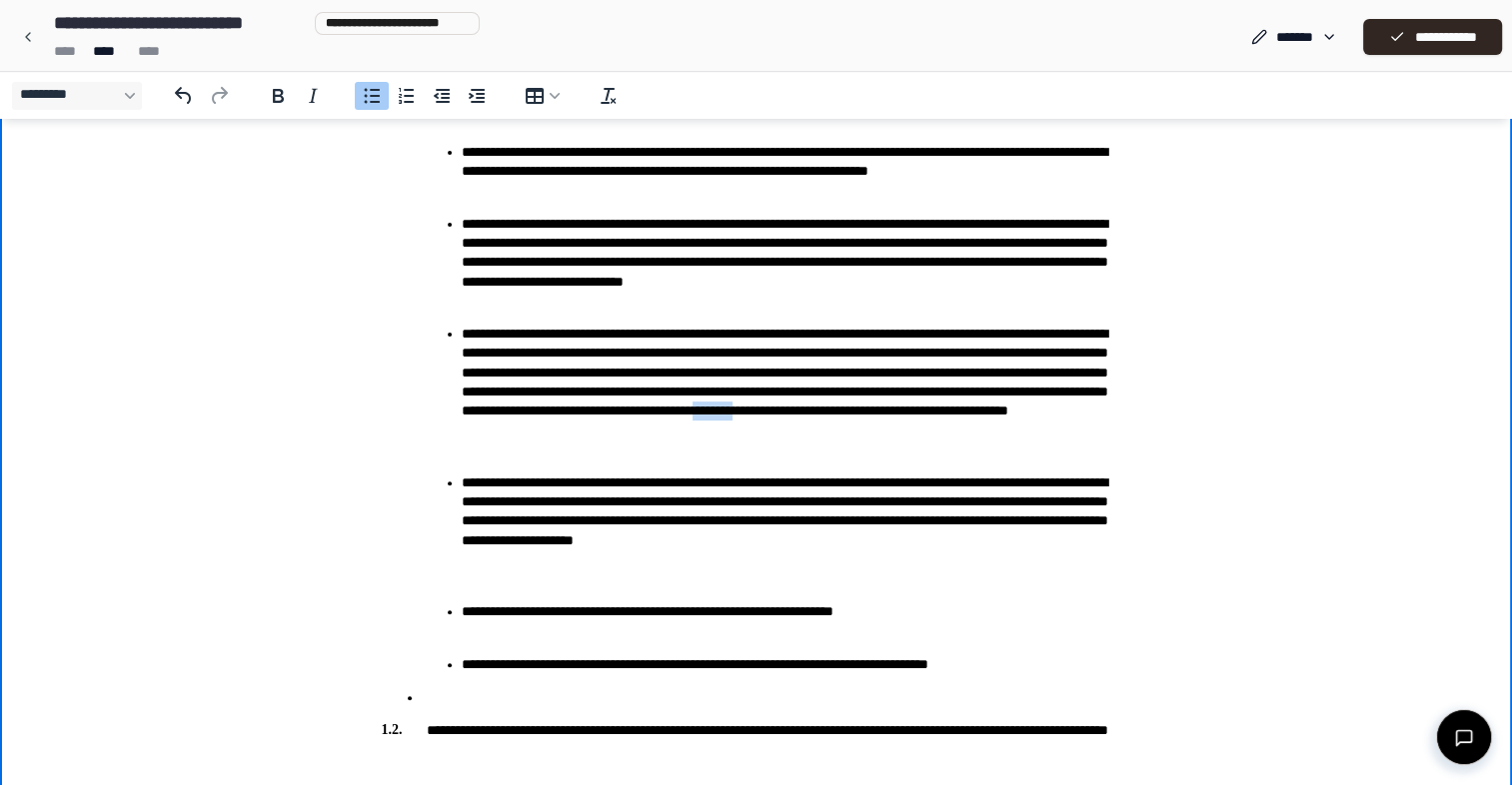 drag, startPoint x: 728, startPoint y: 425, endPoint x: 678, endPoint y: 423, distance: 50.039984 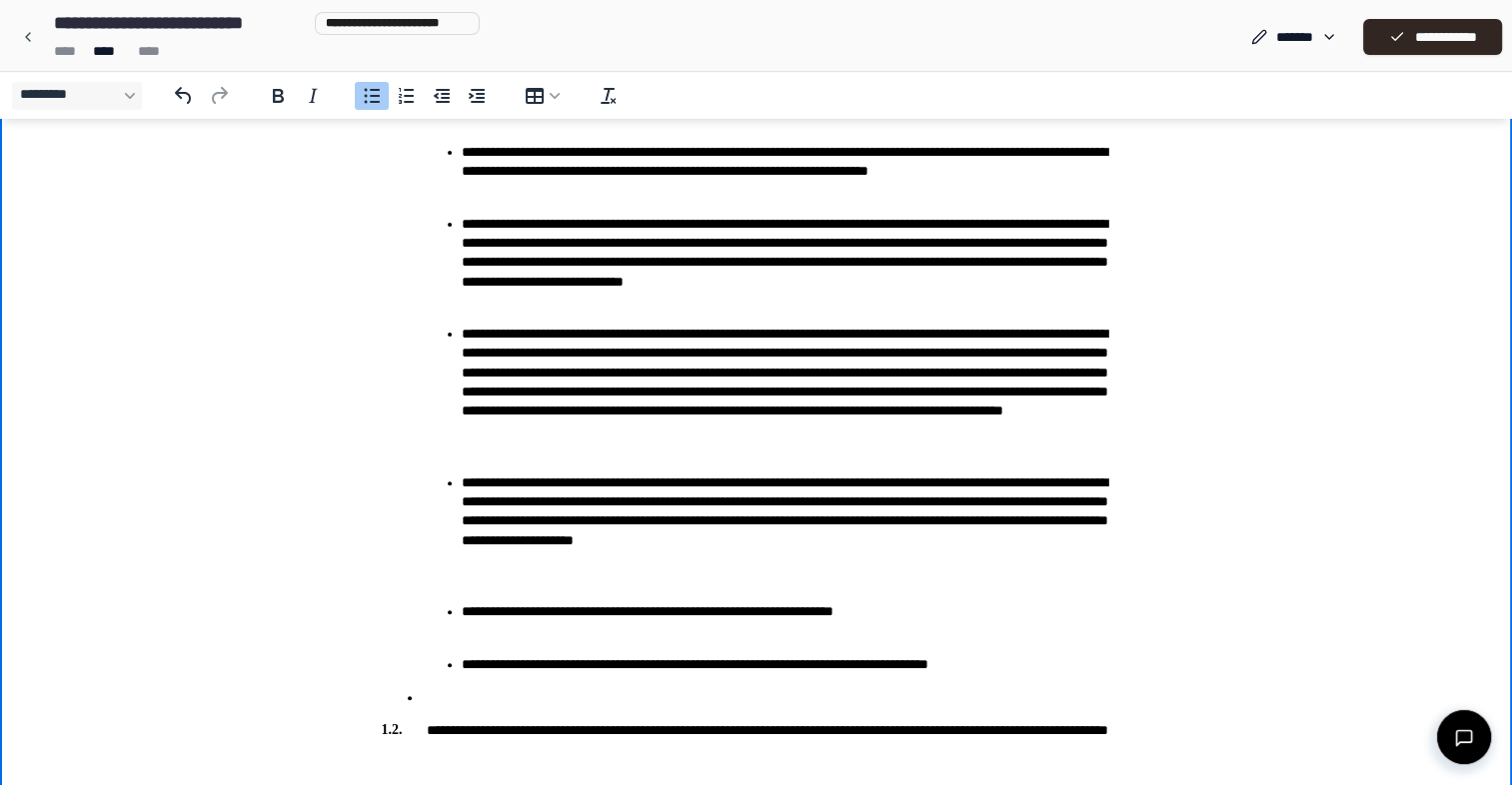 click on "**********" at bounding box center [796, 383] 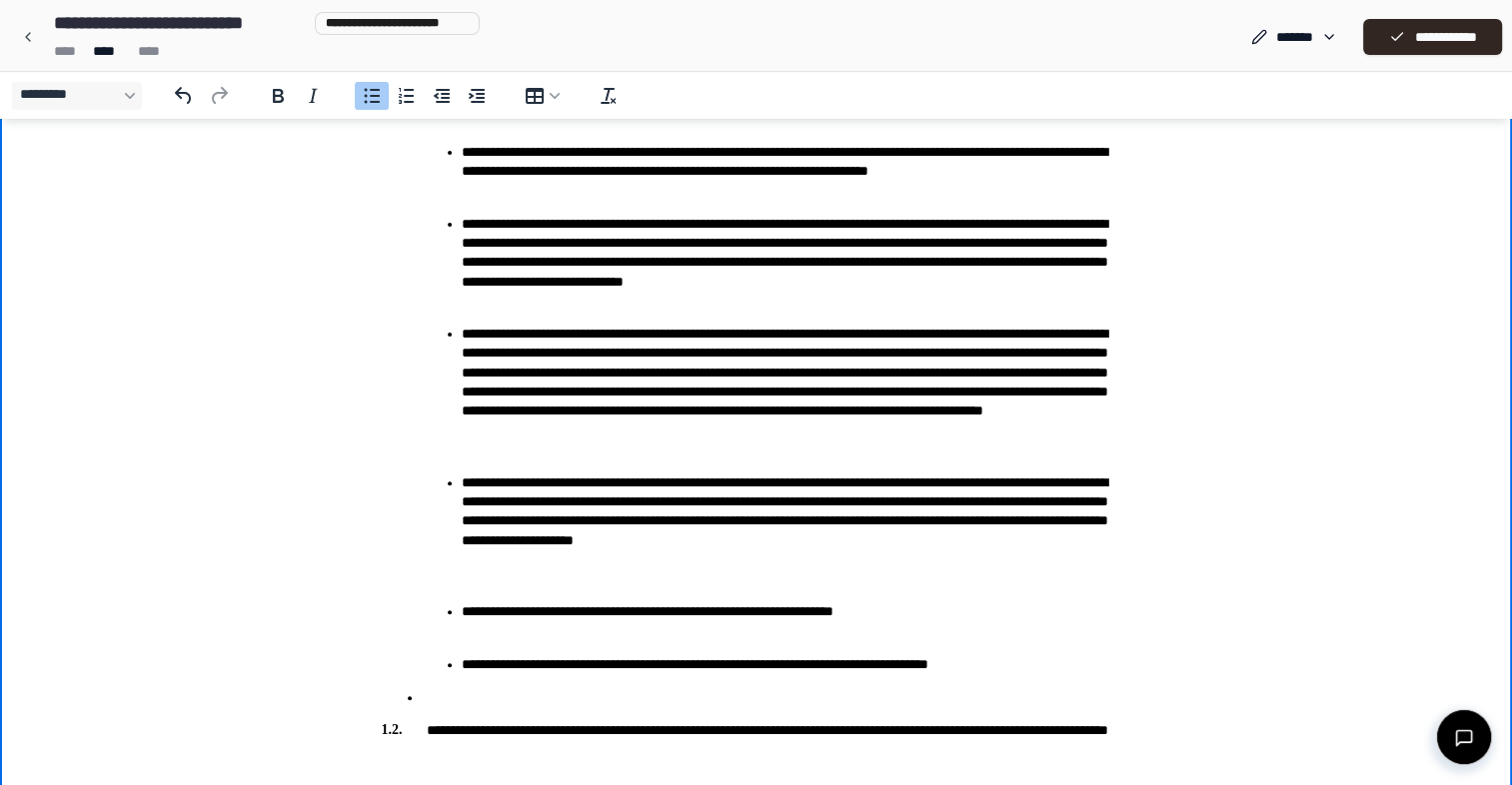click on "**********" at bounding box center [796, 383] 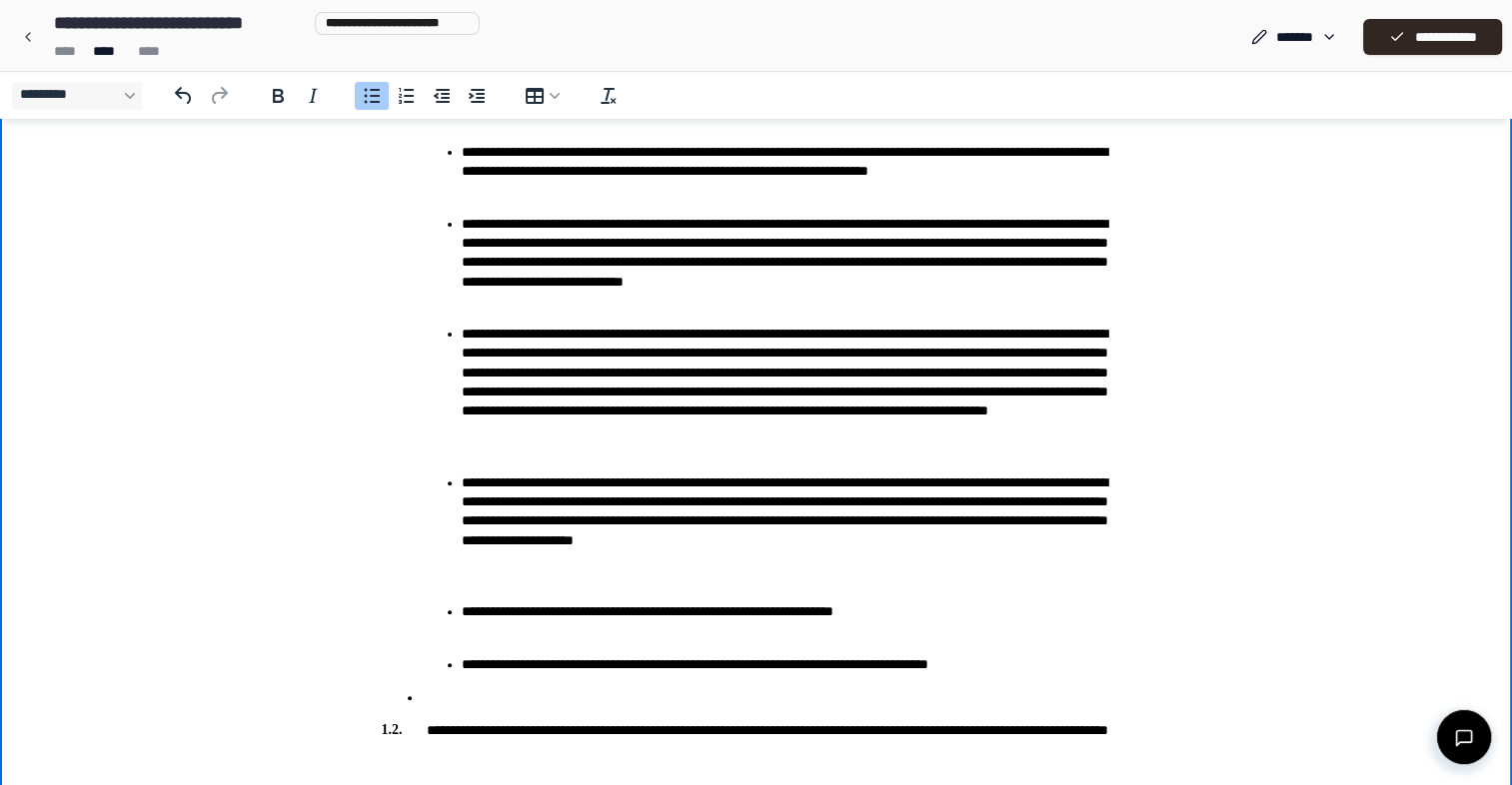click on "**********" at bounding box center [796, 383] 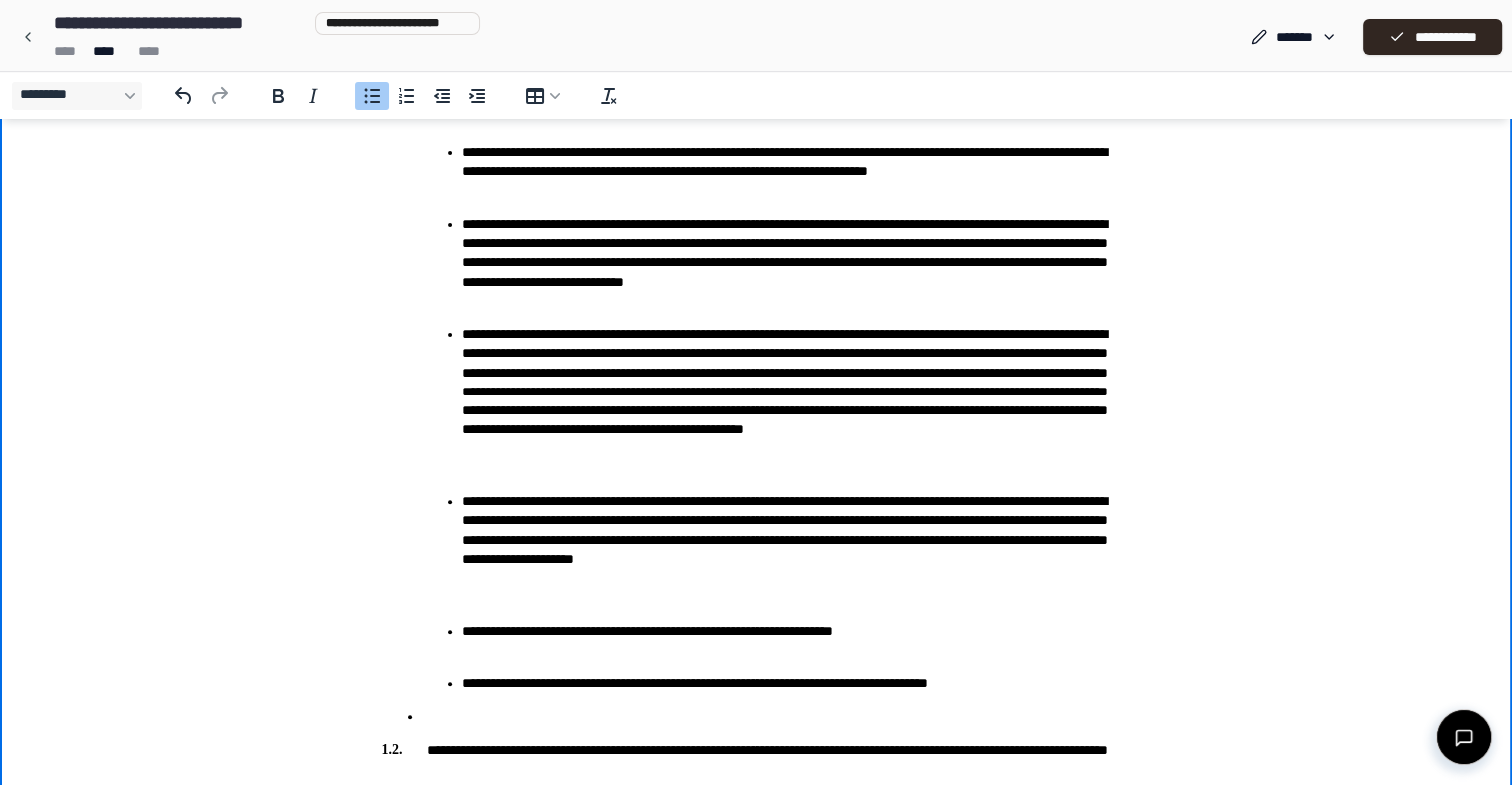 click on "**********" at bounding box center (796, 392) 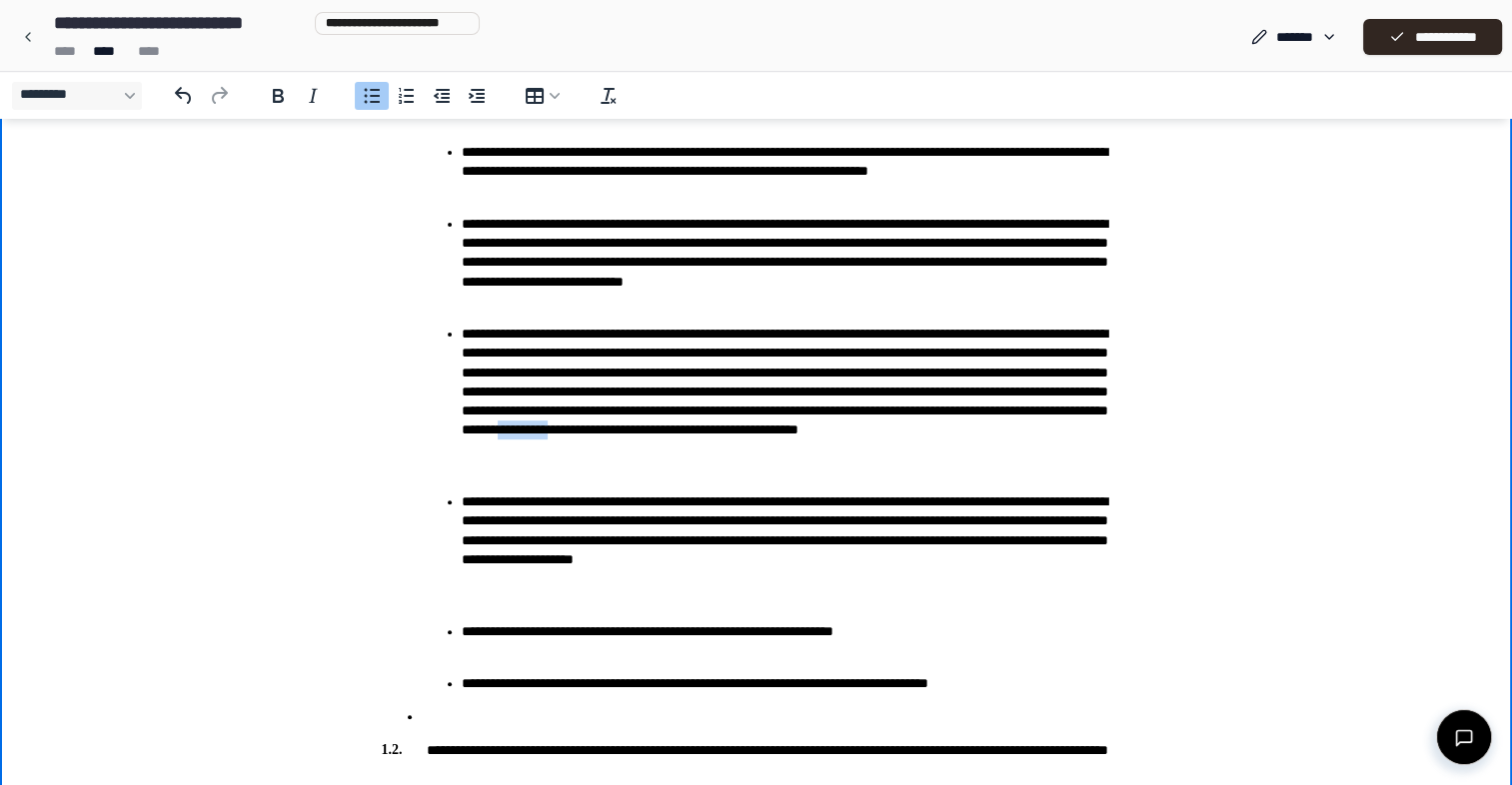 drag, startPoint x: 652, startPoint y: 454, endPoint x: 591, endPoint y: 452, distance: 61.03278 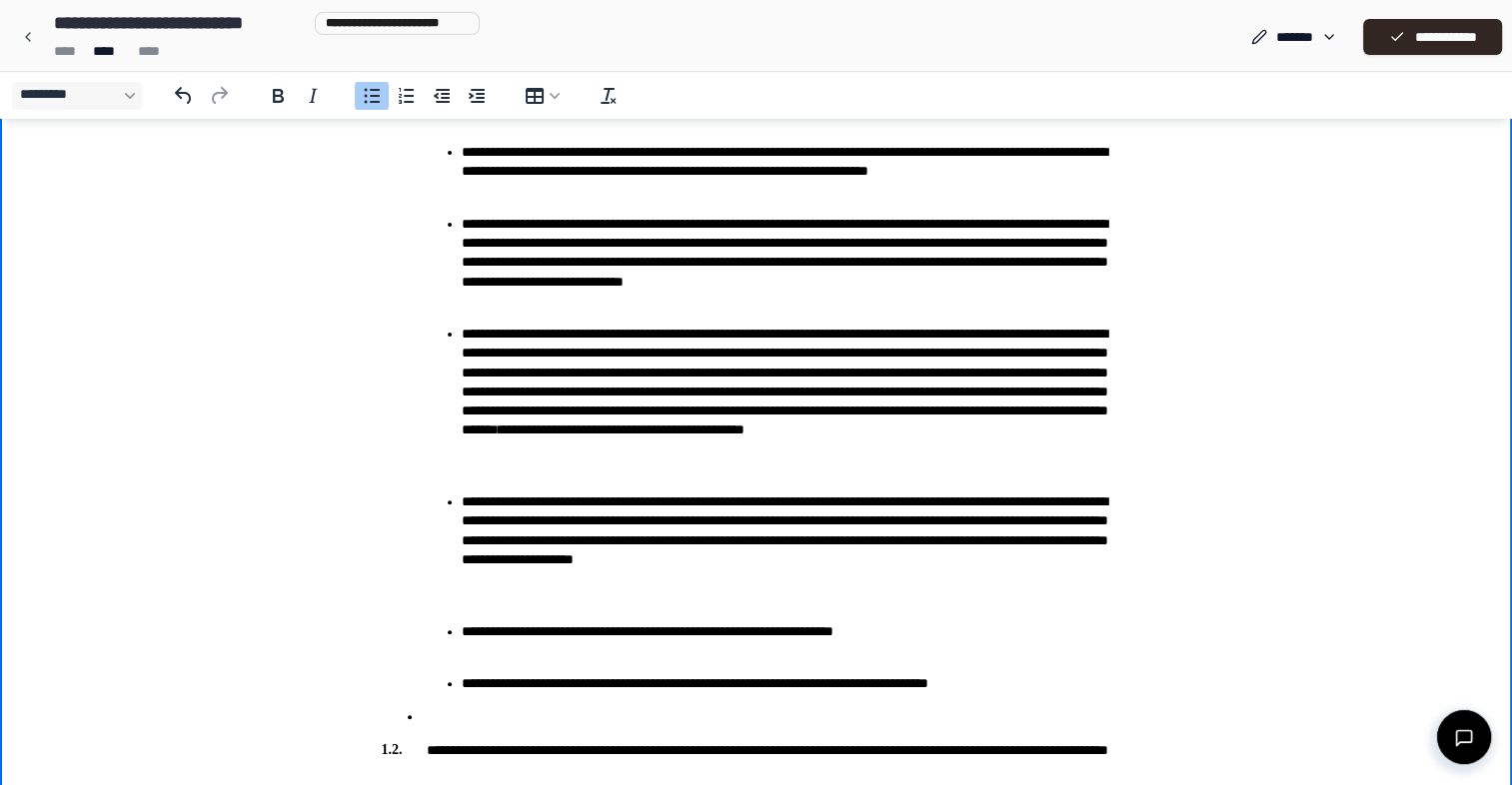click on "**********" at bounding box center [796, 392] 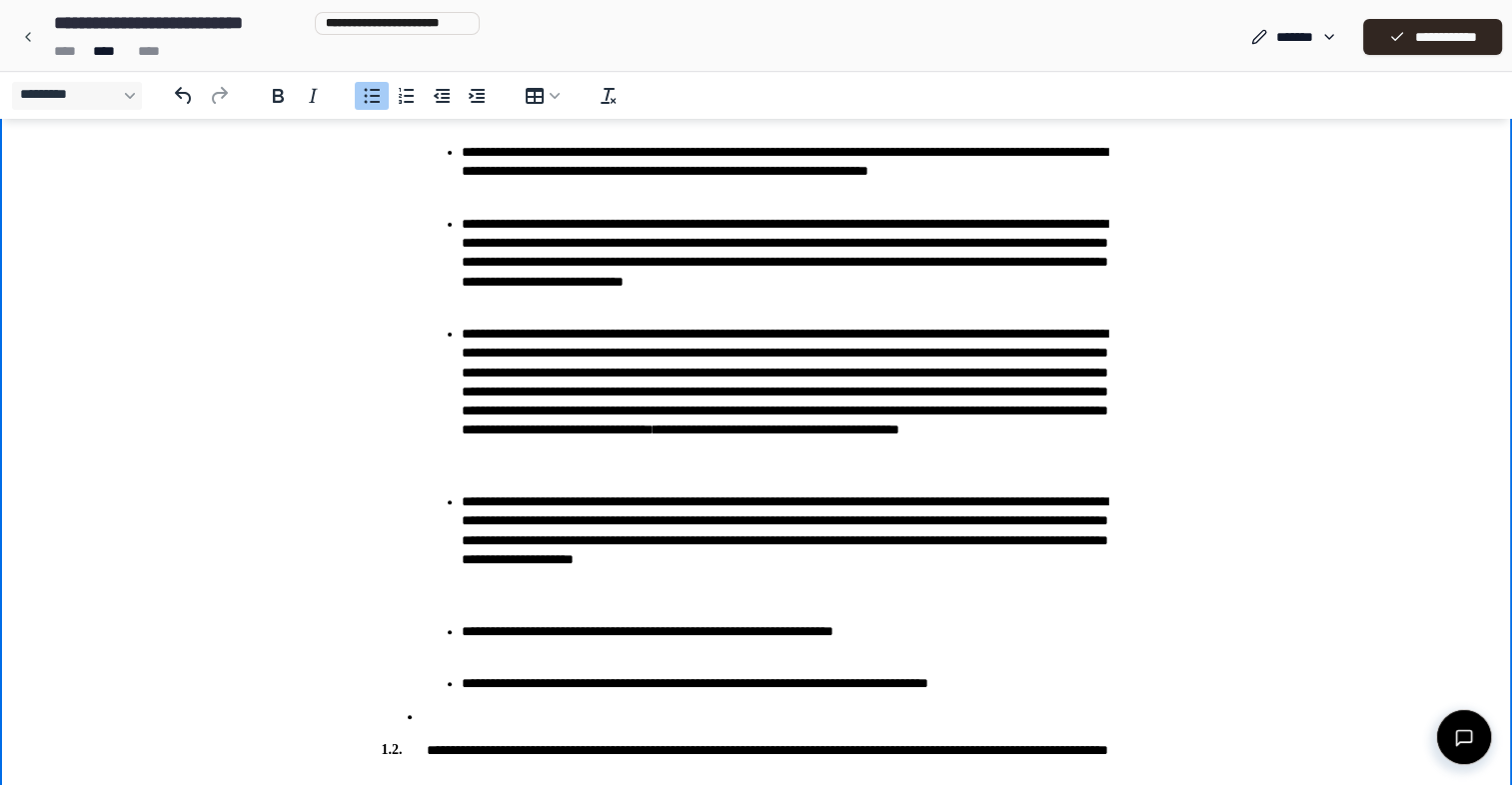 click on "**********" at bounding box center [796, 392] 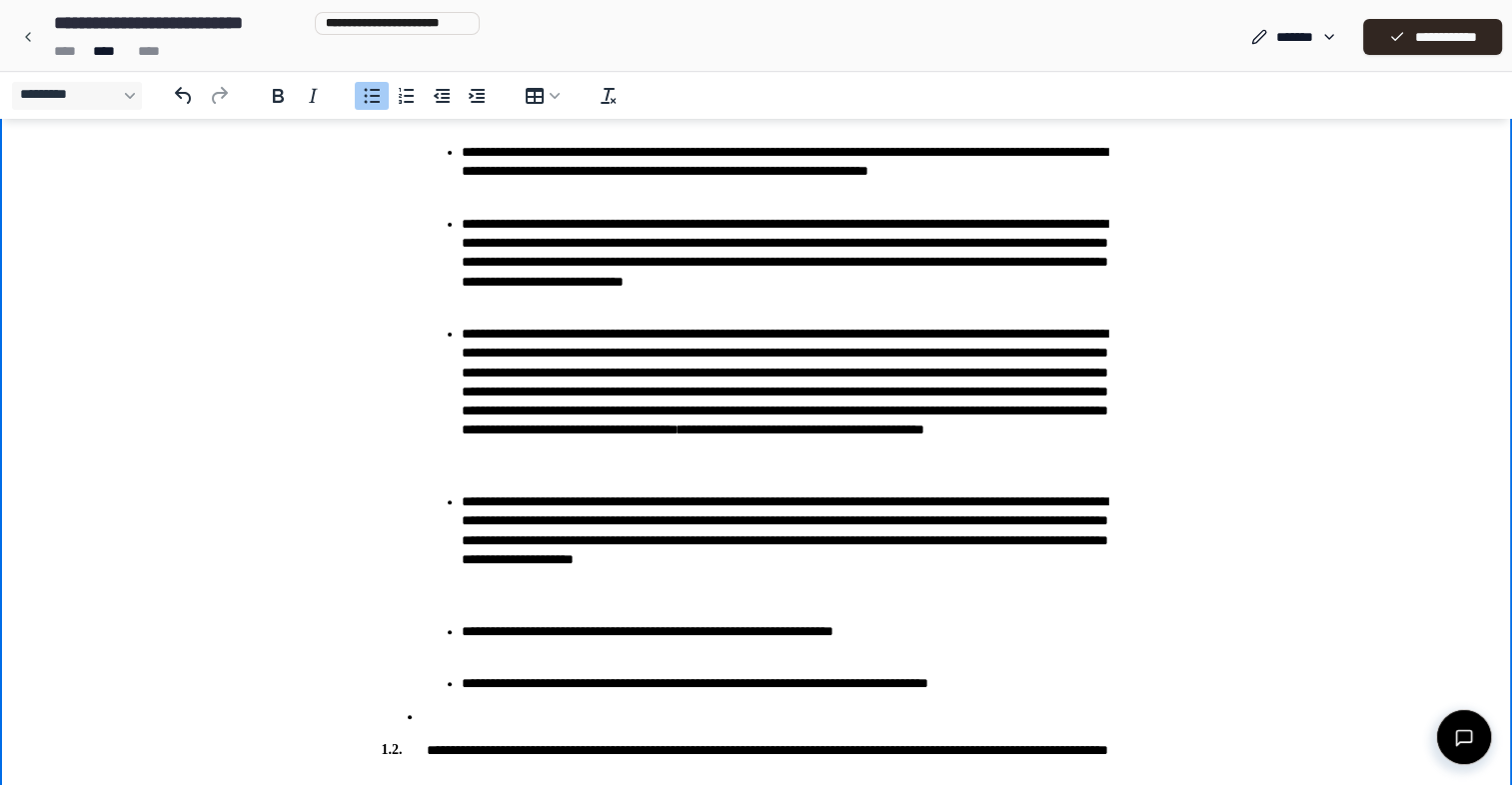 click on "**********" at bounding box center (796, 392) 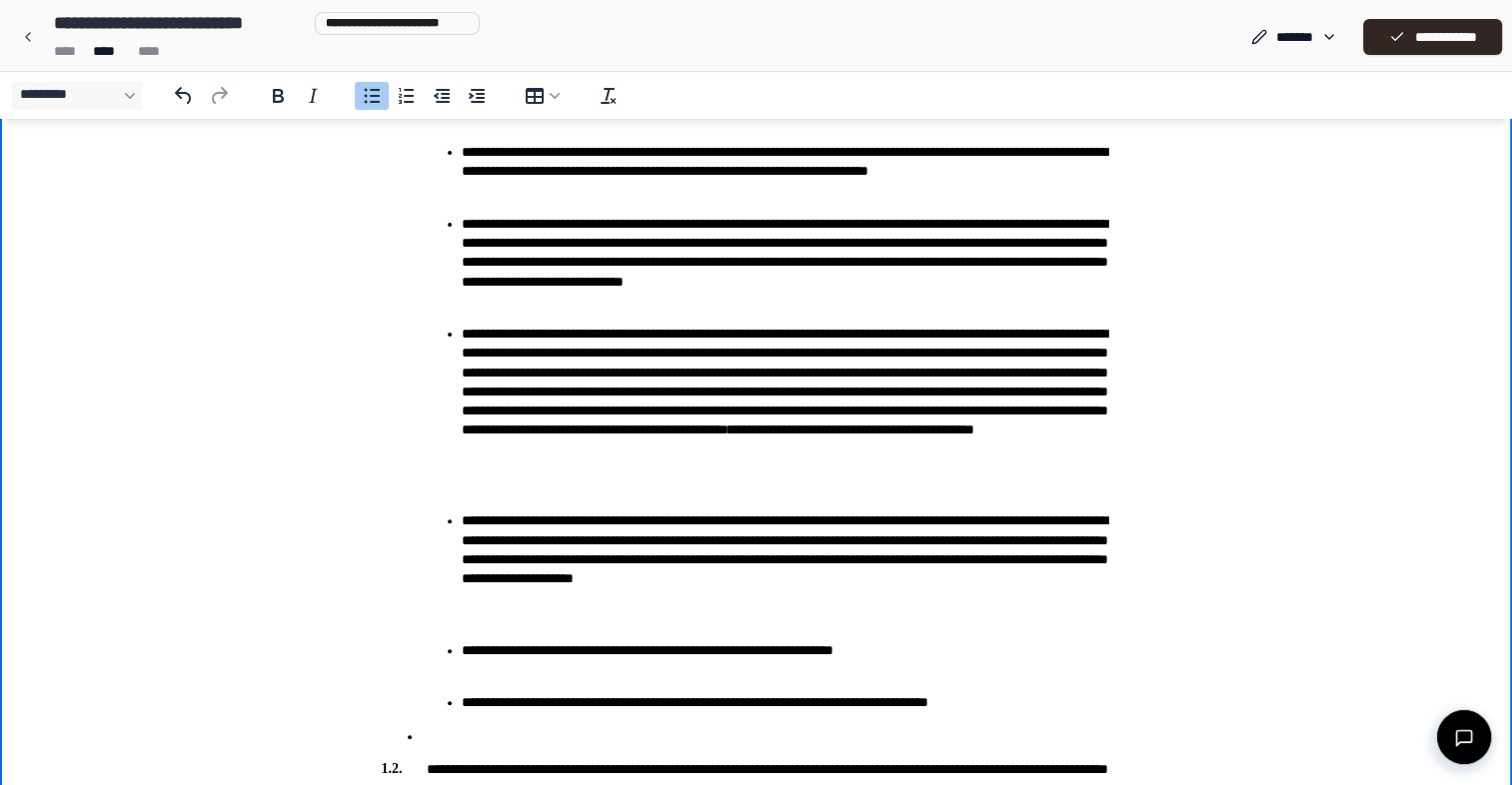 click on "**********" at bounding box center [796, 401] 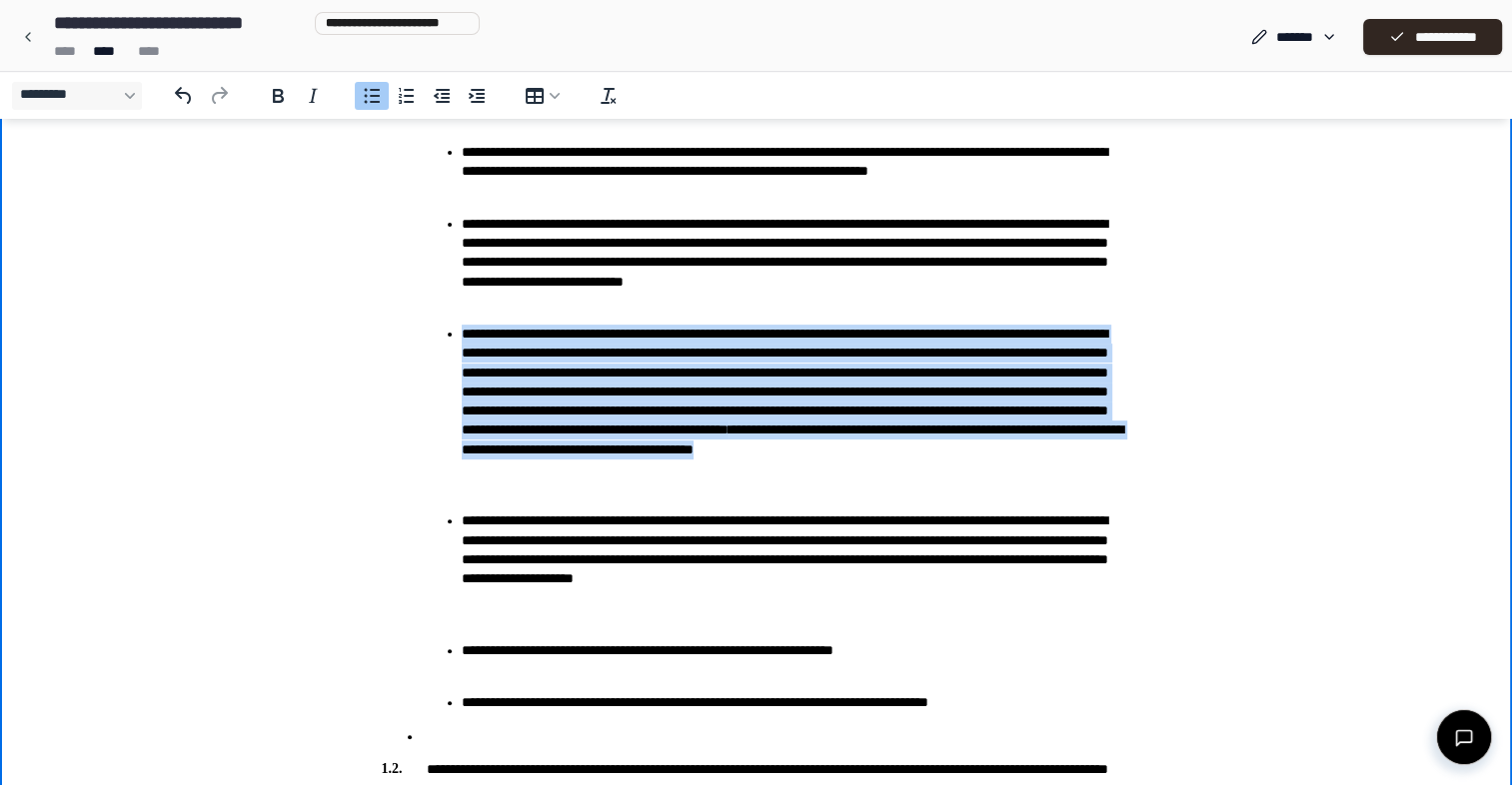 drag, startPoint x: 462, startPoint y: 342, endPoint x: 1069, endPoint y: 468, distance: 619.9395 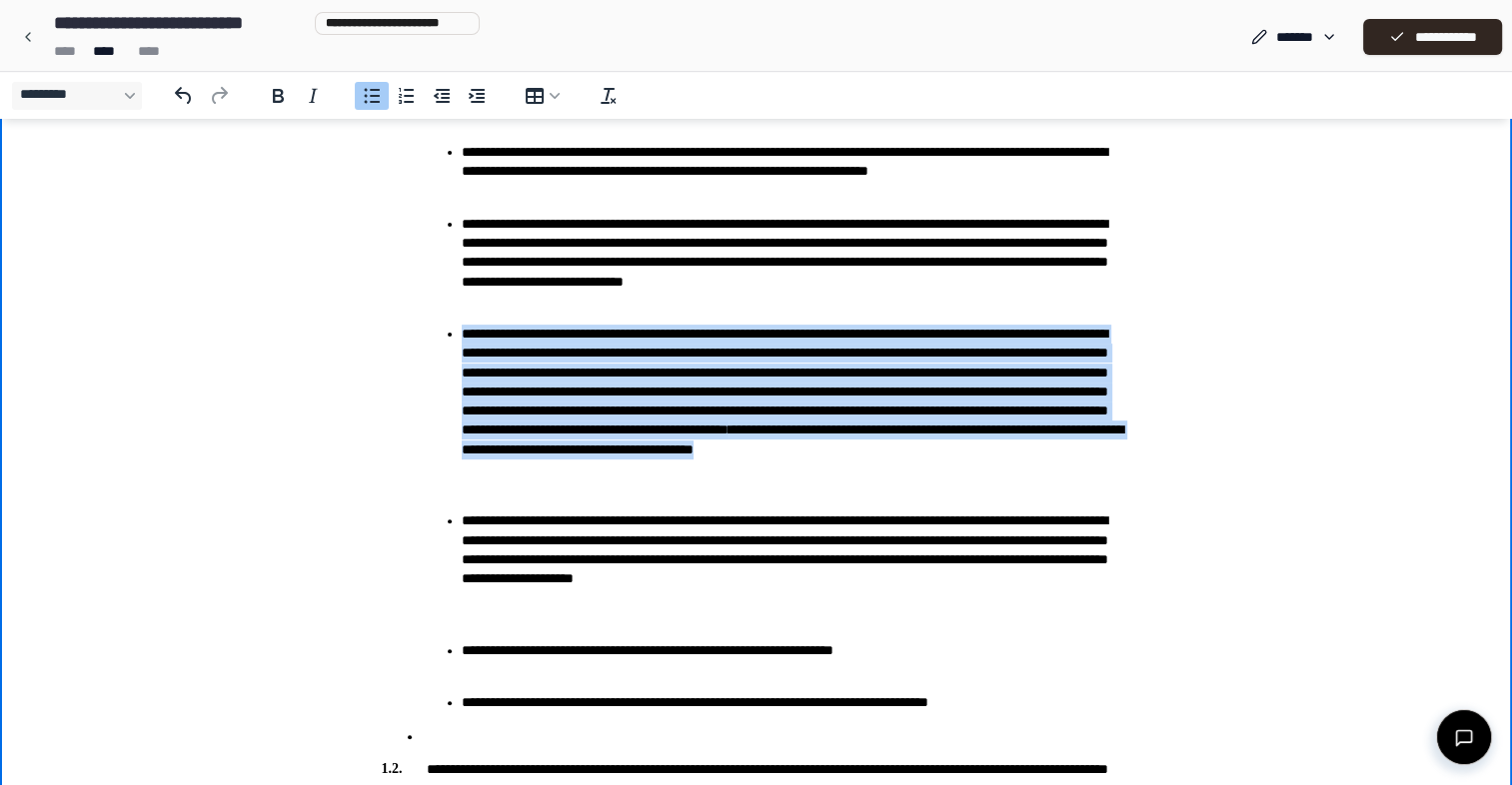 click on "**********" at bounding box center (796, 401) 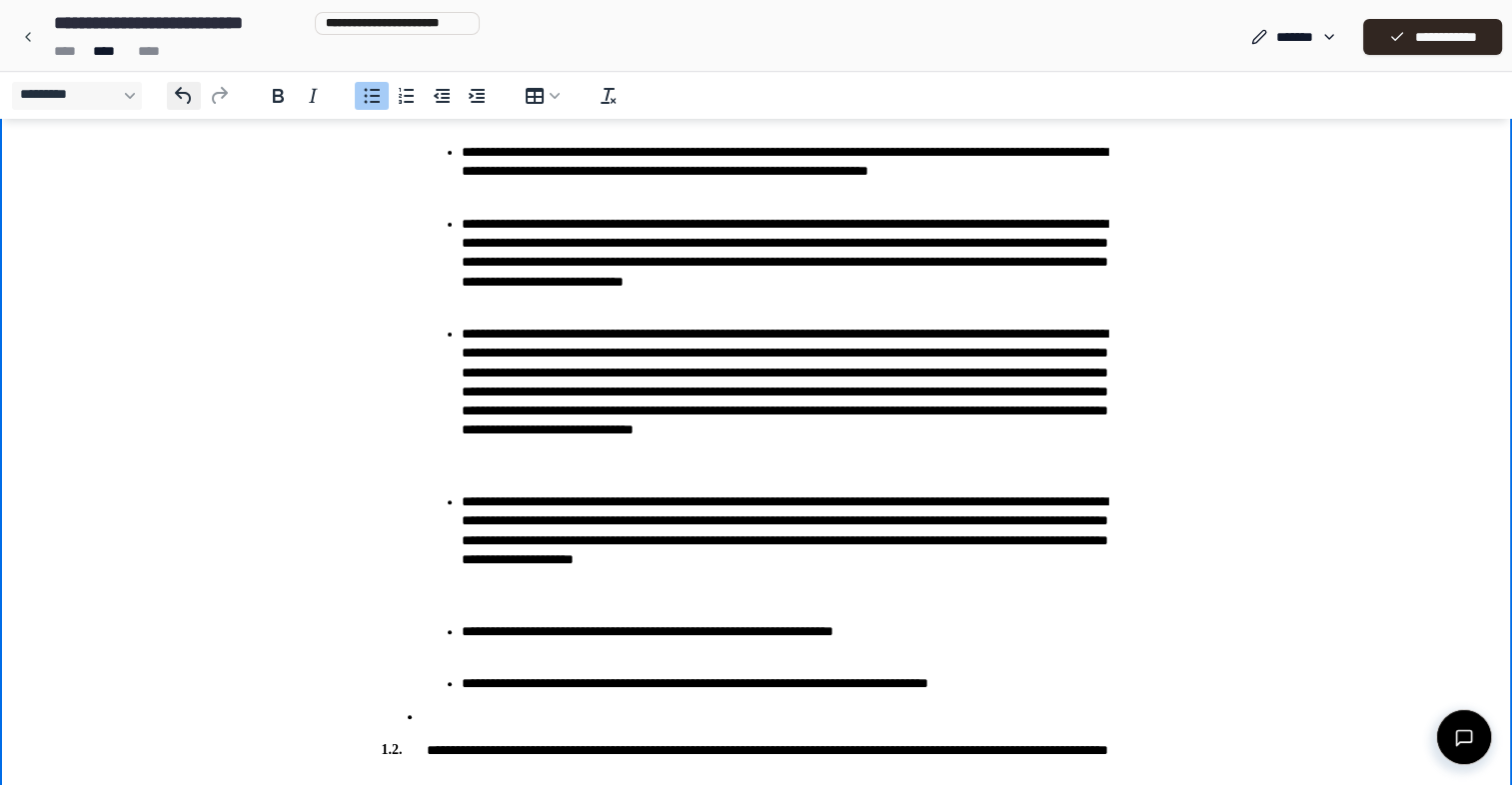 click 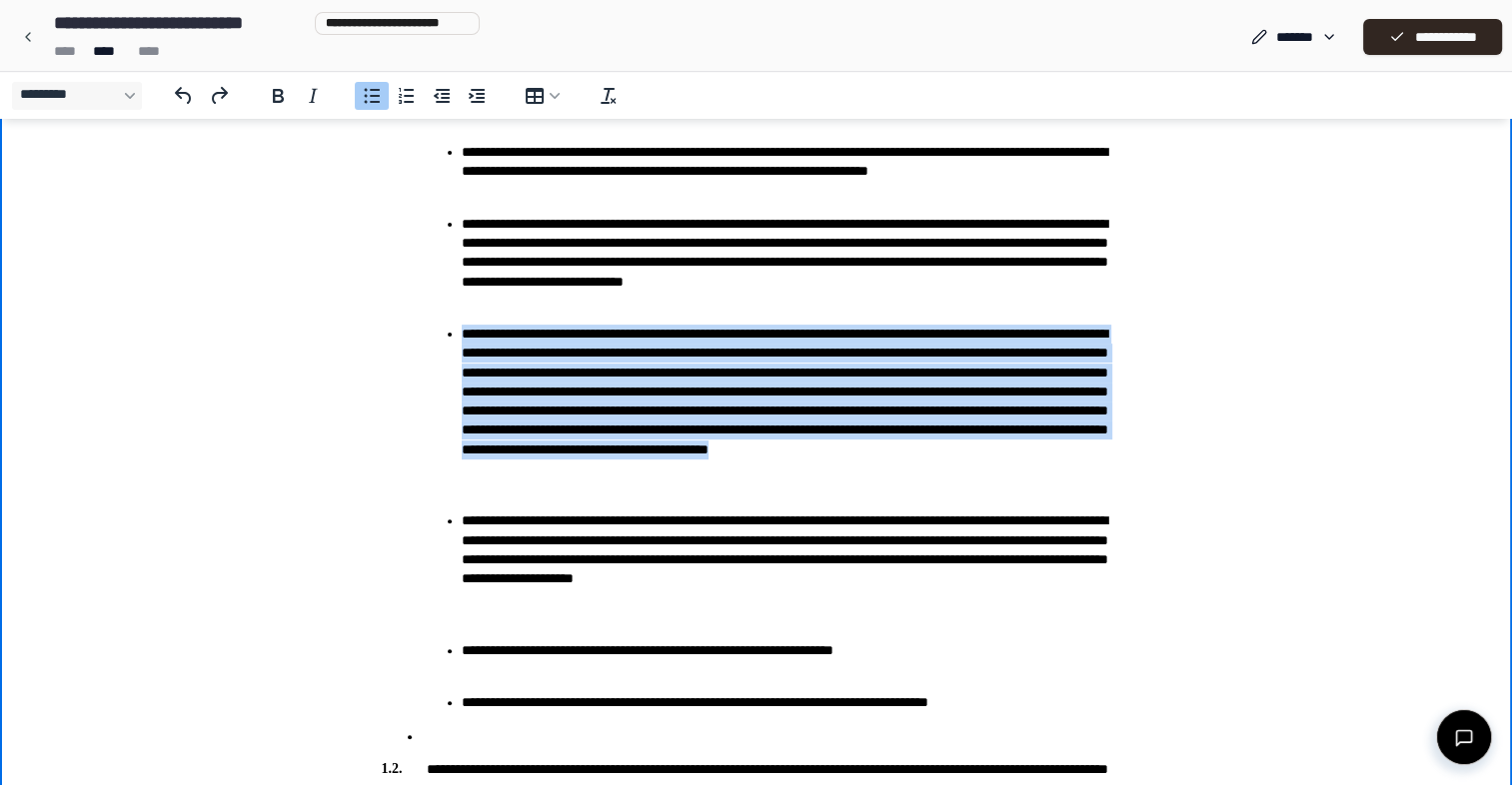 drag, startPoint x: 465, startPoint y: 325, endPoint x: 1077, endPoint y: 464, distance: 627.58665 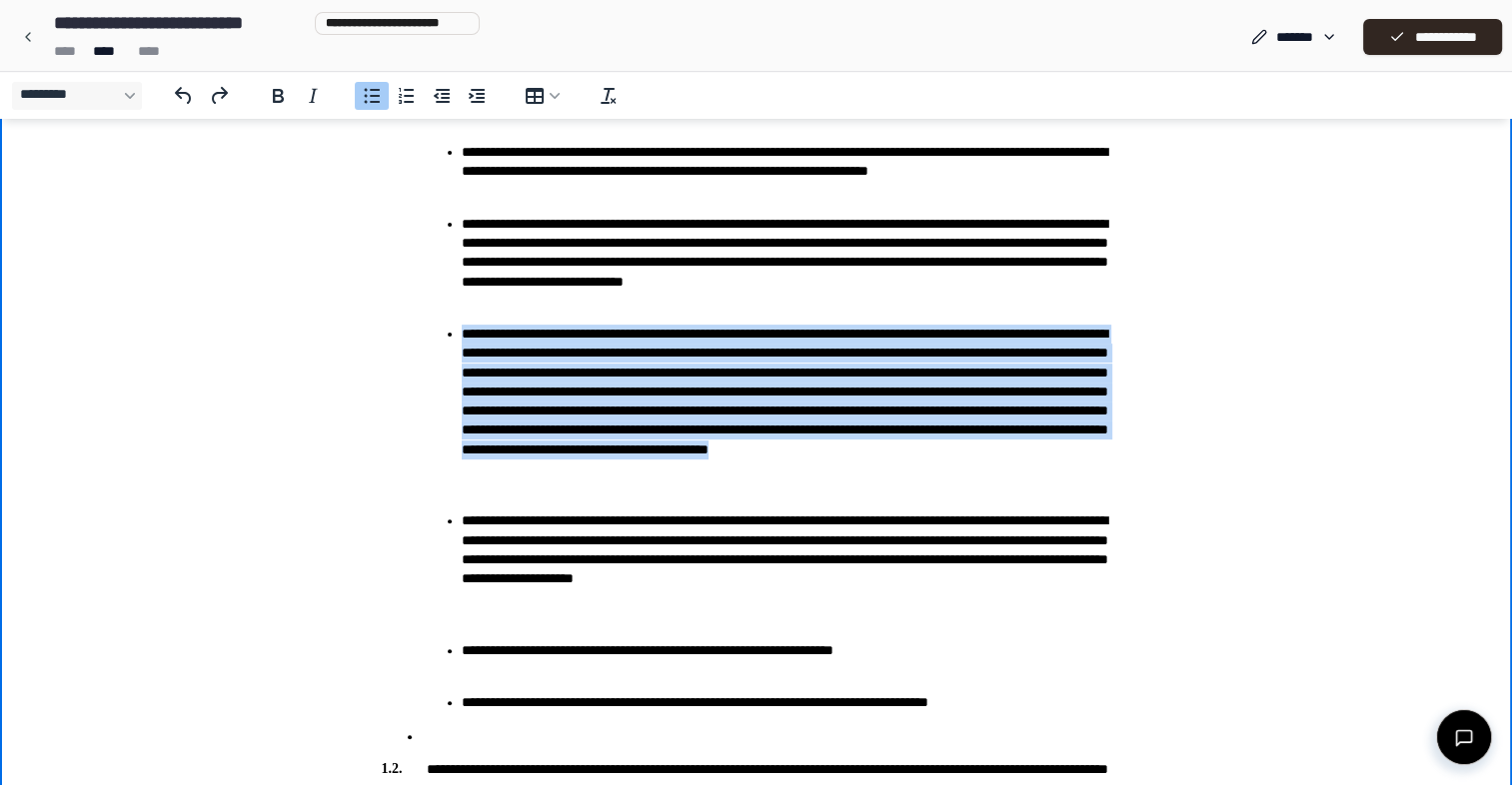 click on "**********" at bounding box center [796, 401] 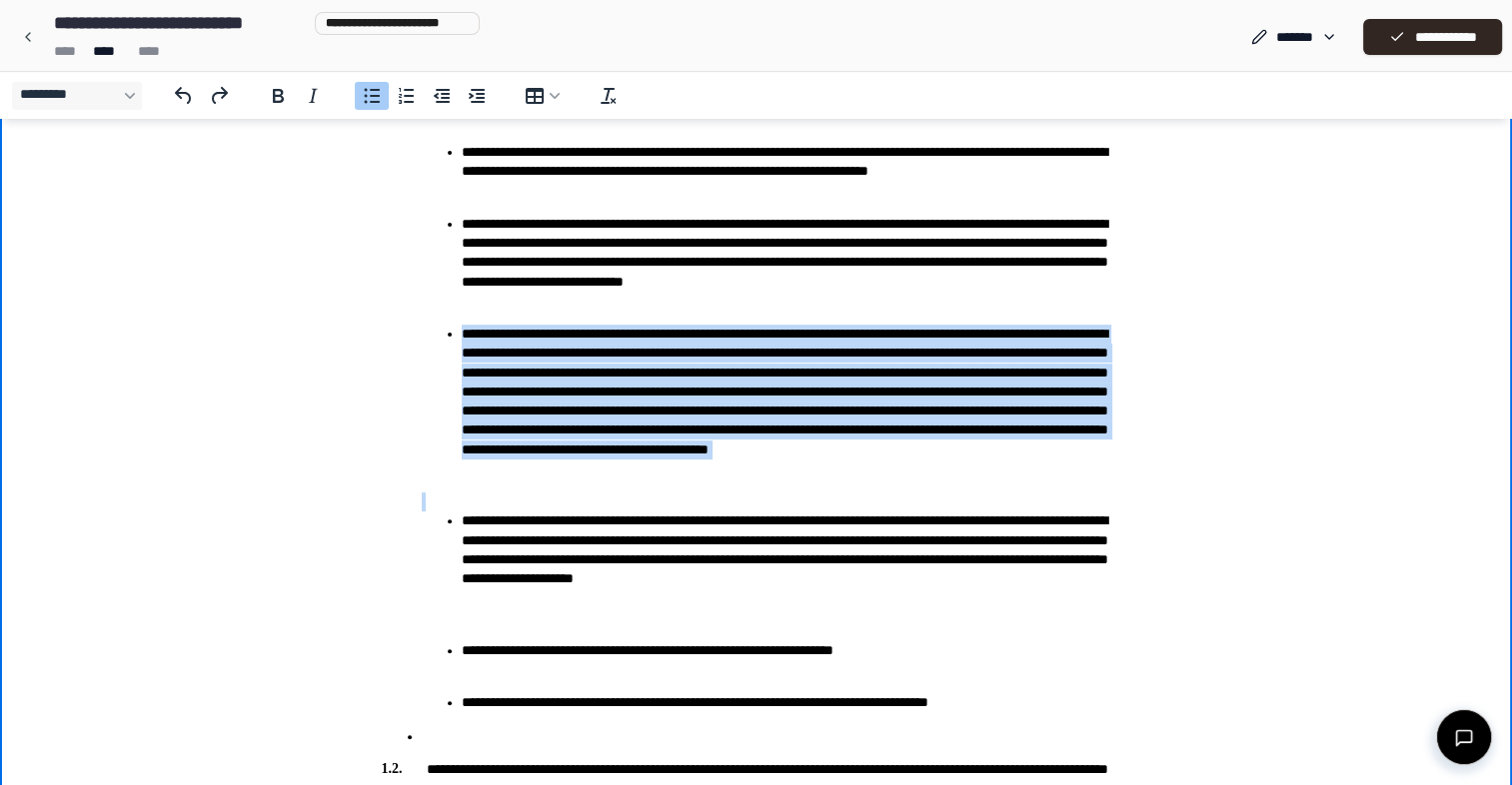 drag, startPoint x: 467, startPoint y: 340, endPoint x: 1072, endPoint y: 495, distance: 624.53983 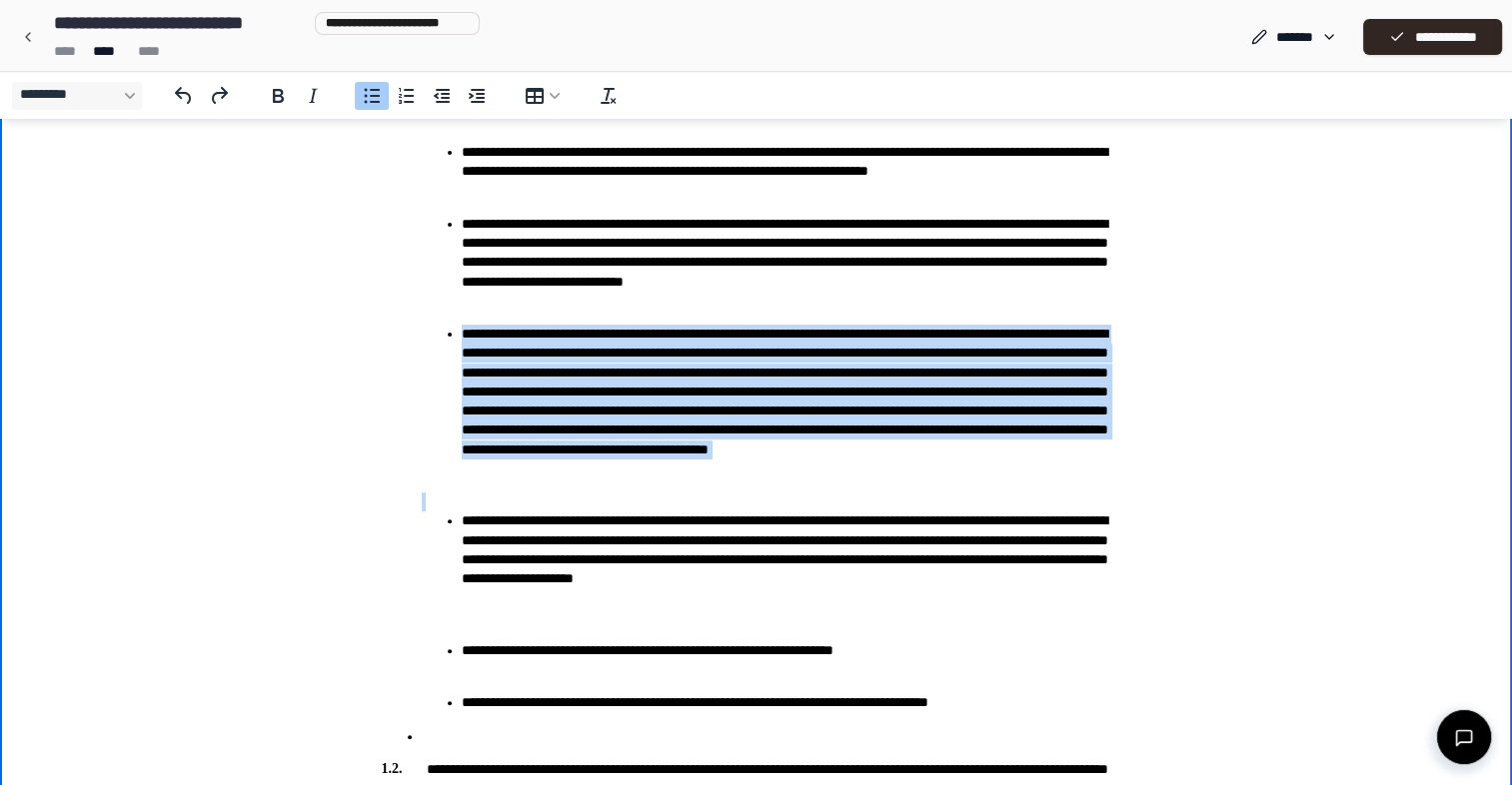 click on "**********" at bounding box center [756, 383] 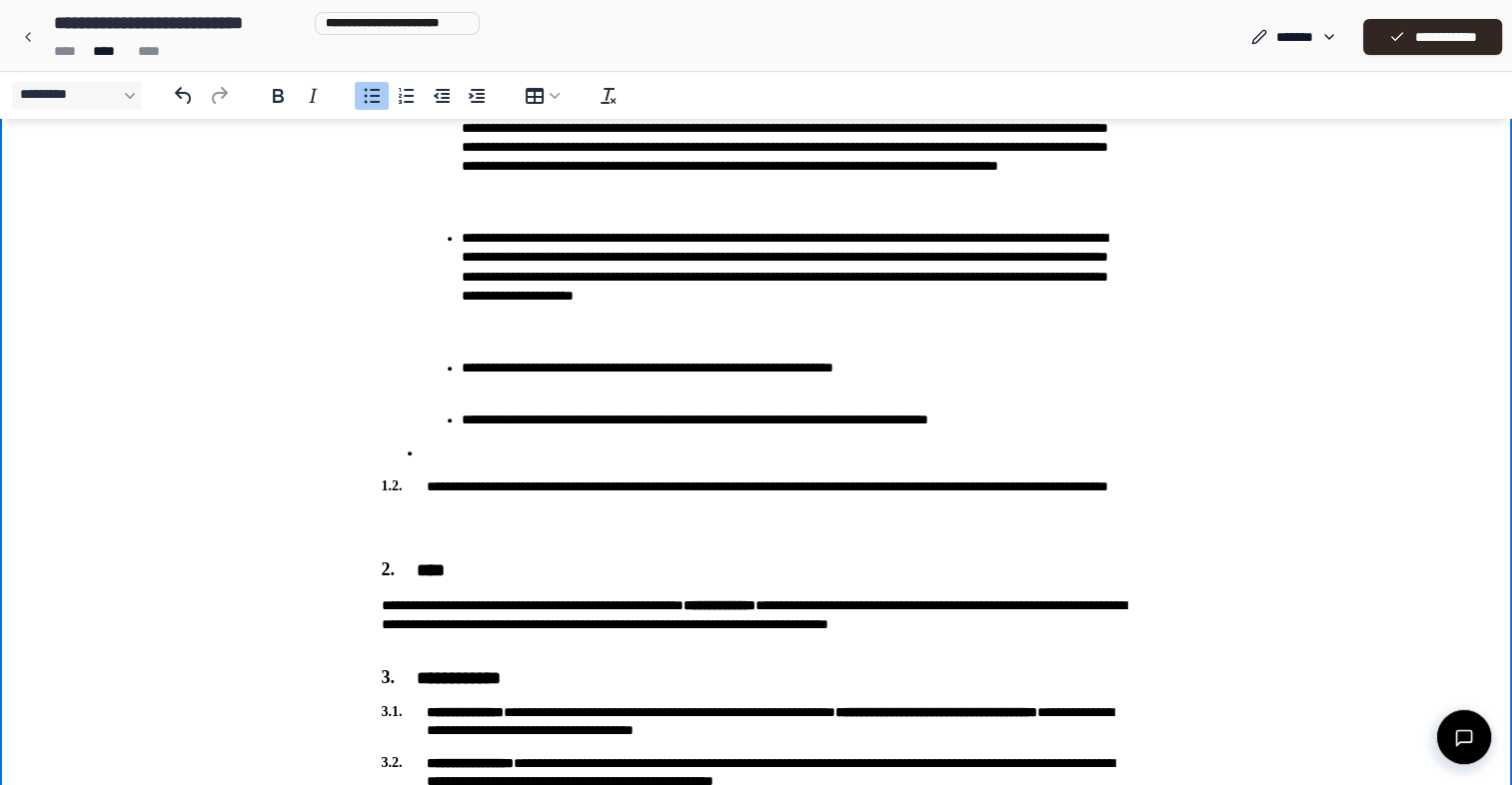 scroll, scrollTop: 899, scrollLeft: 0, axis: vertical 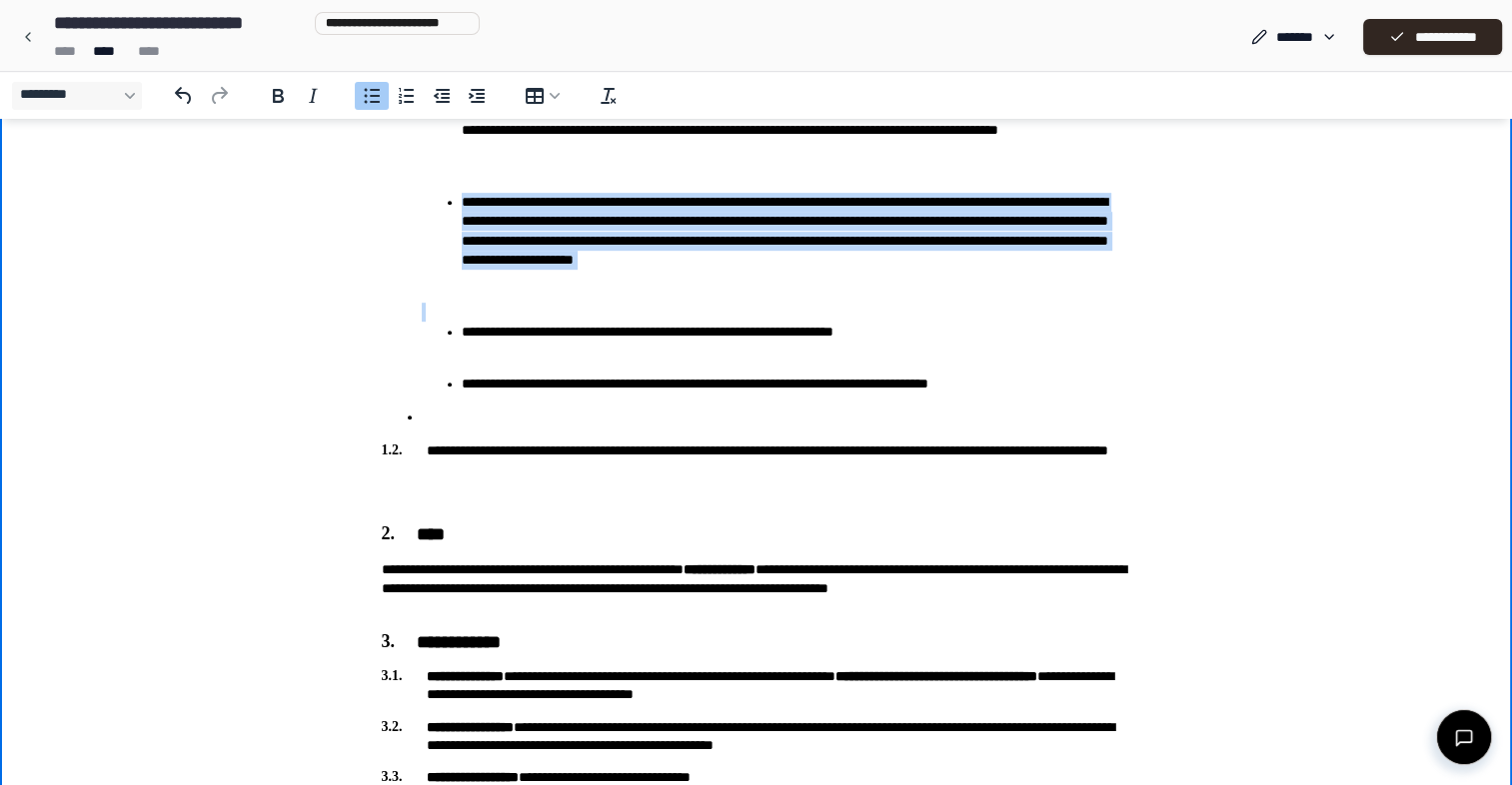 drag, startPoint x: 601, startPoint y: 290, endPoint x: 464, endPoint y: 210, distance: 158.64741 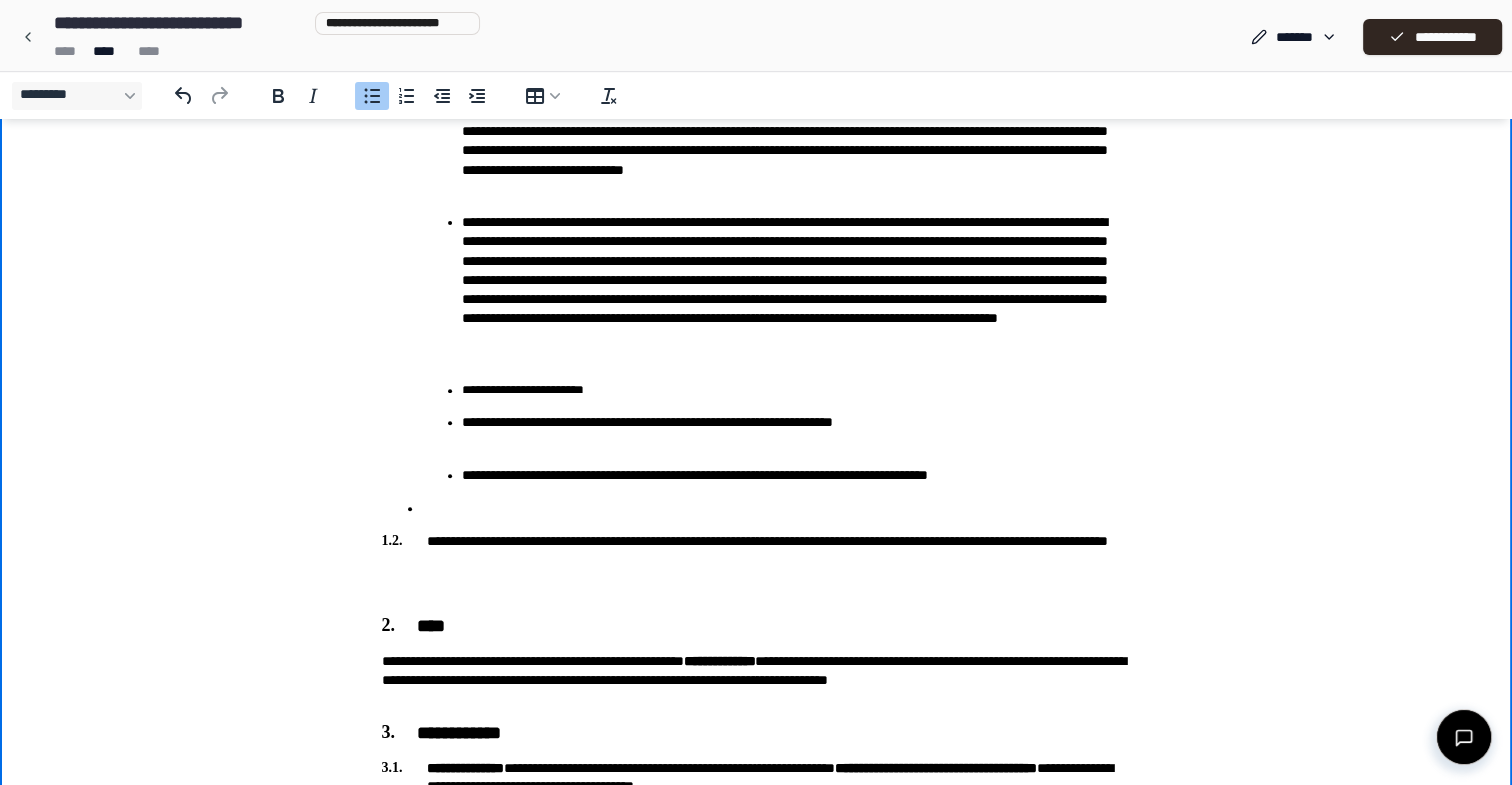 scroll, scrollTop: 699, scrollLeft: 0, axis: vertical 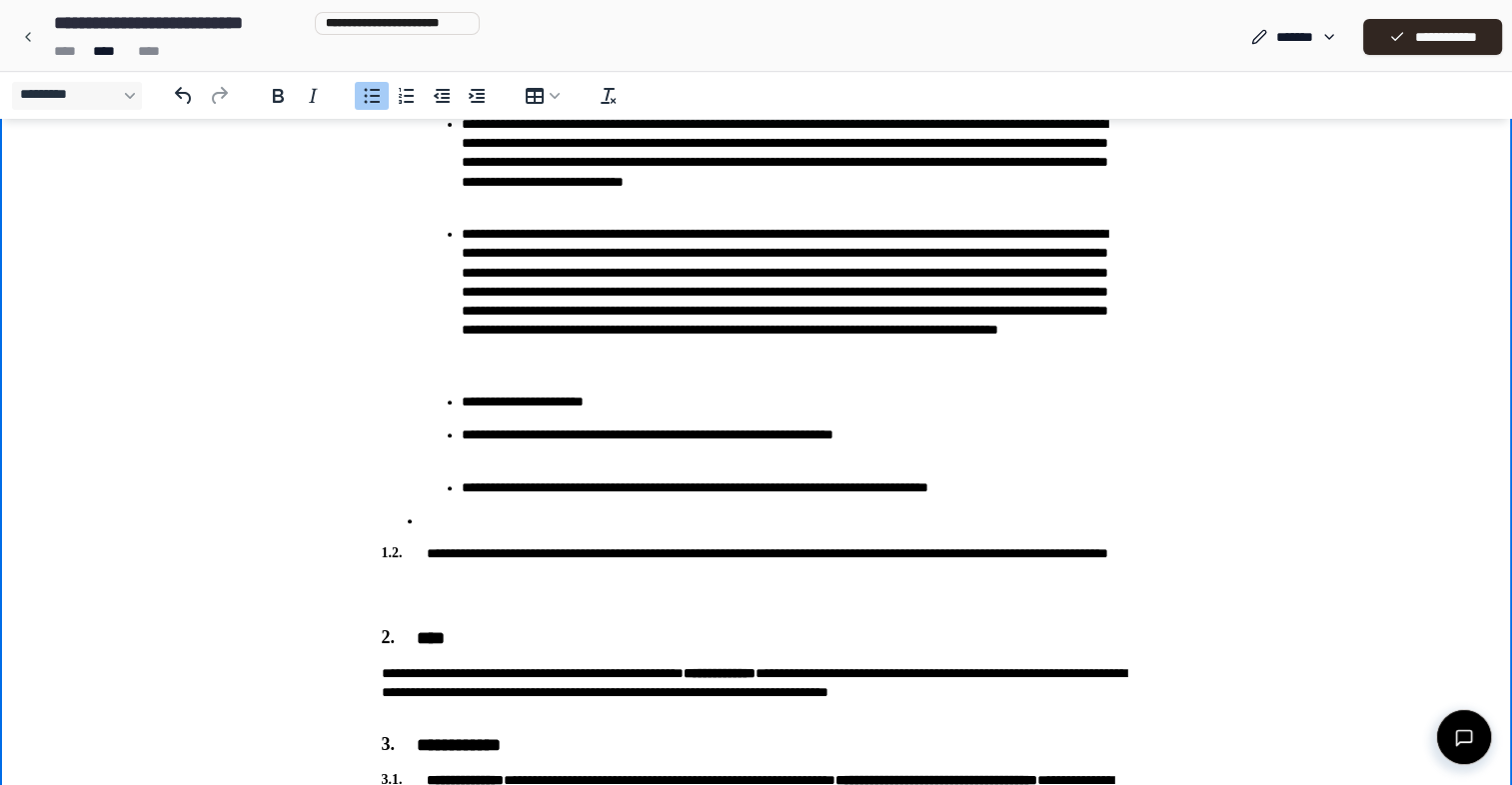 click on "**********" at bounding box center [796, 401] 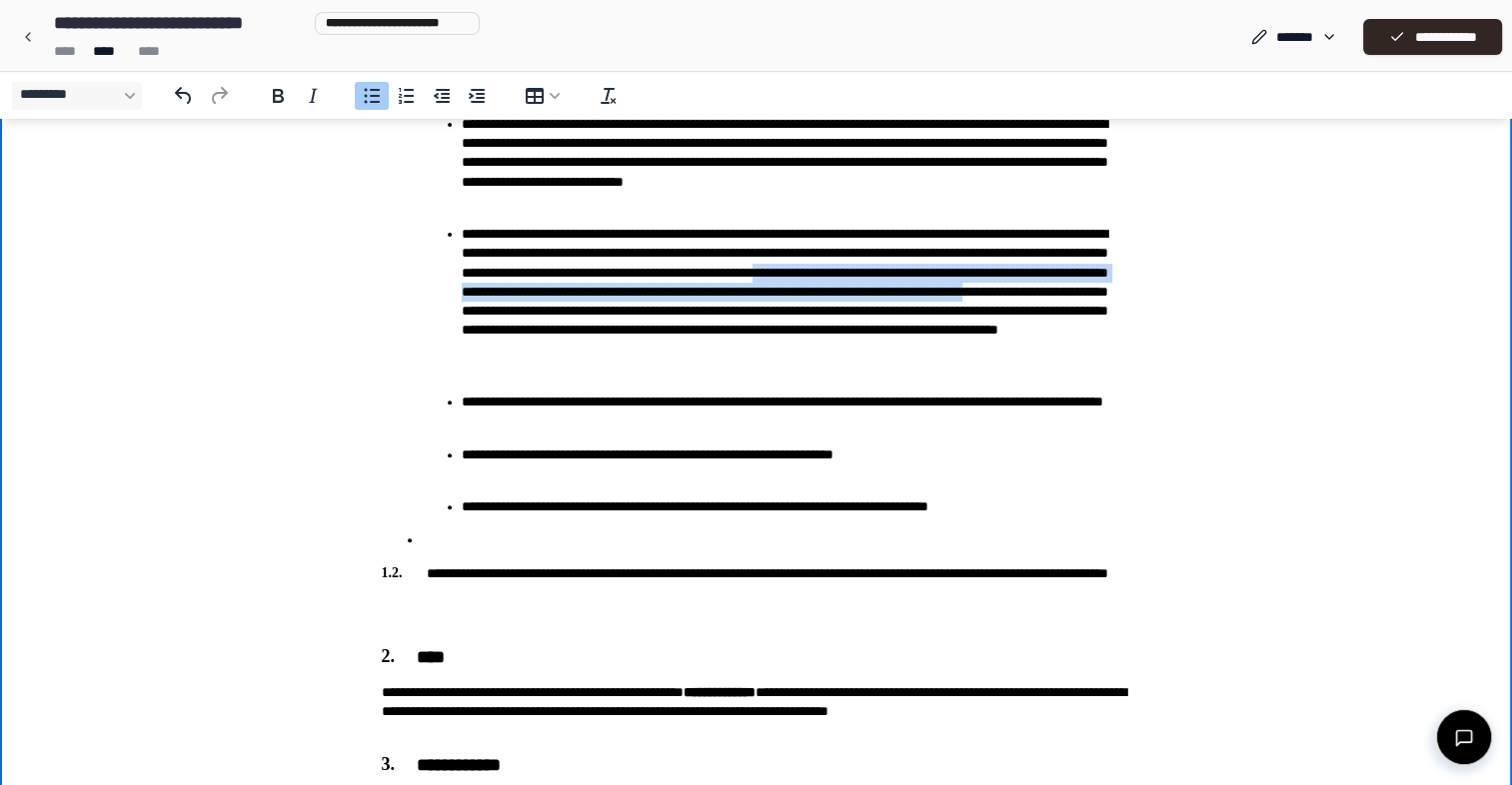 drag, startPoint x: 528, startPoint y: 294, endPoint x: 877, endPoint y: 319, distance: 349.89427 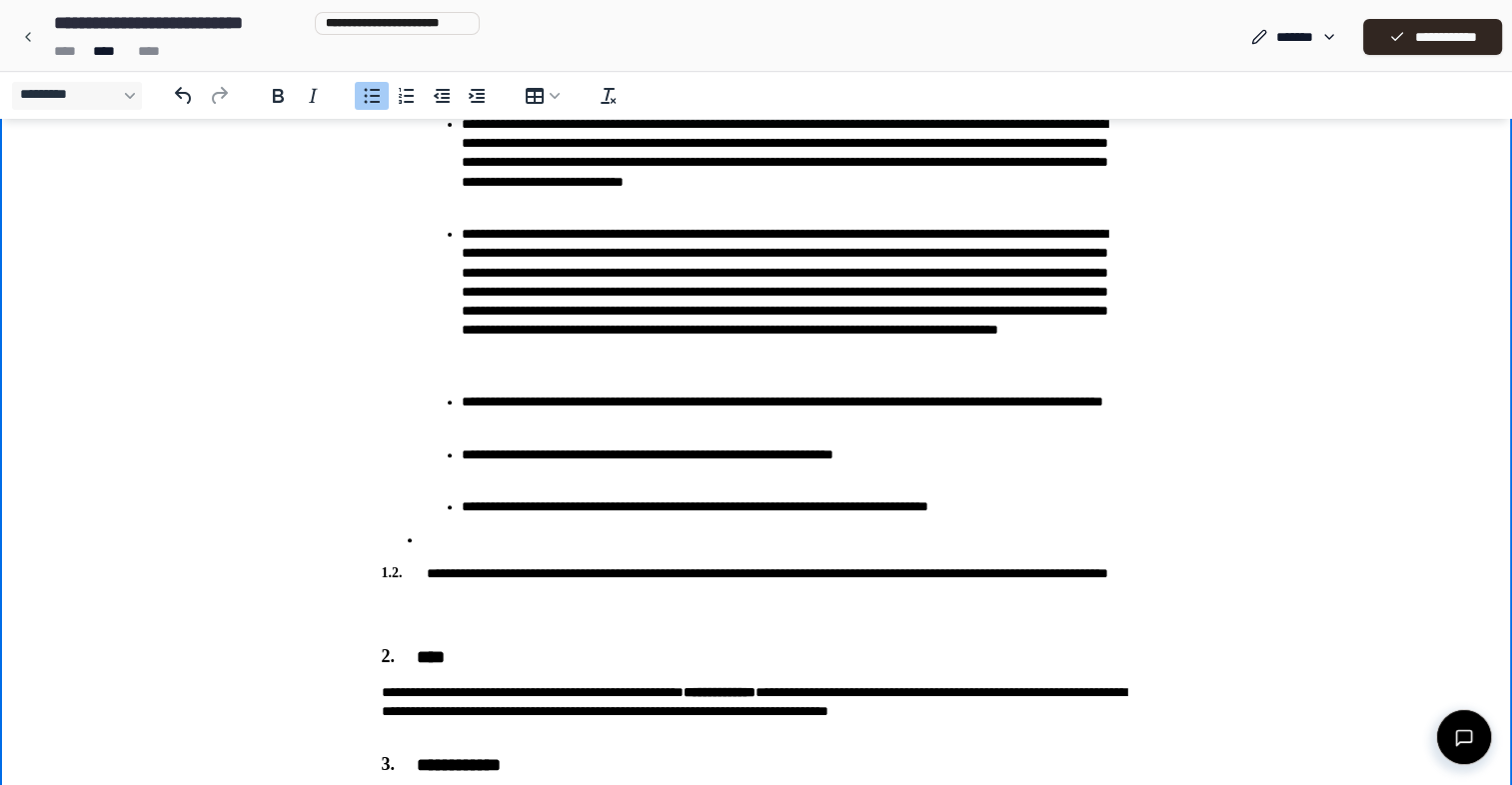 click on "**********" at bounding box center (796, 411) 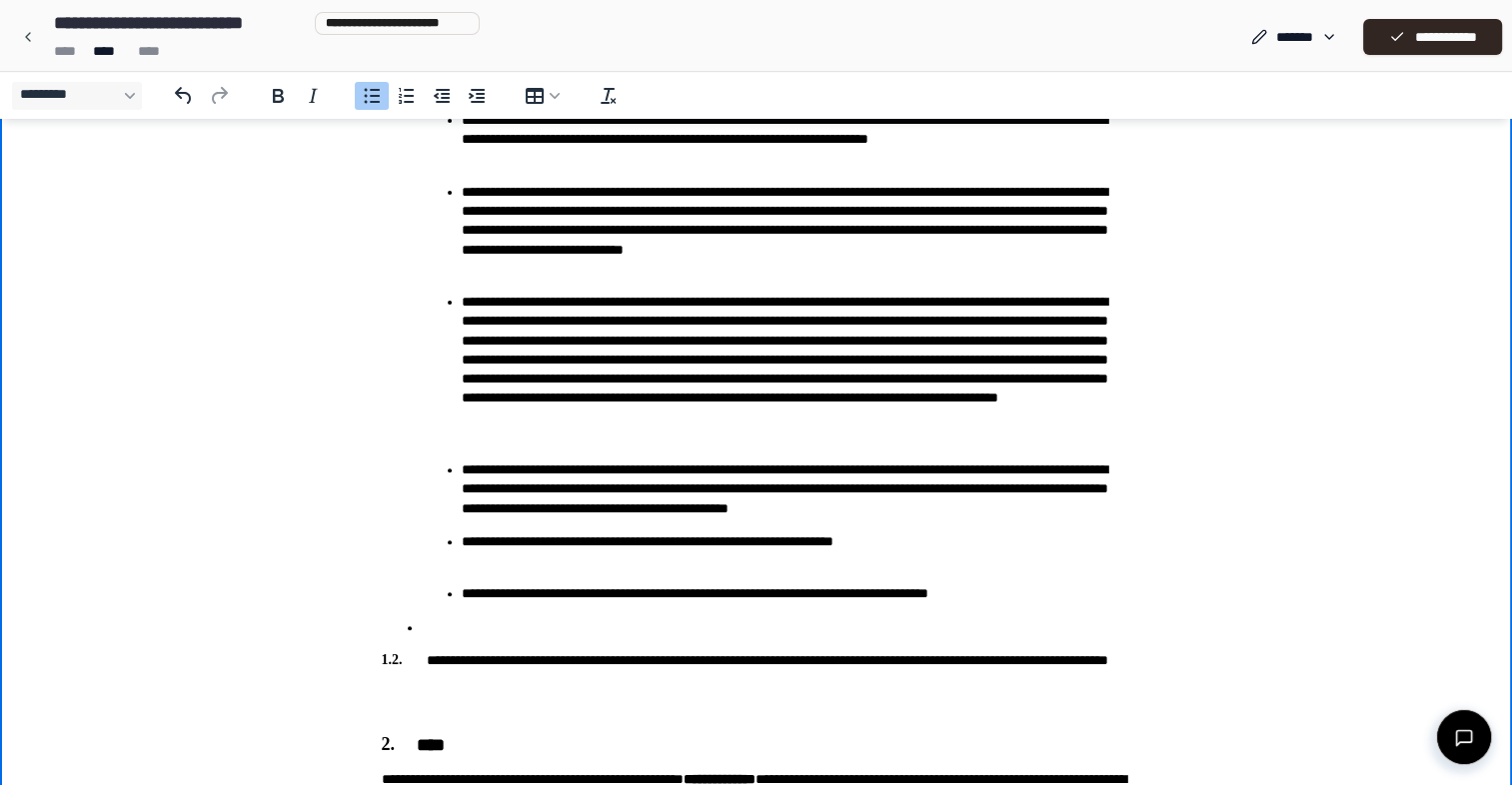 scroll, scrollTop: 599, scrollLeft: 0, axis: vertical 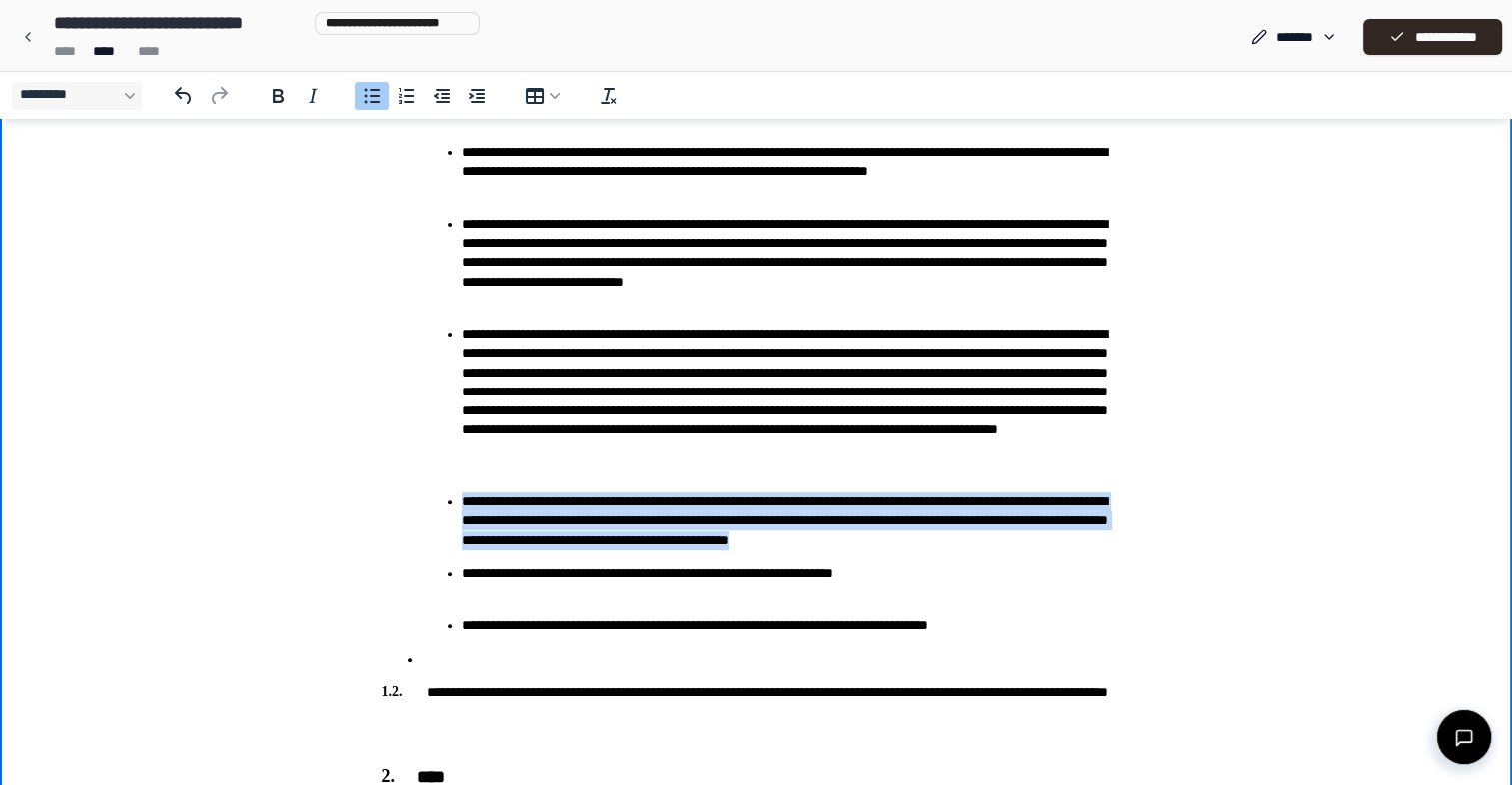 drag, startPoint x: 1072, startPoint y: 554, endPoint x: 461, endPoint y: 495, distance: 613.842 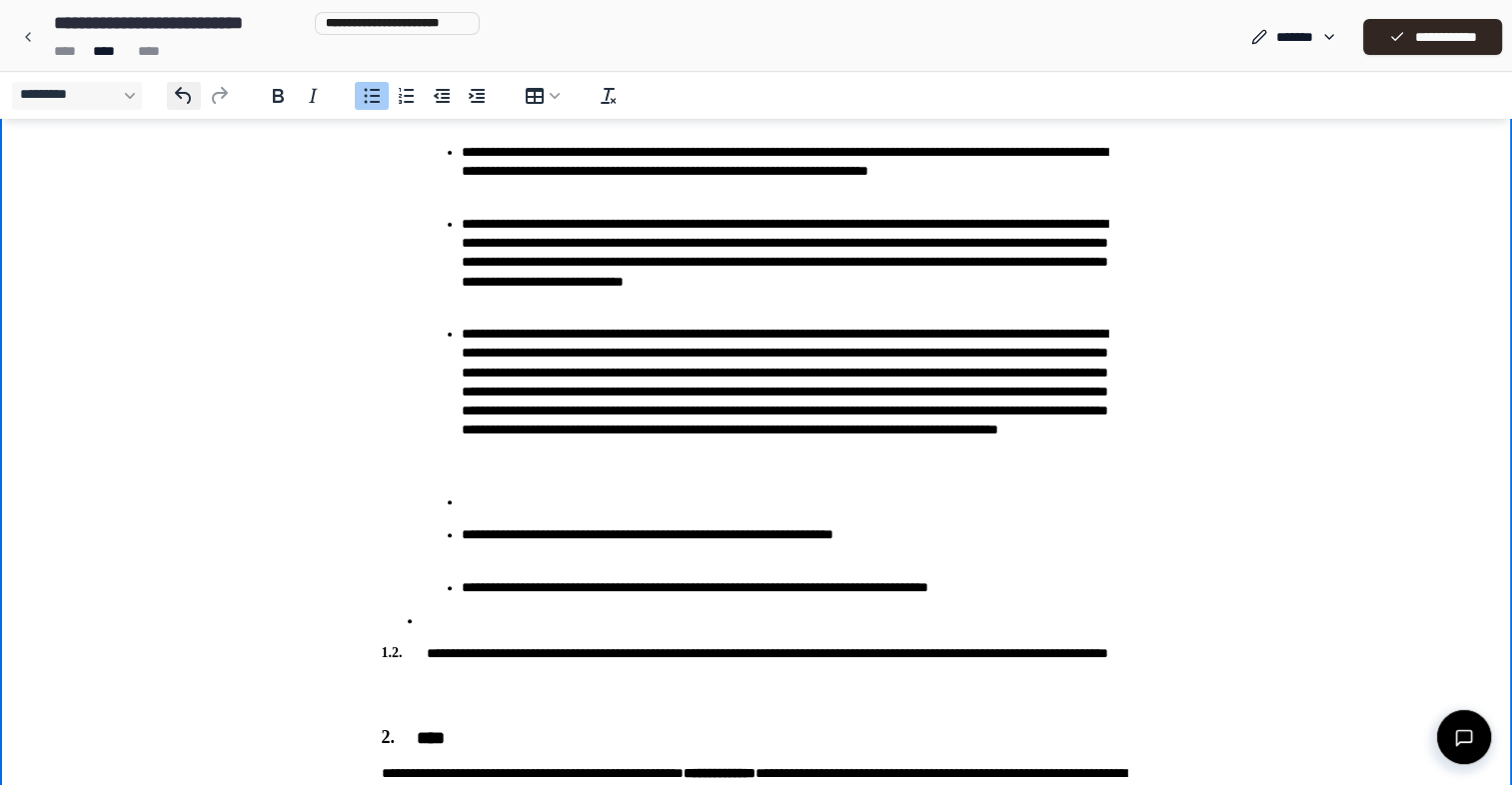 click 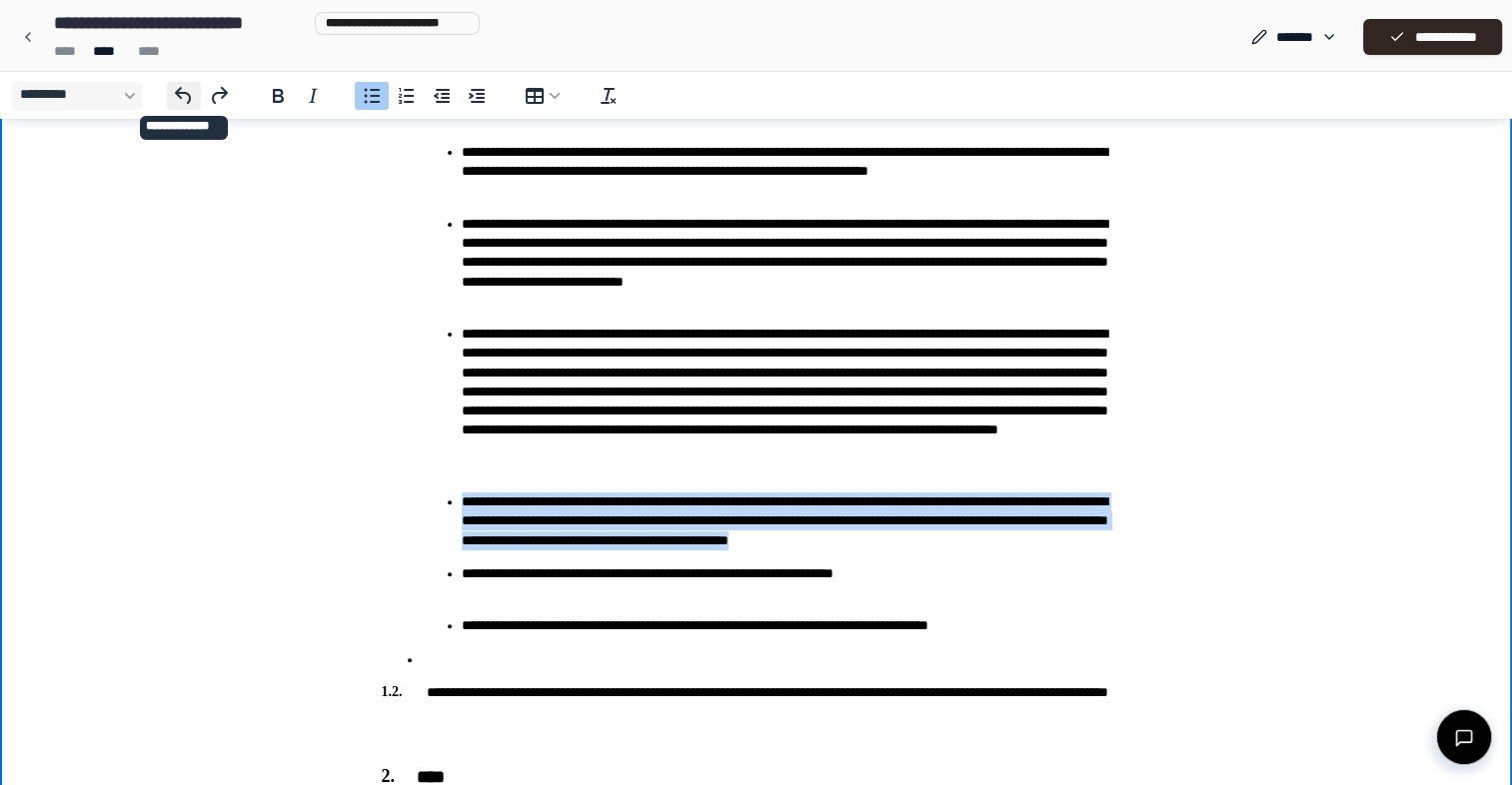 click 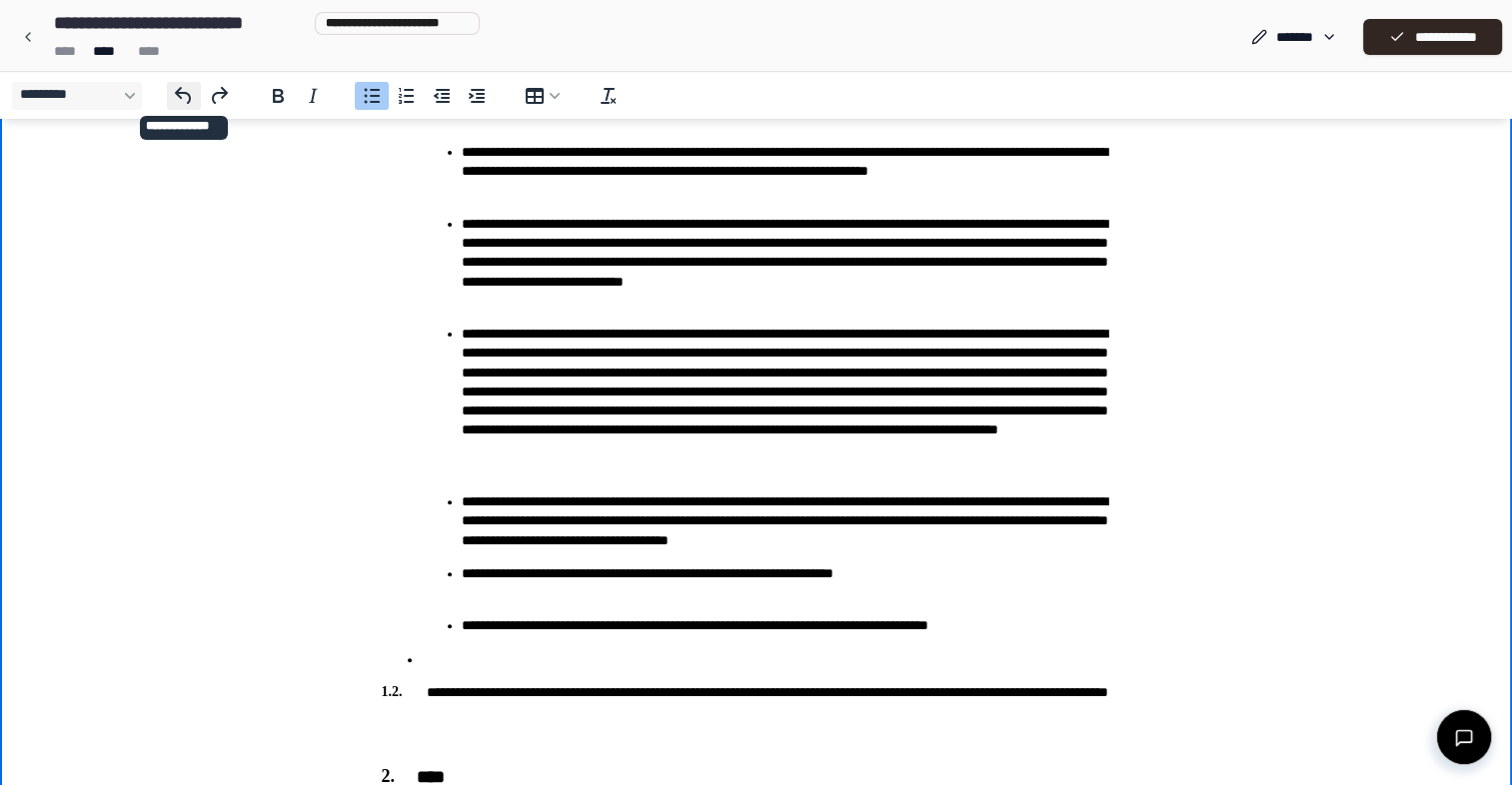click 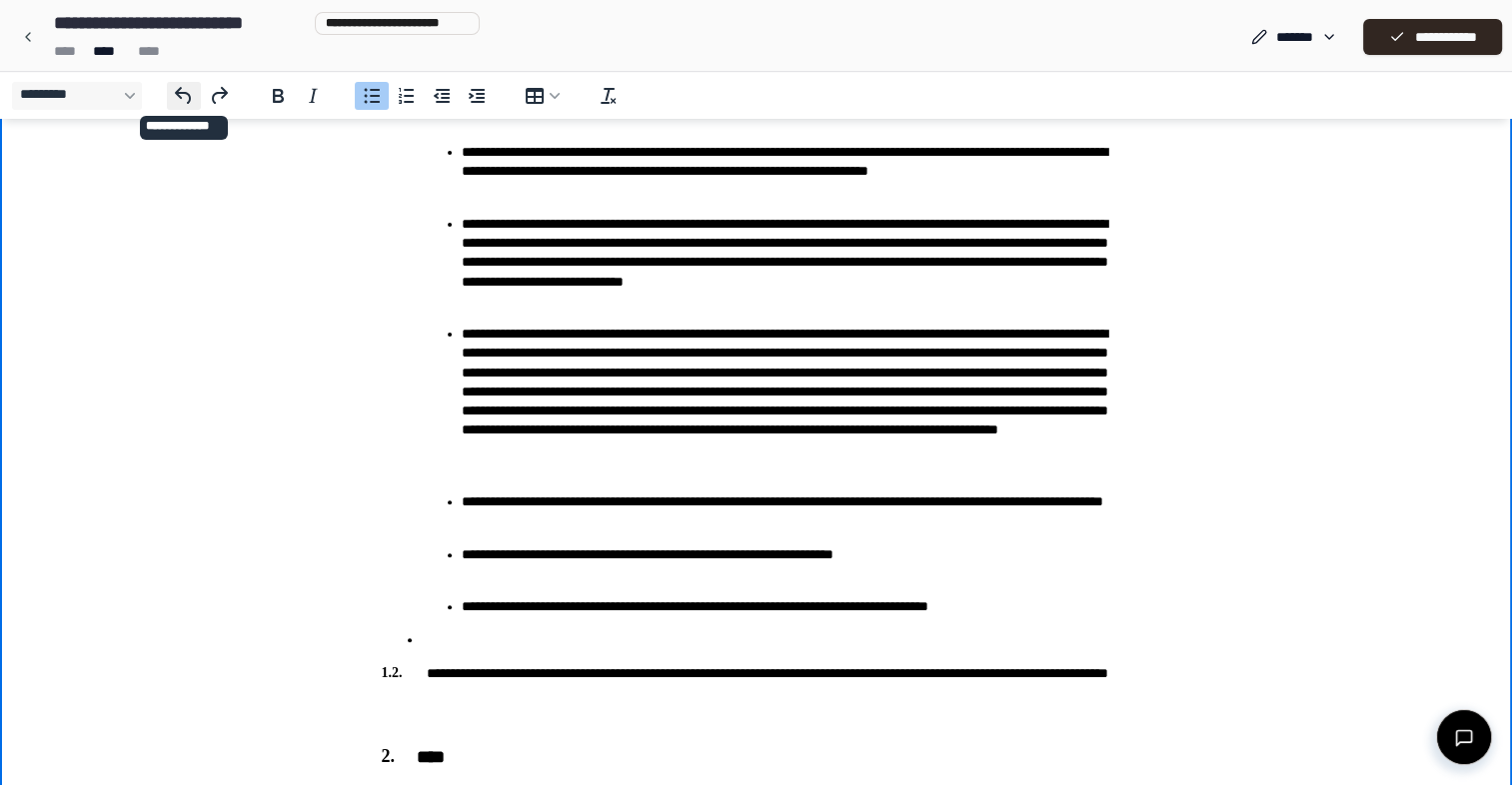 click 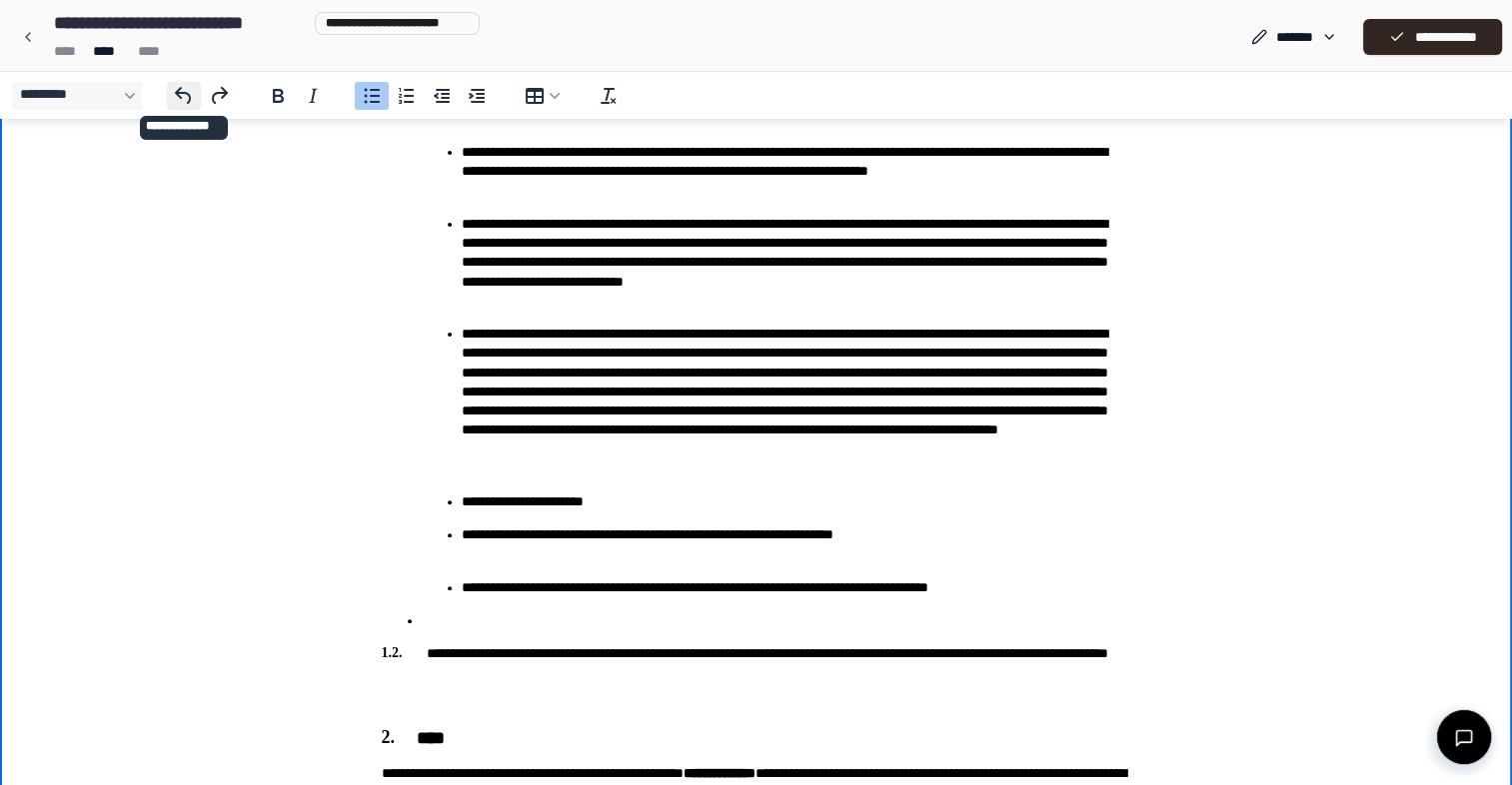 click 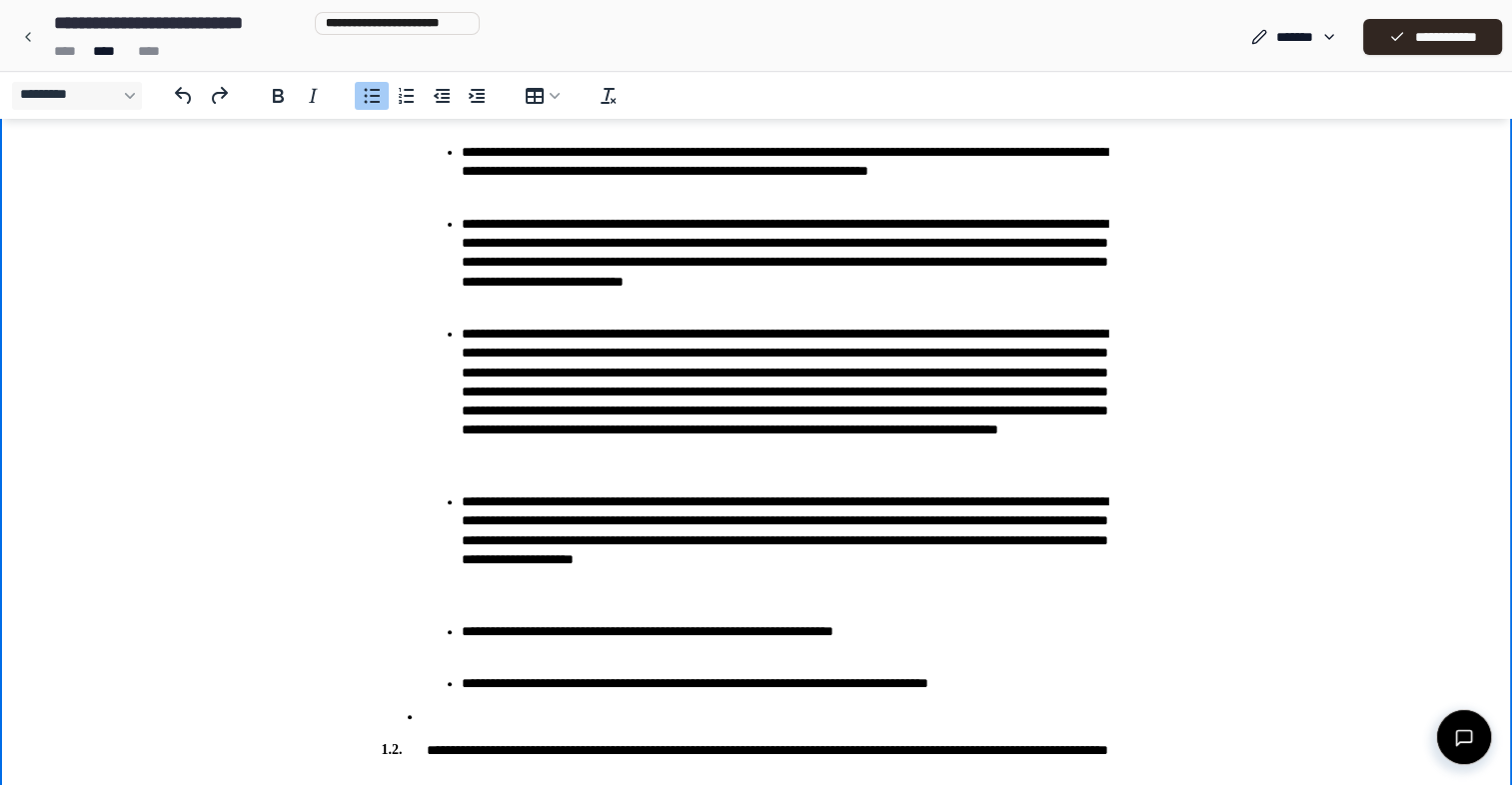 click on "**********" at bounding box center [756, 373] 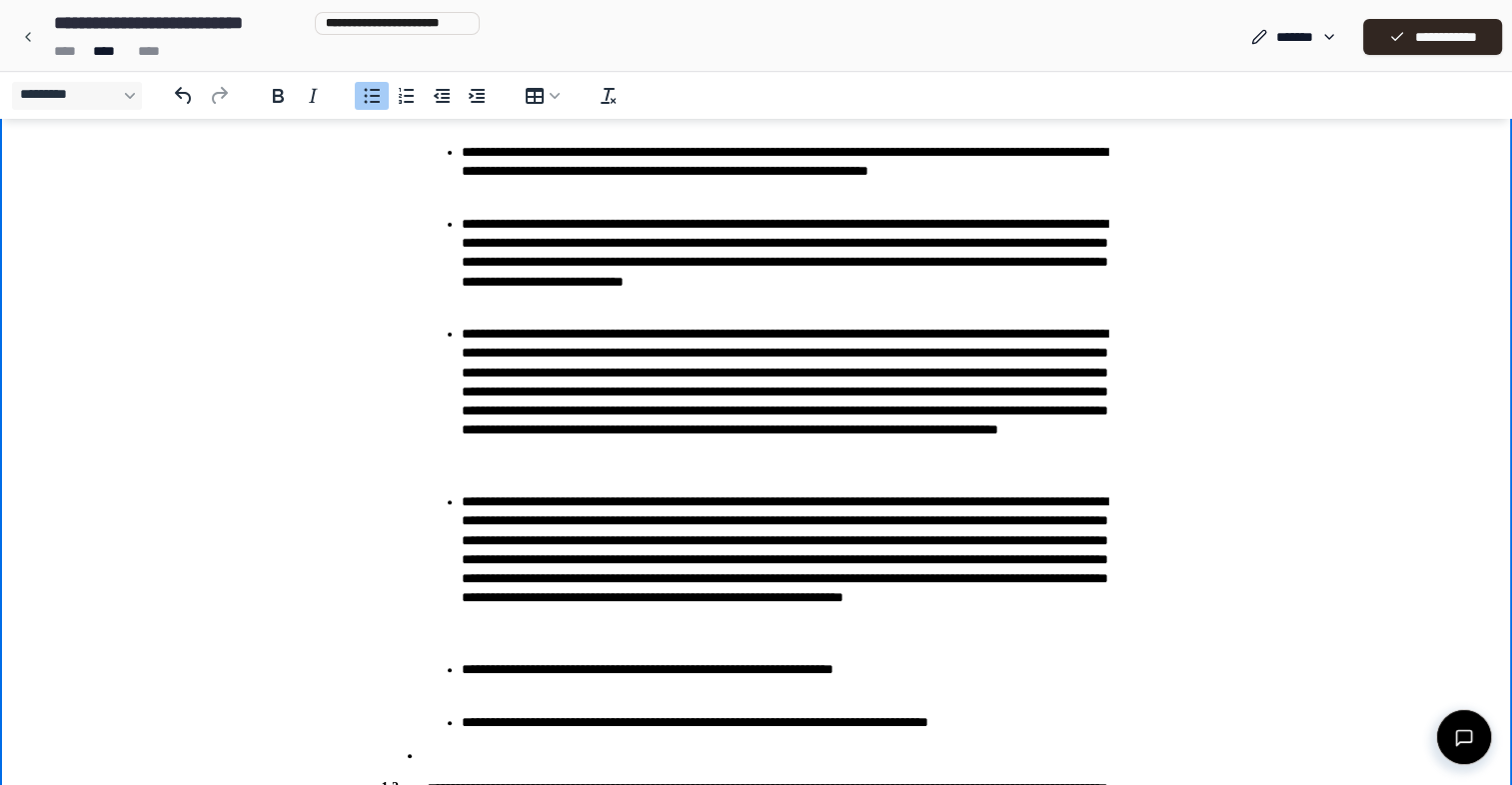 click on "**********" at bounding box center (796, 559) 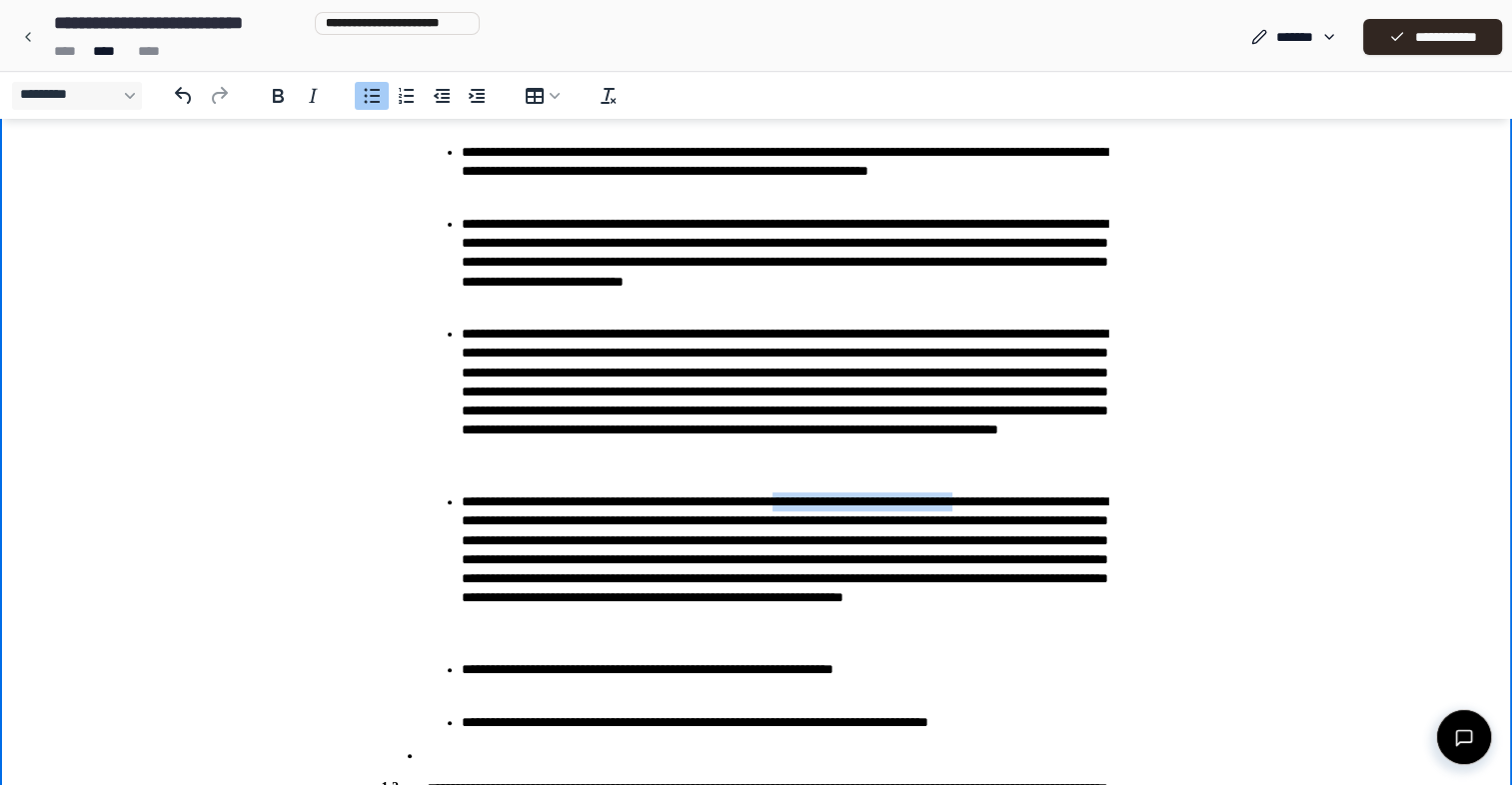 drag, startPoint x: 877, startPoint y: 499, endPoint x: 1115, endPoint y: 498, distance: 238.0021 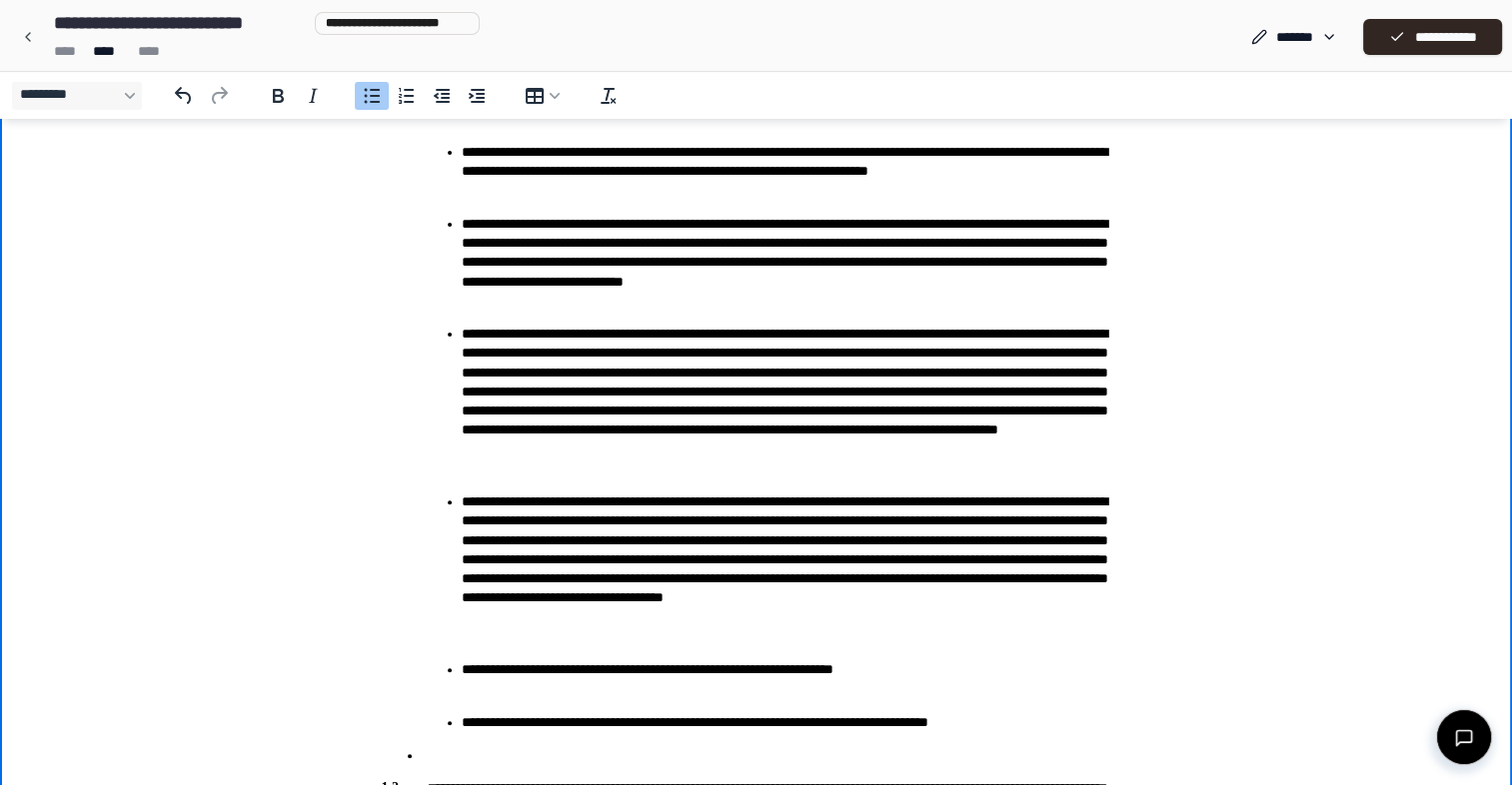 click on "**********" at bounding box center [796, 559] 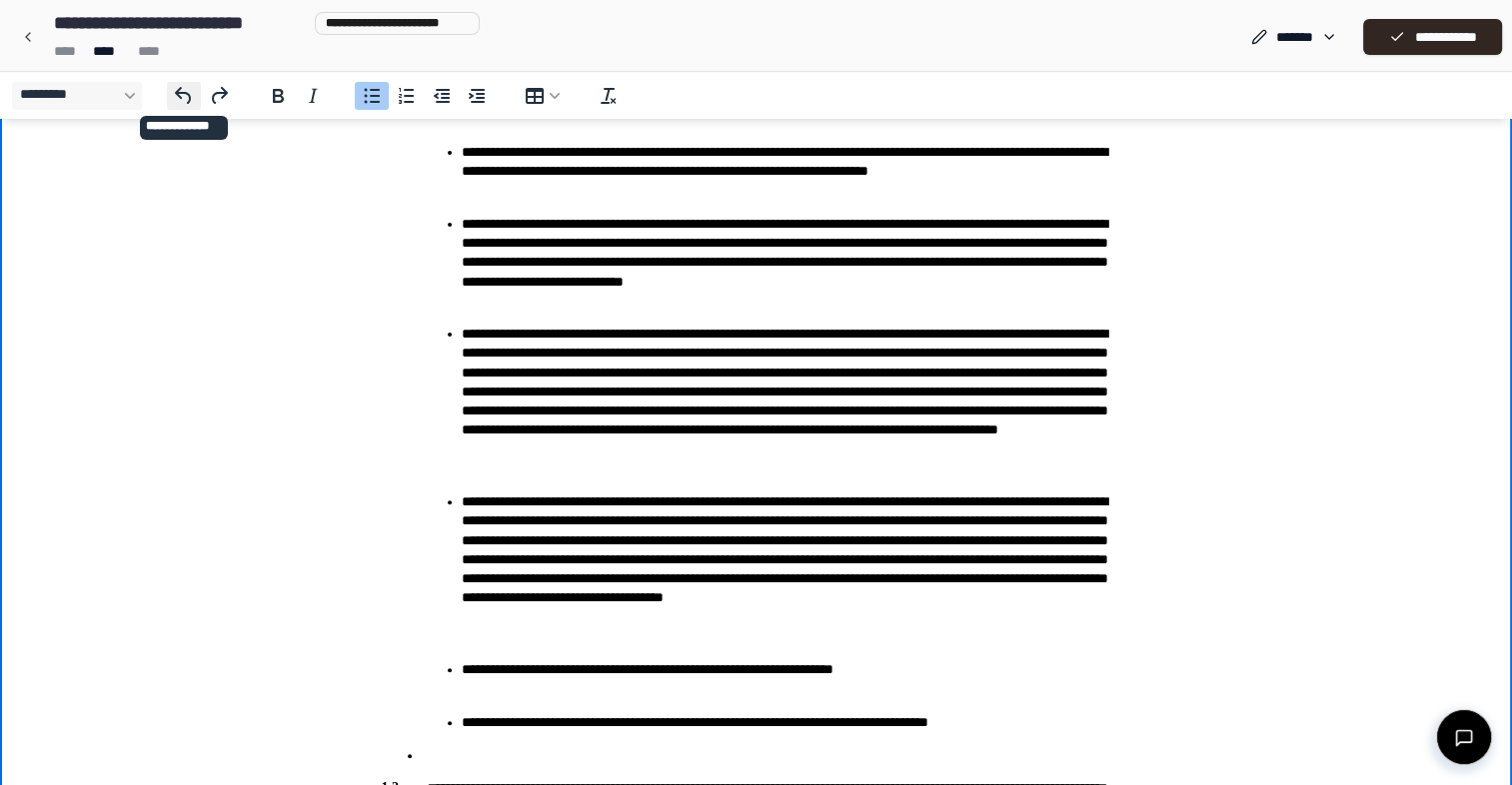 click on "*********" at bounding box center [184, 96] 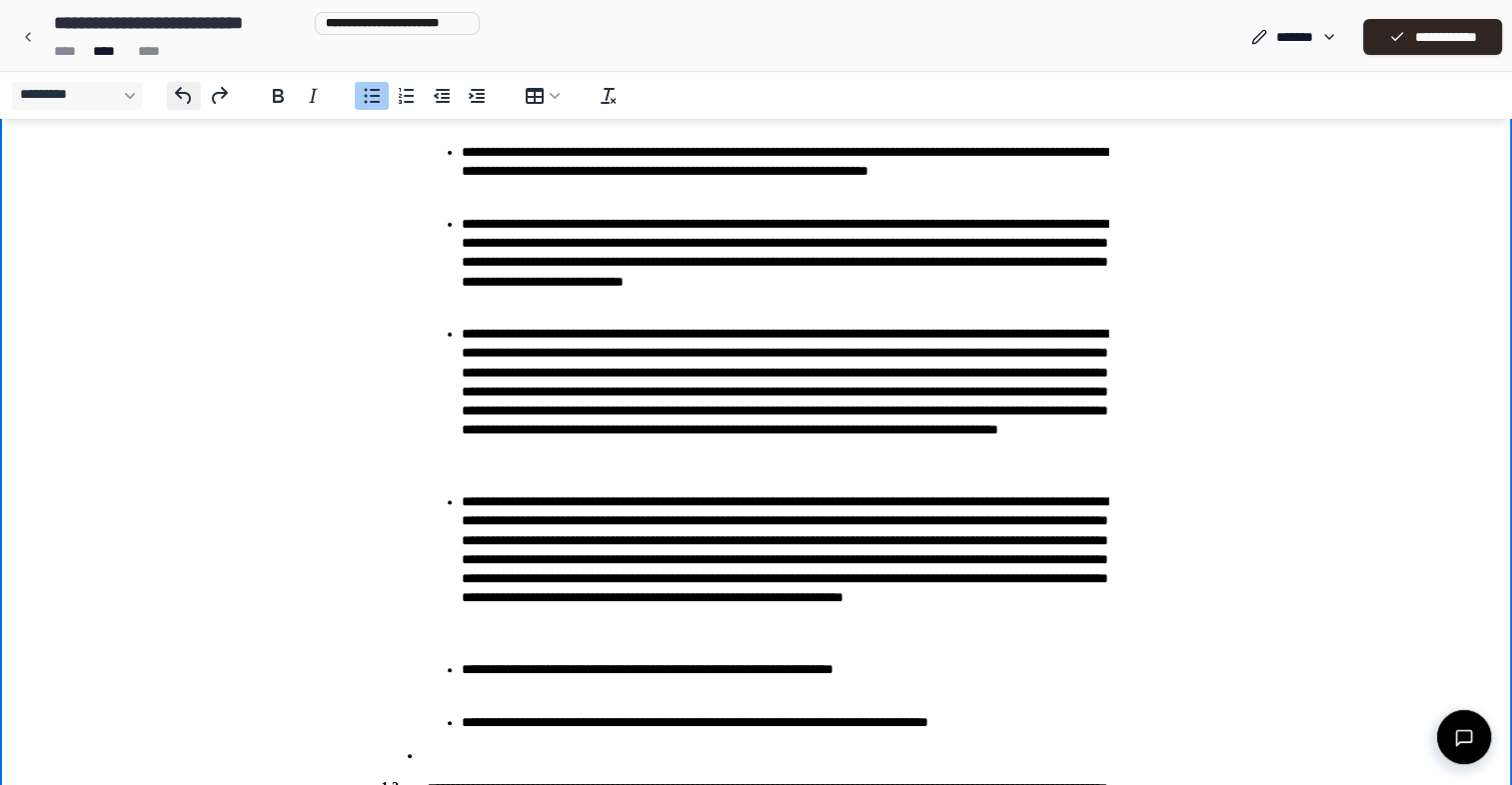 click 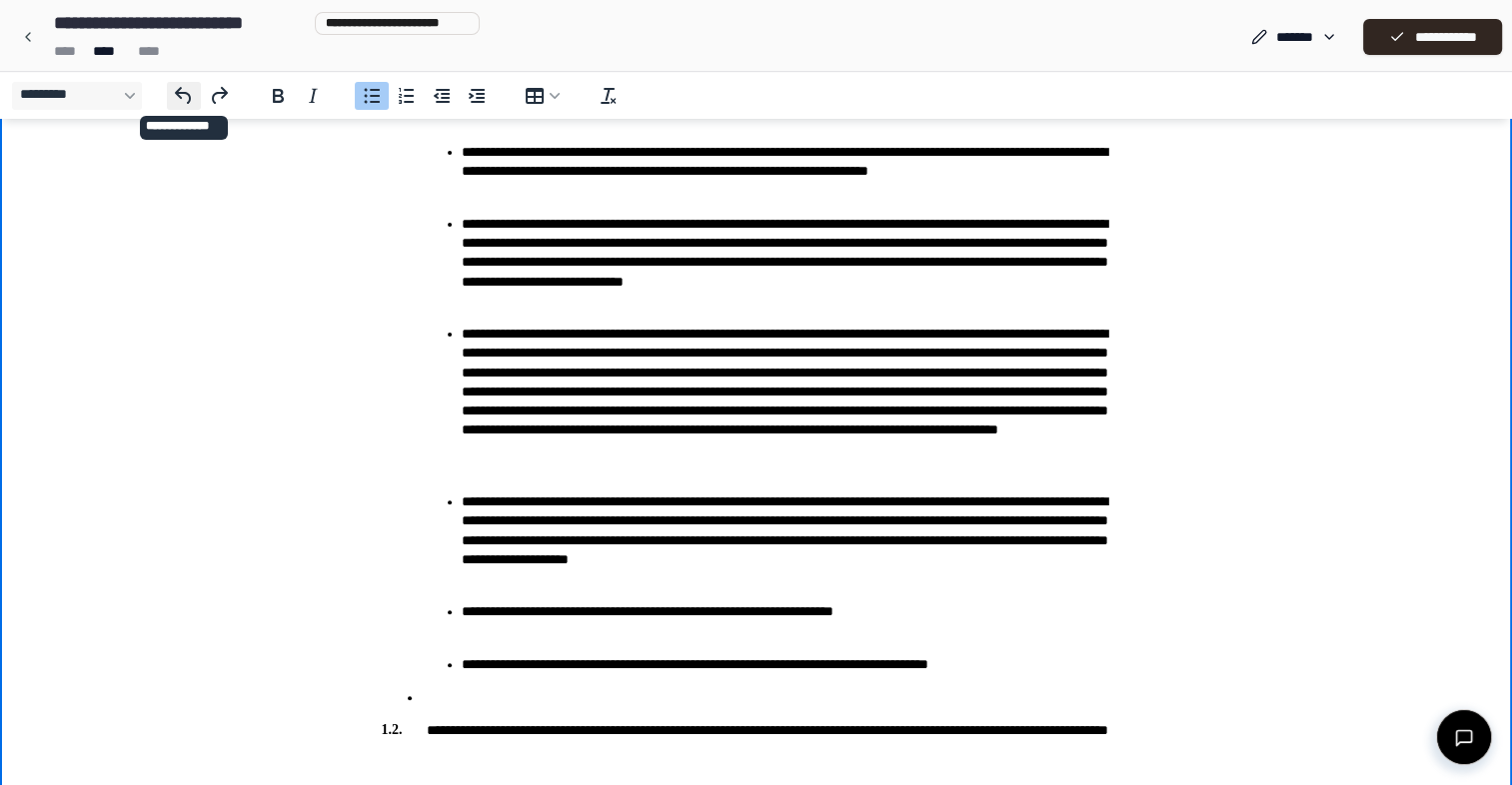 click 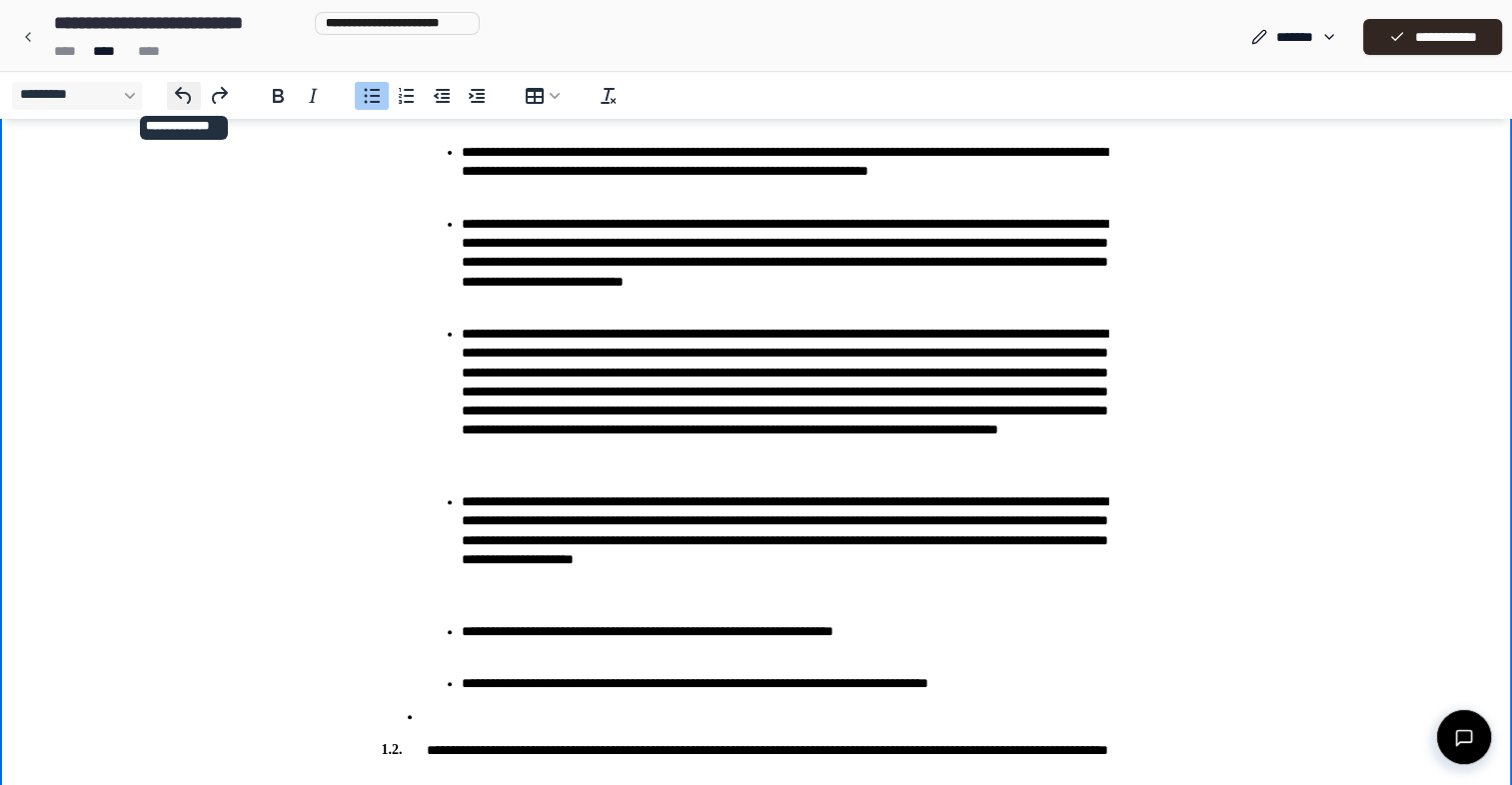 click 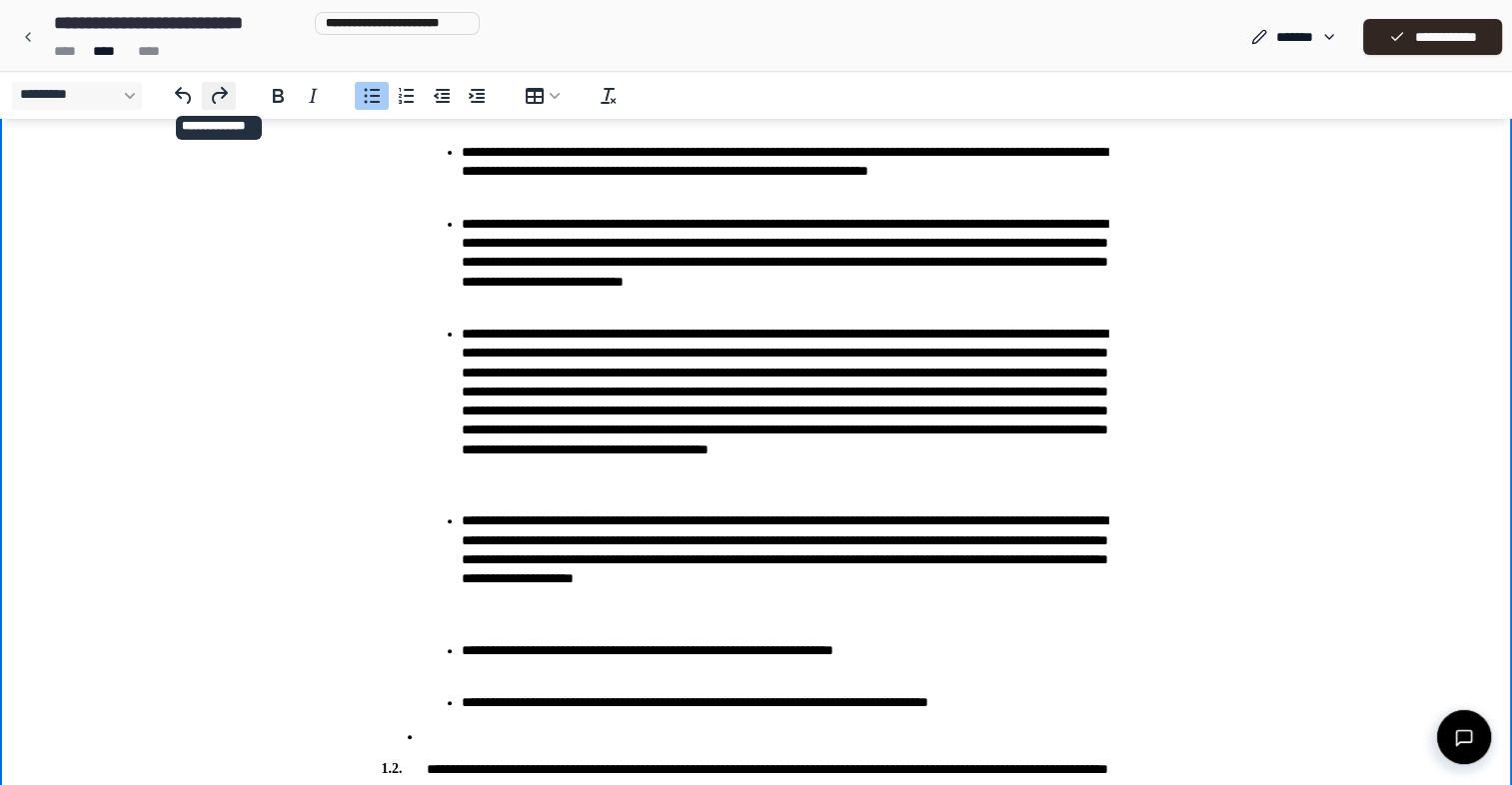 click 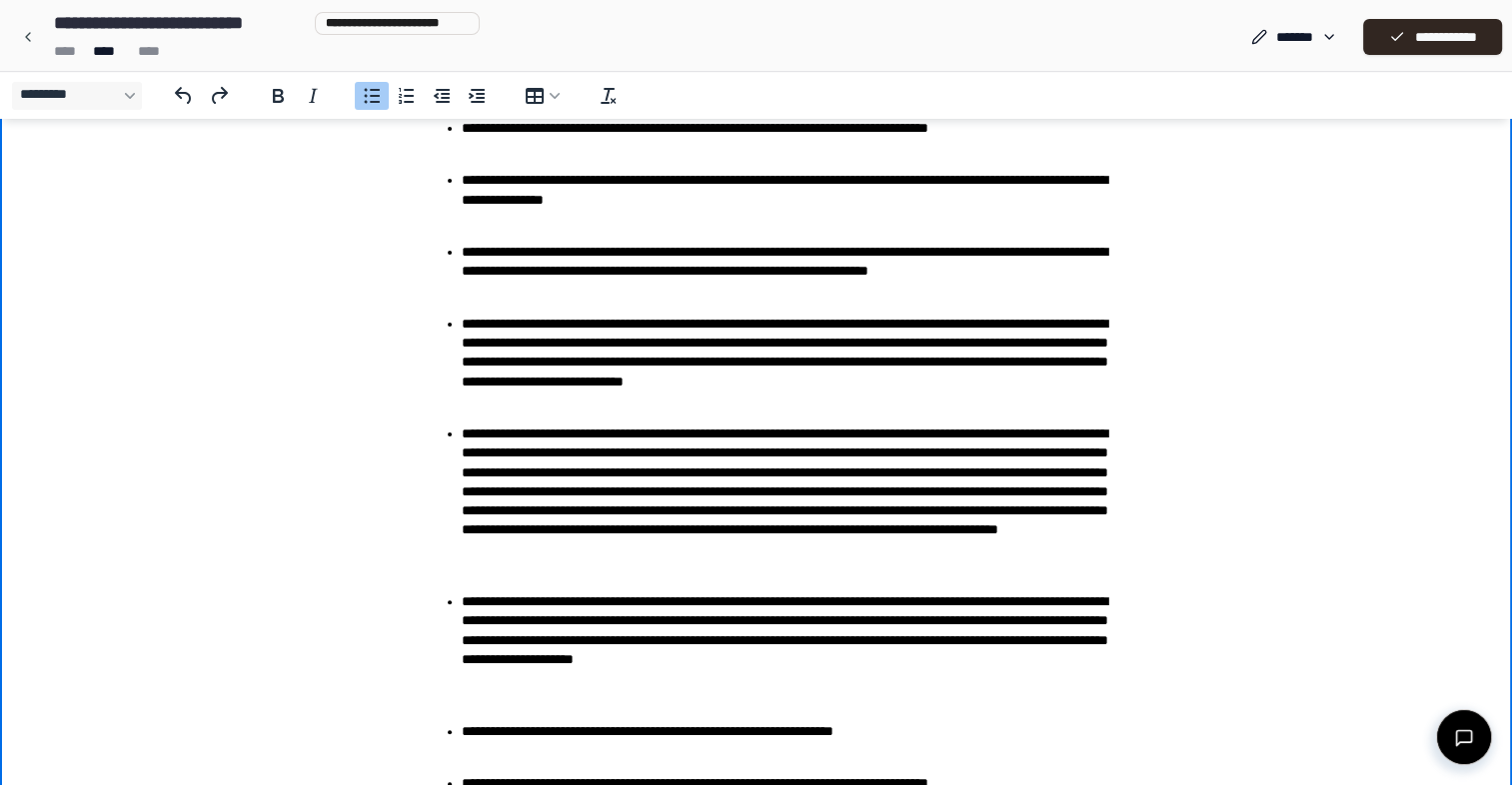 scroll, scrollTop: 599, scrollLeft: 0, axis: vertical 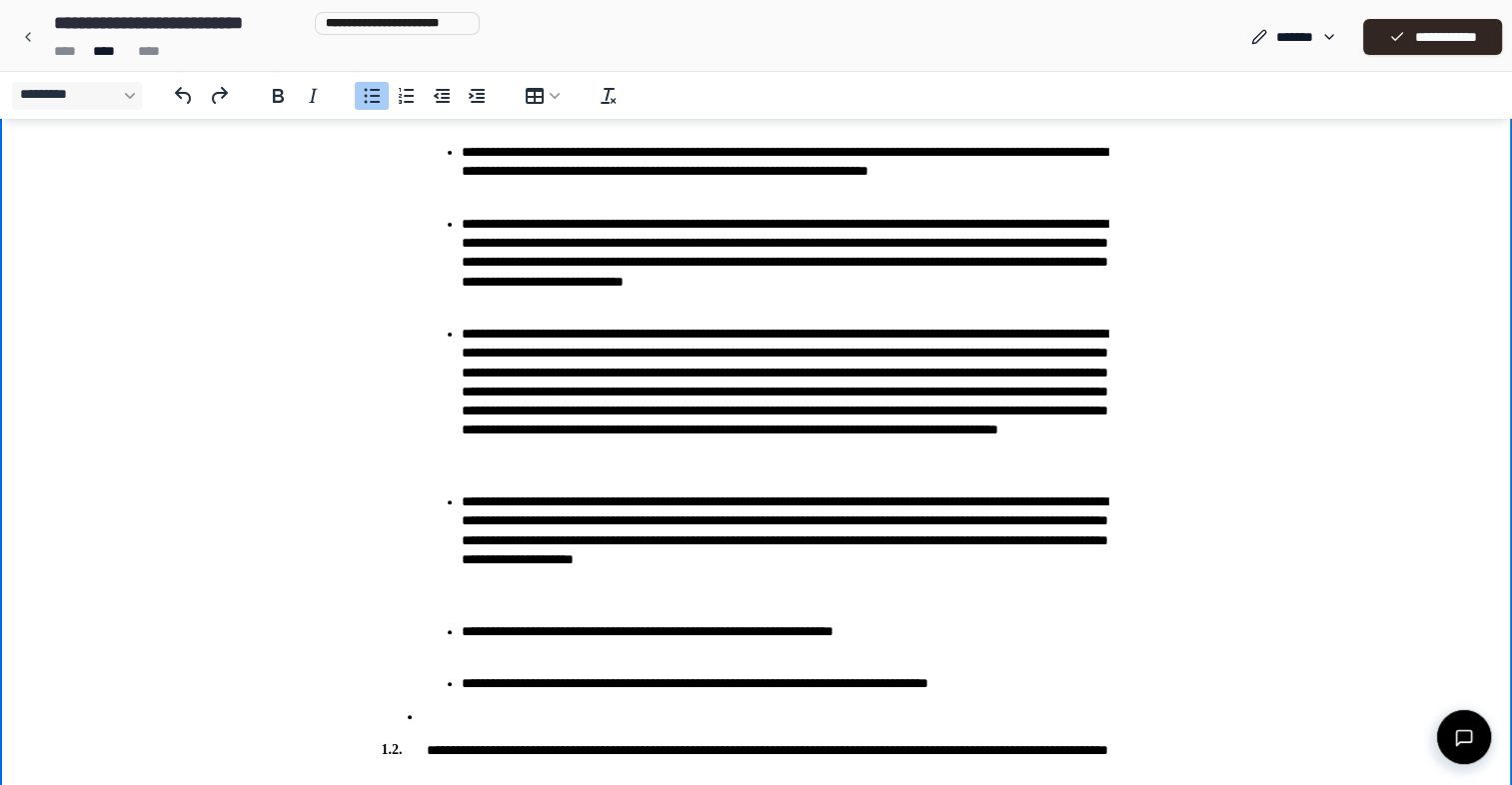 click on "**********" at bounding box center [796, 540] 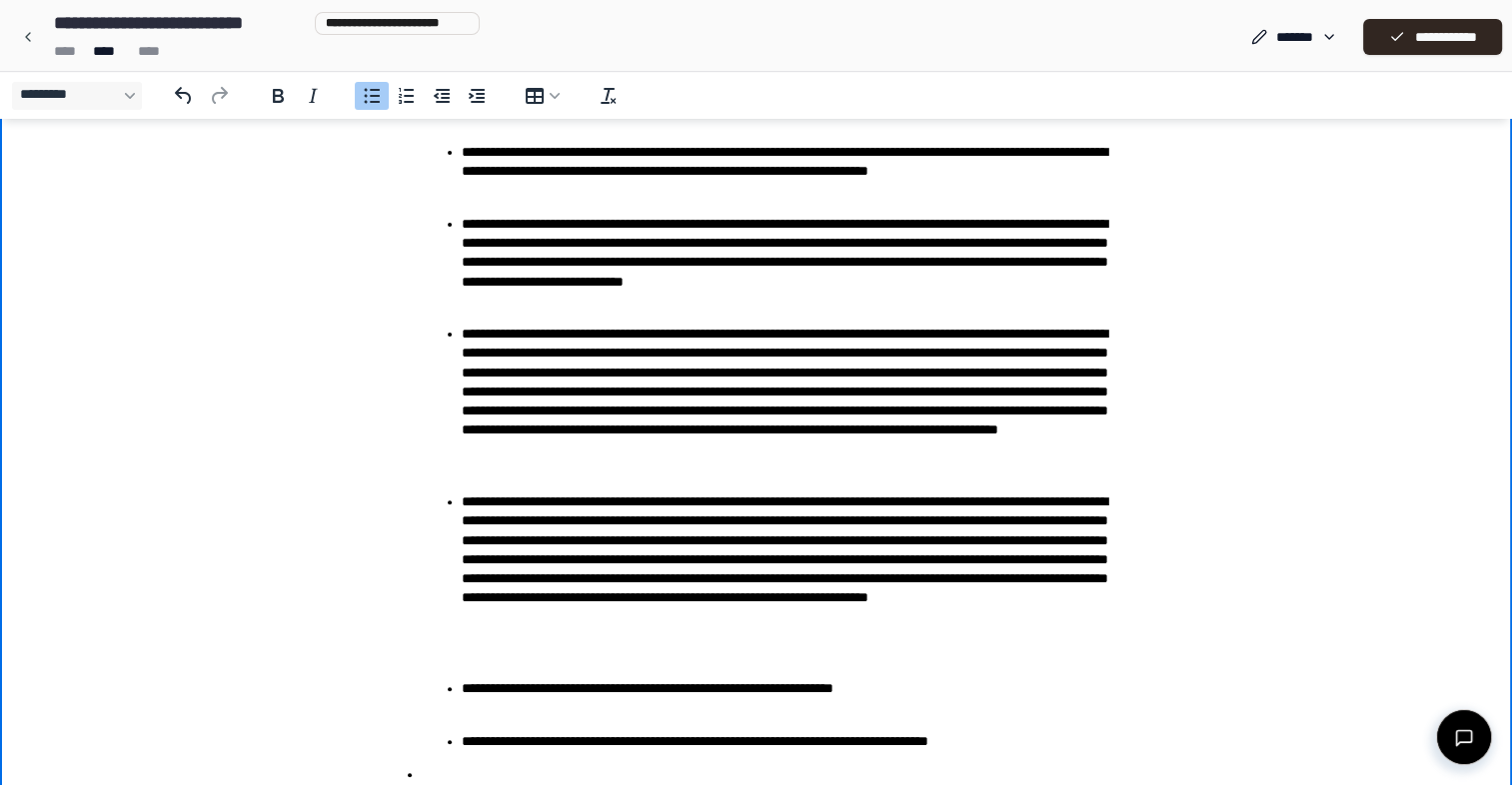 click on "**********" at bounding box center [796, 569] 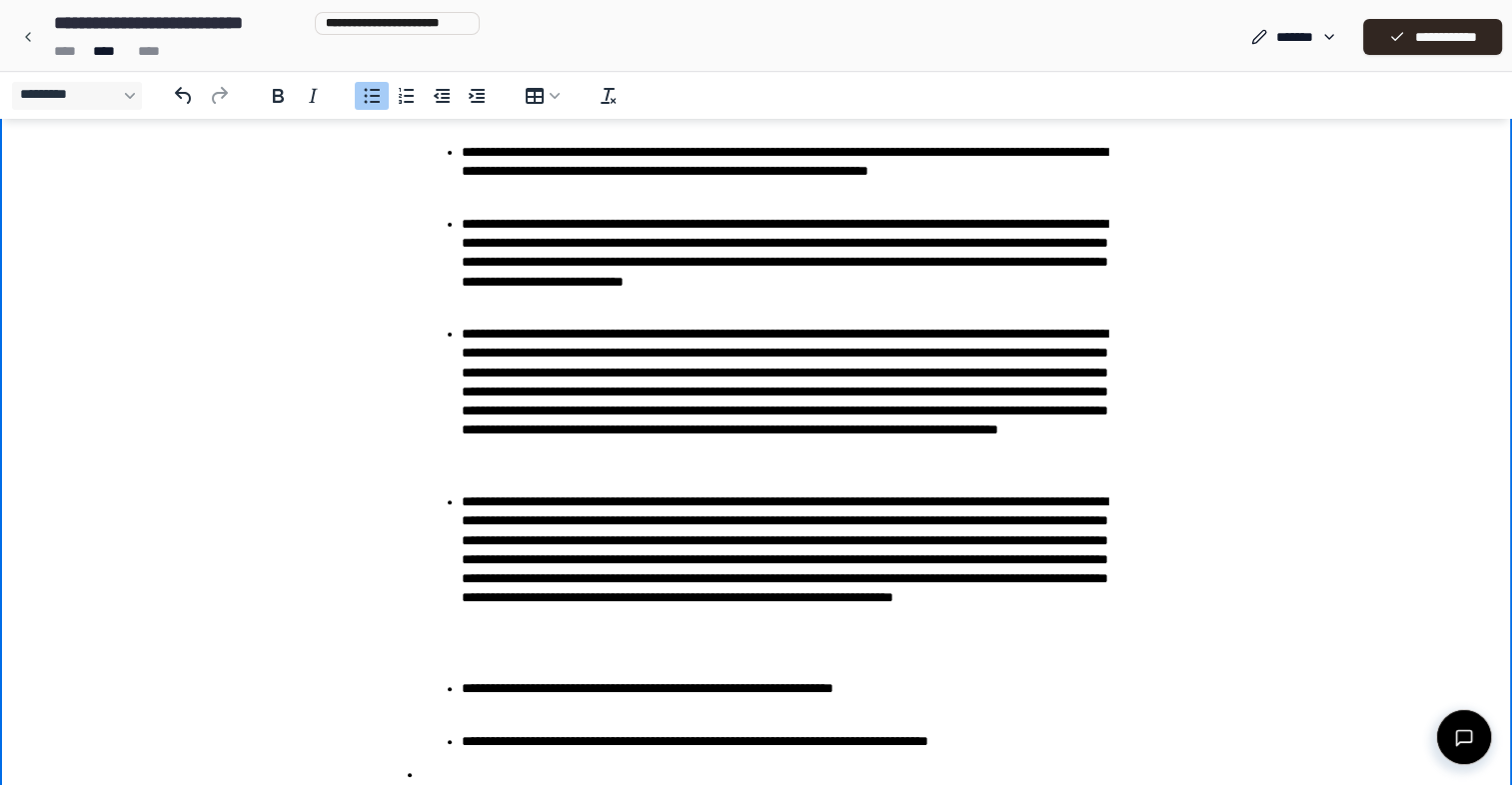 click on "**********" at bounding box center (796, 569) 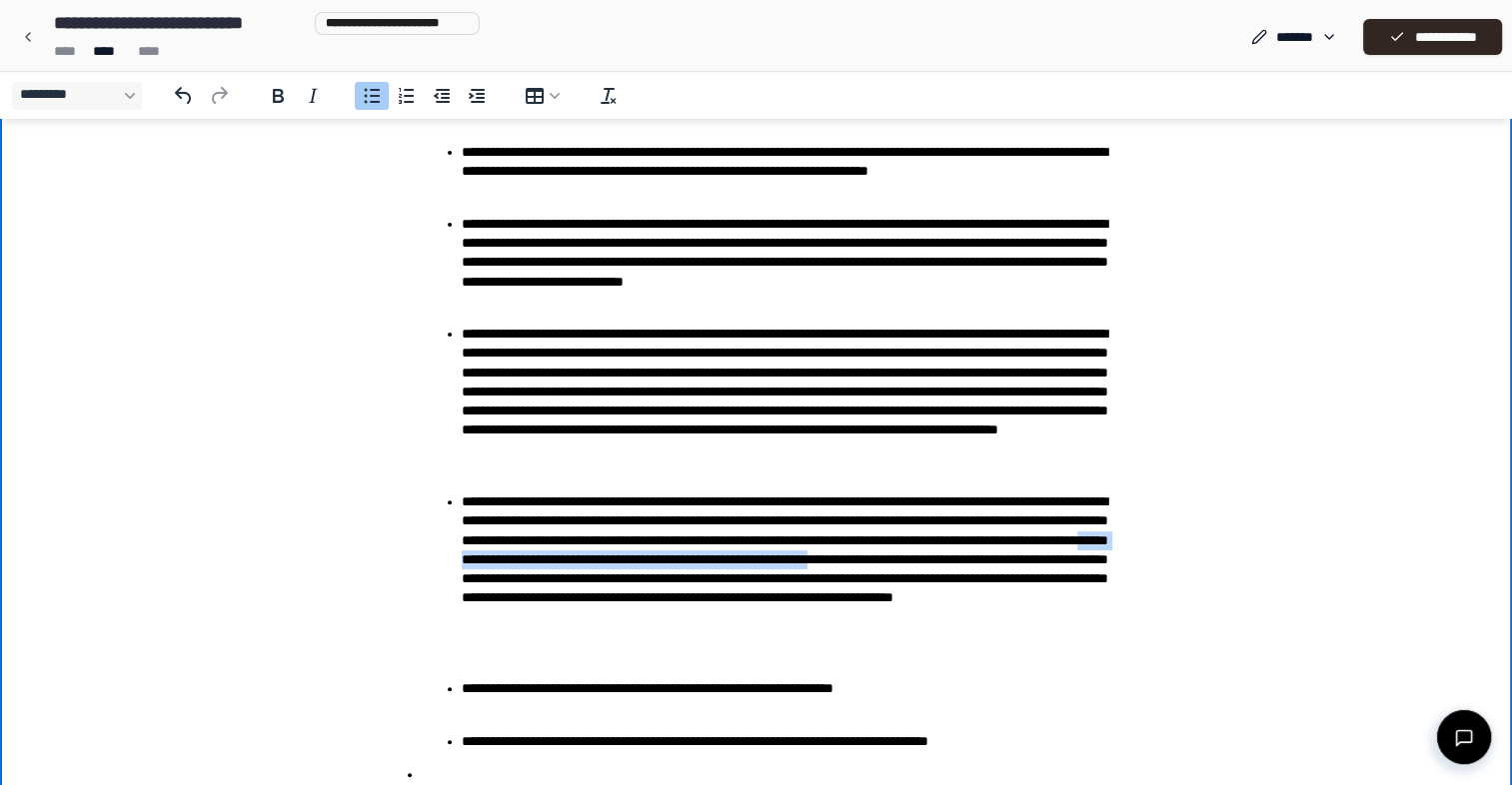 drag, startPoint x: 927, startPoint y: 557, endPoint x: 749, endPoint y: 580, distance: 179.4798 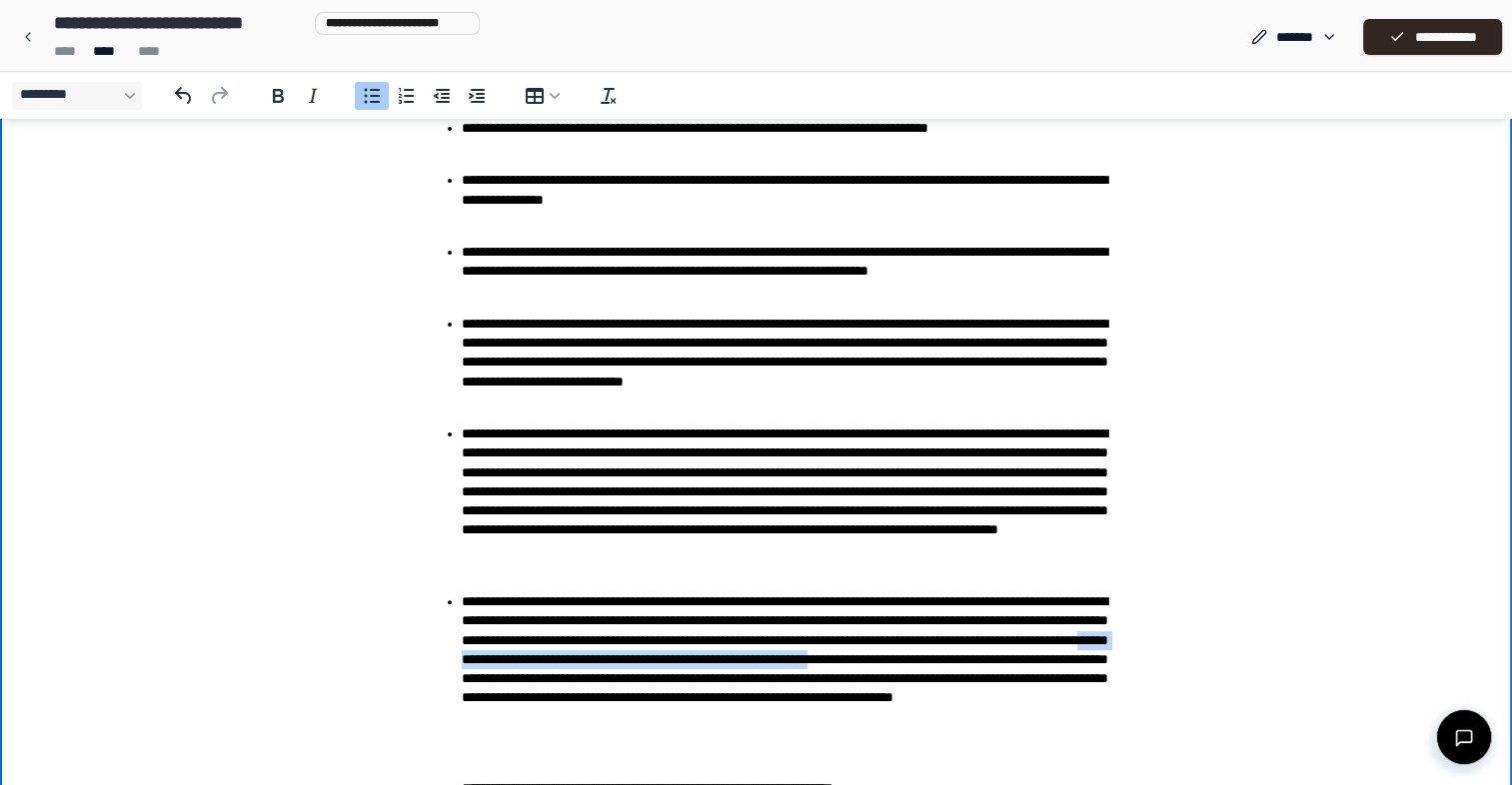 scroll, scrollTop: 499, scrollLeft: 0, axis: vertical 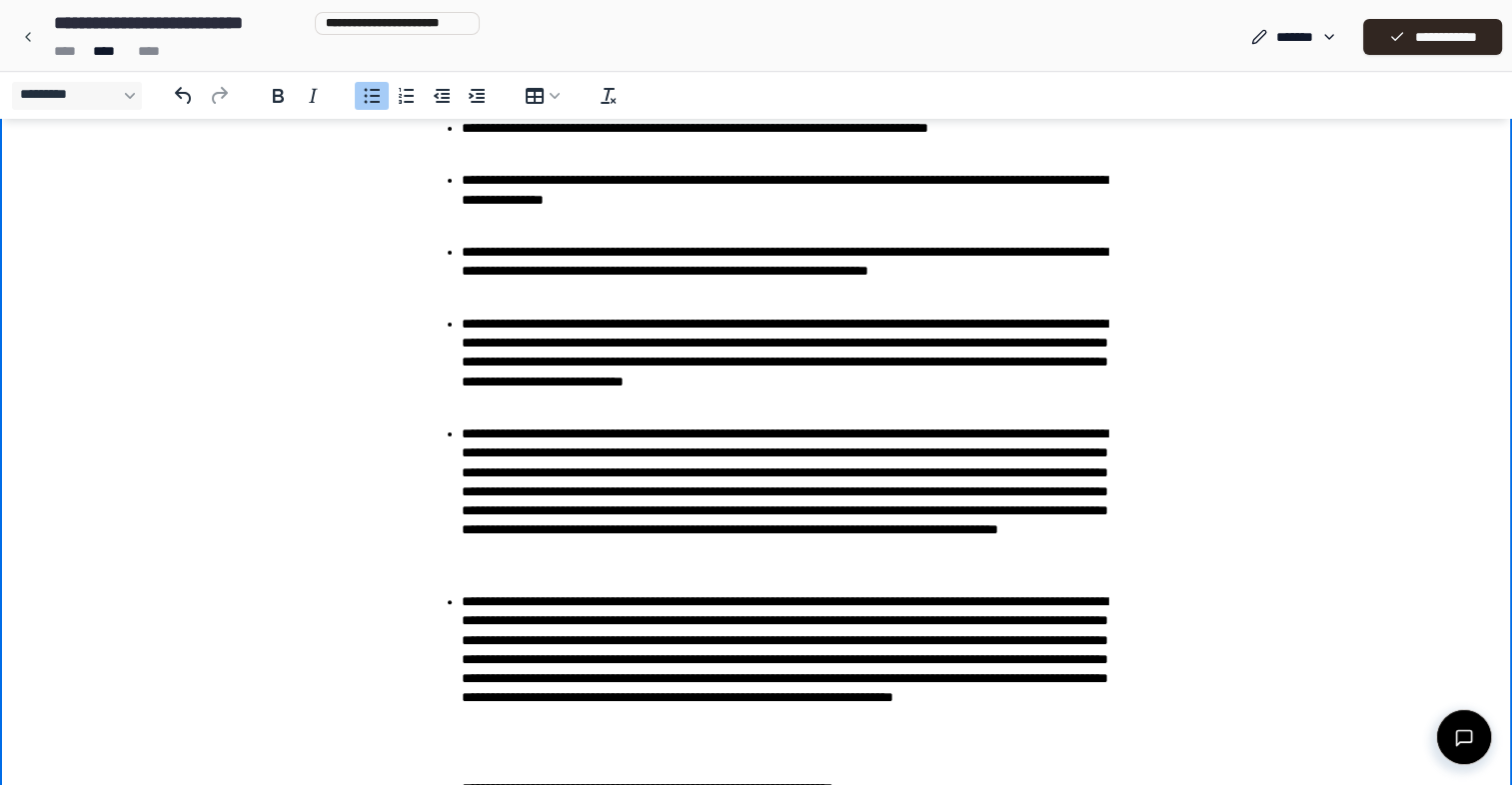 click on "**********" at bounding box center (796, 669) 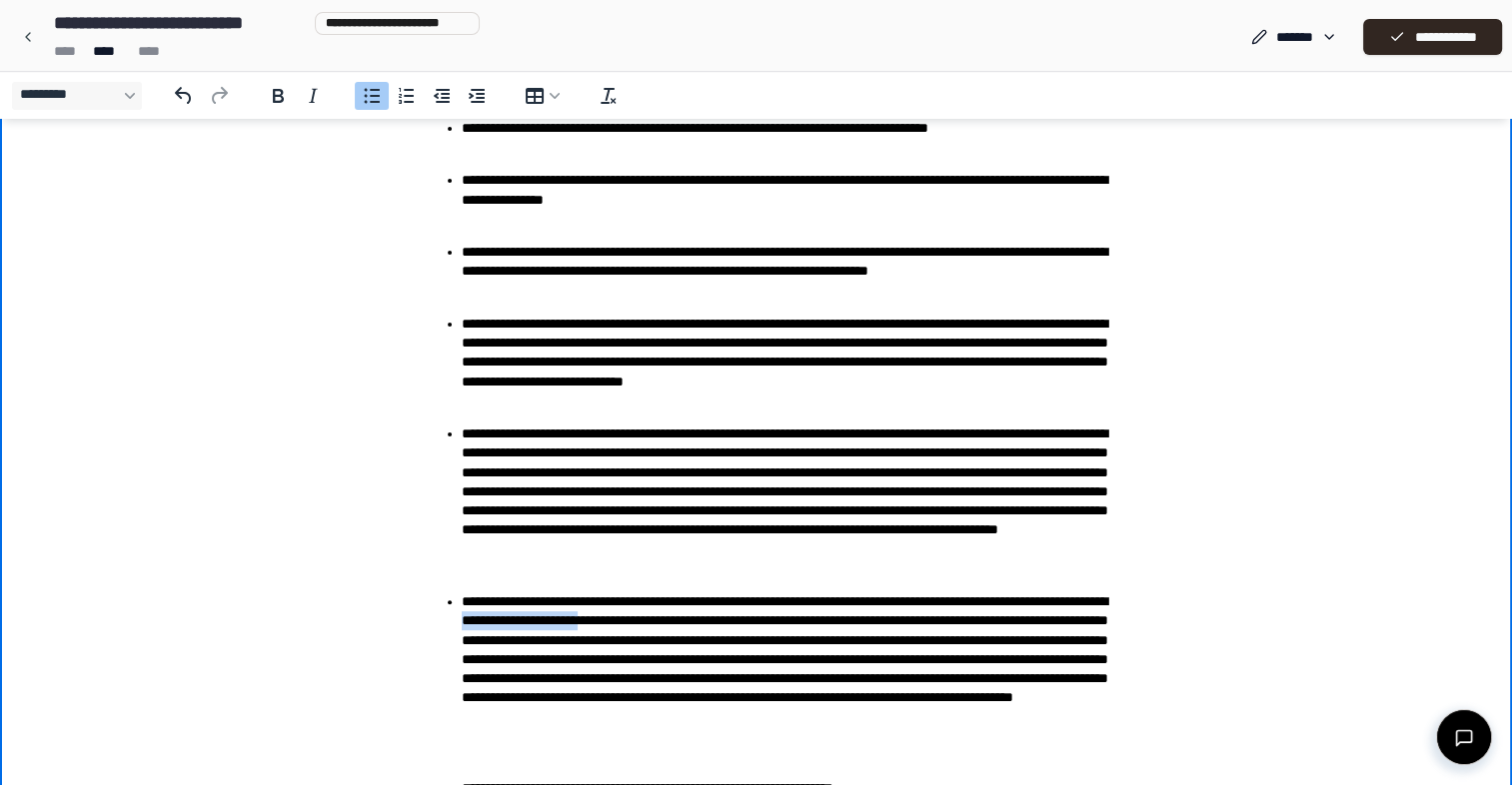 drag, startPoint x: 712, startPoint y: 619, endPoint x: 859, endPoint y: 617, distance: 147.0136 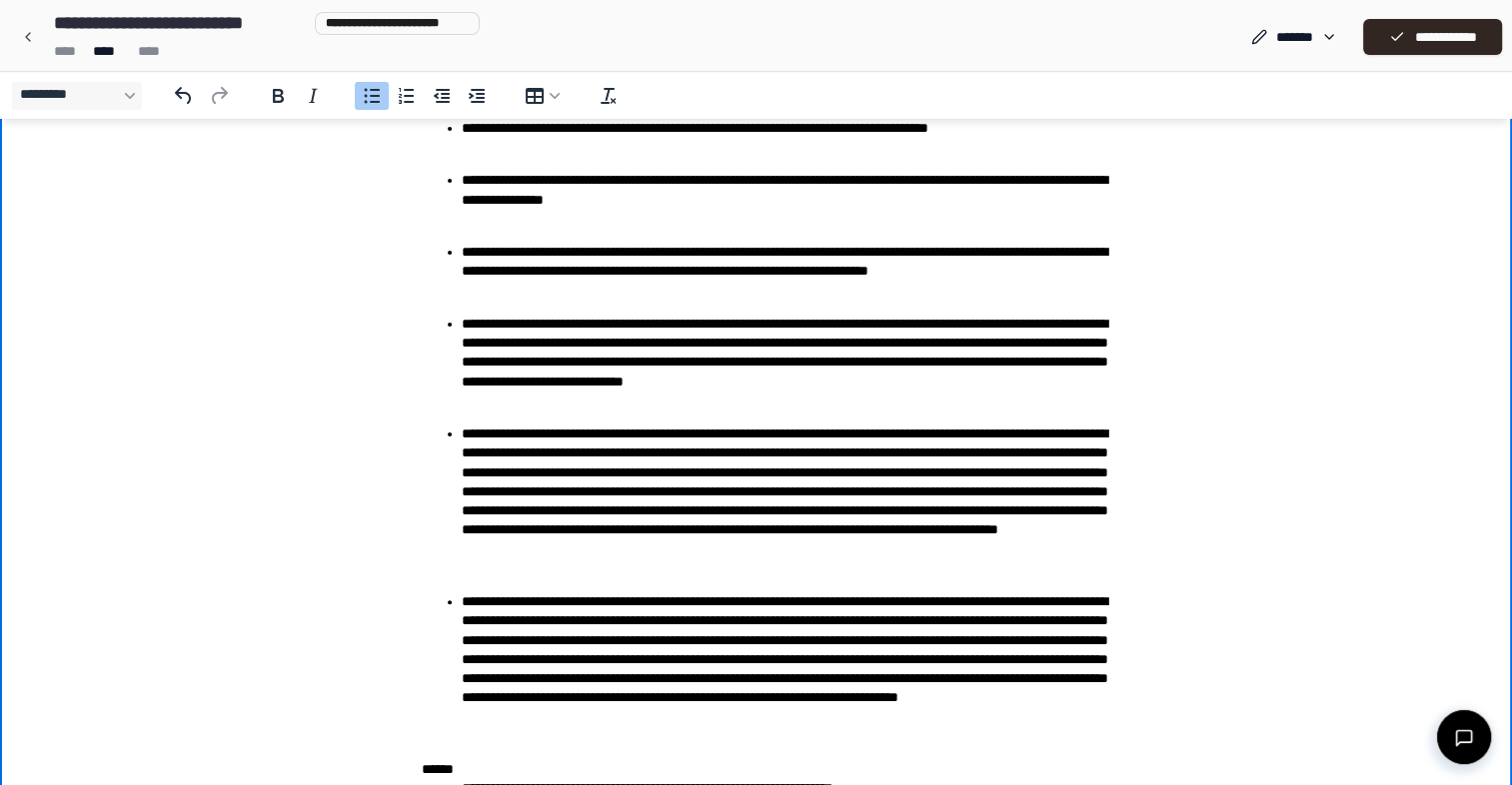 click on "**********" at bounding box center [796, 669] 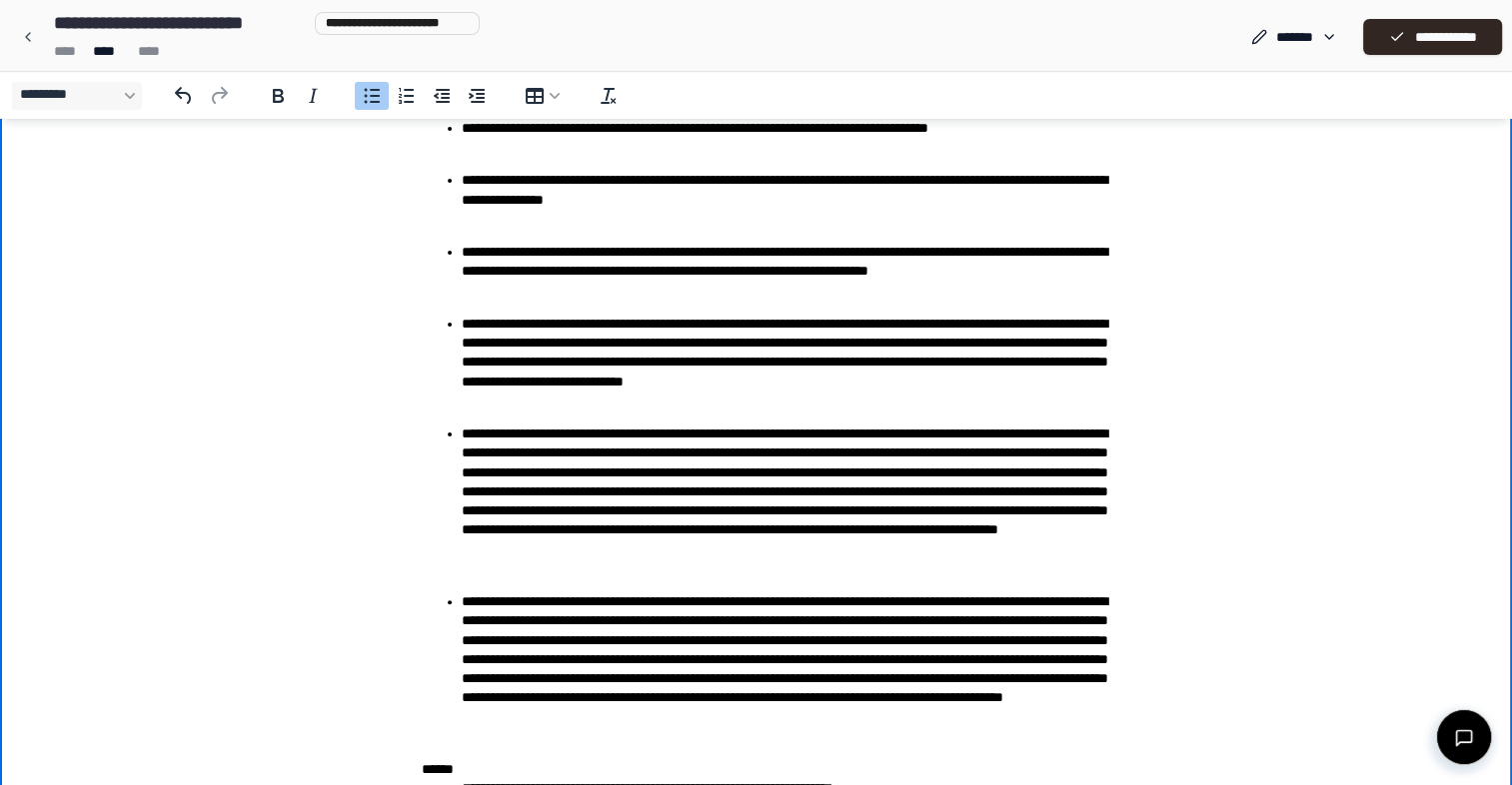 click on "**********" at bounding box center [756, 1359] 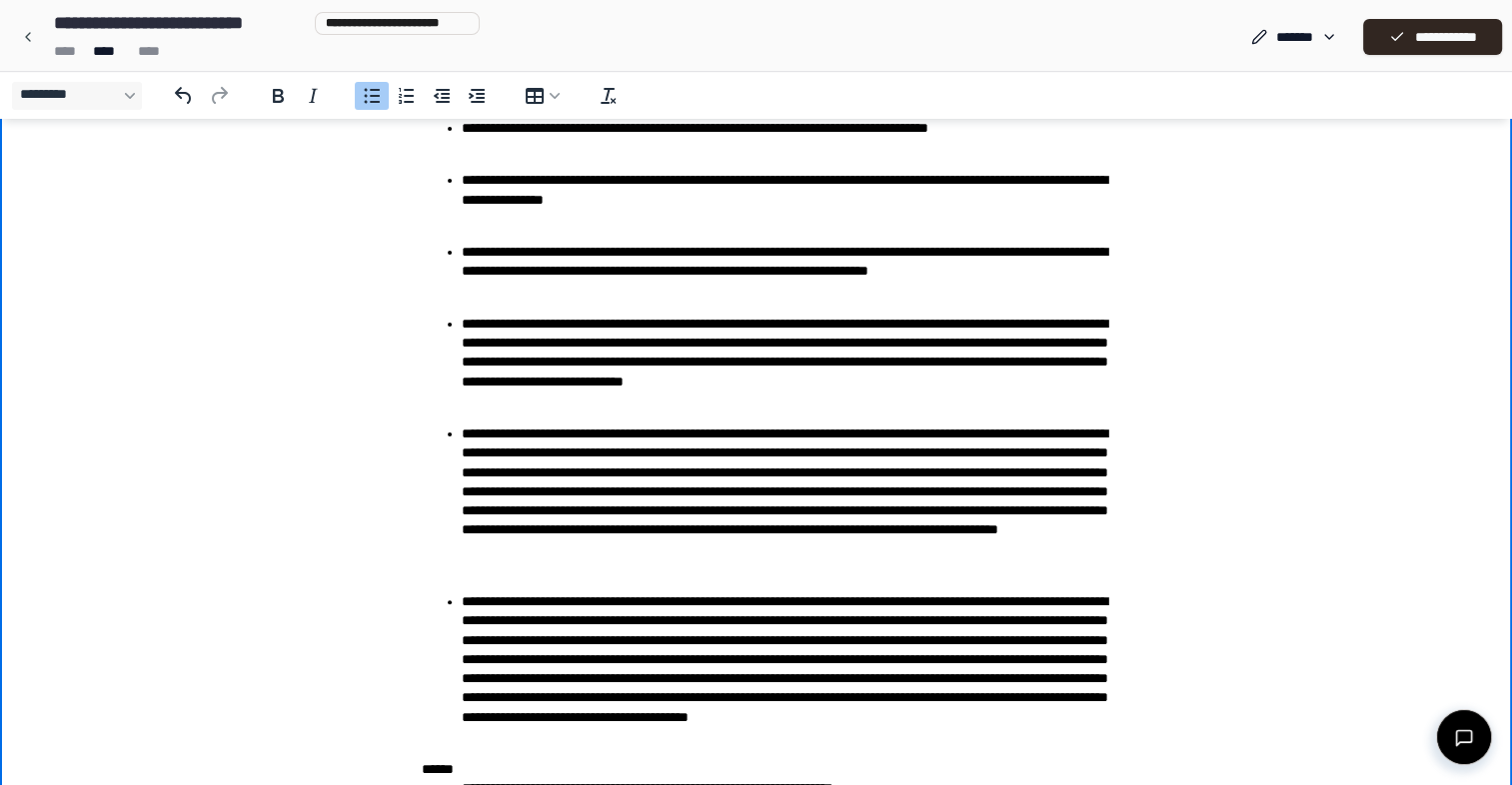 click on "**********" at bounding box center [796, 669] 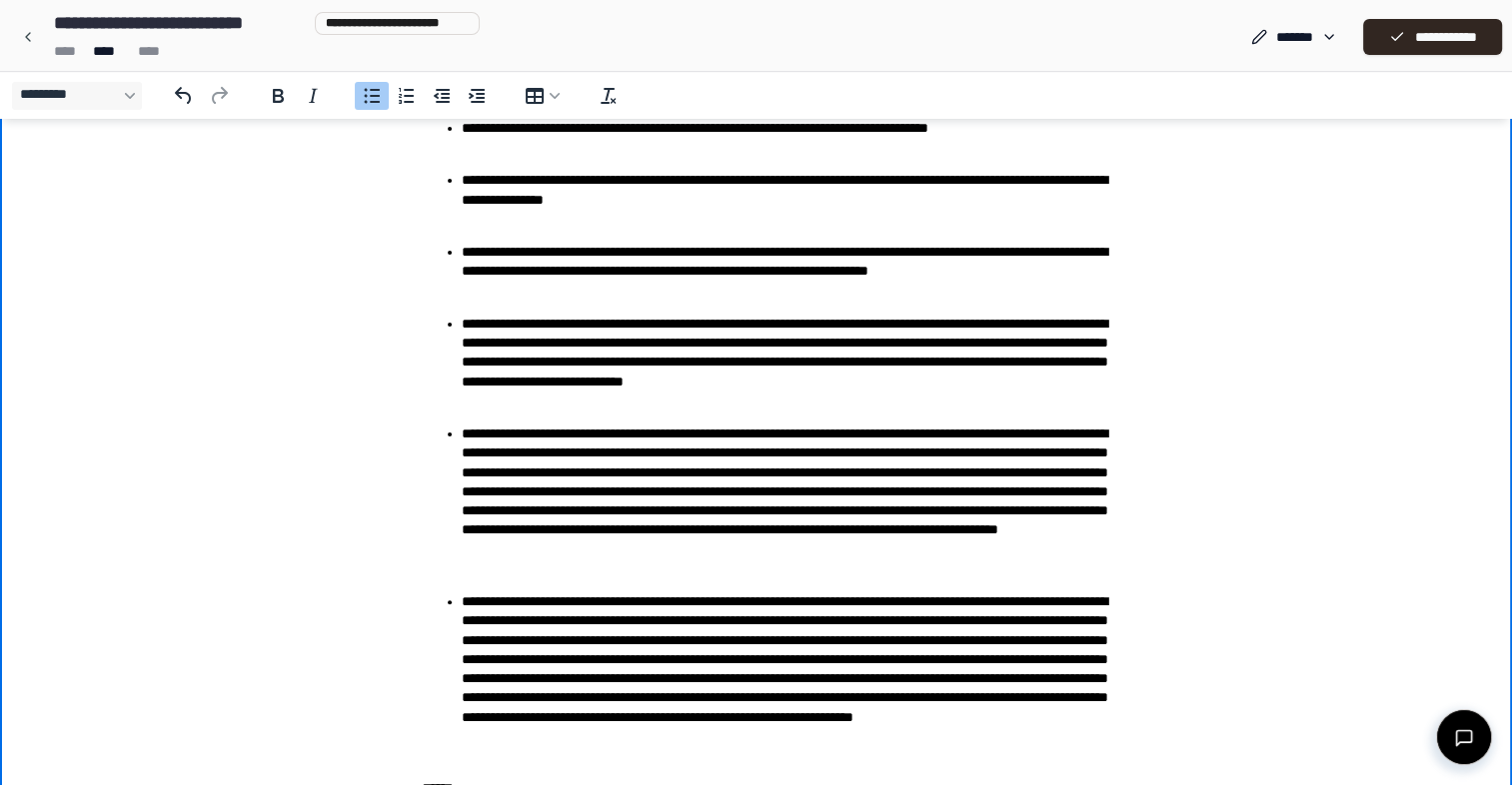 click on "**********" at bounding box center [796, 678] 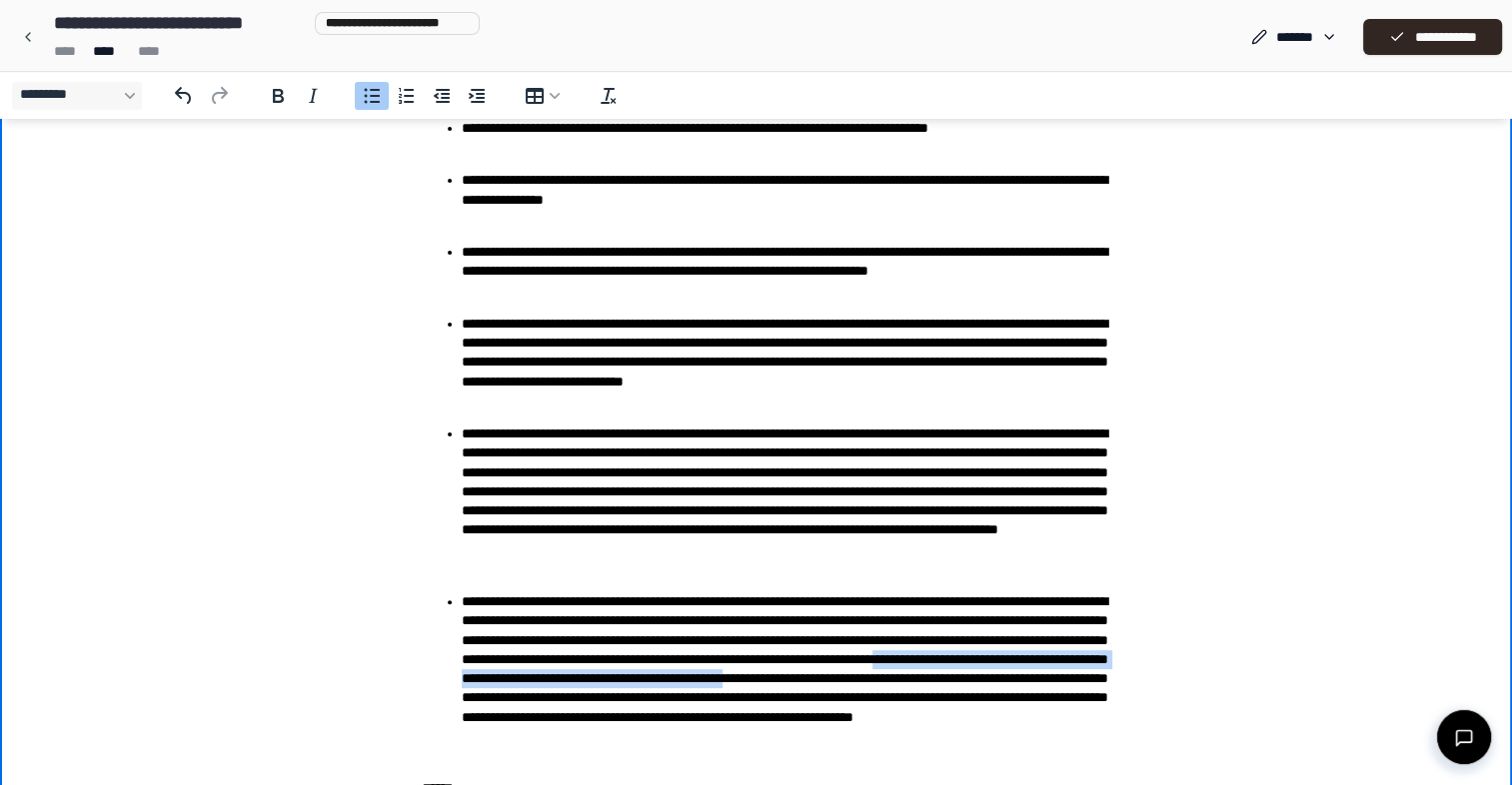 drag, startPoint x: 899, startPoint y: 679, endPoint x: 903, endPoint y: 690, distance: 11.7046999 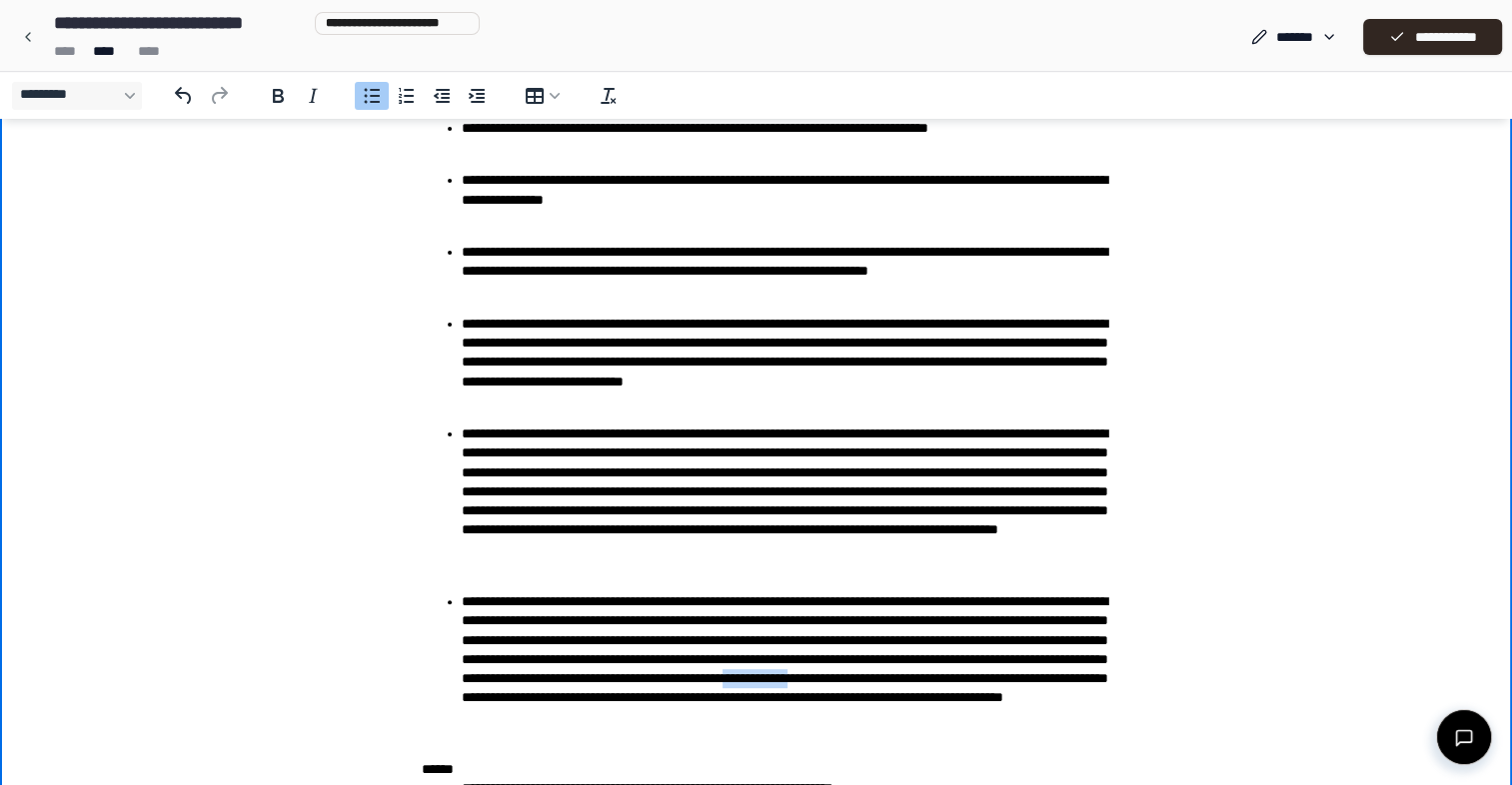drag, startPoint x: 903, startPoint y: 690, endPoint x: 982, endPoint y: 691, distance: 79.00633 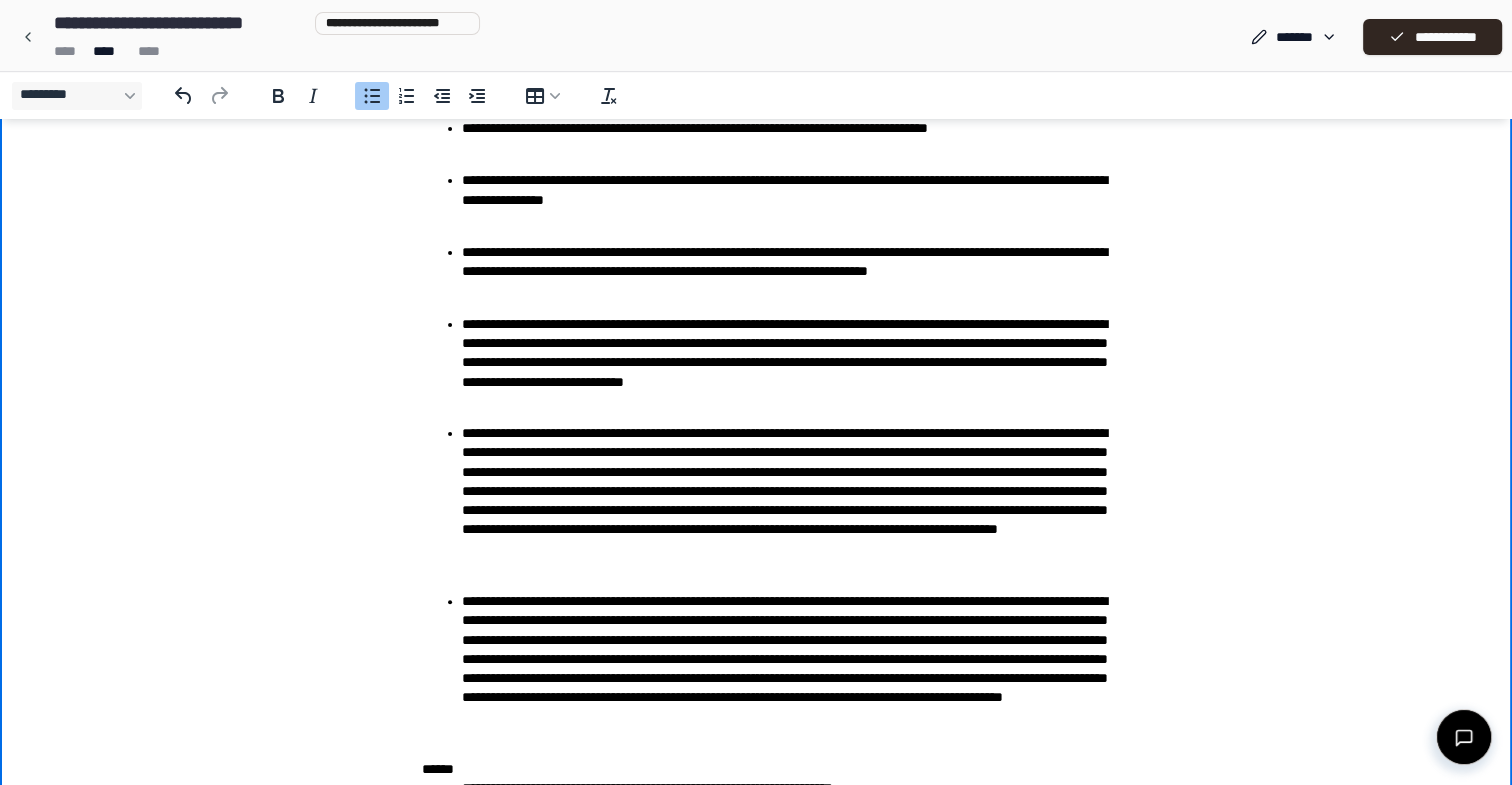 click on "**********" at bounding box center [796, 669] 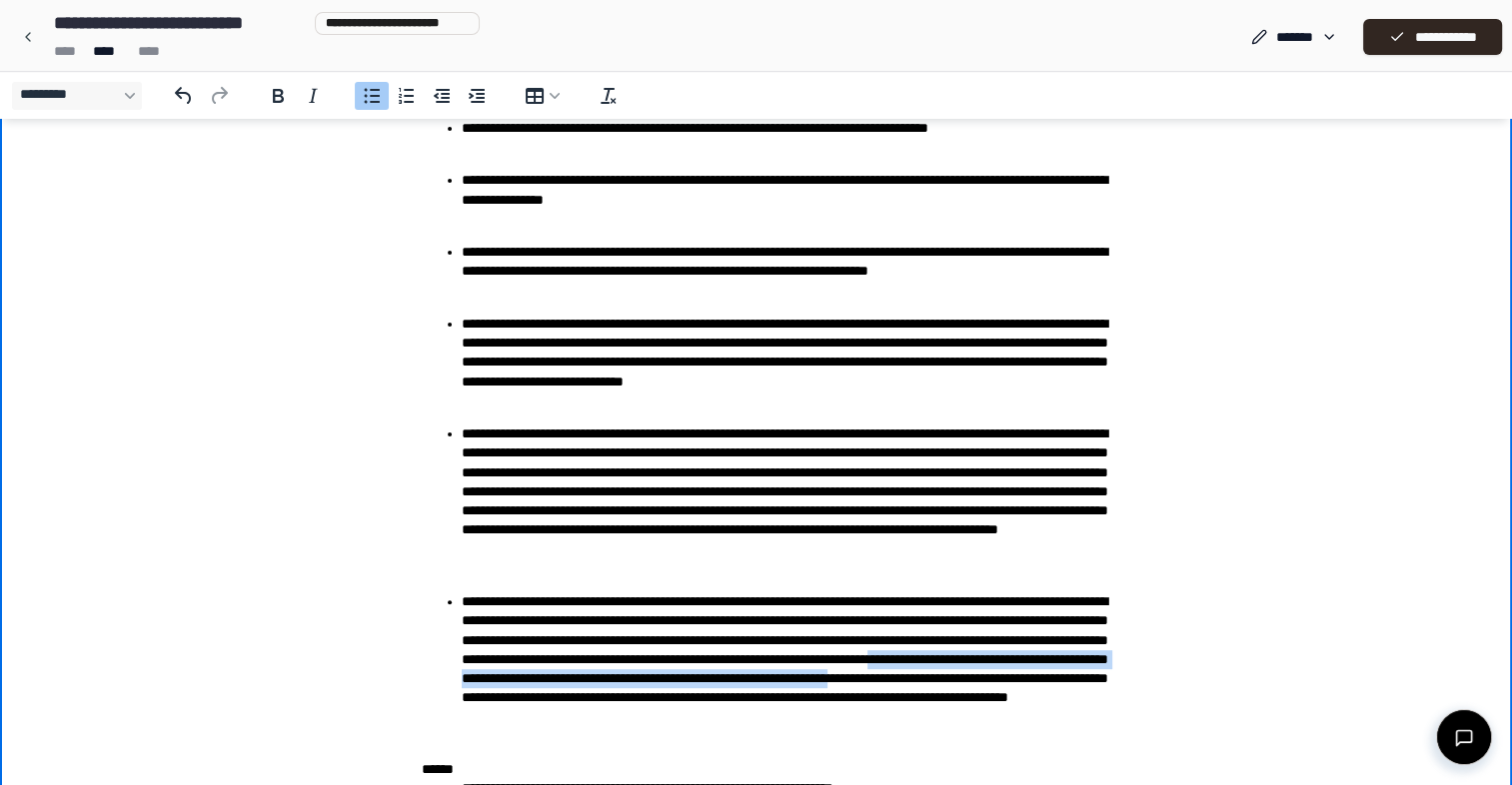 drag, startPoint x: 1031, startPoint y: 697, endPoint x: 895, endPoint y: 682, distance: 136.8247 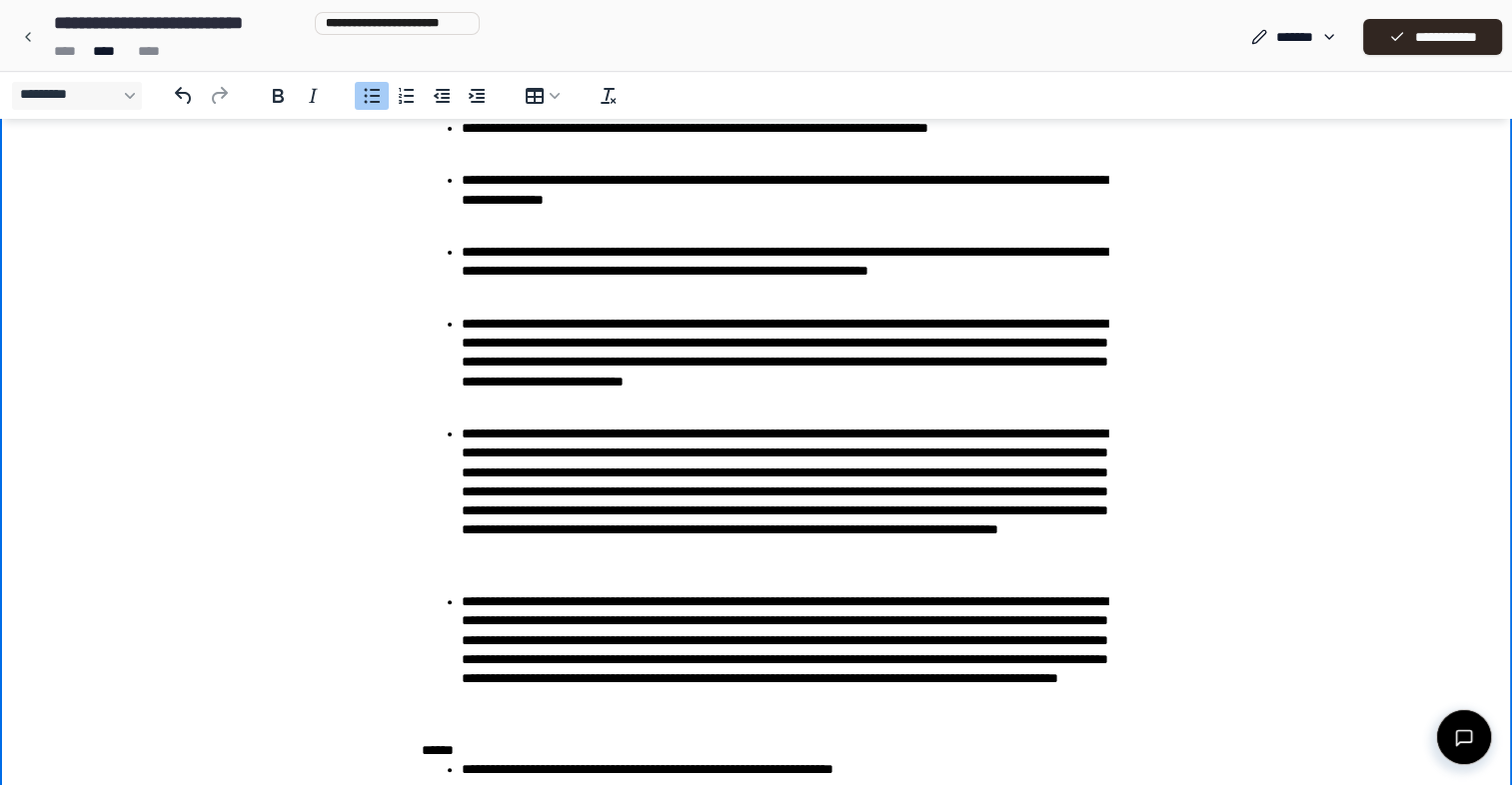 click on "**********" at bounding box center [796, 659] 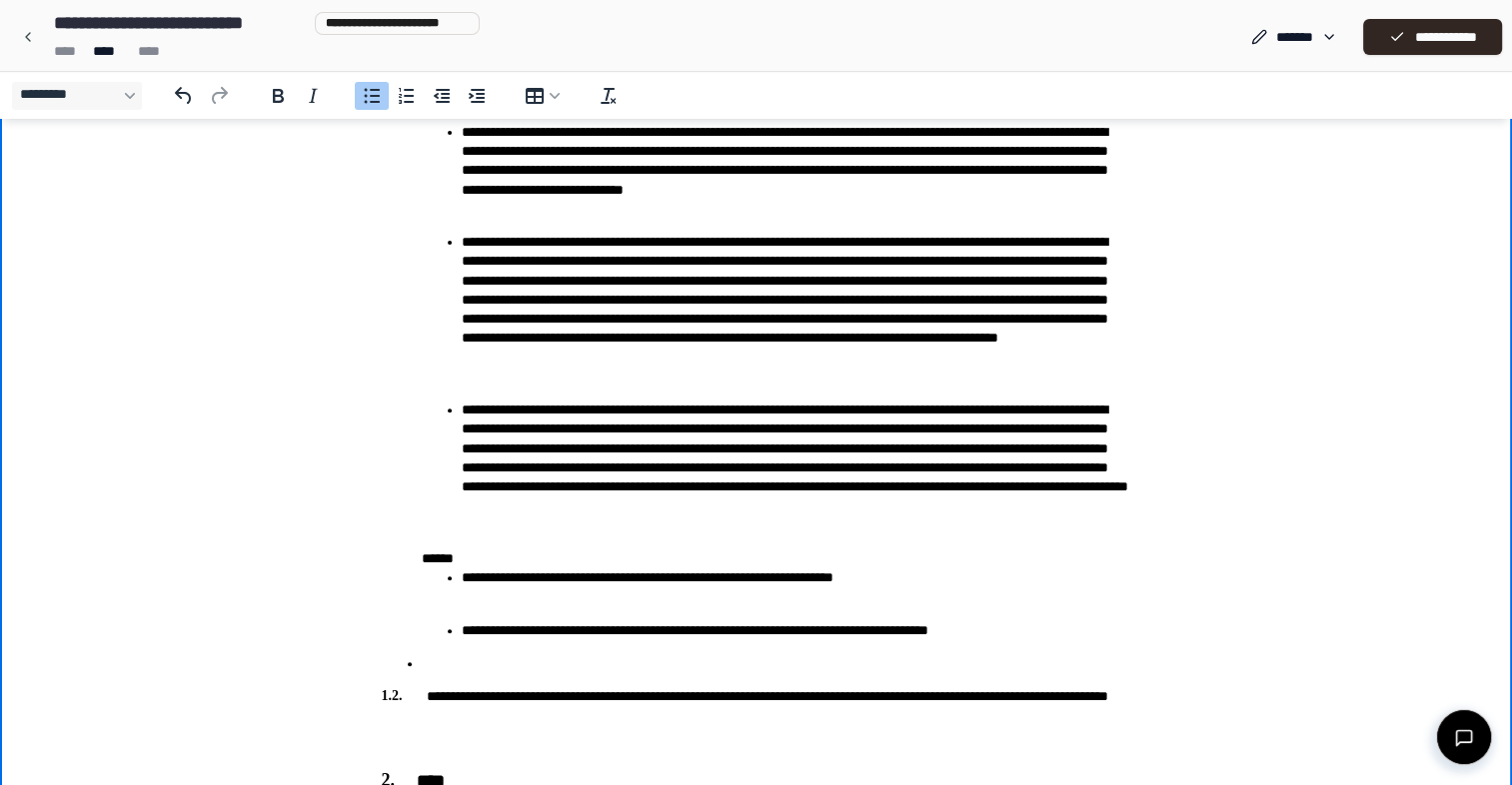 scroll, scrollTop: 699, scrollLeft: 0, axis: vertical 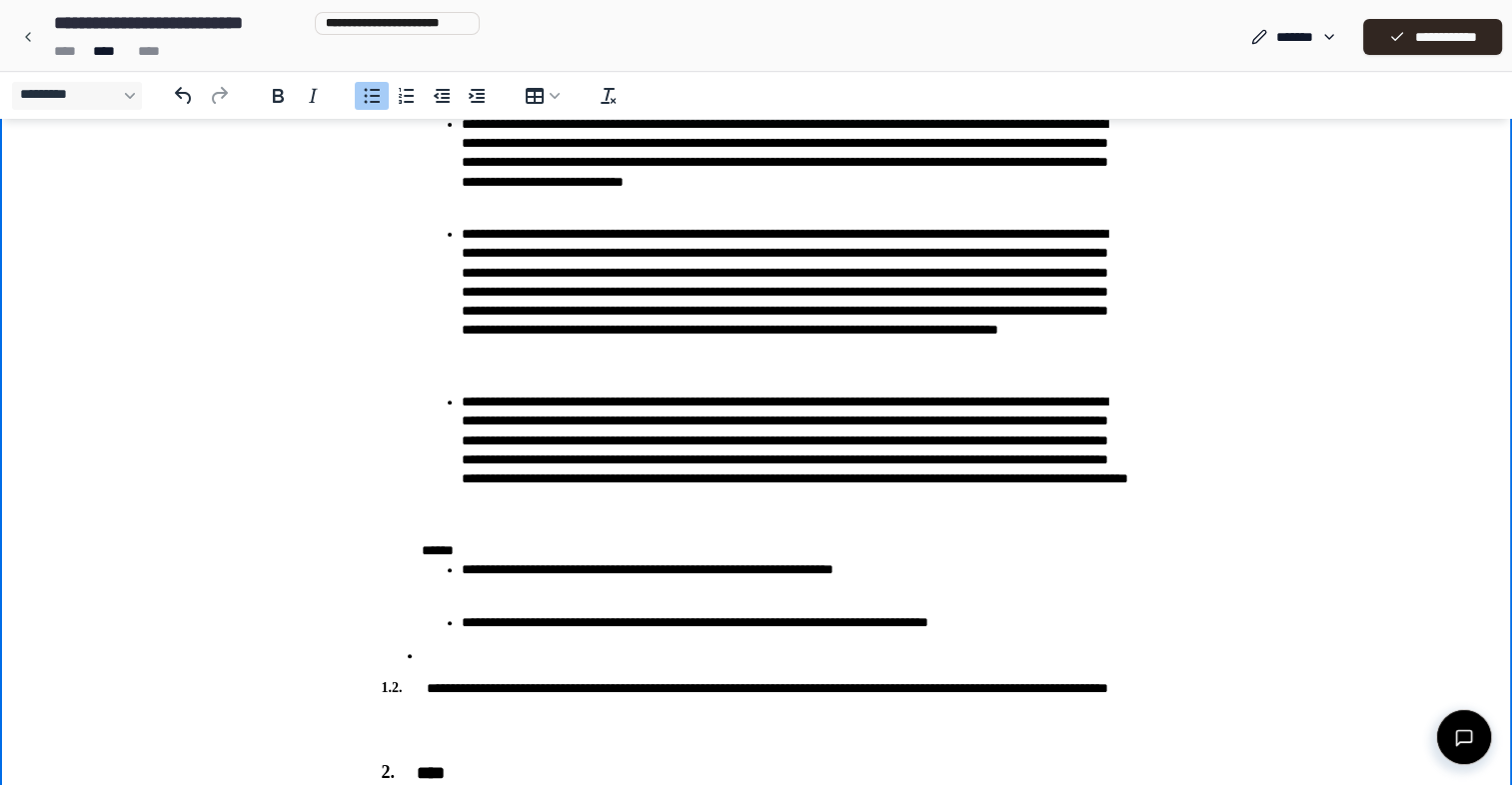 click on "**********" at bounding box center (776, 560) 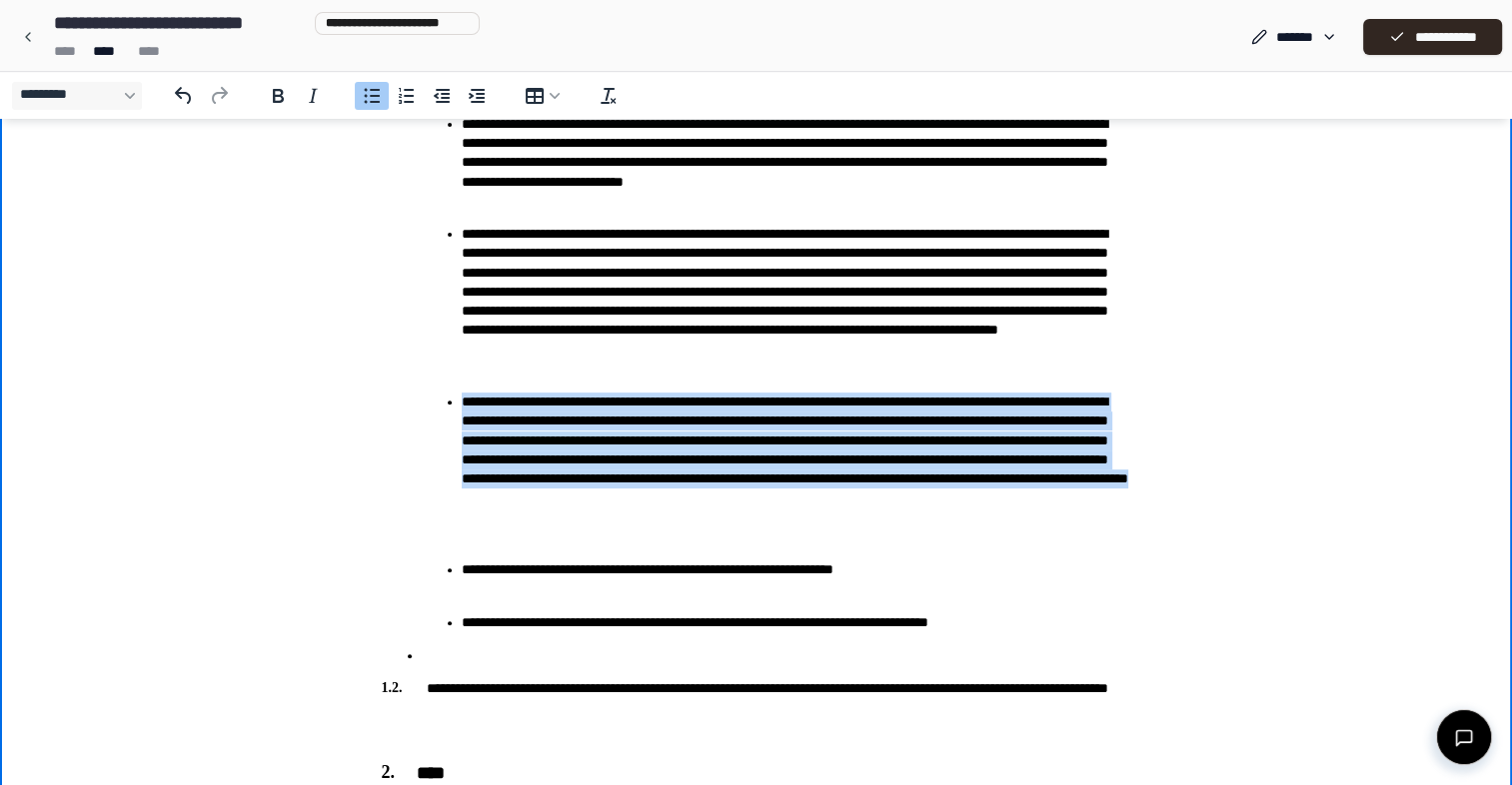 drag, startPoint x: 464, startPoint y: 402, endPoint x: 726, endPoint y: 522, distance: 288.17356 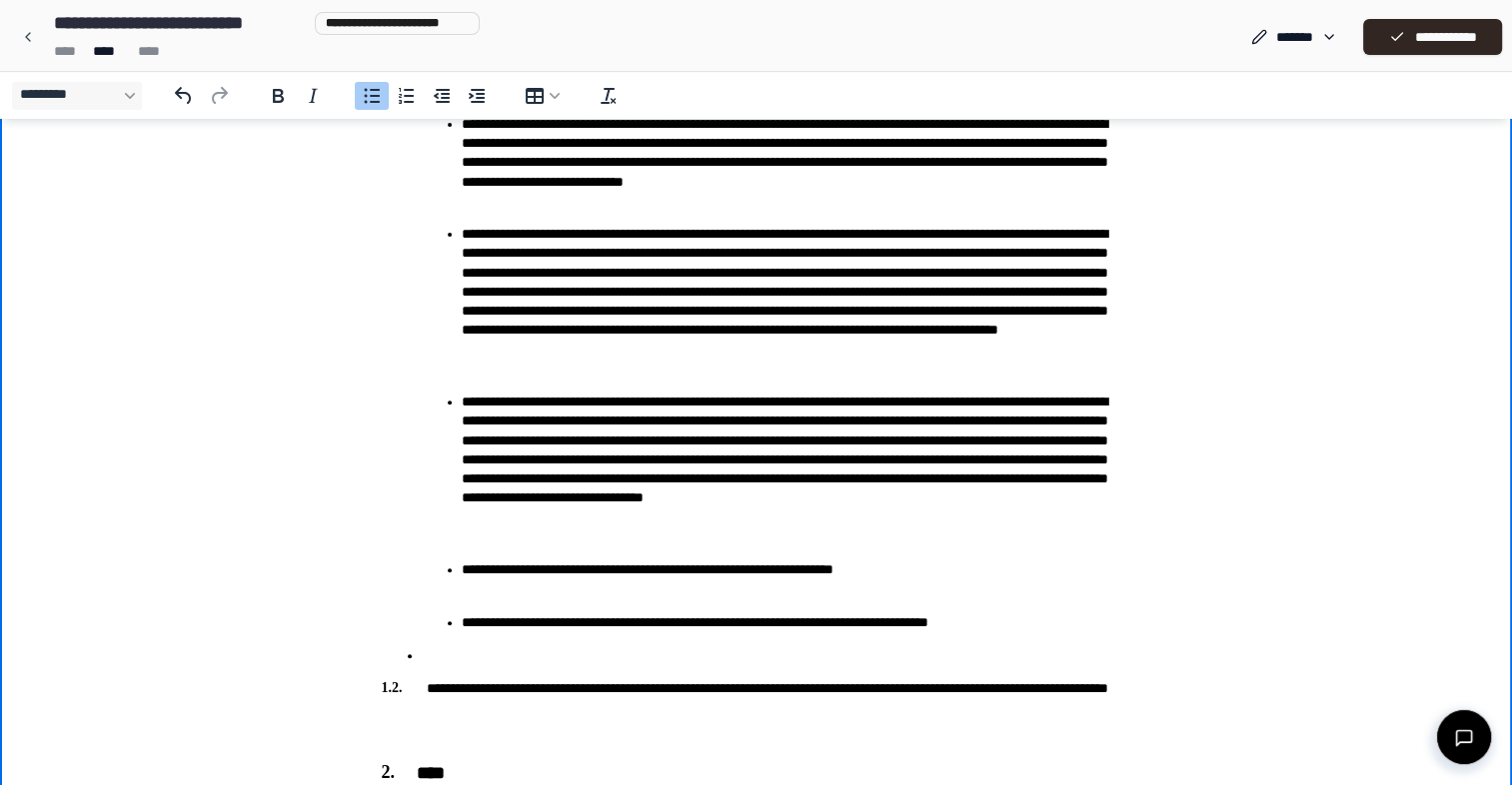 click on "**********" at bounding box center [796, 569] 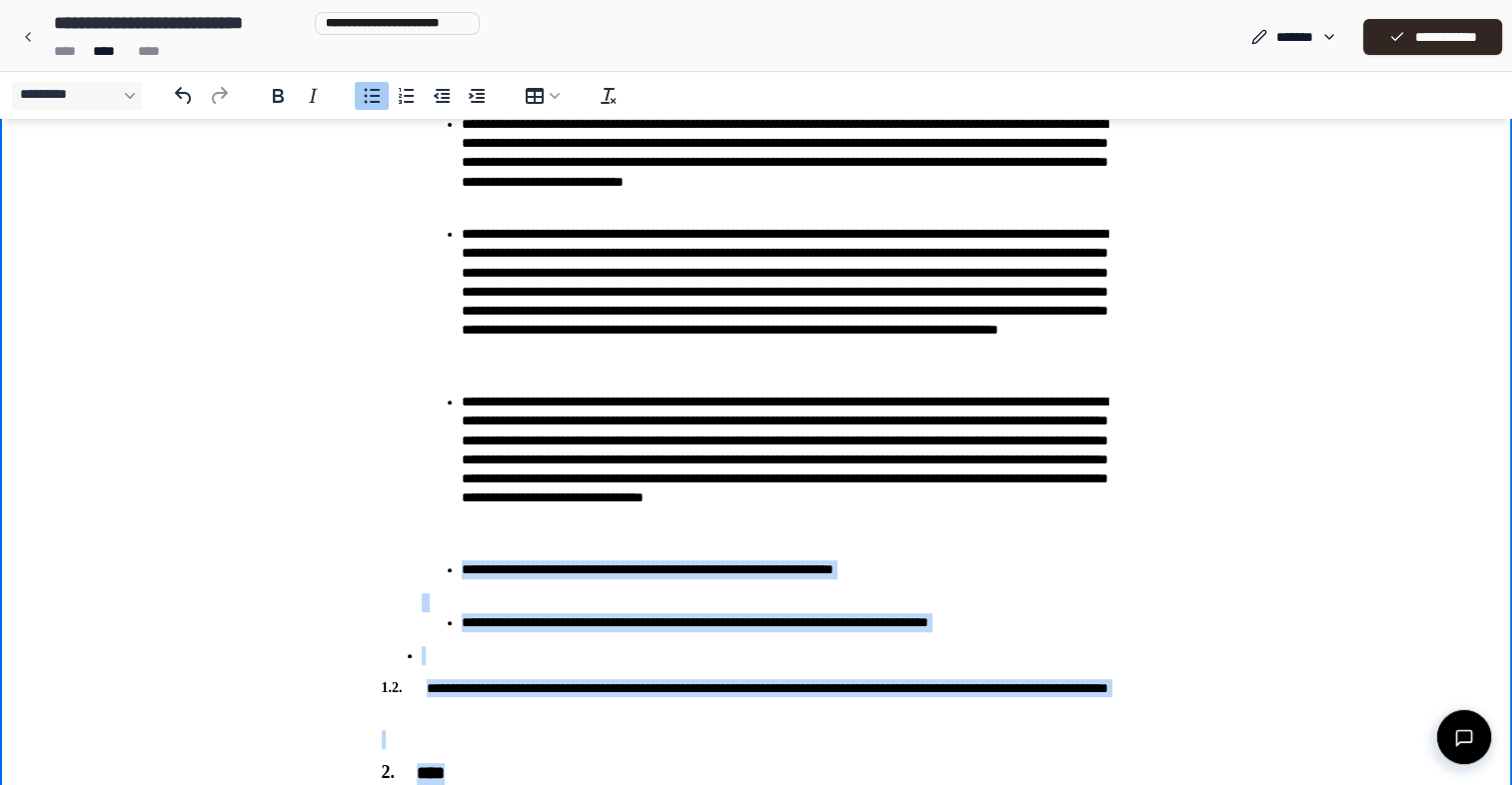 scroll, scrollTop: 717, scrollLeft: 0, axis: vertical 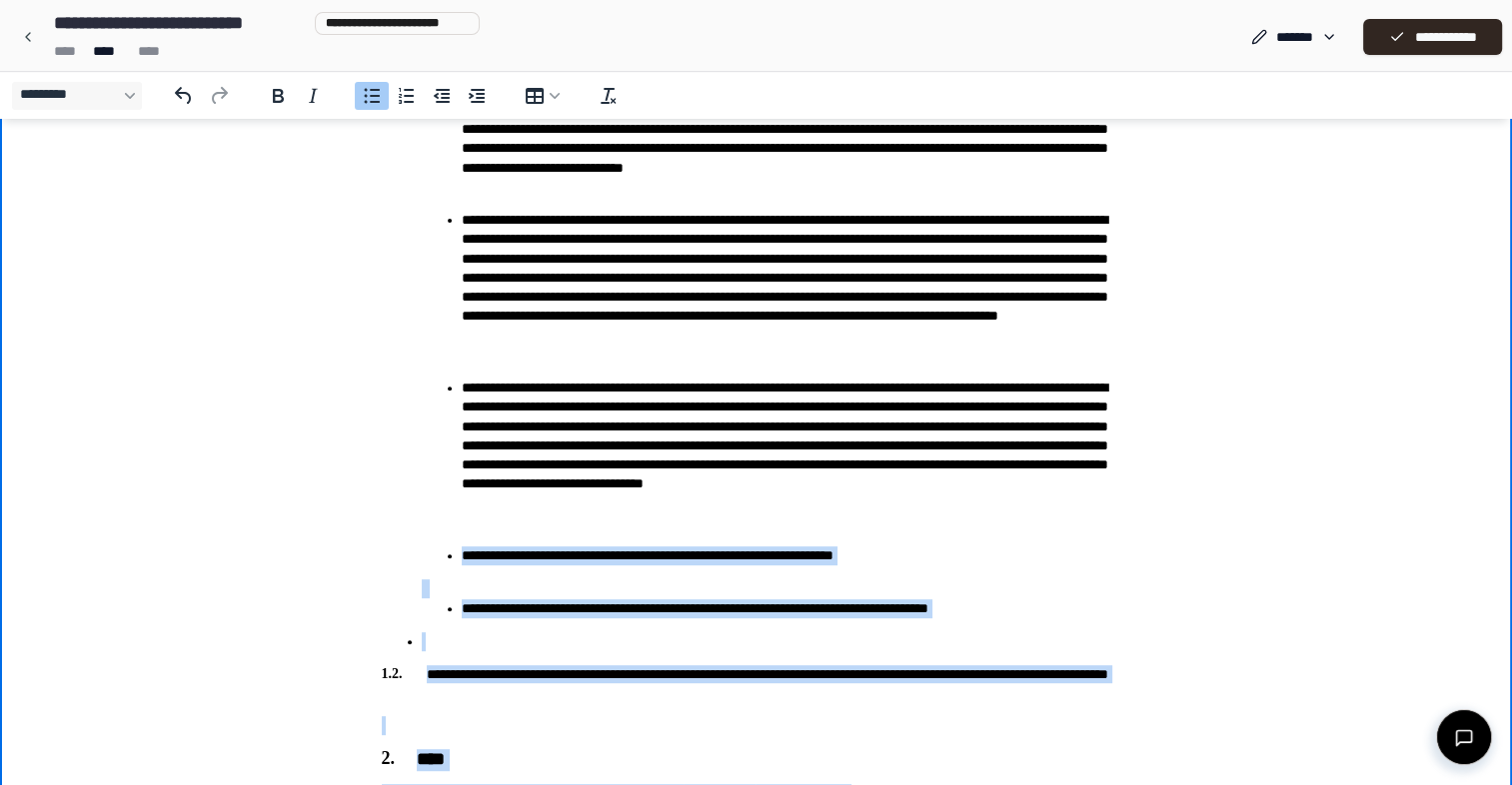 drag, startPoint x: 461, startPoint y: 559, endPoint x: 1009, endPoint y: 781, distance: 591.25967 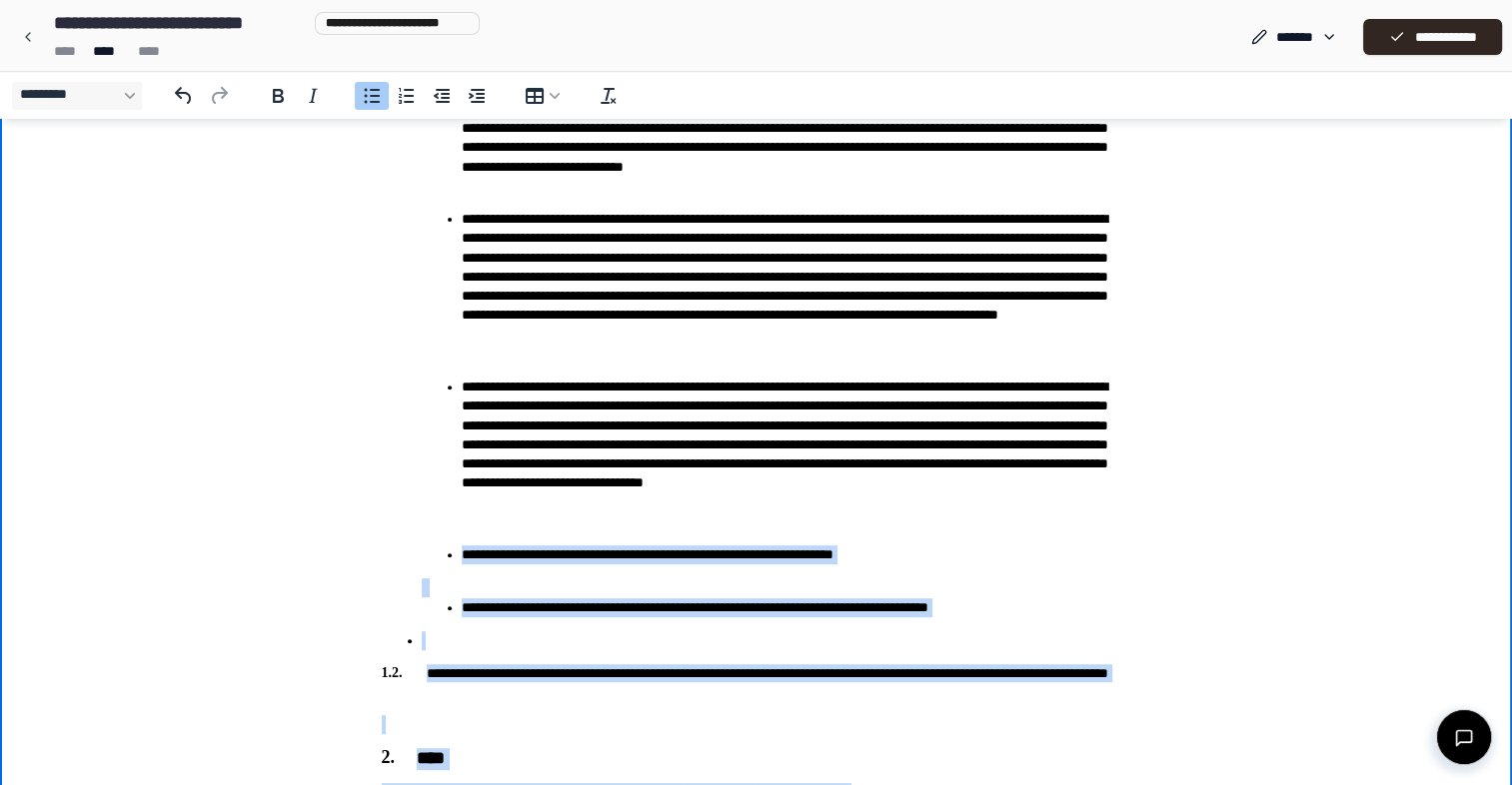 click on "**********" at bounding box center (756, 1135) 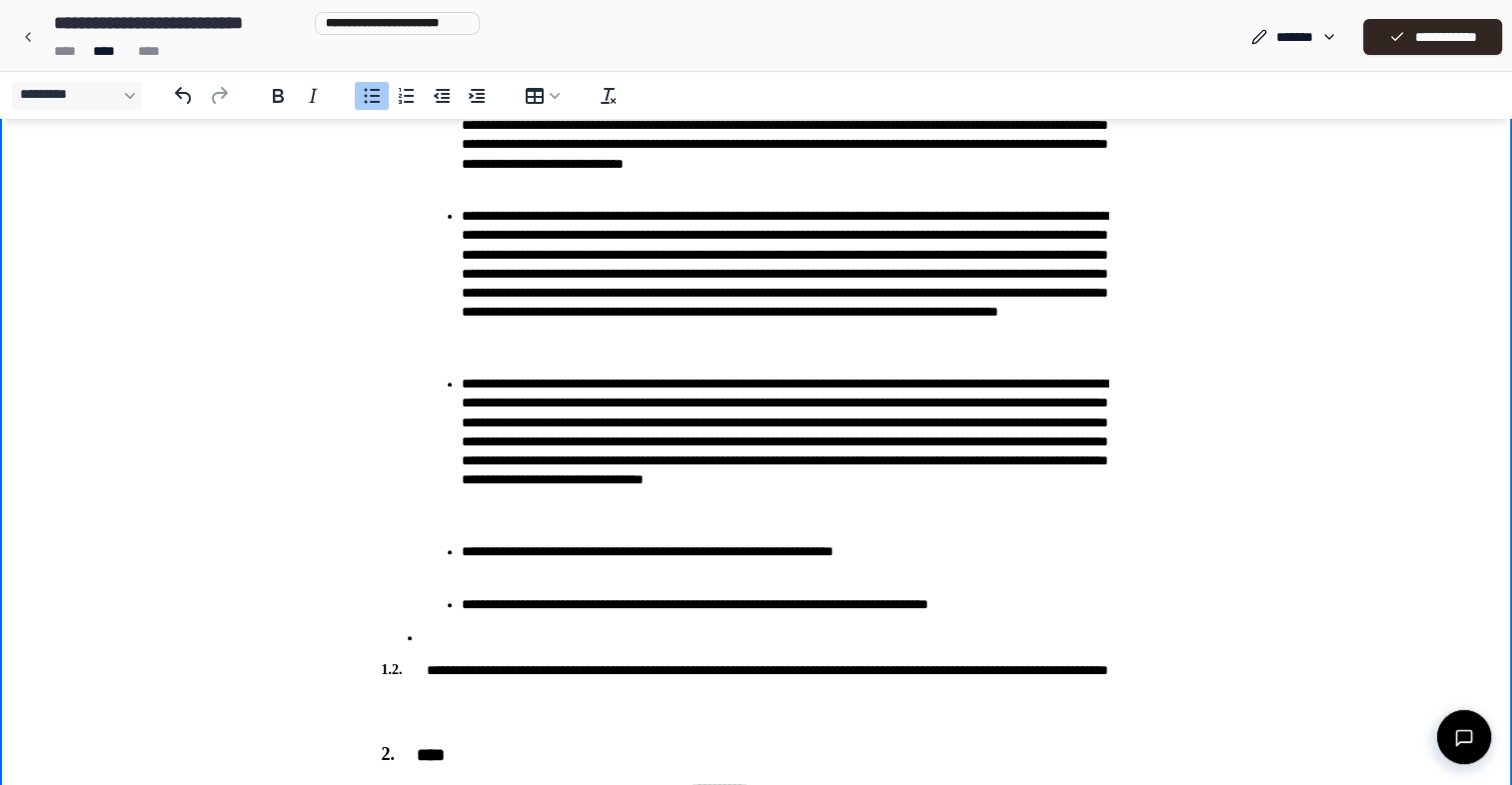 drag, startPoint x: 388, startPoint y: 517, endPoint x: 424, endPoint y: 534, distance: 39.812058 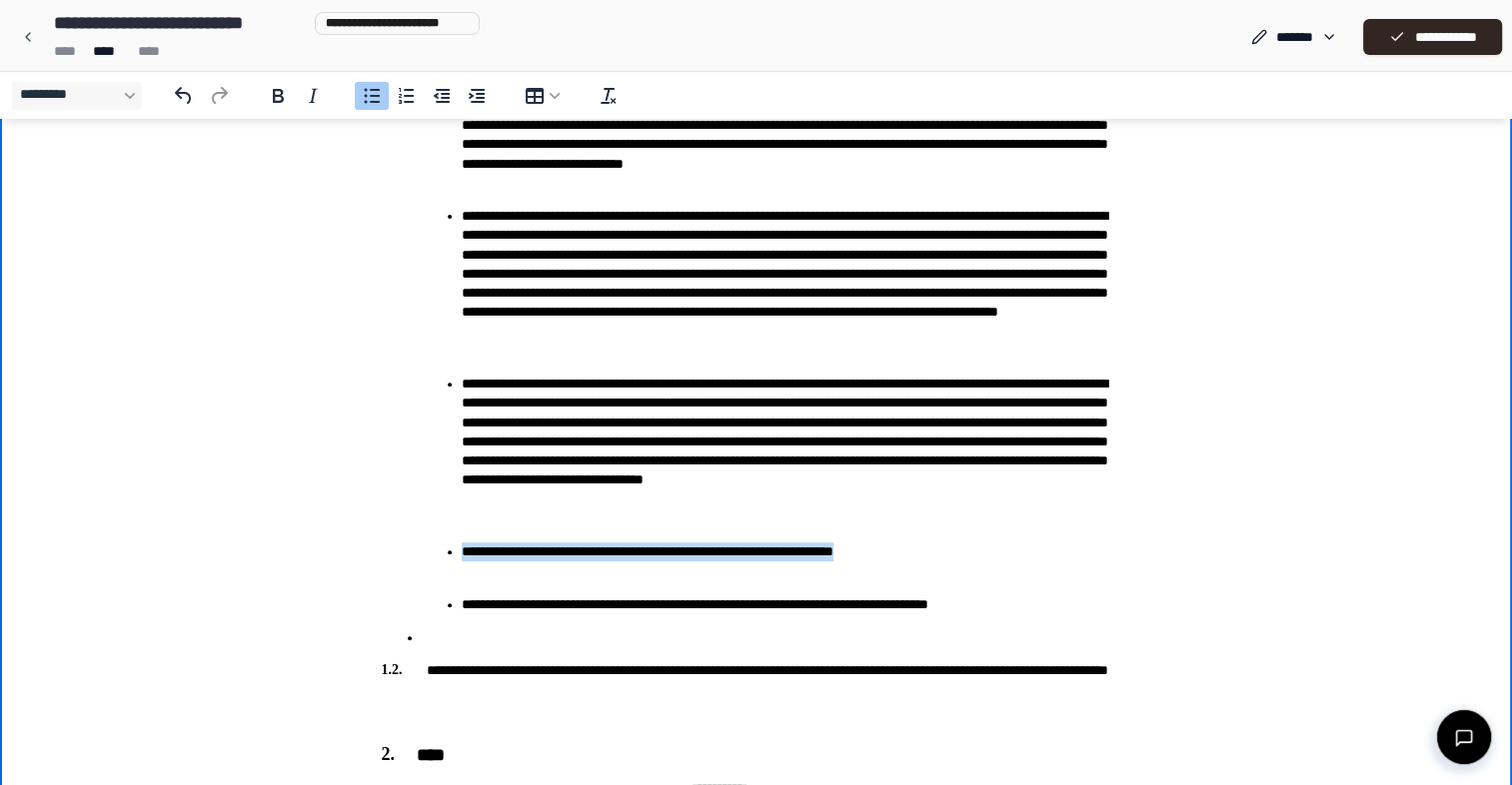 drag, startPoint x: 463, startPoint y: 543, endPoint x: 923, endPoint y: 558, distance: 460.2445 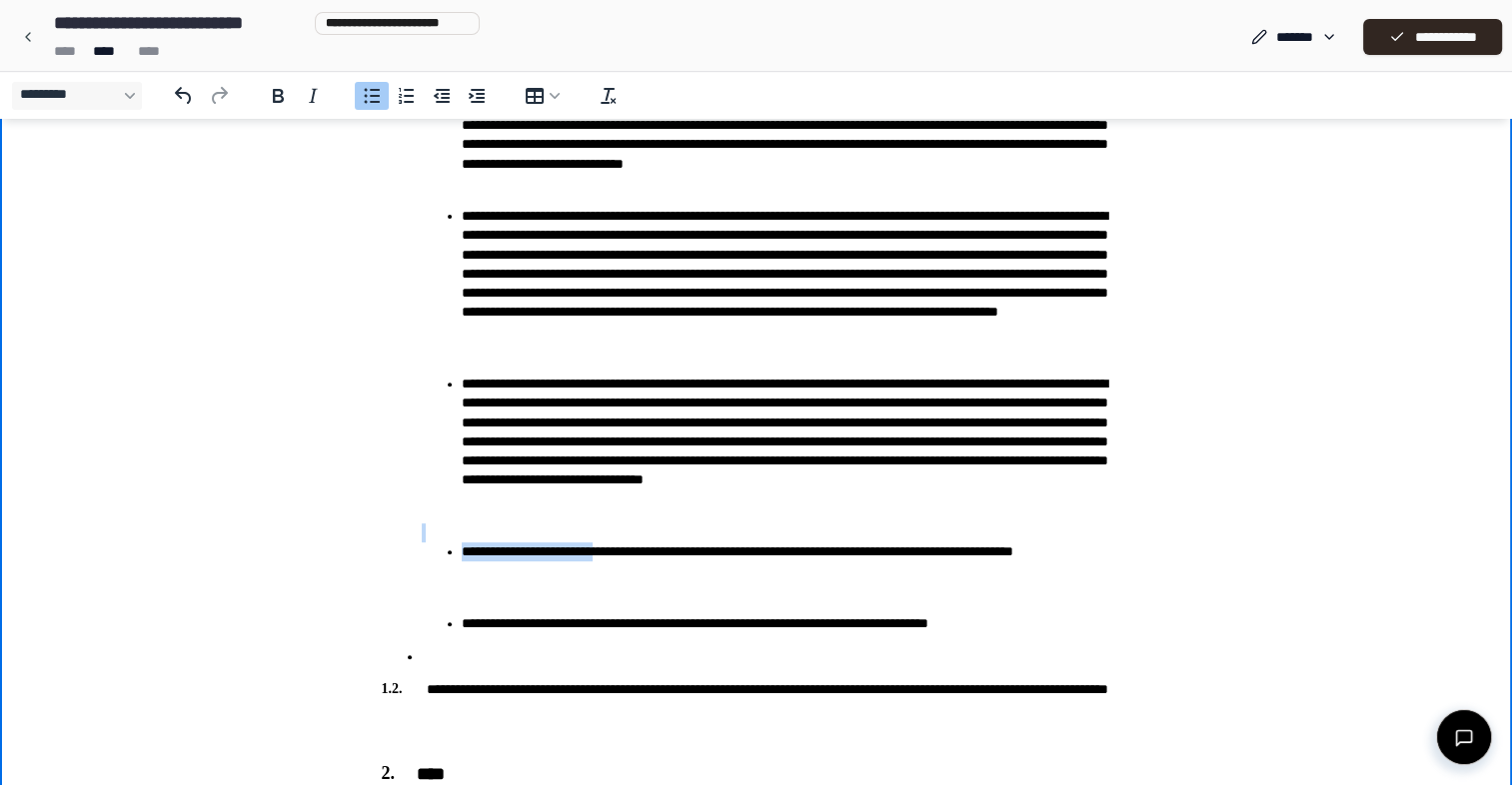 drag, startPoint x: 628, startPoint y: 549, endPoint x: 628, endPoint y: 538, distance: 11 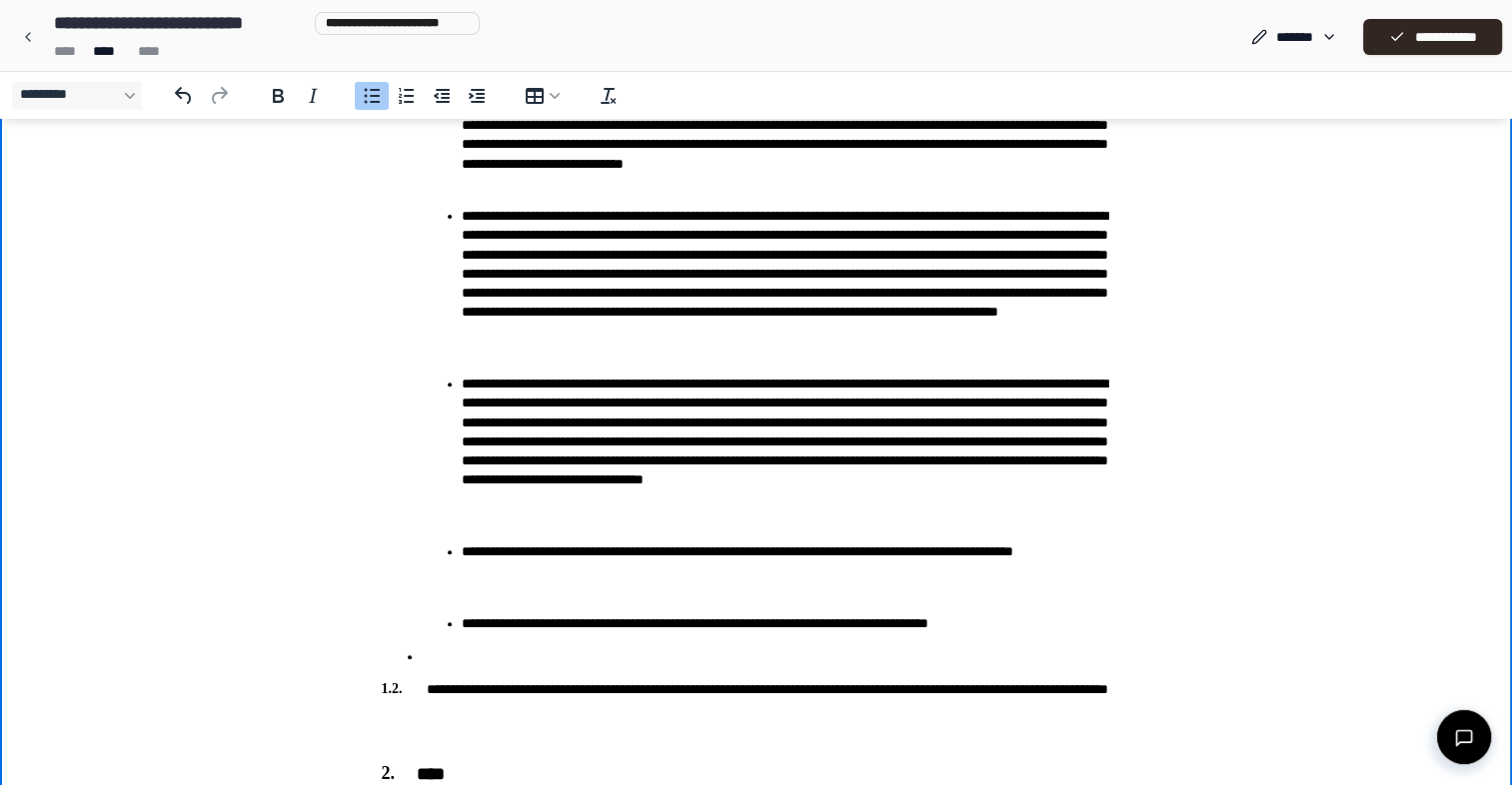 click on "**********" at bounding box center (796, 561) 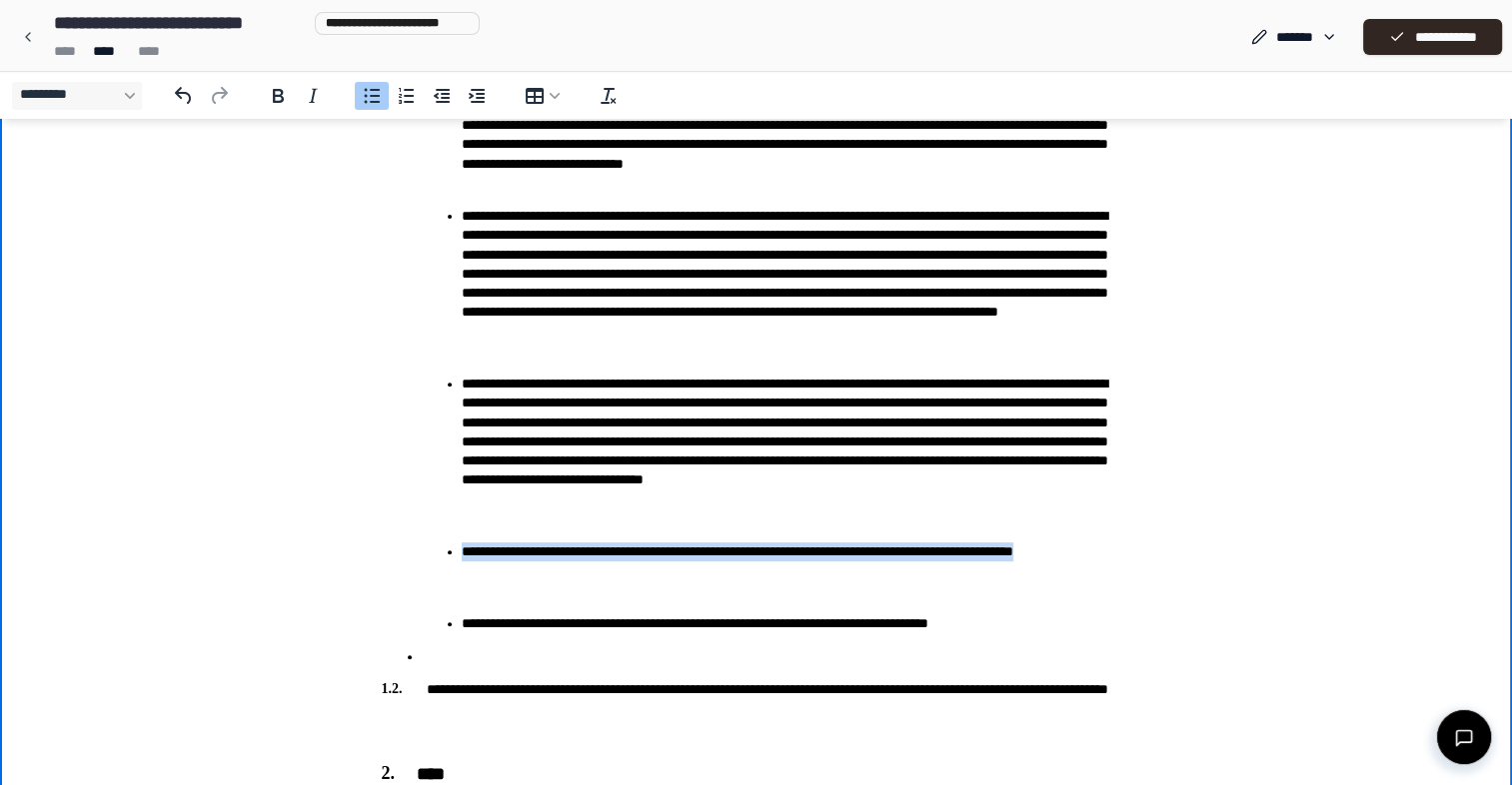 drag, startPoint x: 464, startPoint y: 551, endPoint x: 557, endPoint y: 570, distance: 94.92102 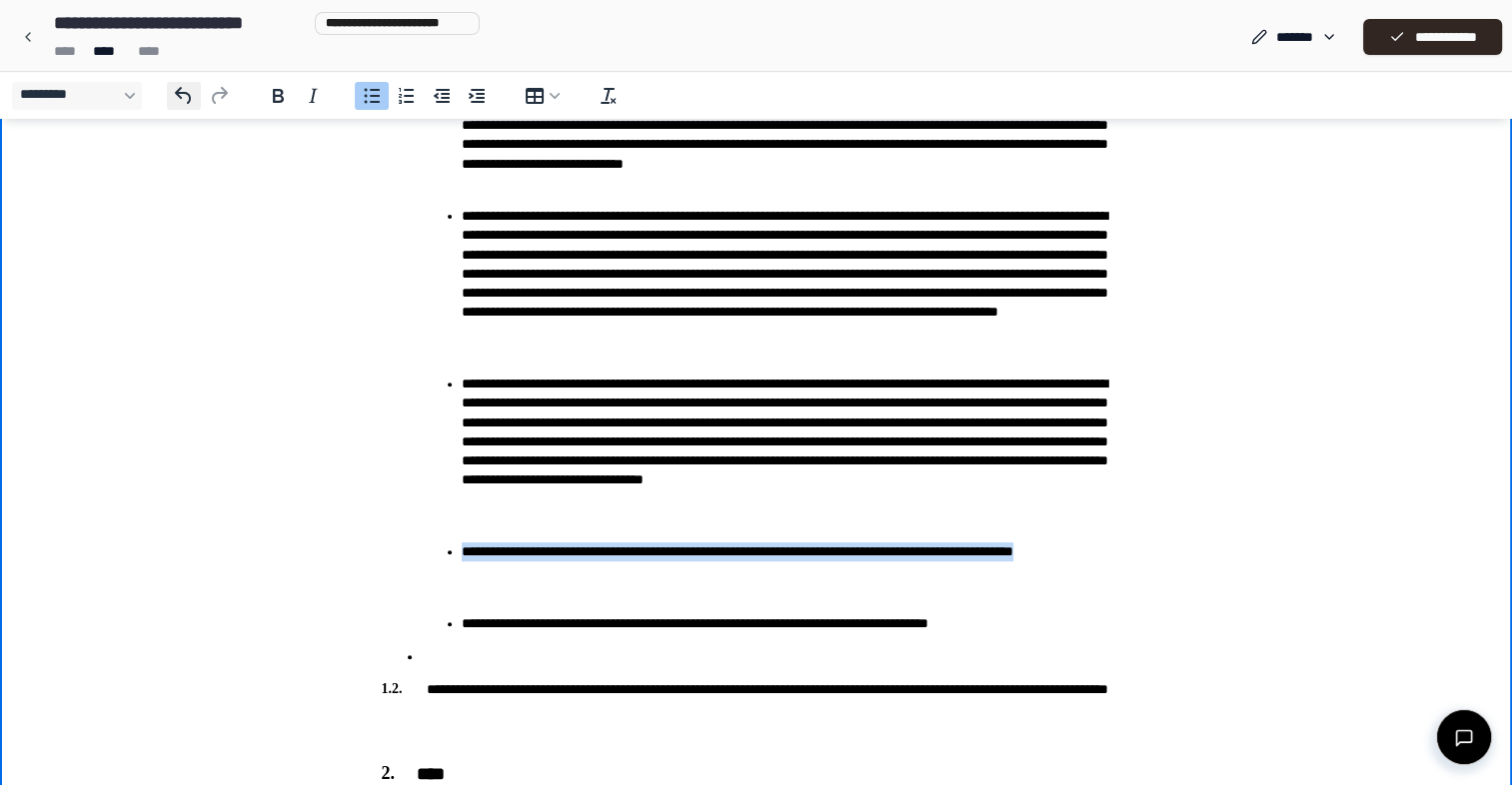 click 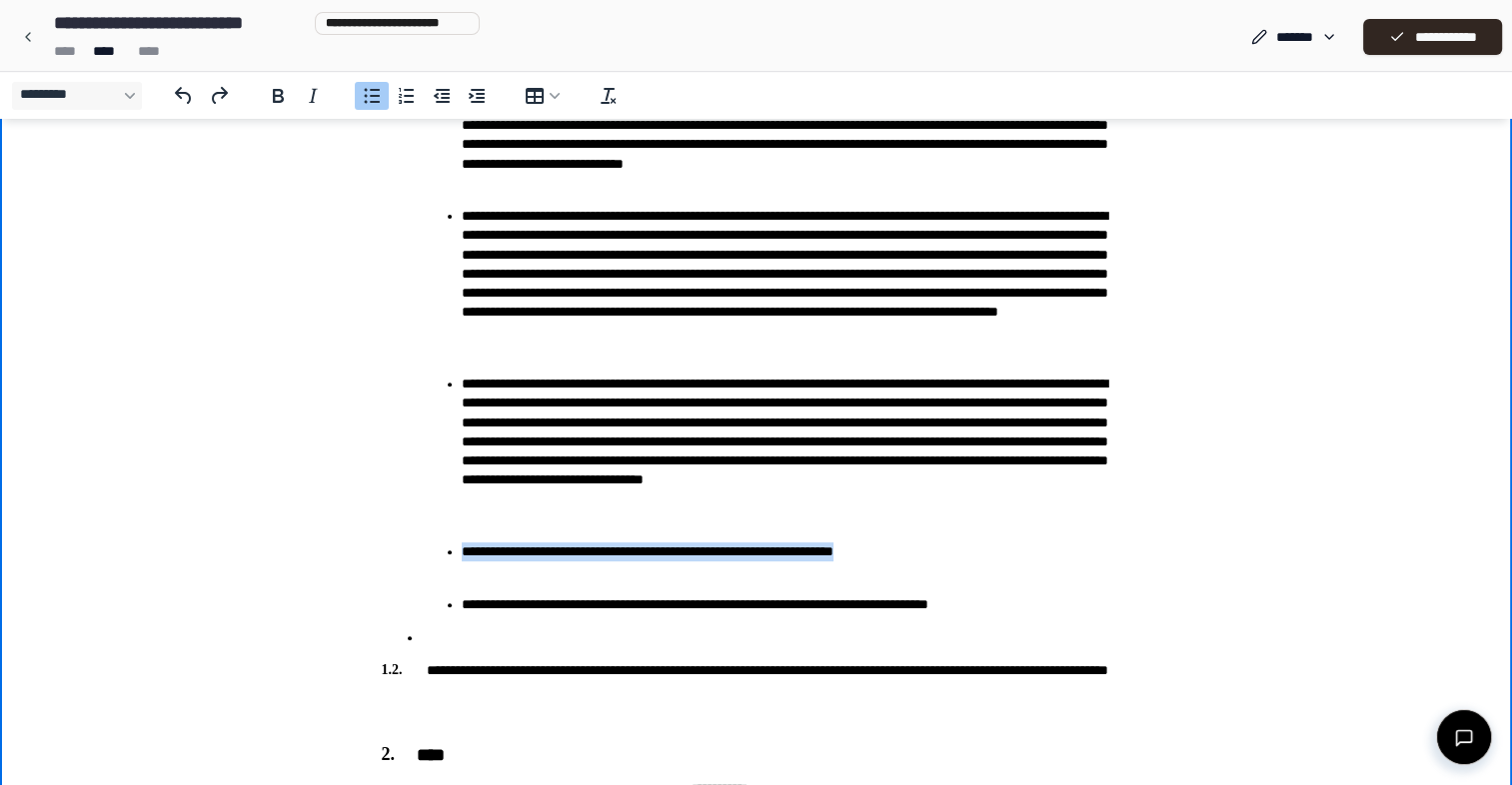 drag, startPoint x: 466, startPoint y: 555, endPoint x: 943, endPoint y: 557, distance: 477.00419 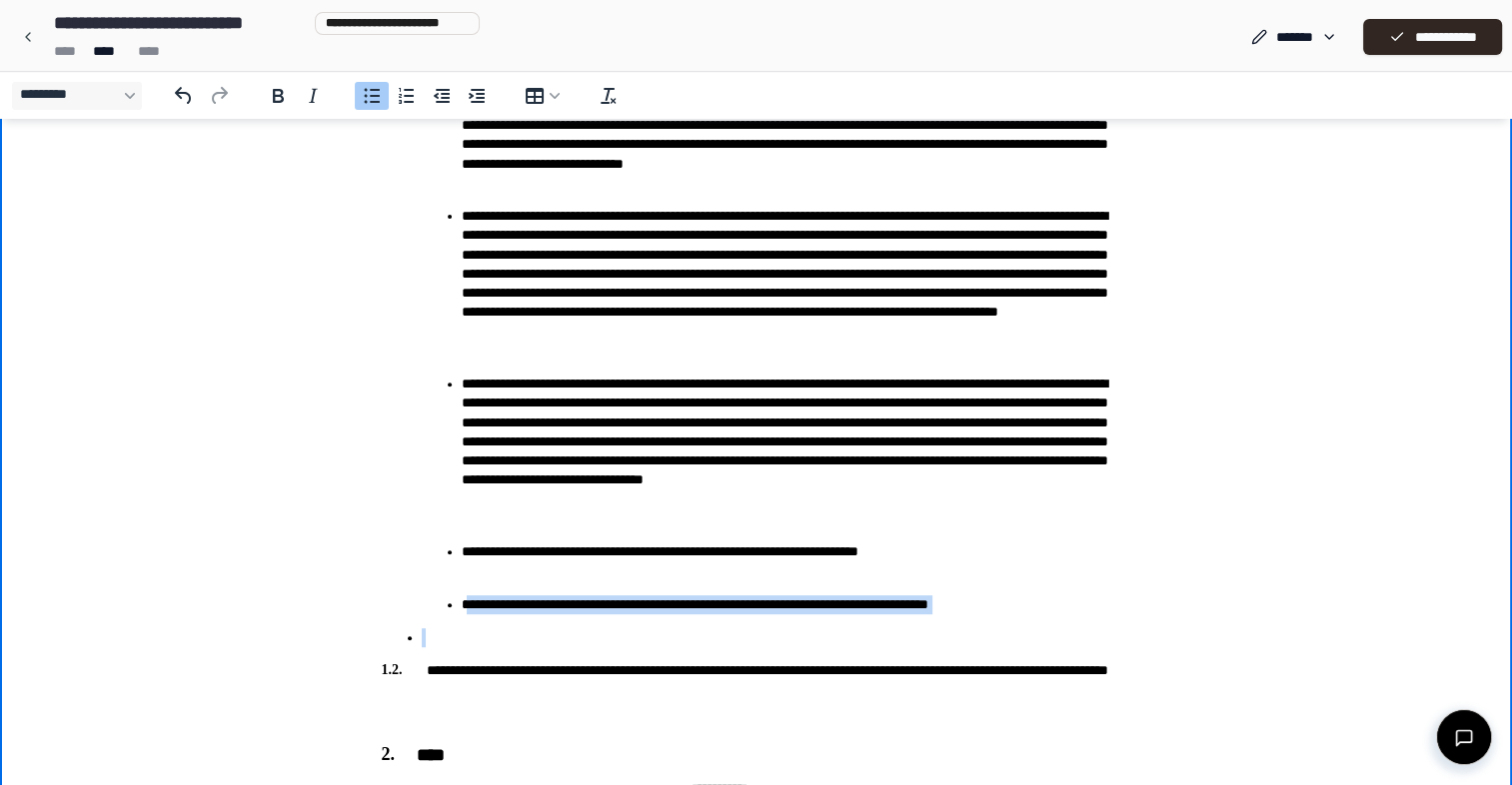 drag, startPoint x: 471, startPoint y: 607, endPoint x: 958, endPoint y: 616, distance: 487.08316 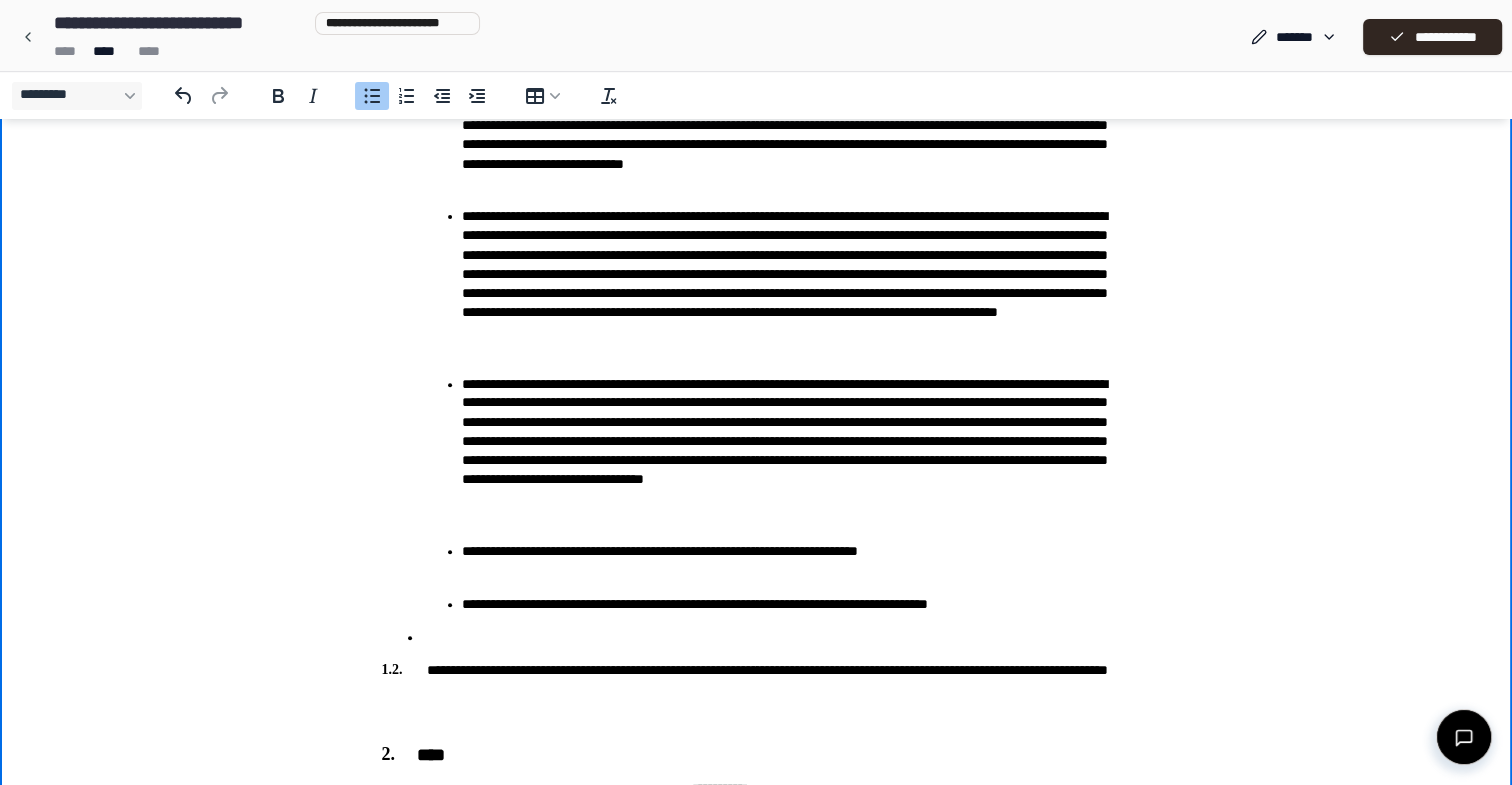 drag, startPoint x: 629, startPoint y: 605, endPoint x: 665, endPoint y: 623, distance: 40.24922 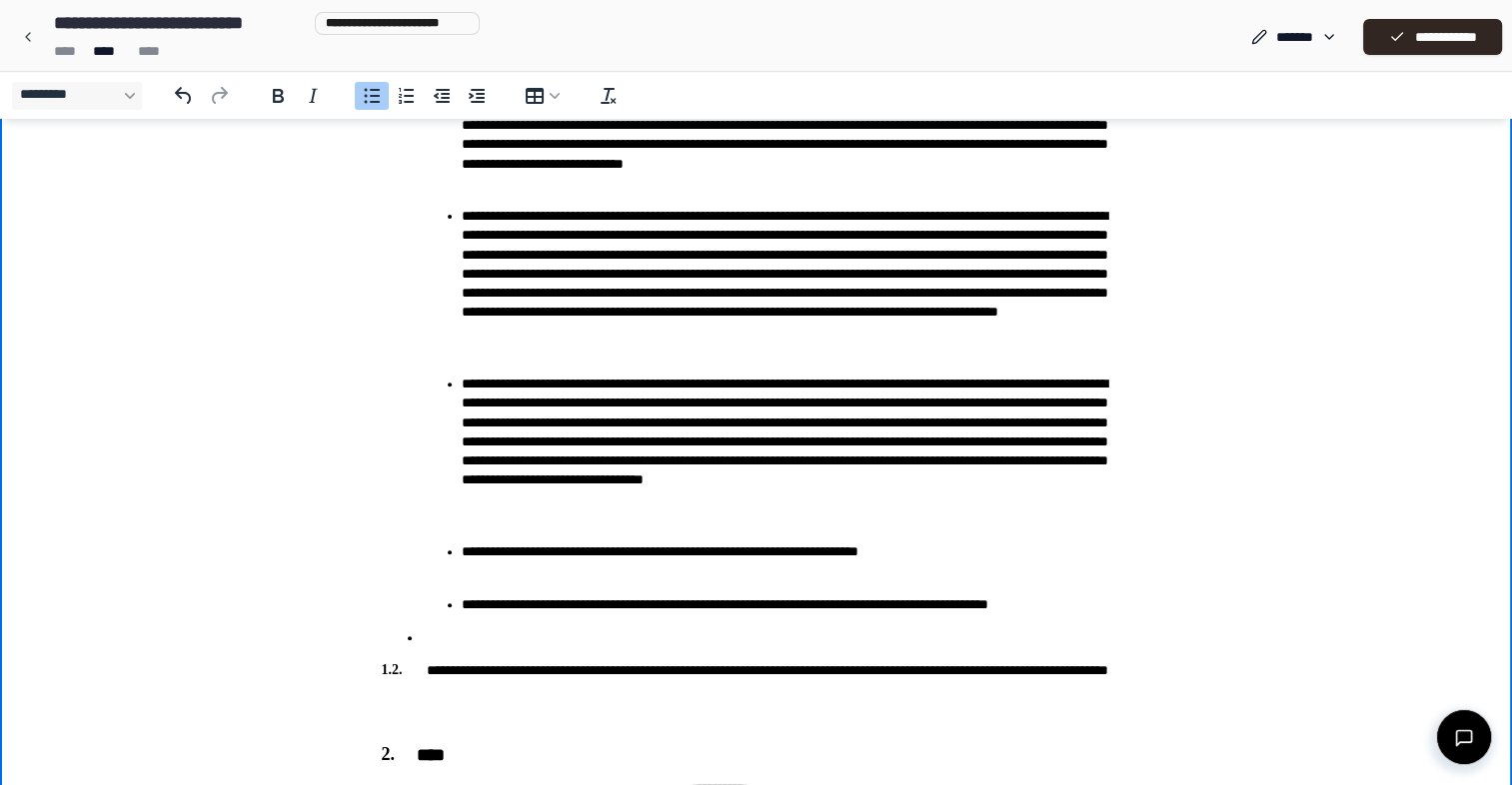 click on "**********" at bounding box center [796, 604] 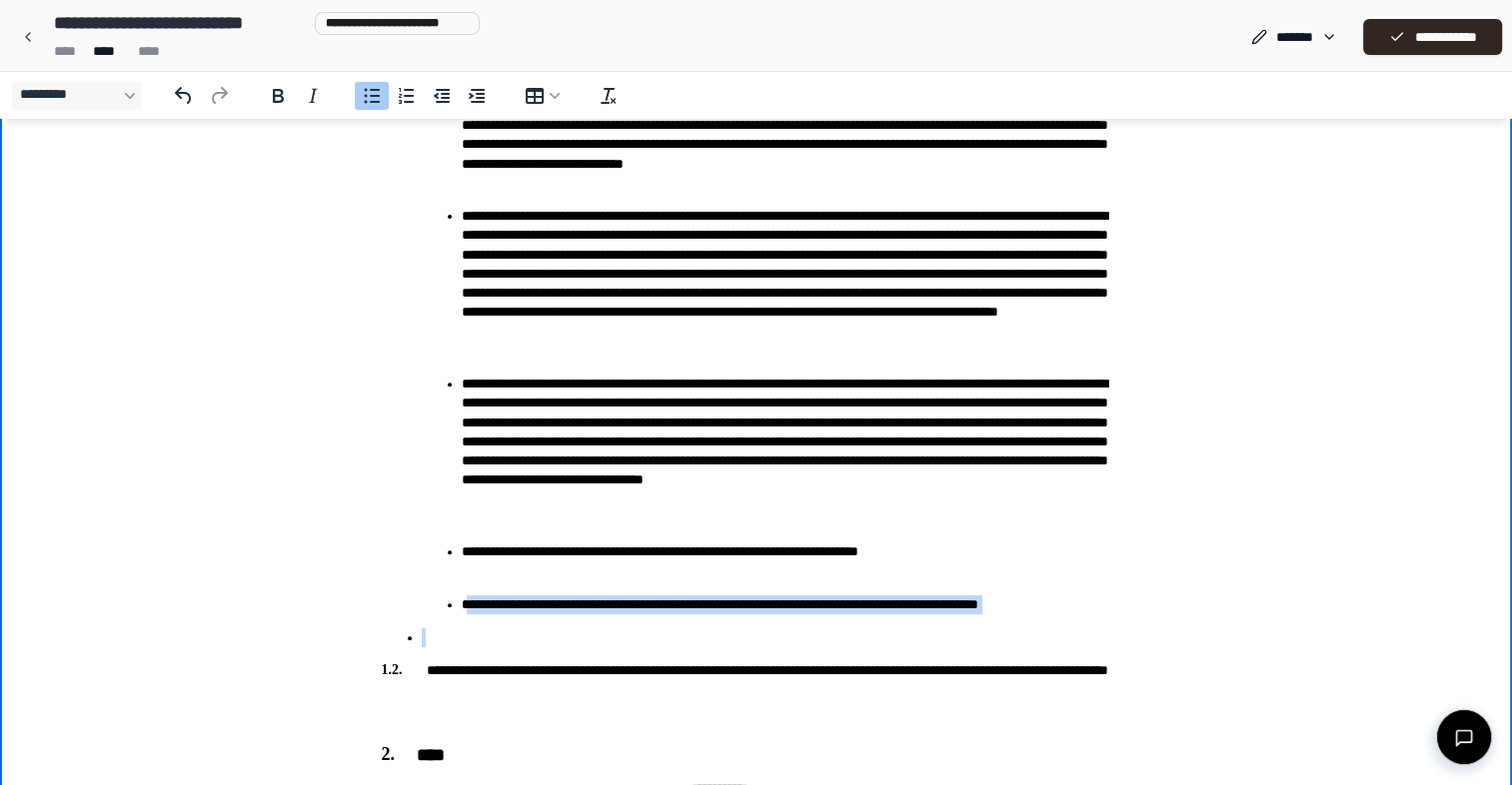 drag, startPoint x: 471, startPoint y: 608, endPoint x: 1013, endPoint y: 615, distance: 542.0452 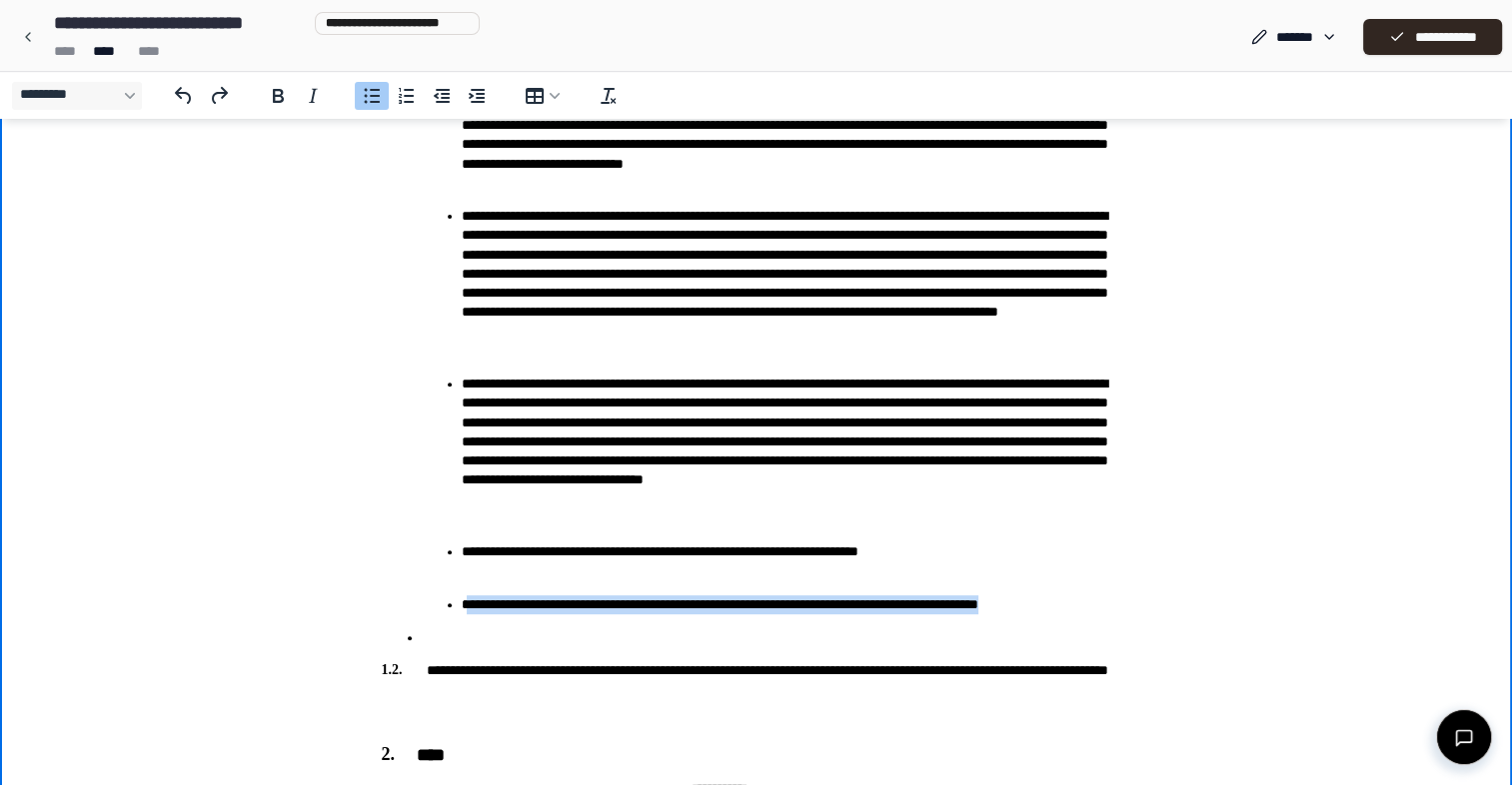 drag, startPoint x: 467, startPoint y: 610, endPoint x: 1100, endPoint y: 603, distance: 633.0387 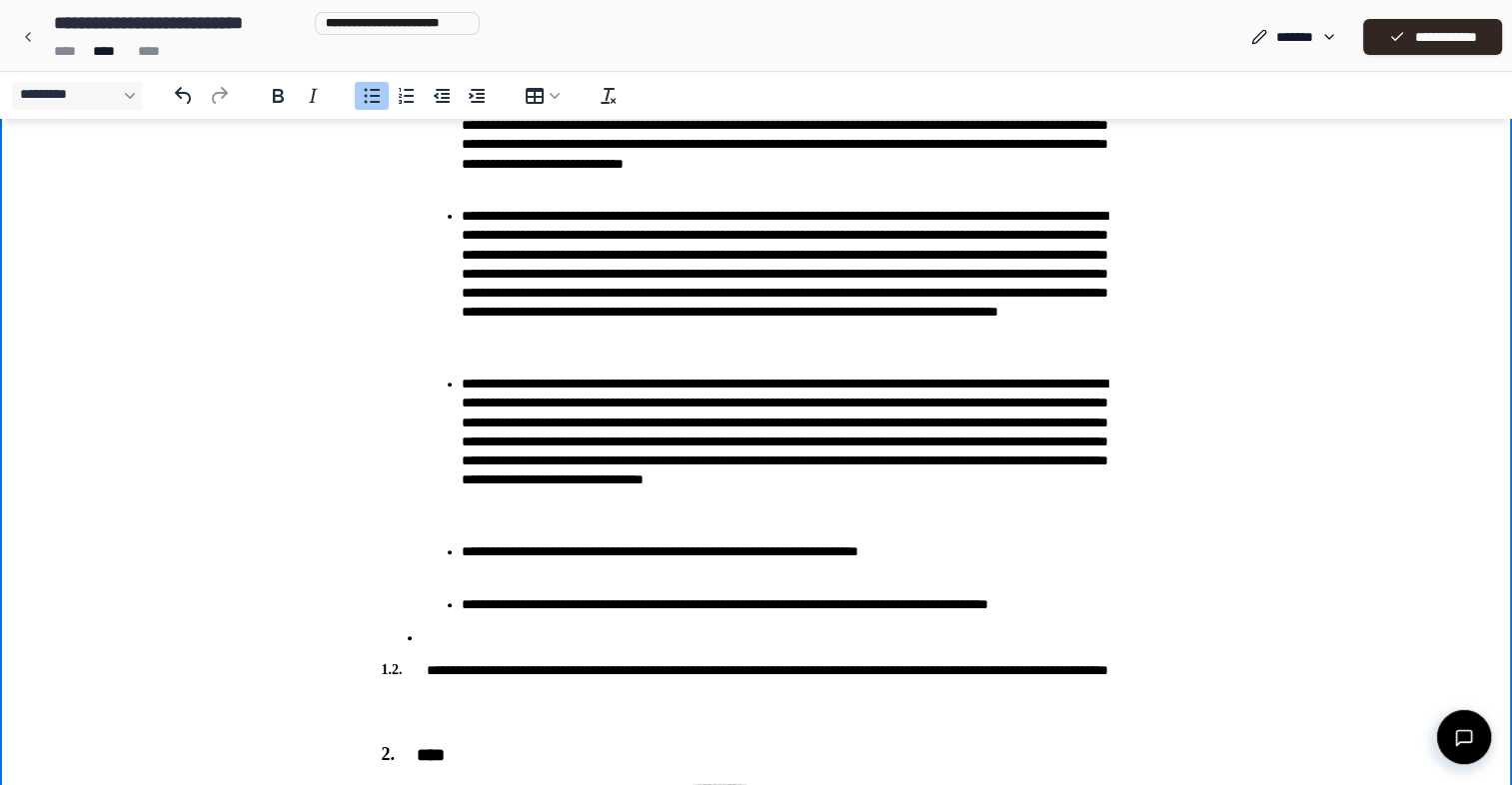 click on "**********" at bounding box center (796, 604) 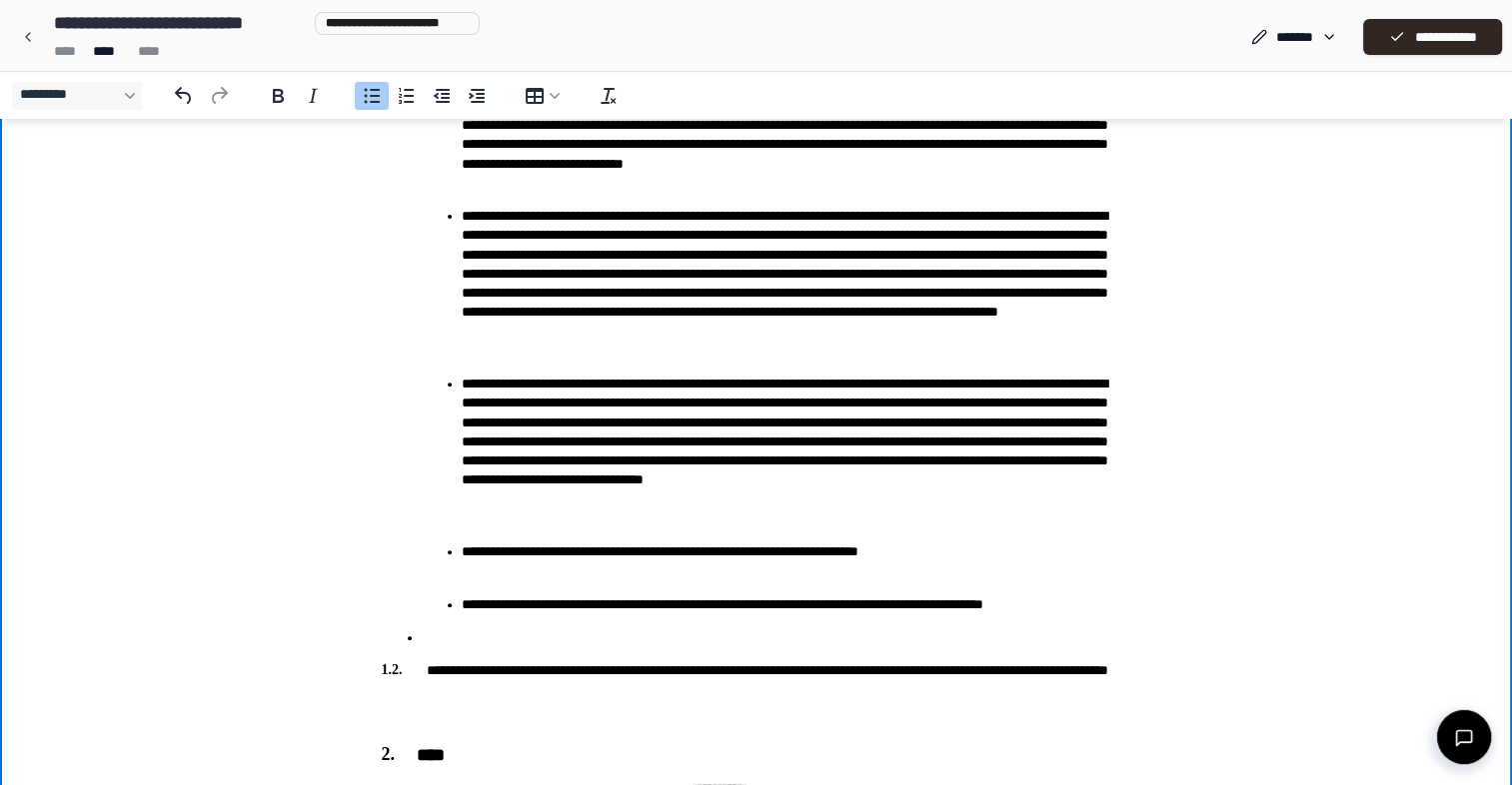 click on "**********" at bounding box center (756, 1132) 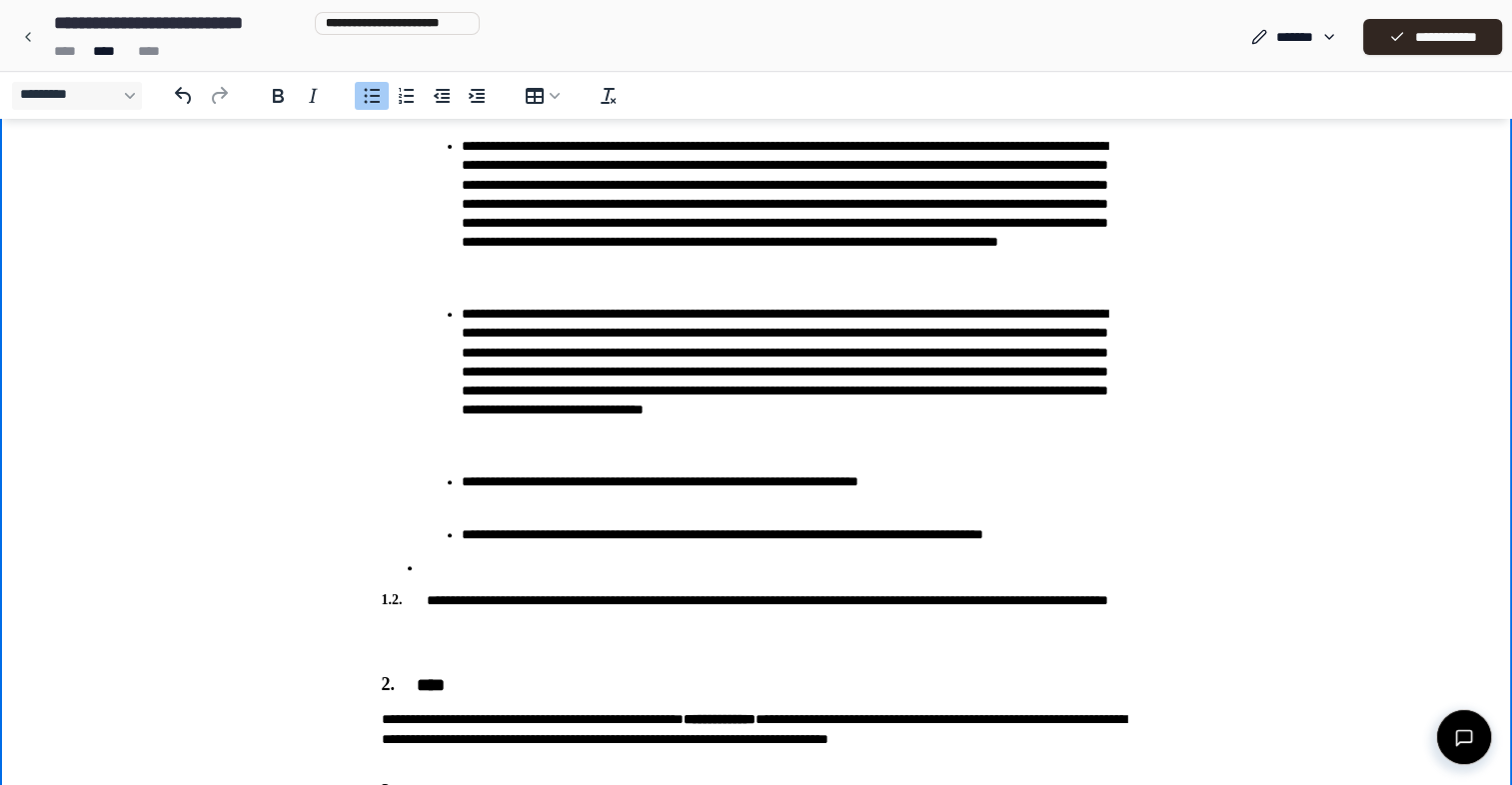 scroll, scrollTop: 817, scrollLeft: 0, axis: vertical 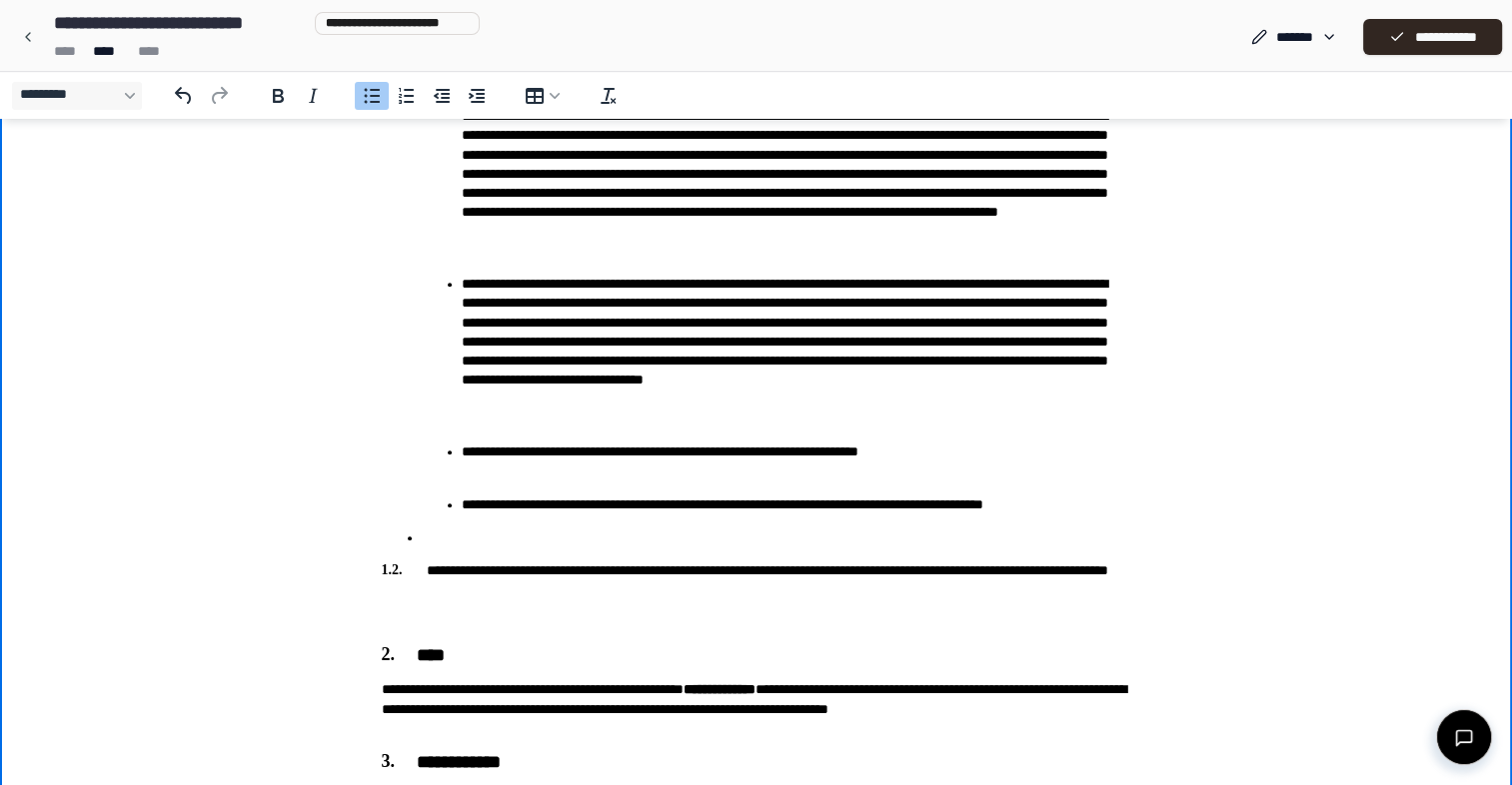 click on "**********" at bounding box center (756, 579) 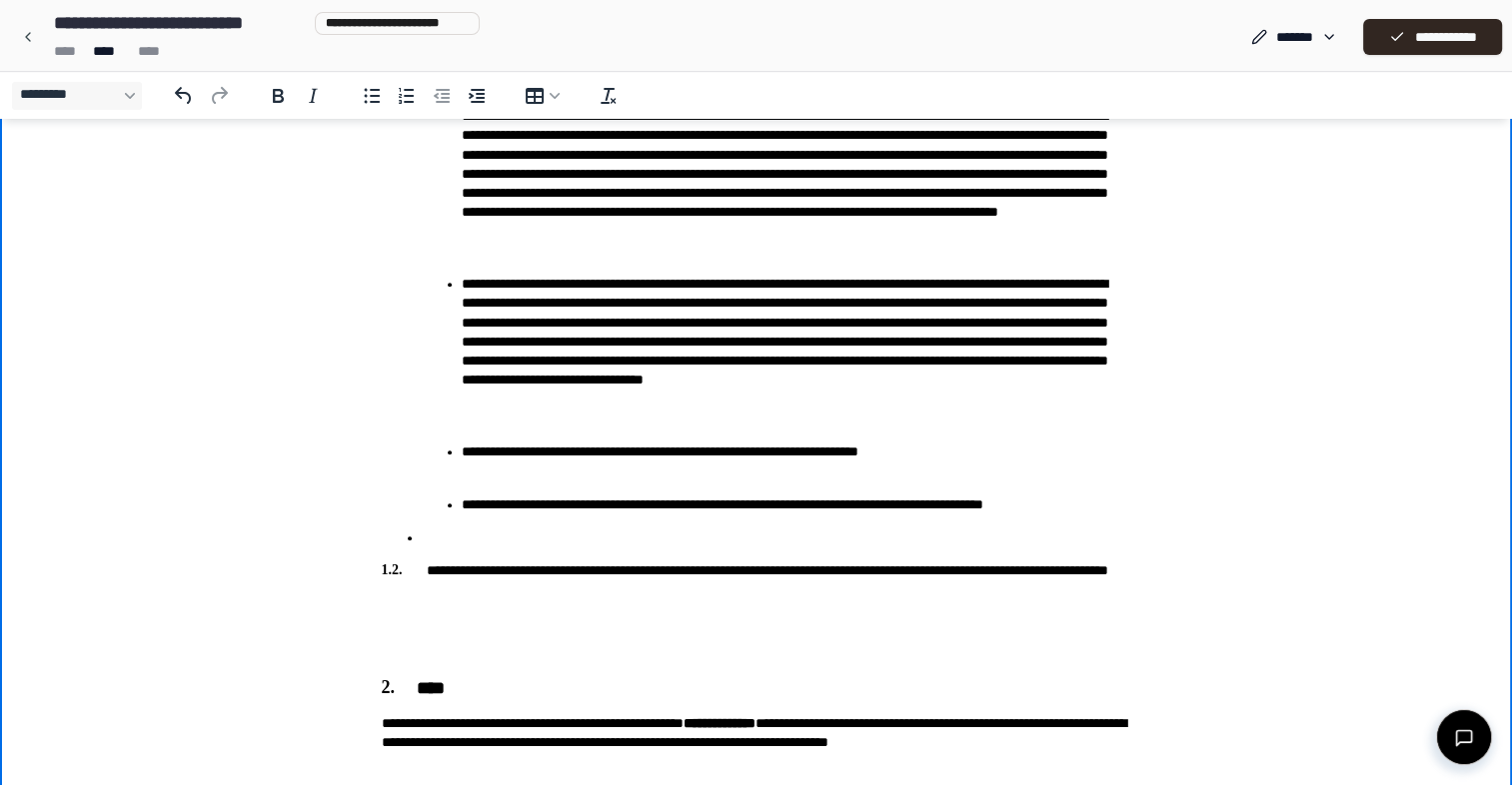 click on "**********" at bounding box center (756, 579) 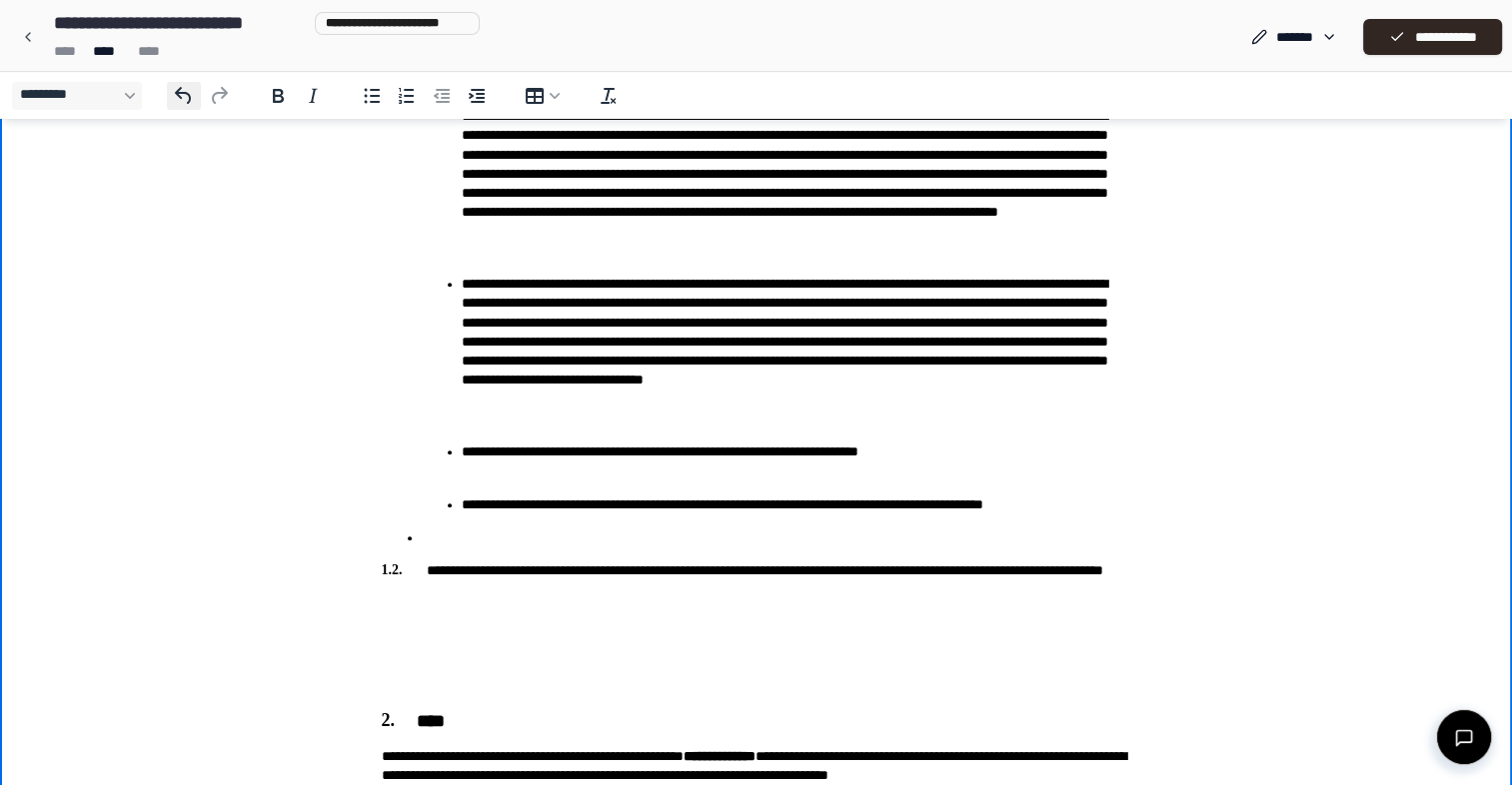 click 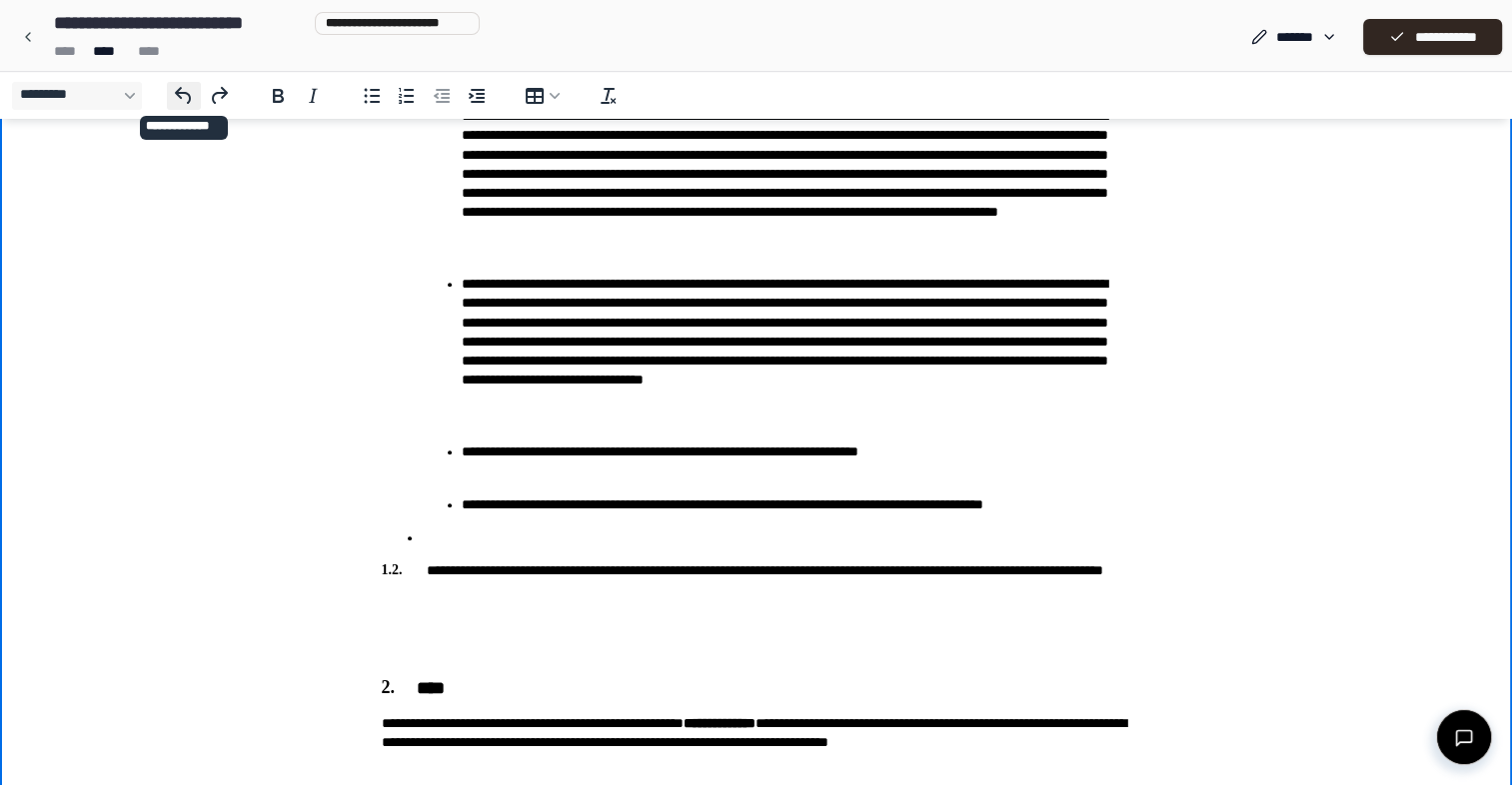 click 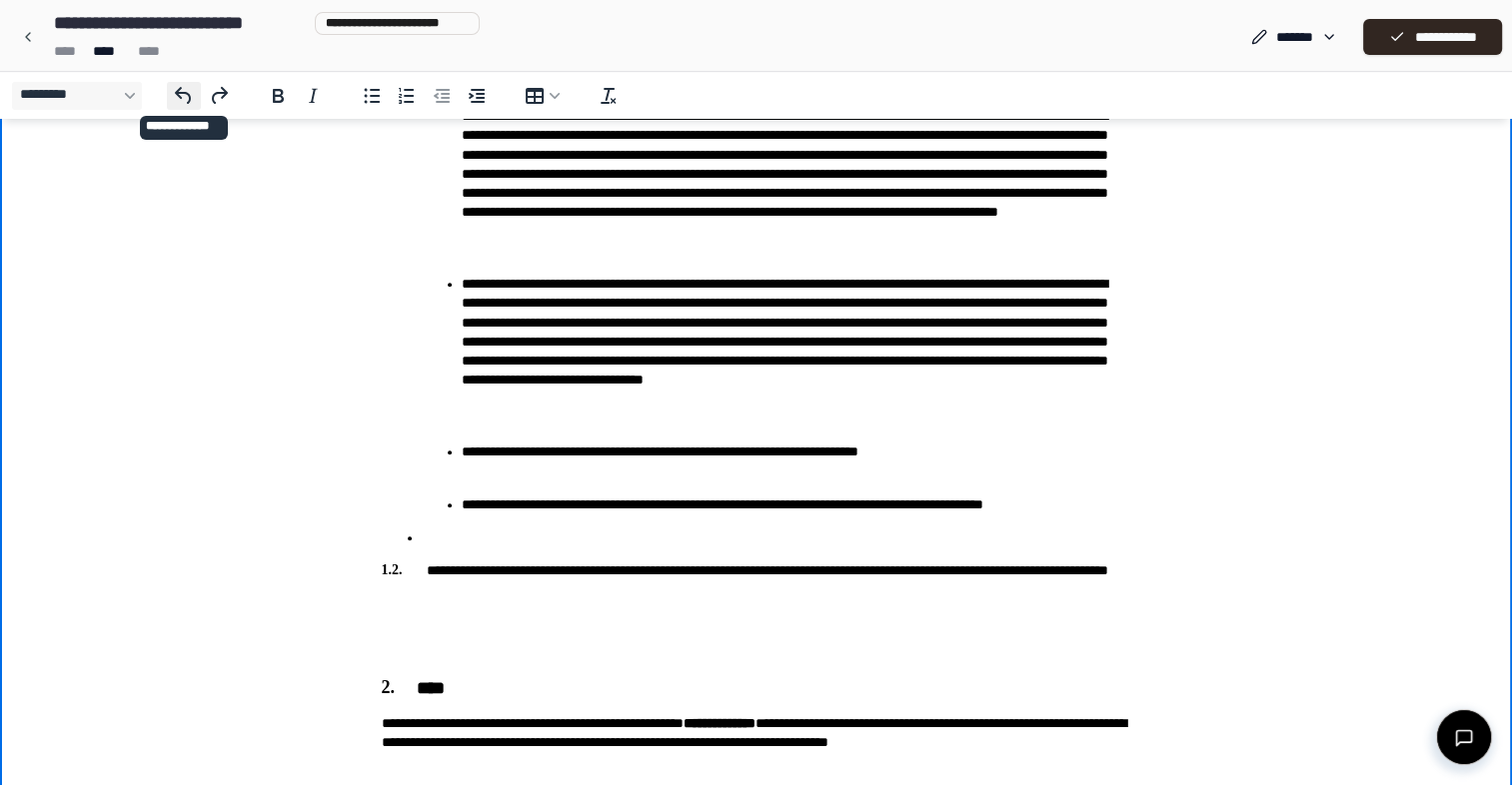 click on "*********" at bounding box center [184, 96] 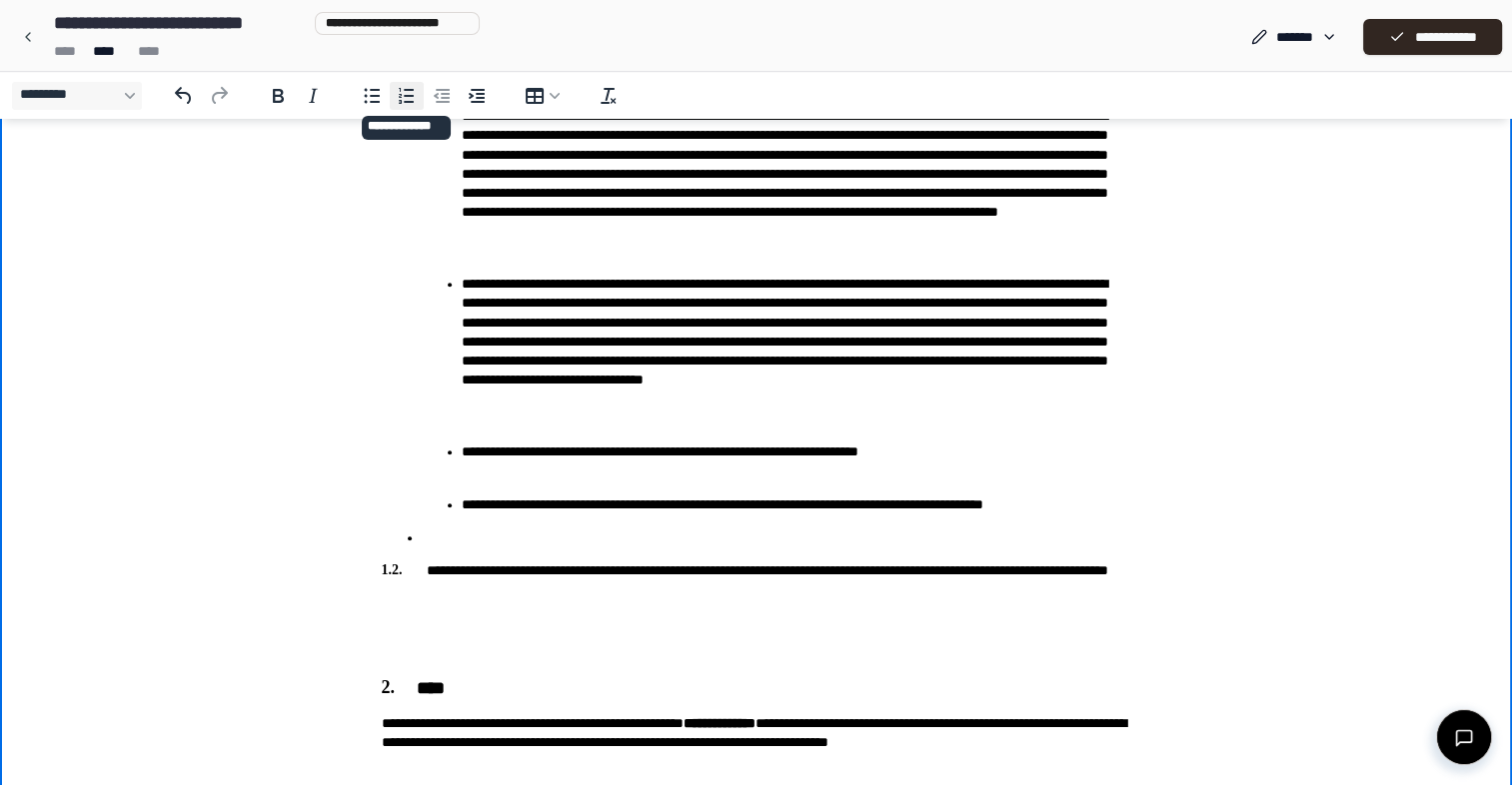 click 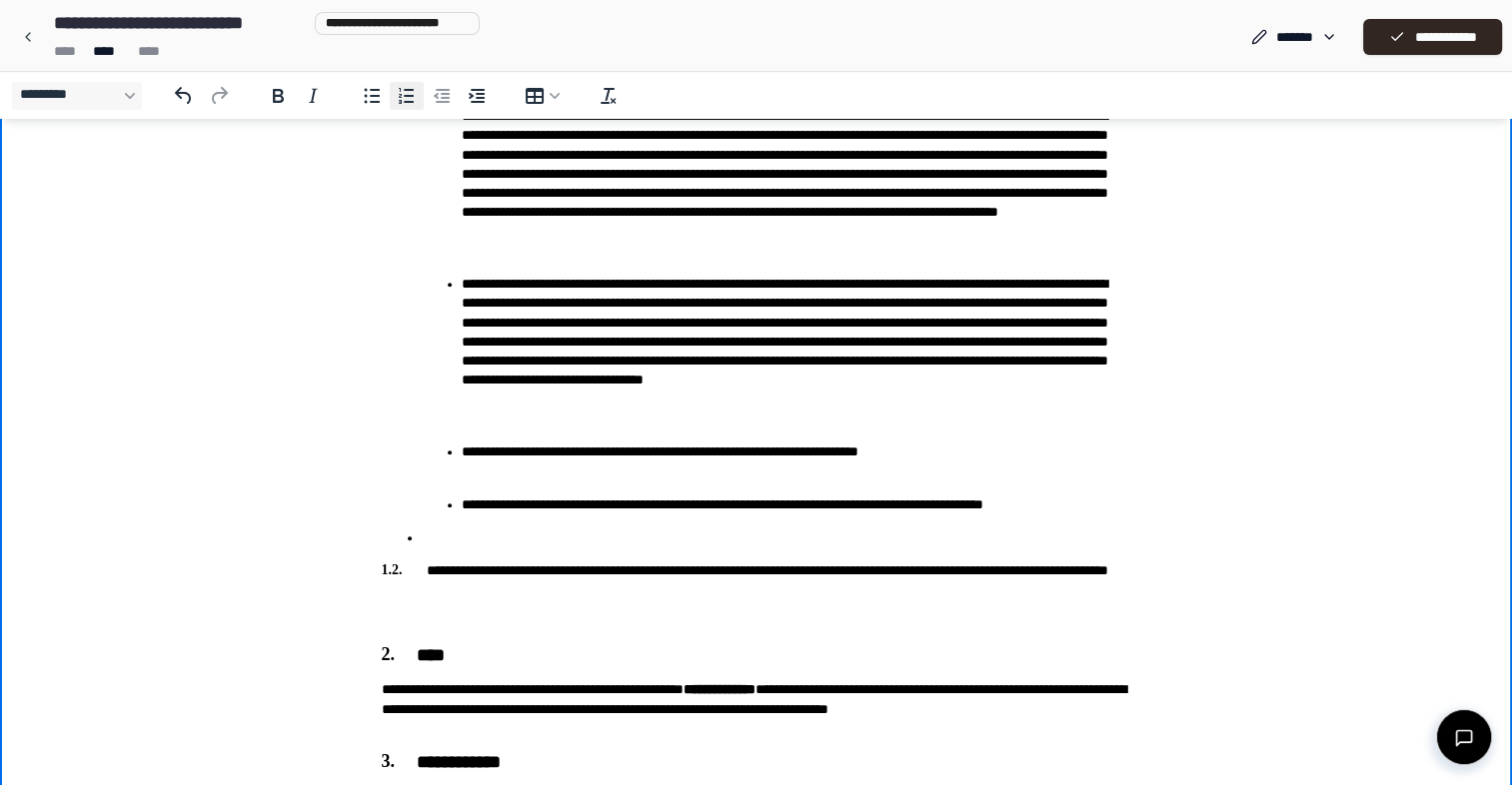 click 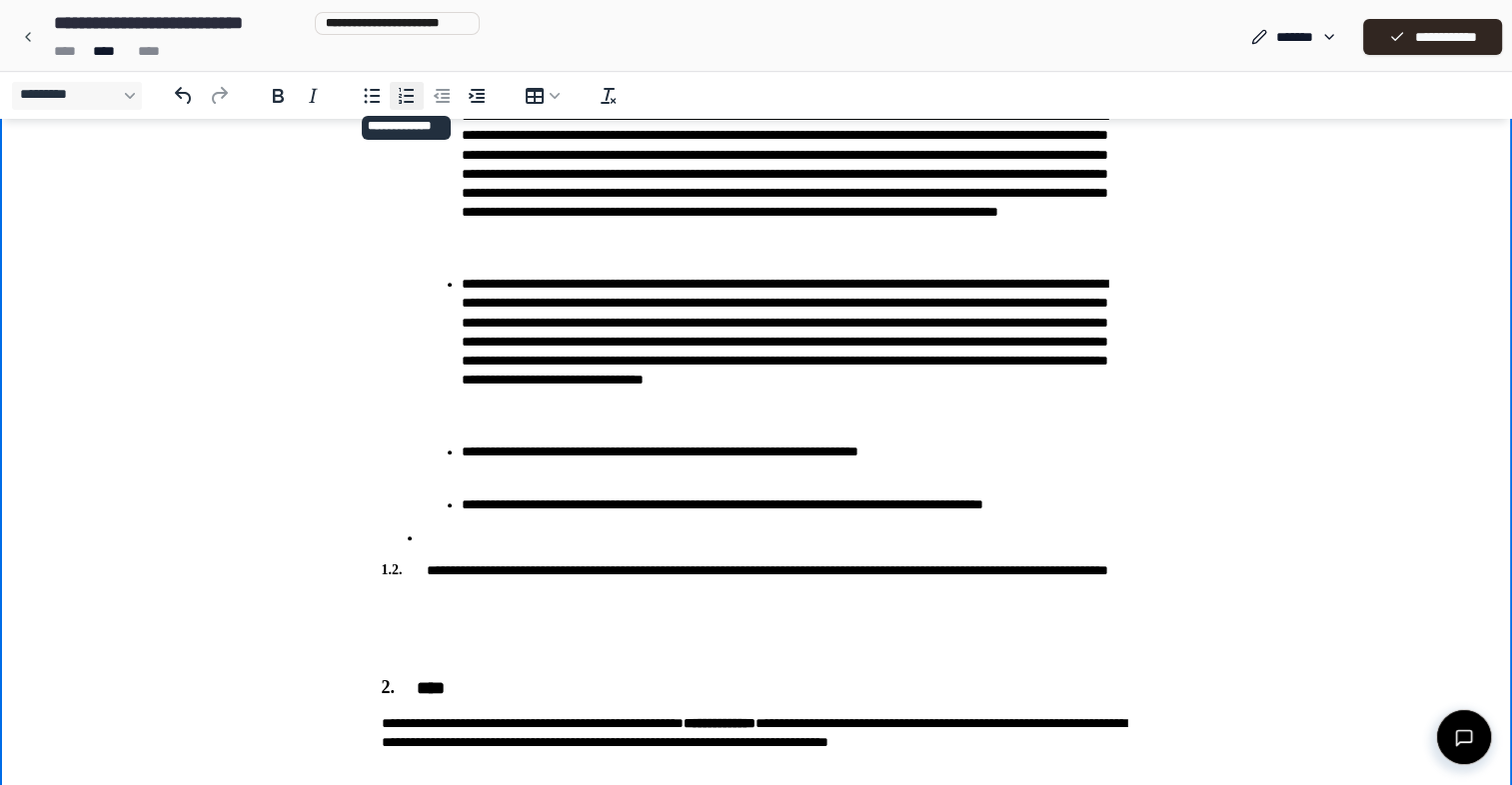 click 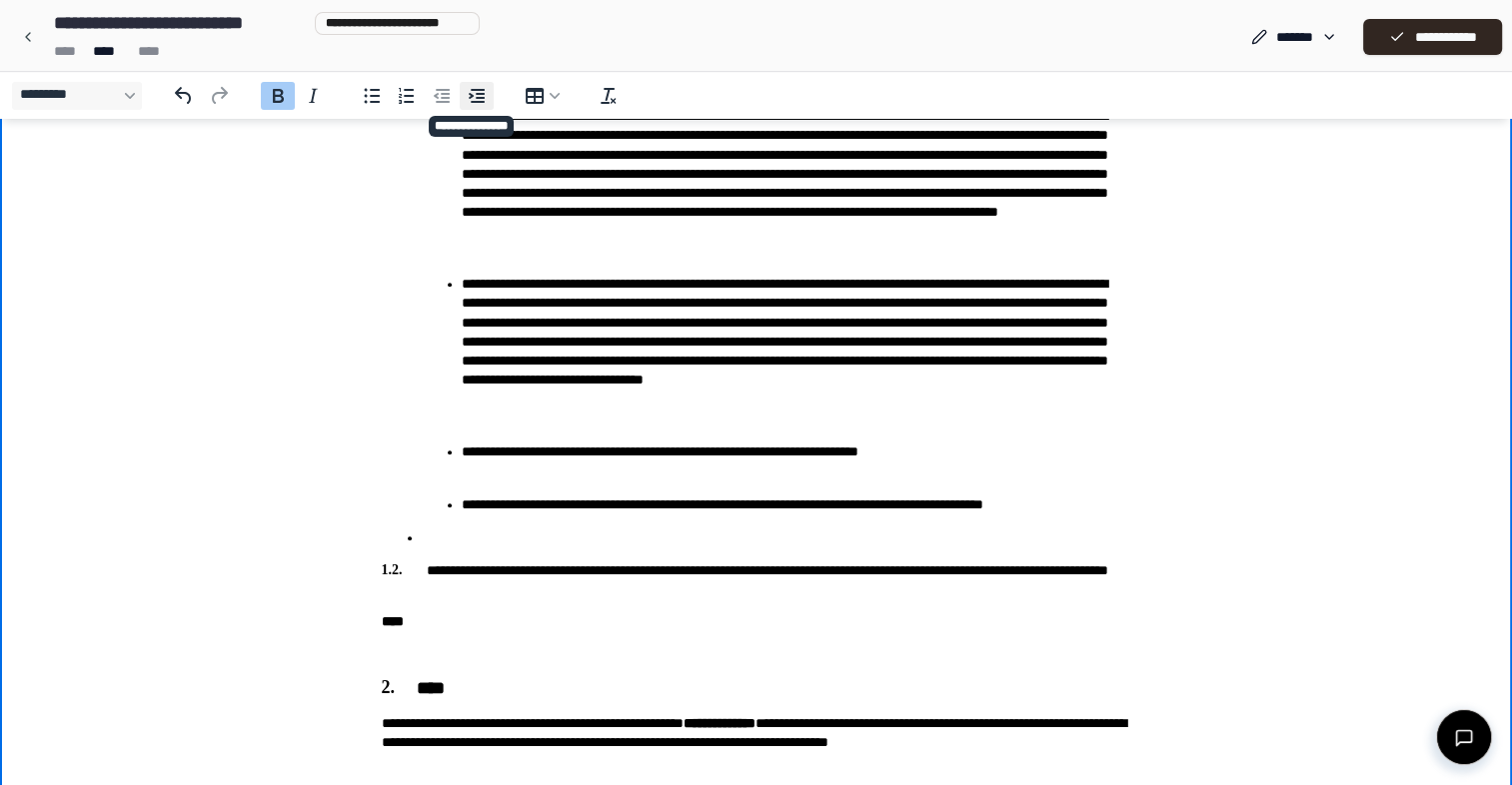 click 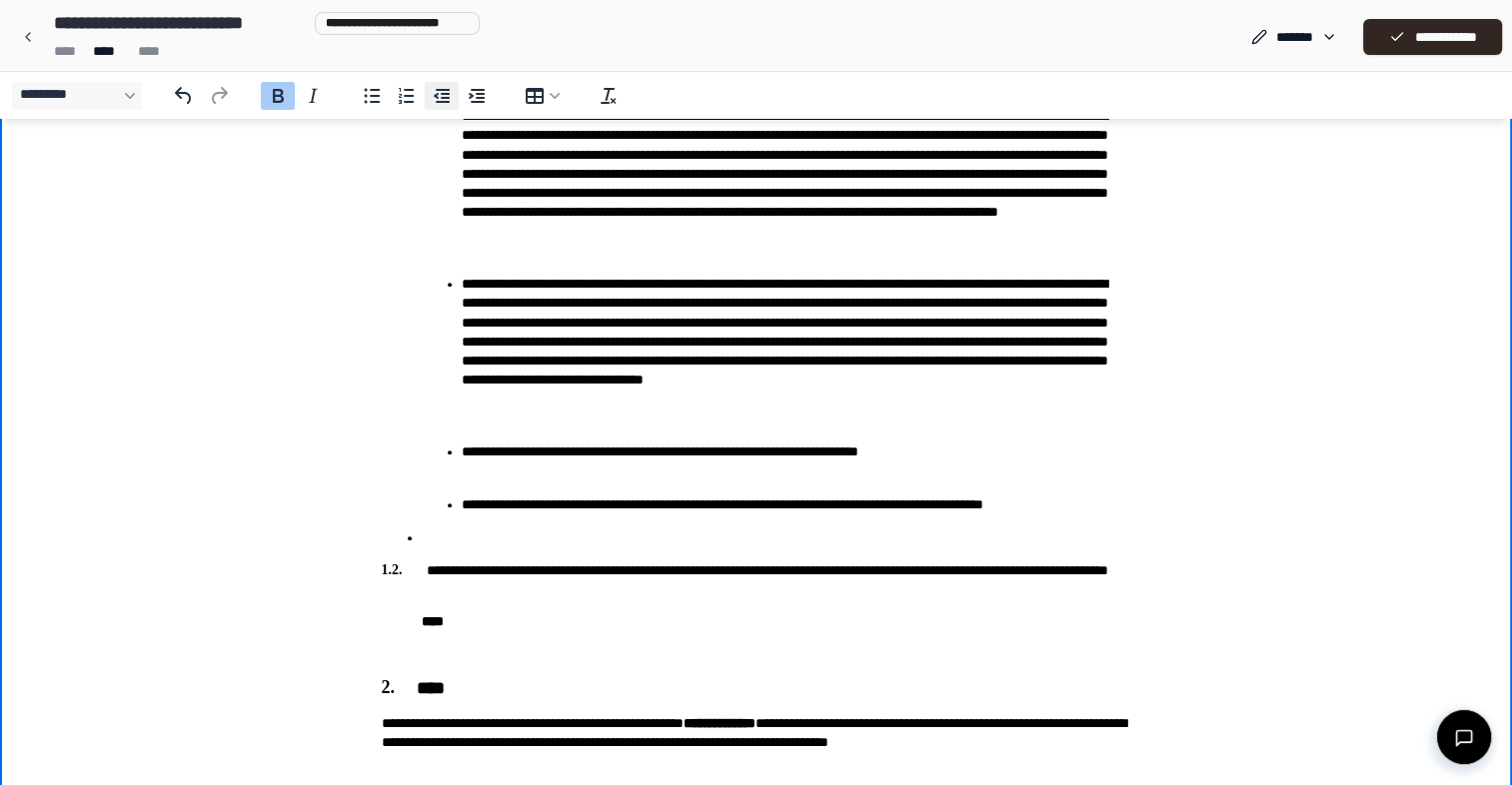 click 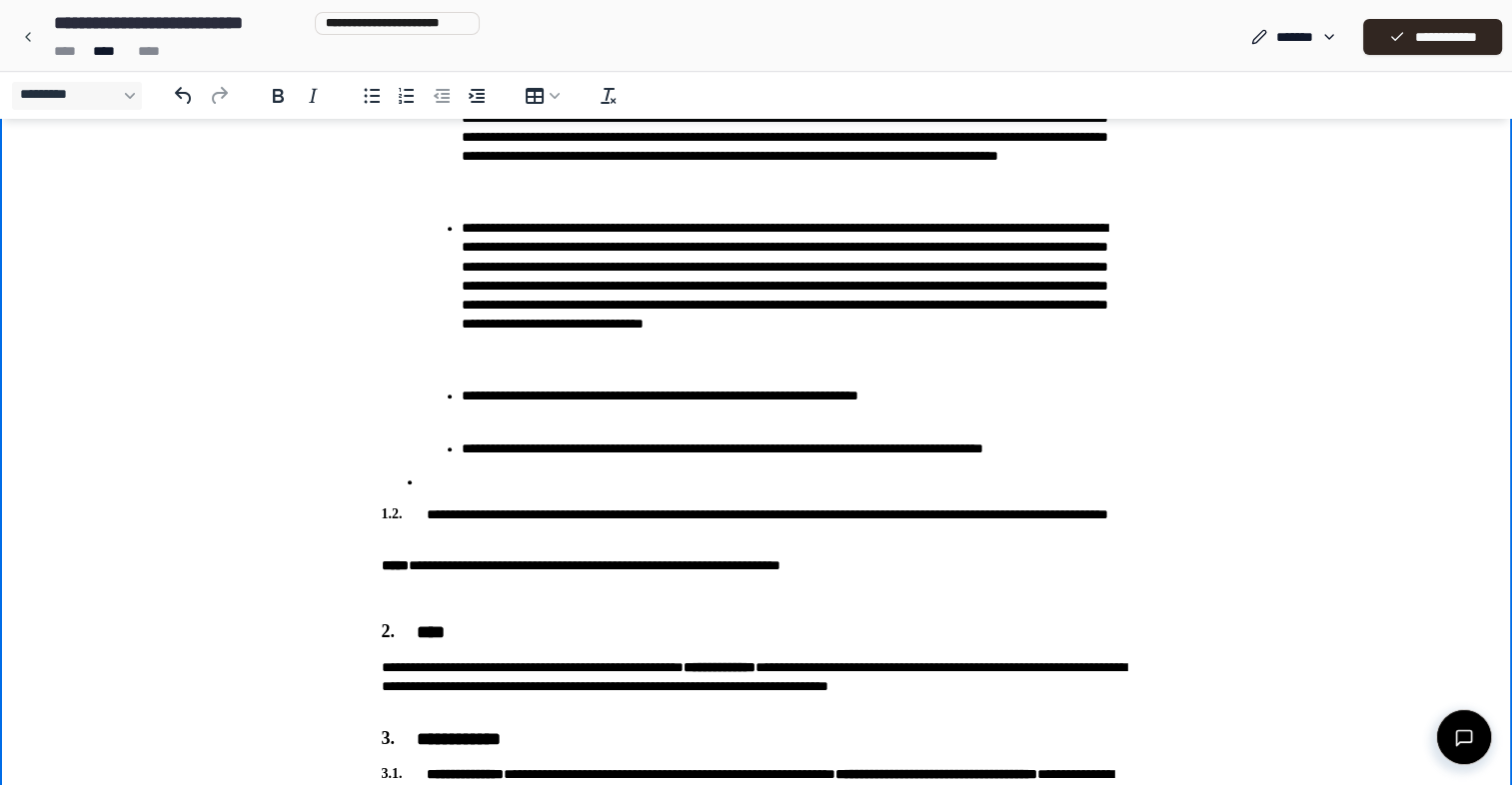 scroll, scrollTop: 917, scrollLeft: 0, axis: vertical 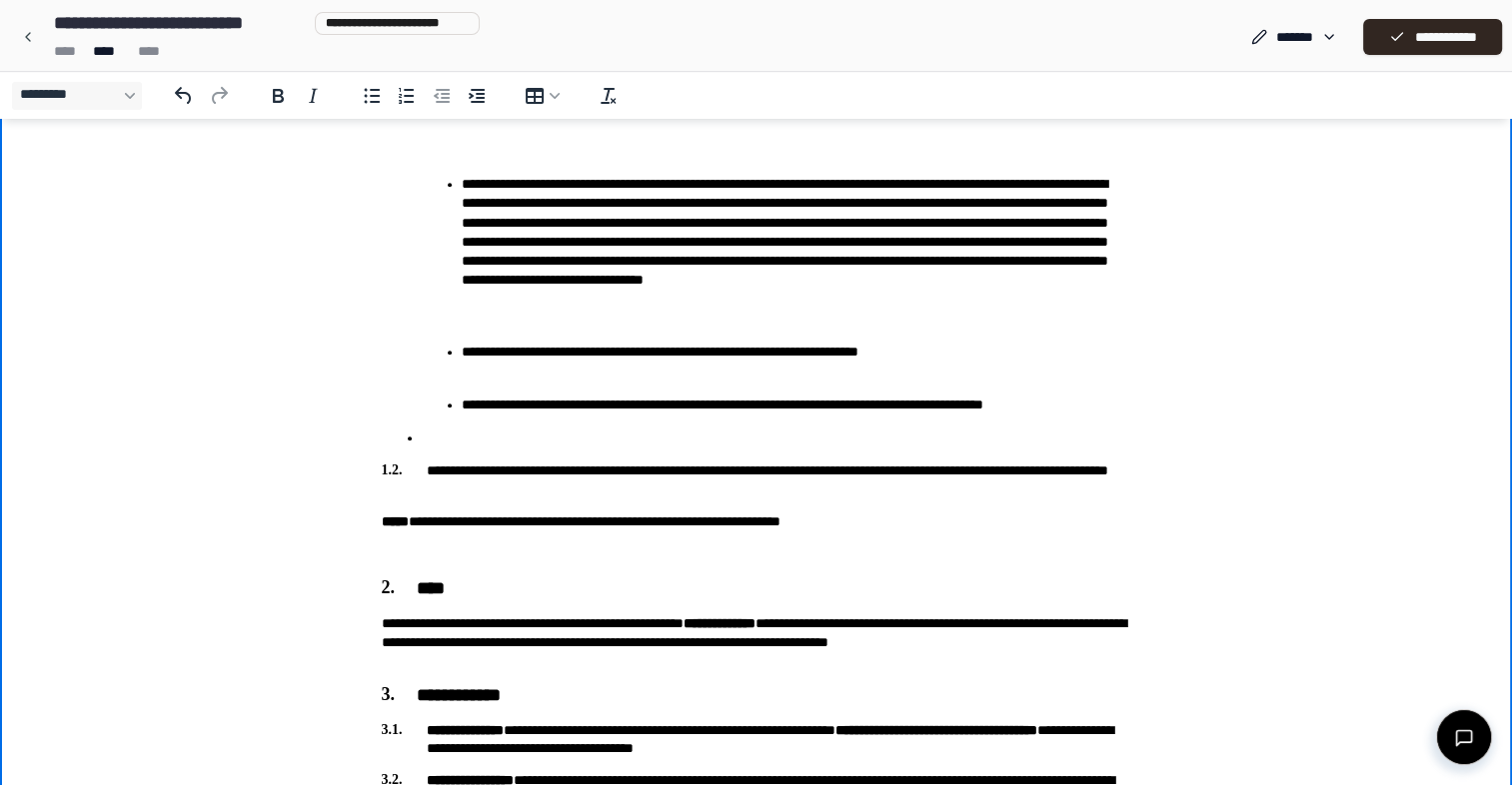 click on "**********" at bounding box center (756, 789) 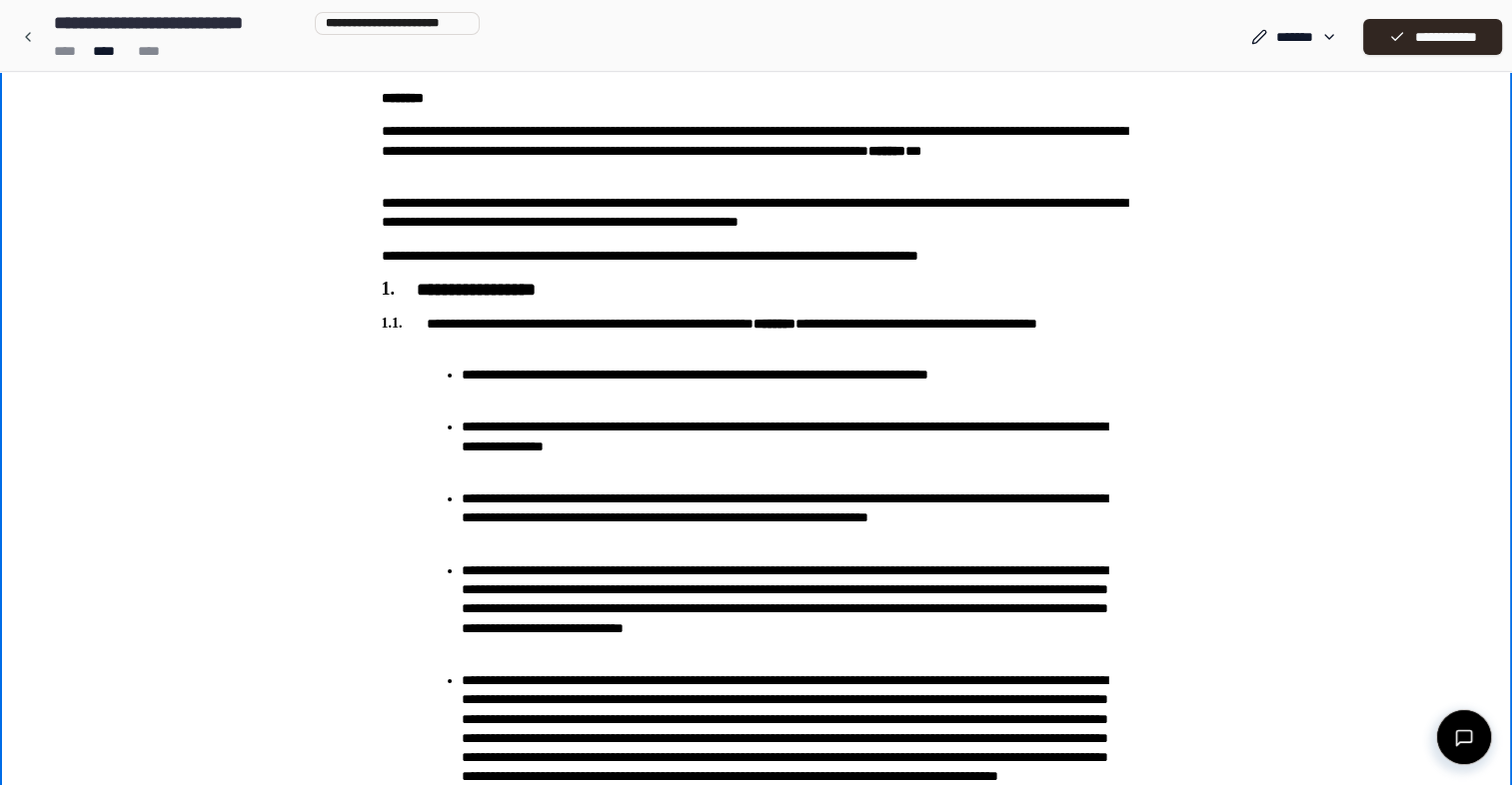 scroll, scrollTop: 0, scrollLeft: 0, axis: both 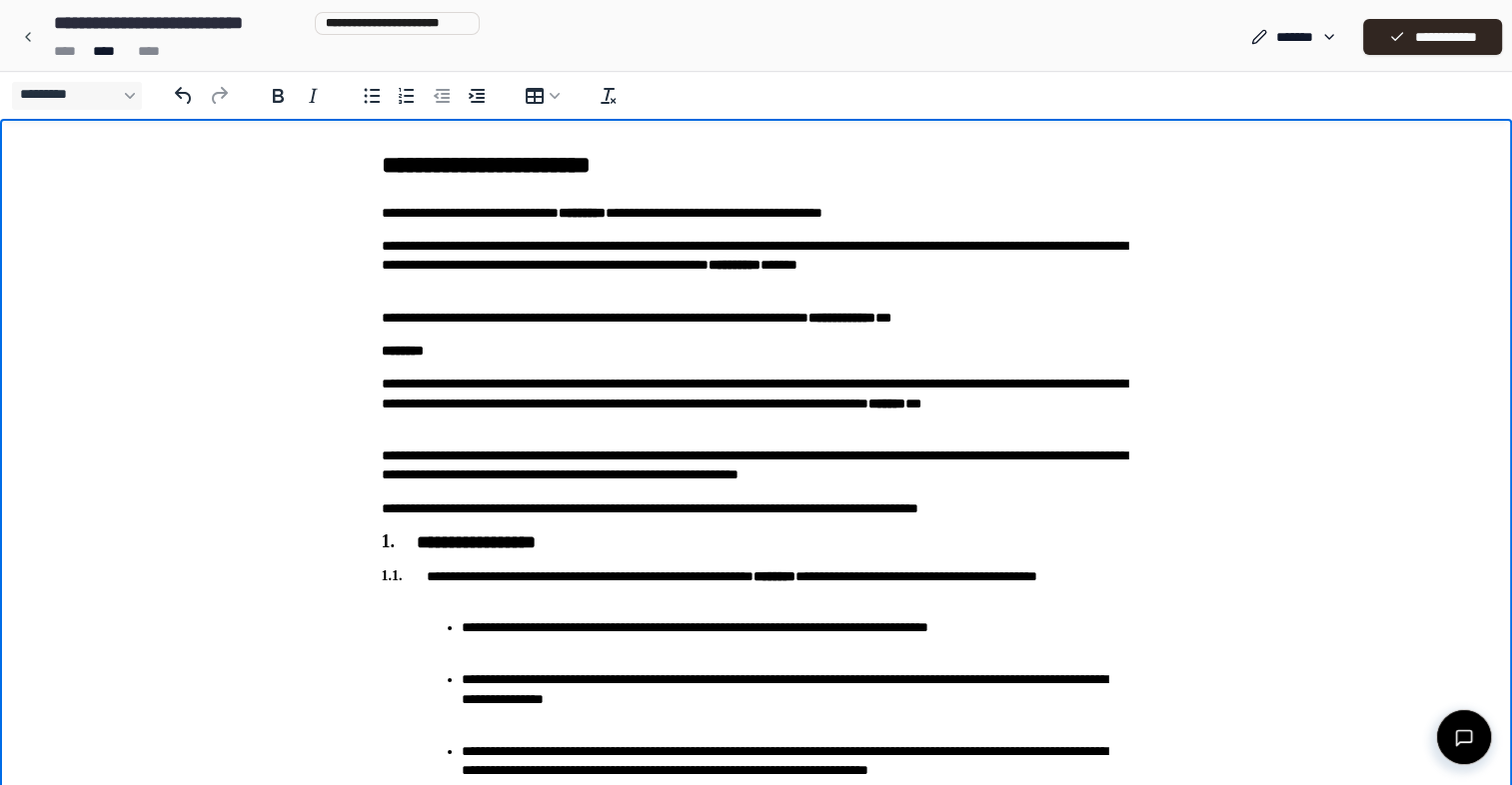 click on "**********" at bounding box center (756, 1866) 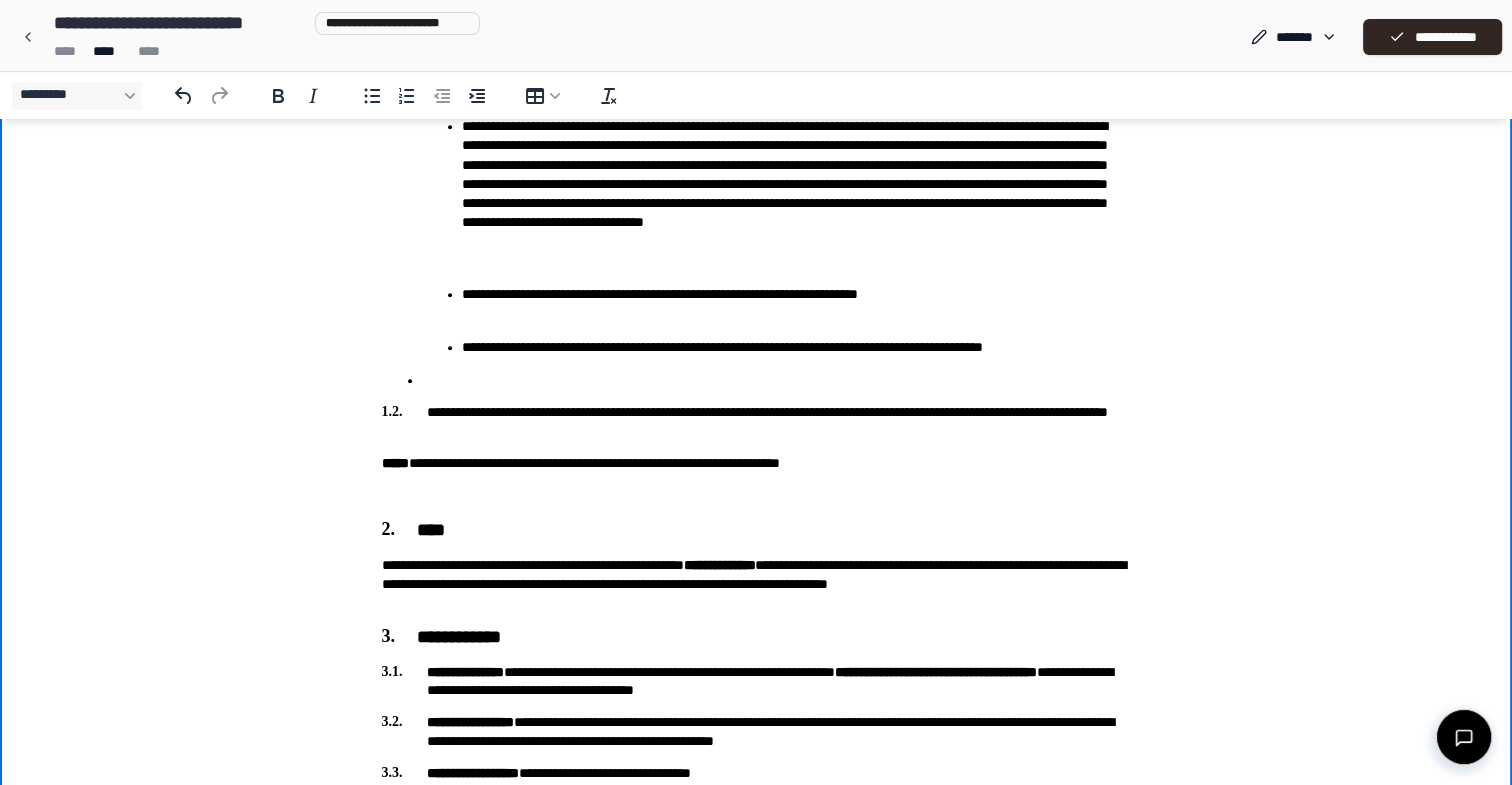 scroll, scrollTop: 999, scrollLeft: 0, axis: vertical 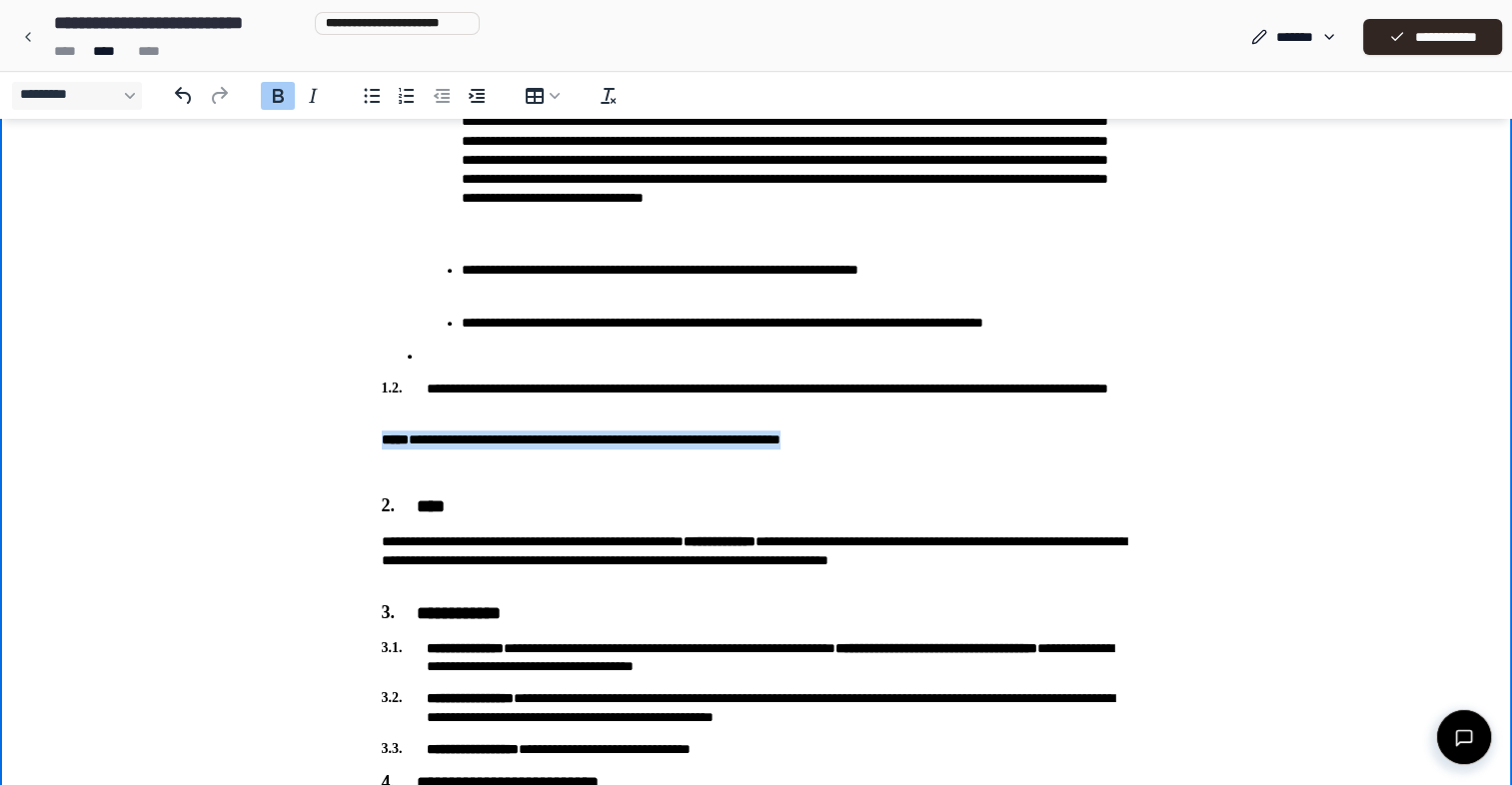 drag, startPoint x: 882, startPoint y: 441, endPoint x: 352, endPoint y: 425, distance: 530.241 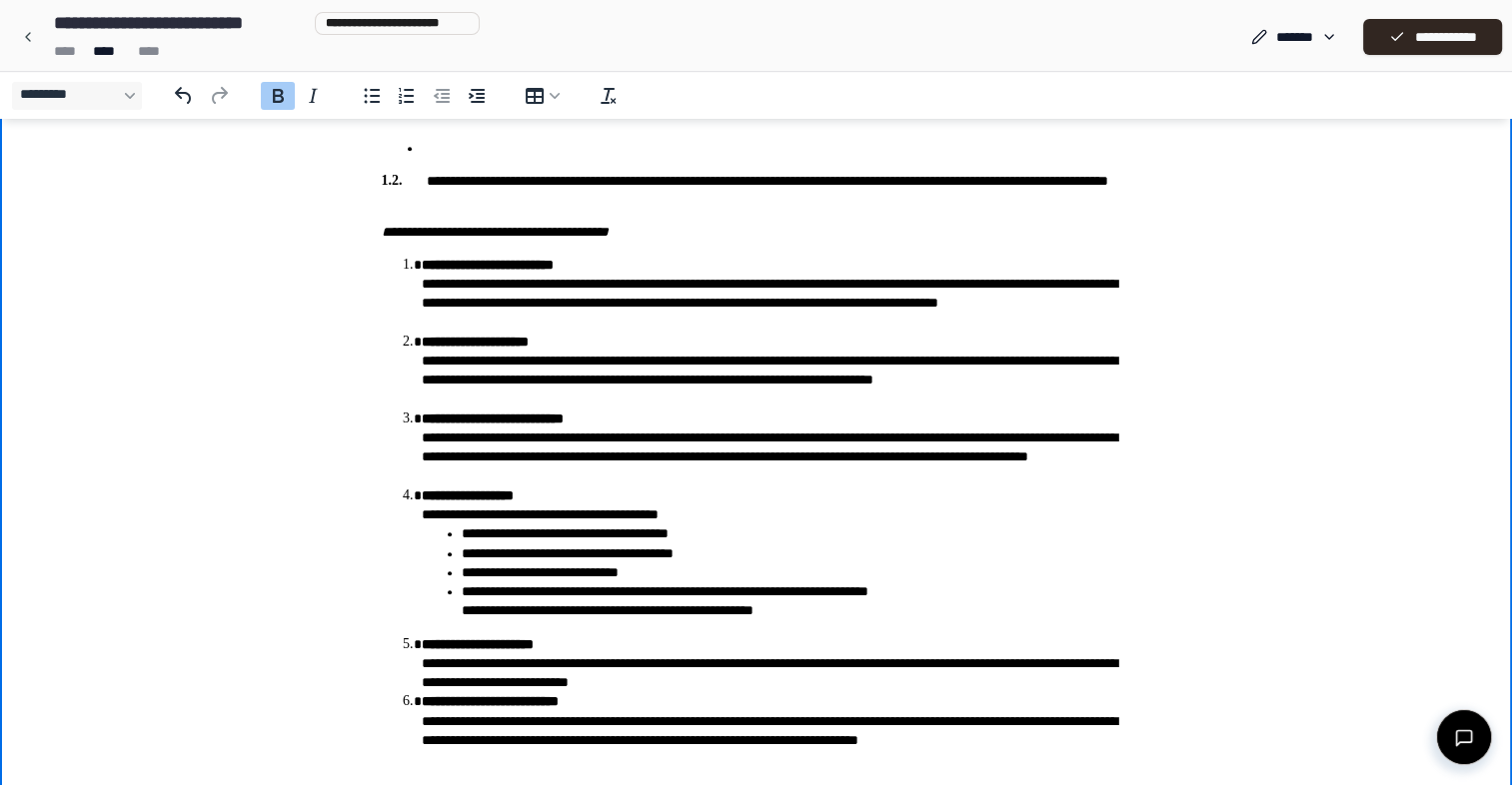 scroll, scrollTop: 1007, scrollLeft: 0, axis: vertical 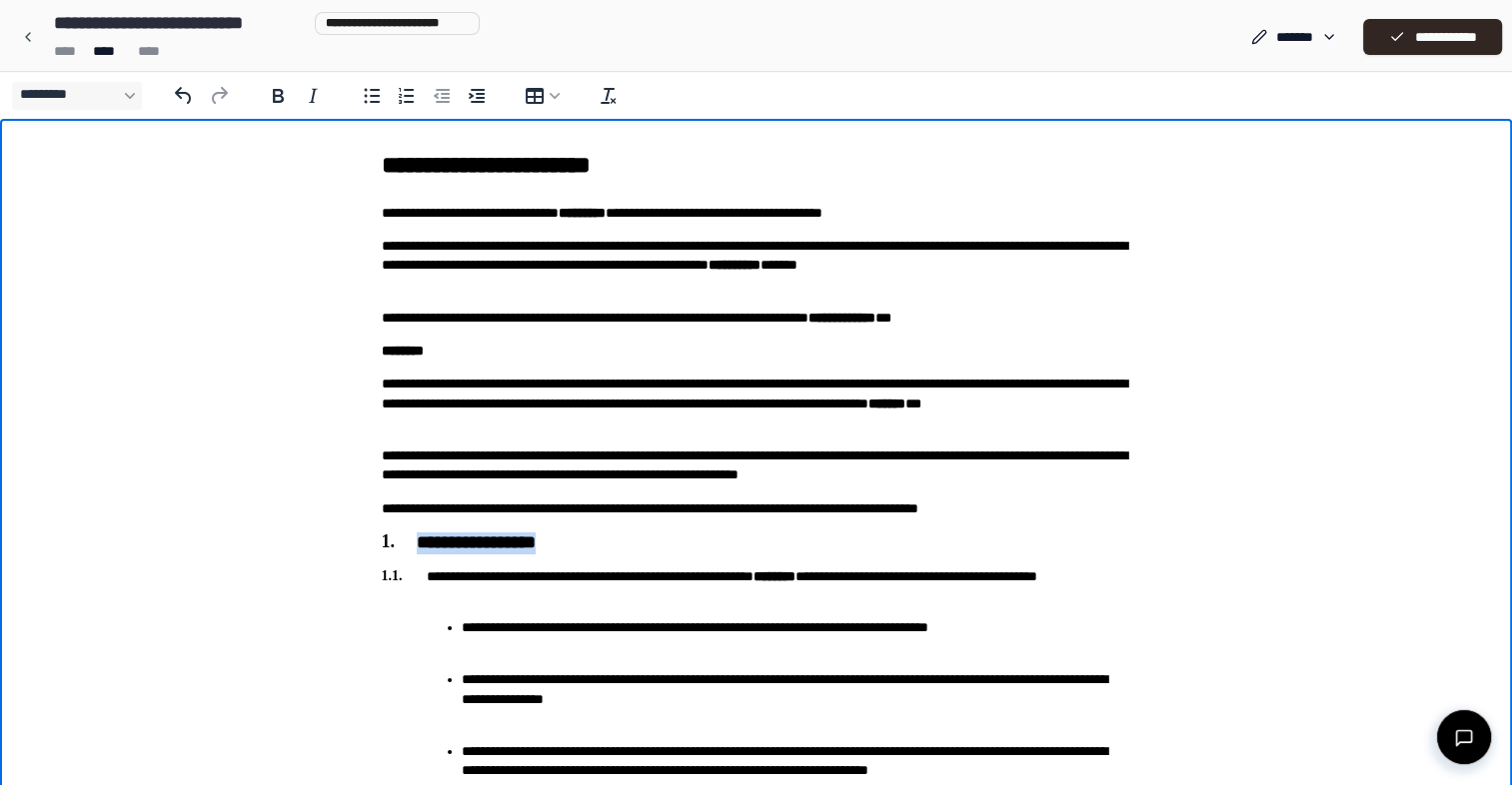 drag, startPoint x: 418, startPoint y: 540, endPoint x: 580, endPoint y: 543, distance: 162.02778 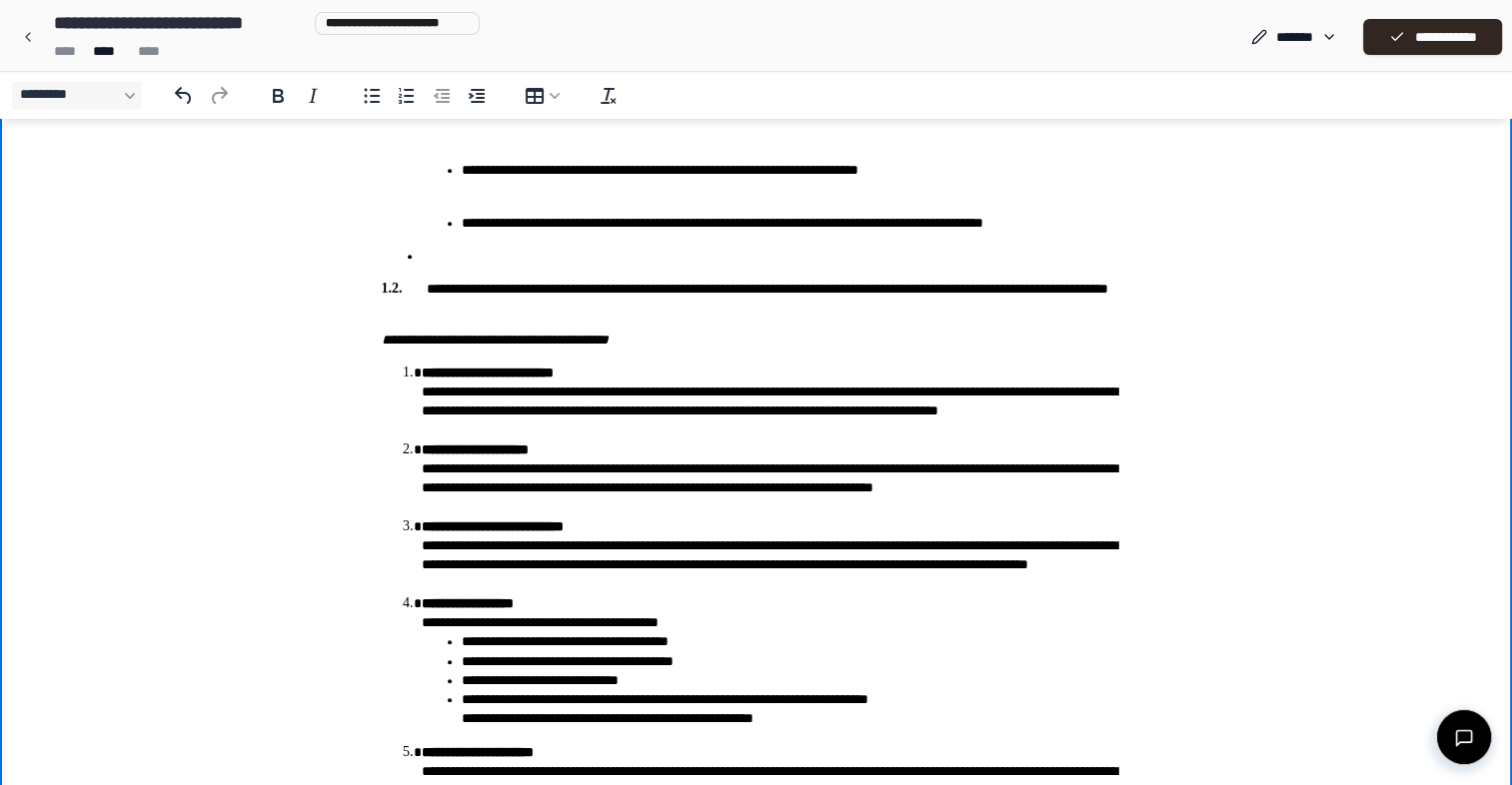 scroll, scrollTop: 999, scrollLeft: 0, axis: vertical 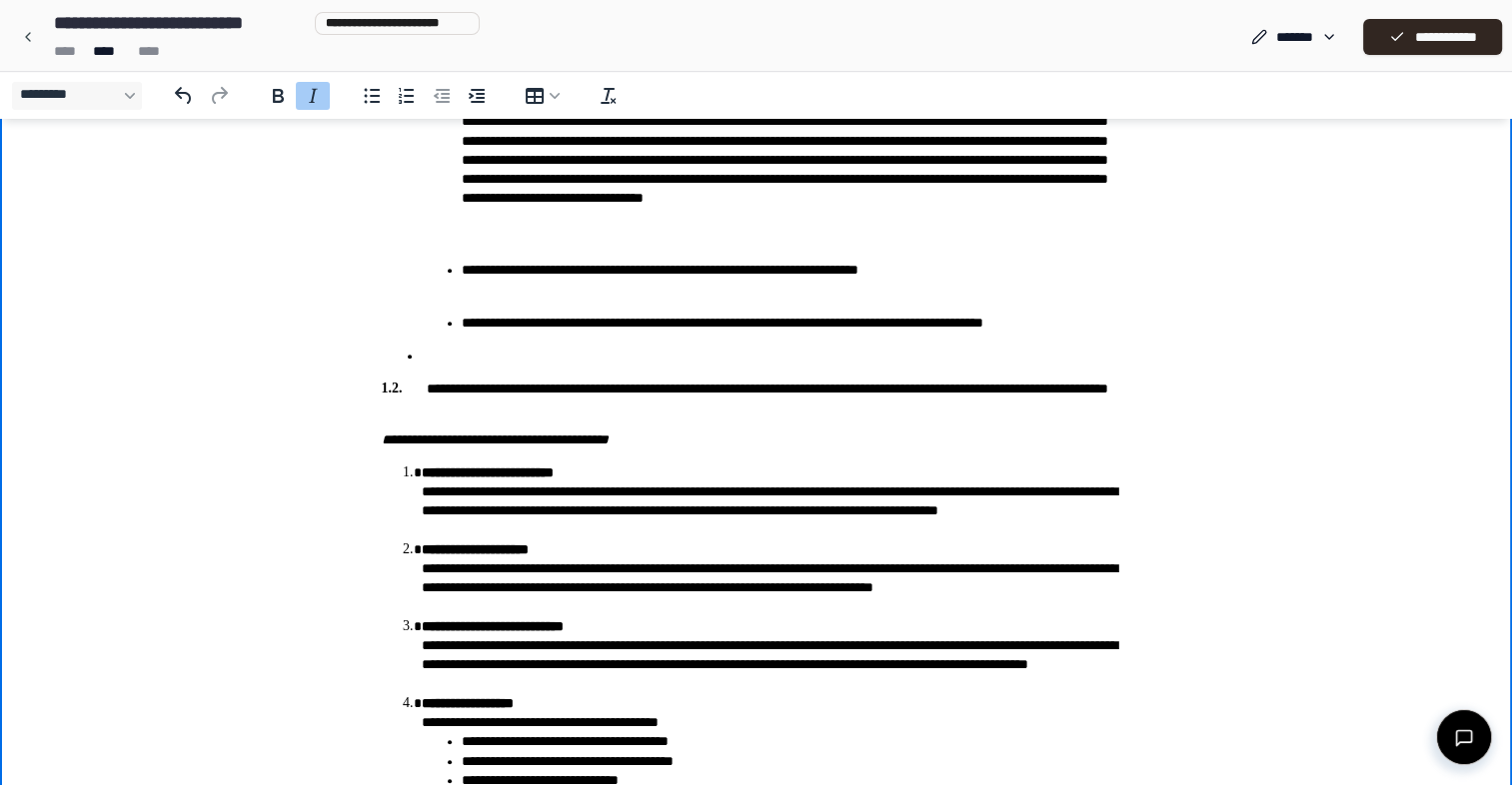 click on "**********" at bounding box center [495, 439] 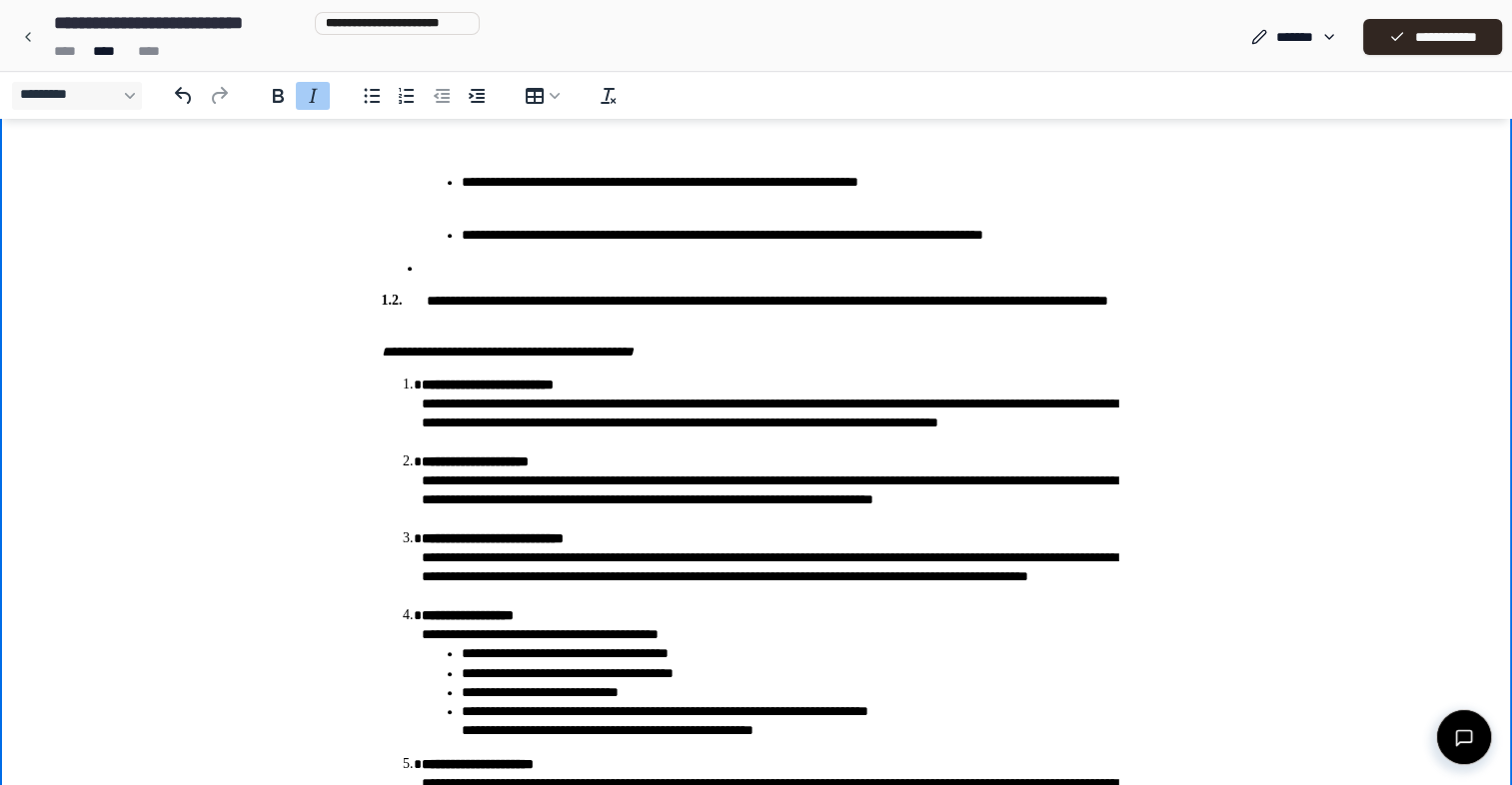 scroll, scrollTop: 1099, scrollLeft: 0, axis: vertical 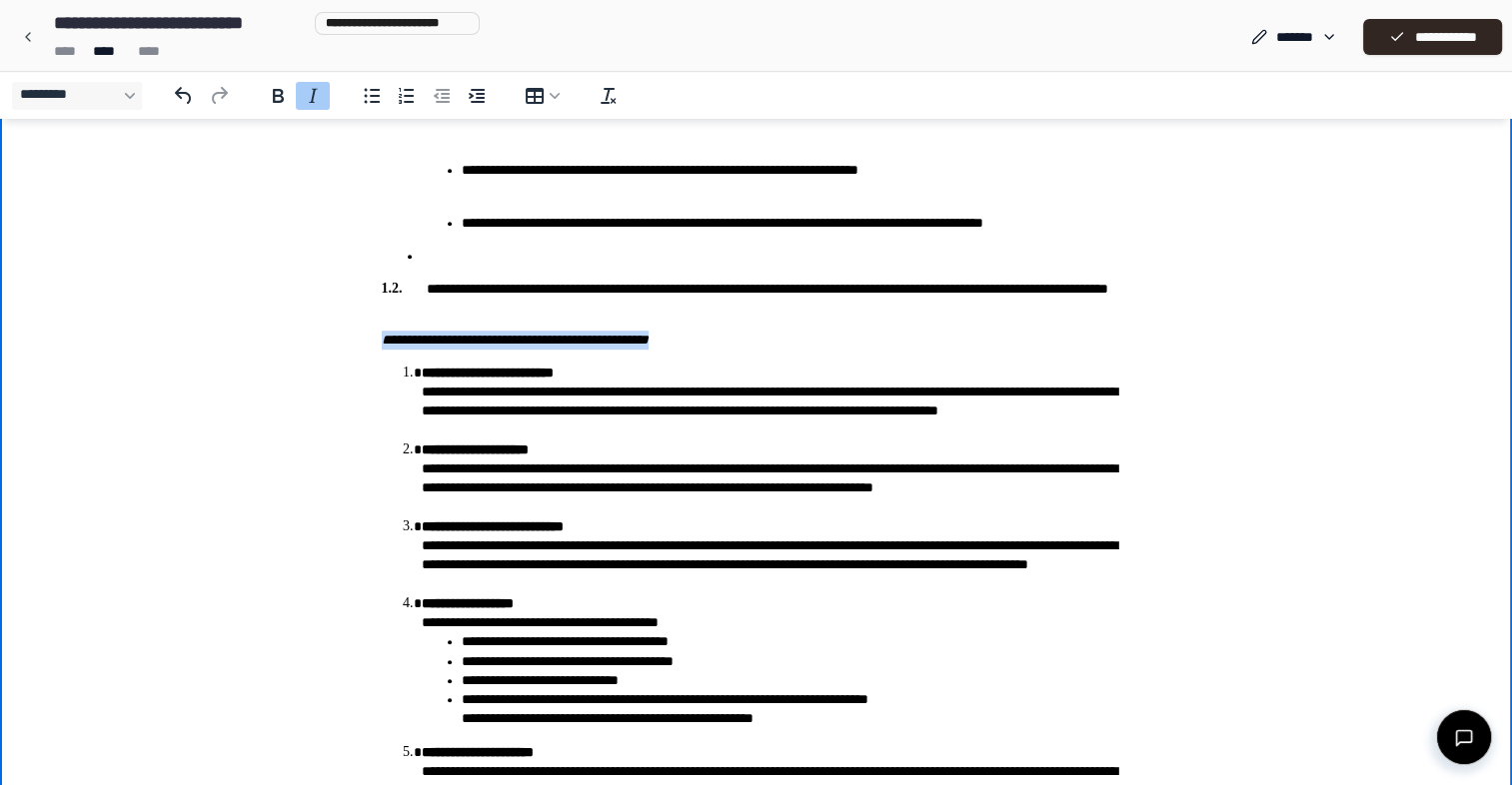 drag, startPoint x: 371, startPoint y: 333, endPoint x: 719, endPoint y: 334, distance: 348.00144 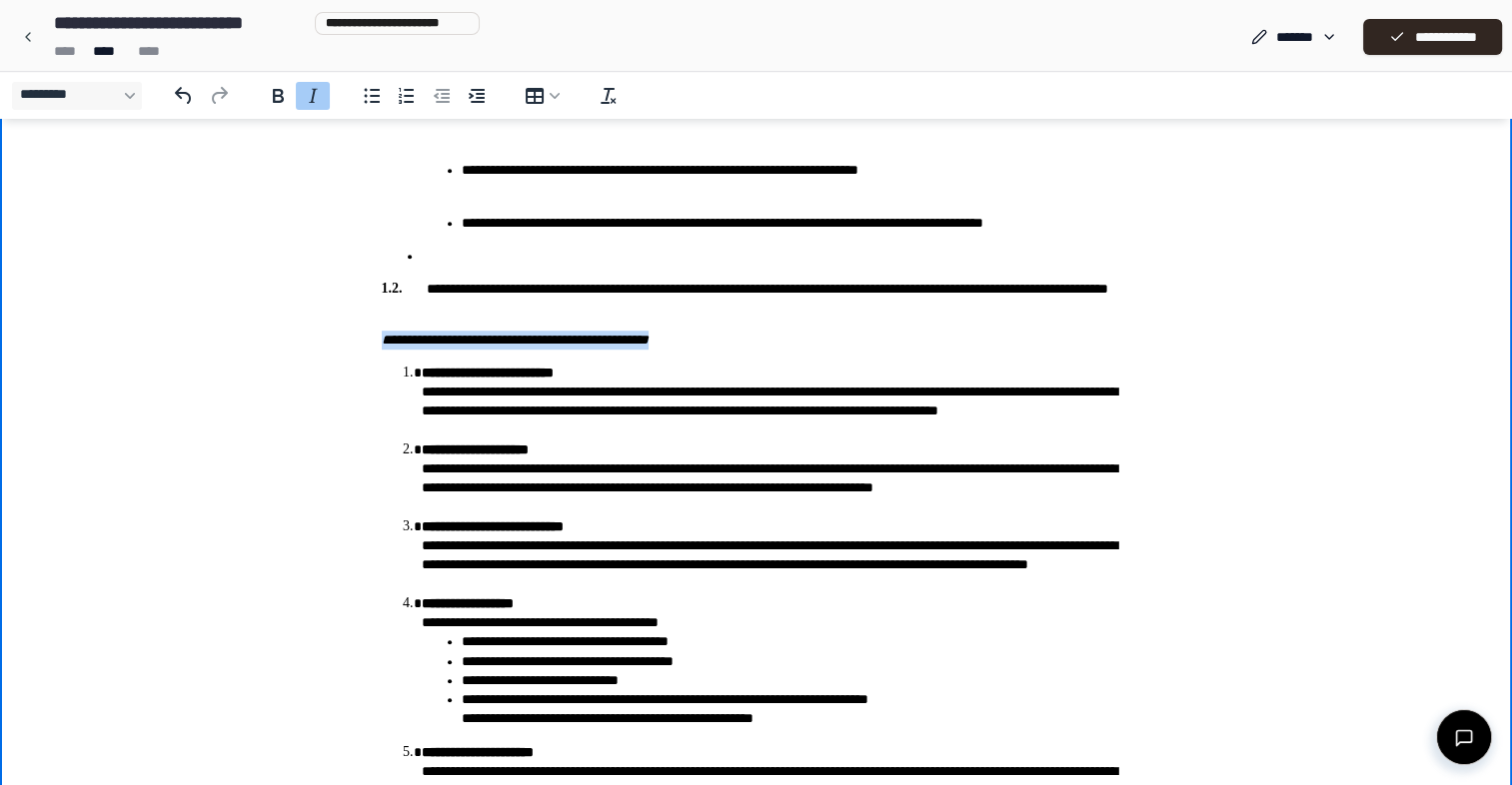 click on "**********" at bounding box center [756, 1048] 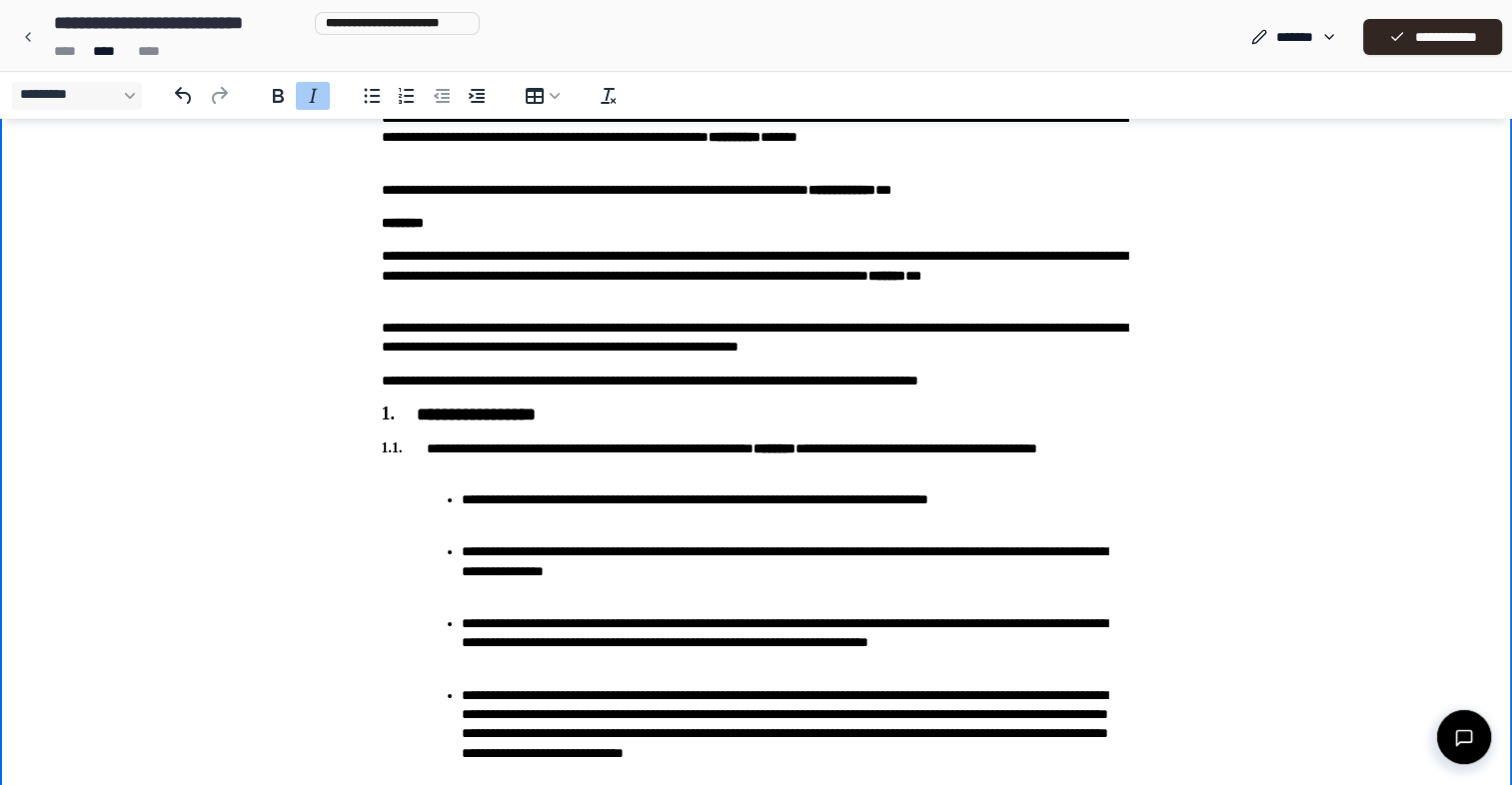 scroll, scrollTop: 0, scrollLeft: 0, axis: both 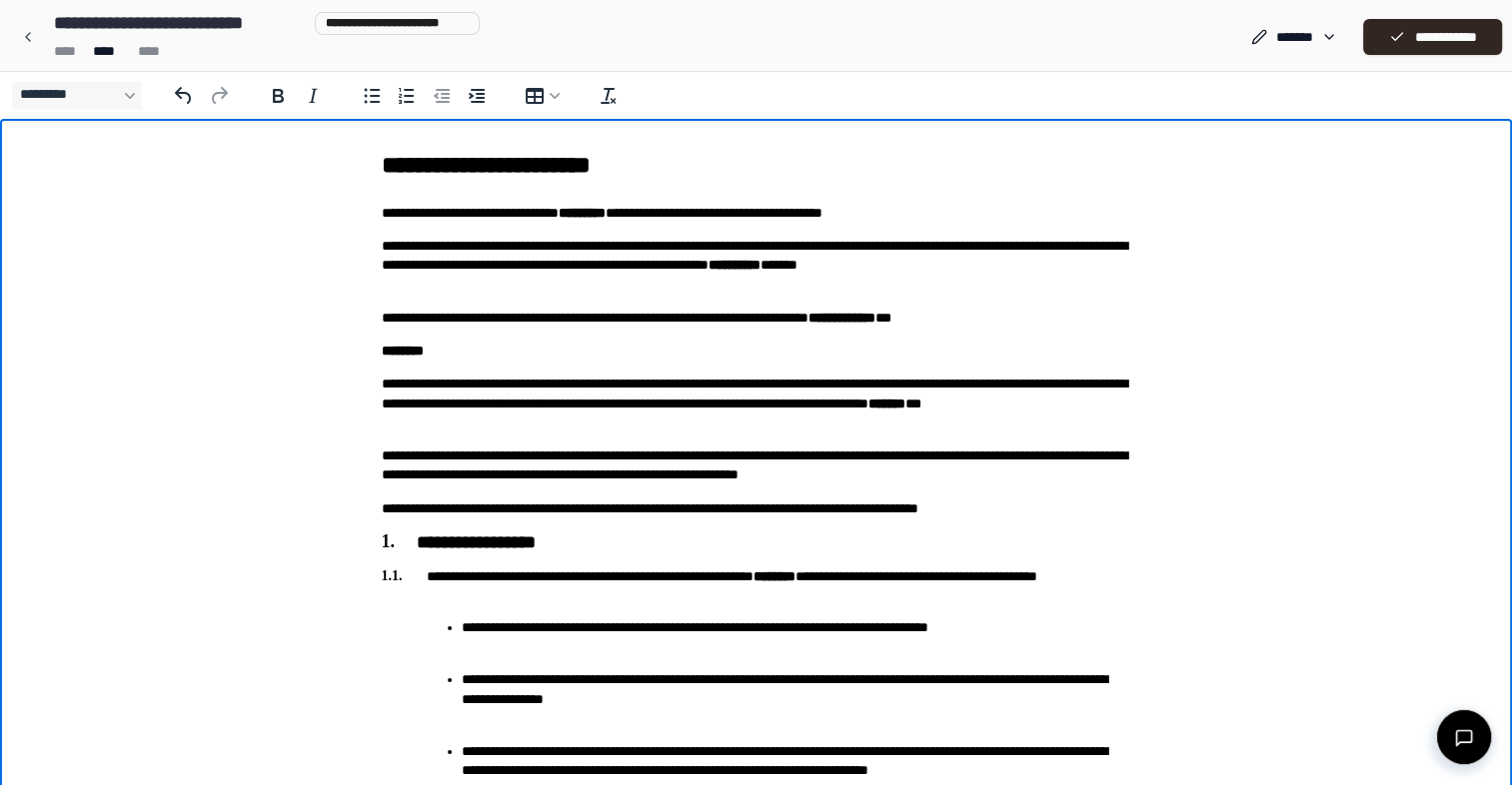 click on "**********" at bounding box center [756, 543] 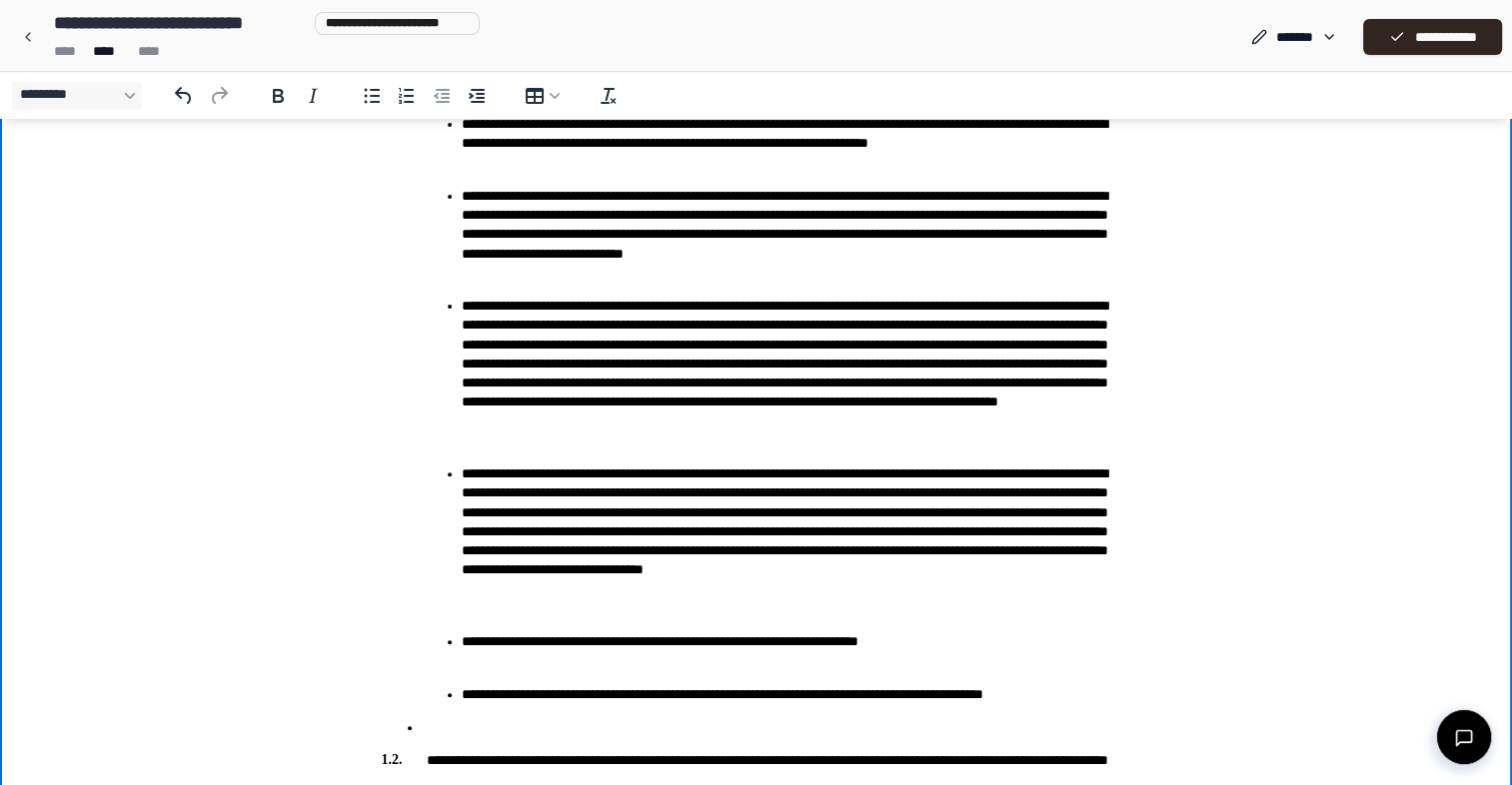 scroll, scrollTop: 799, scrollLeft: 0, axis: vertical 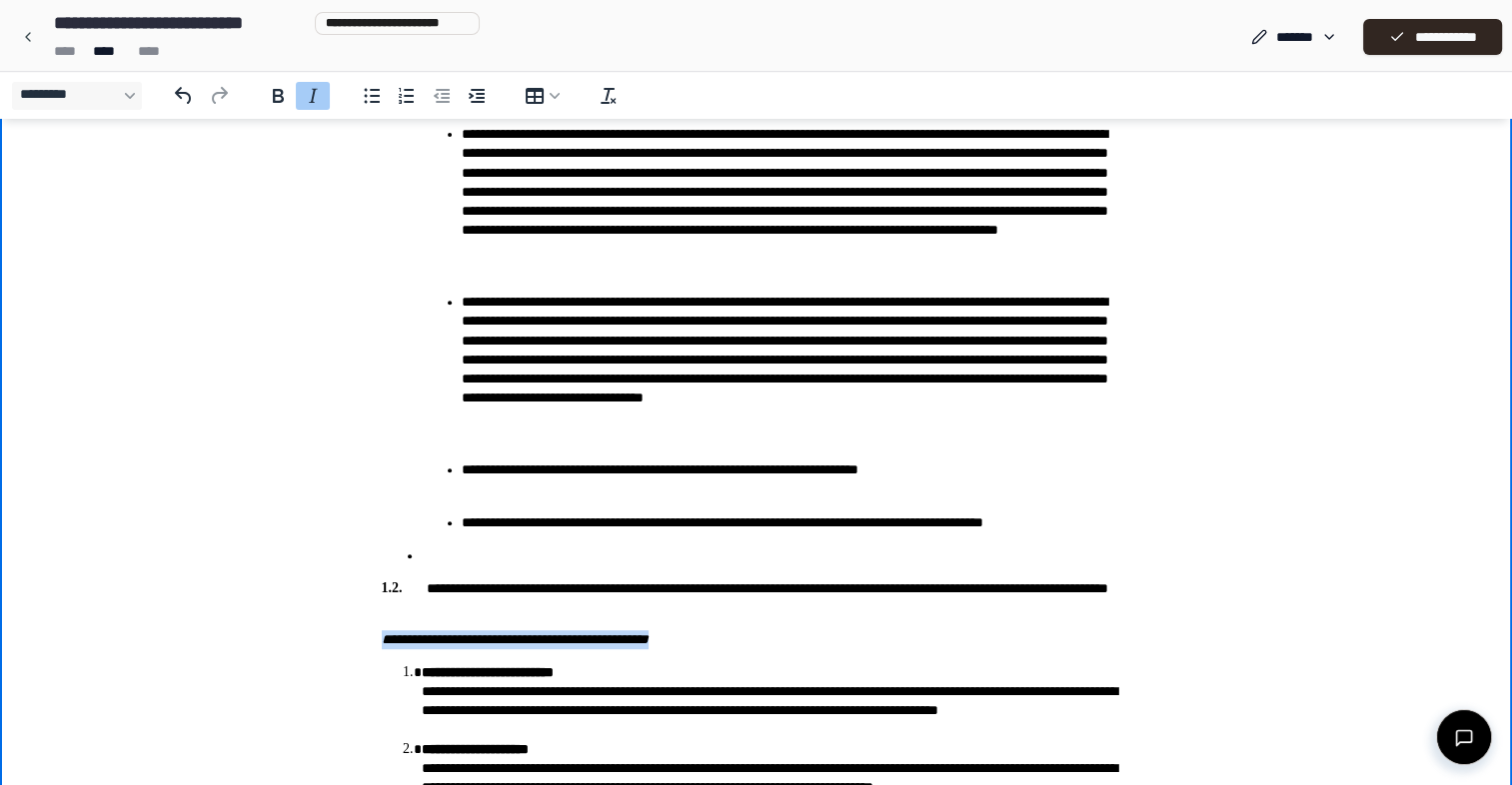 drag, startPoint x: 380, startPoint y: 634, endPoint x: 704, endPoint y: 623, distance: 324.18667 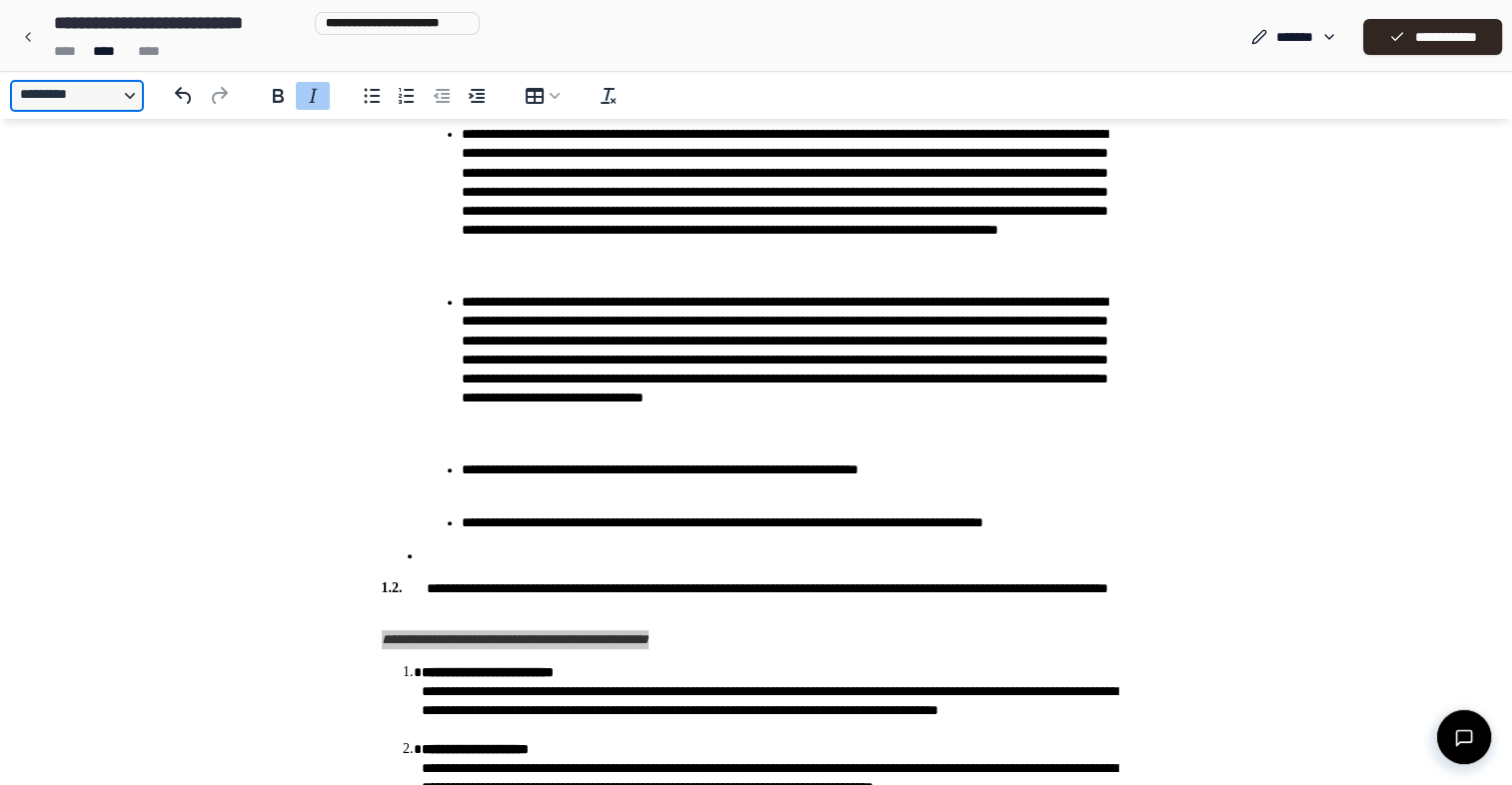 click on "*********" at bounding box center [77, 96] 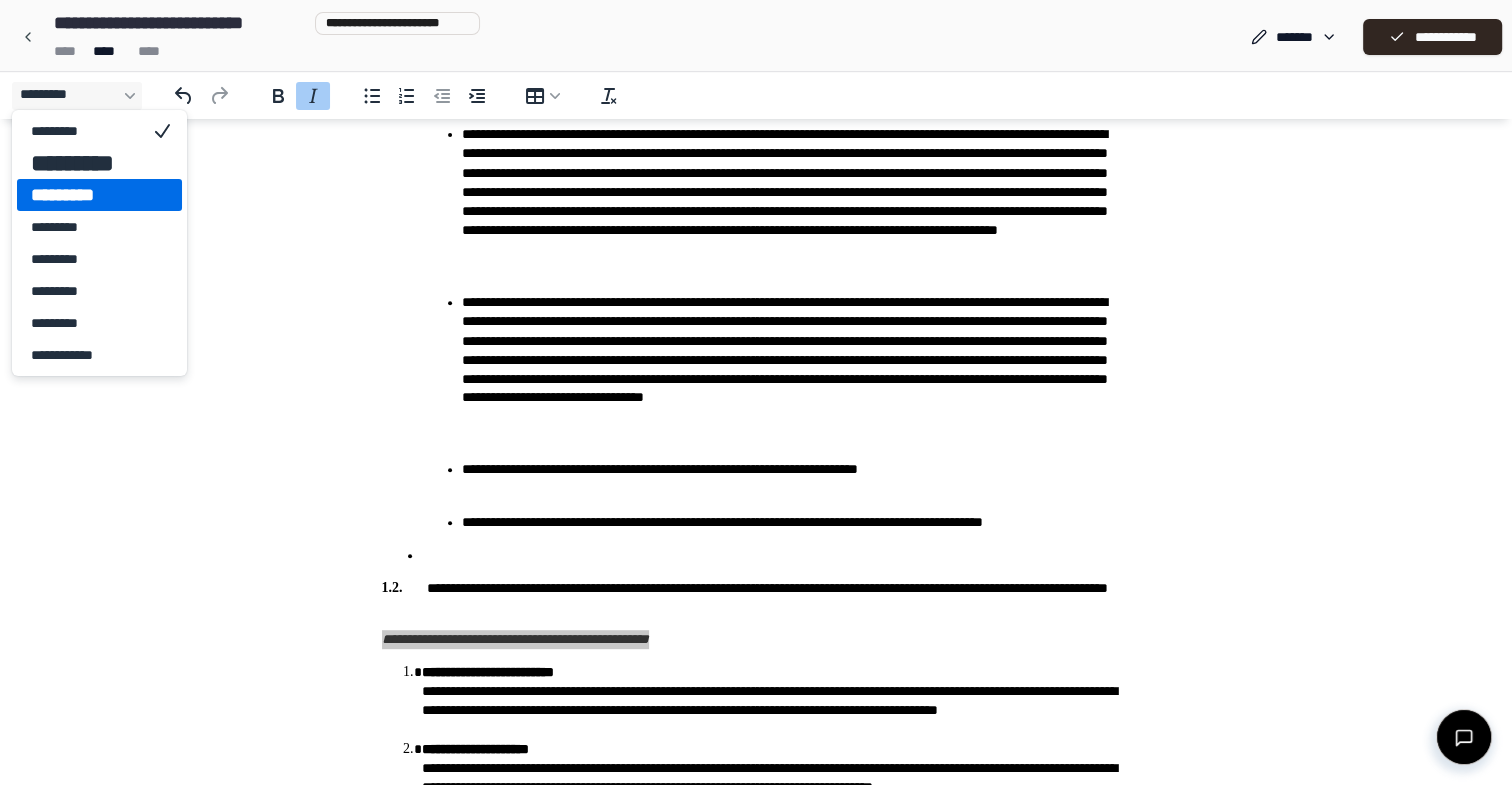 click on "*********" at bounding box center [85, 195] 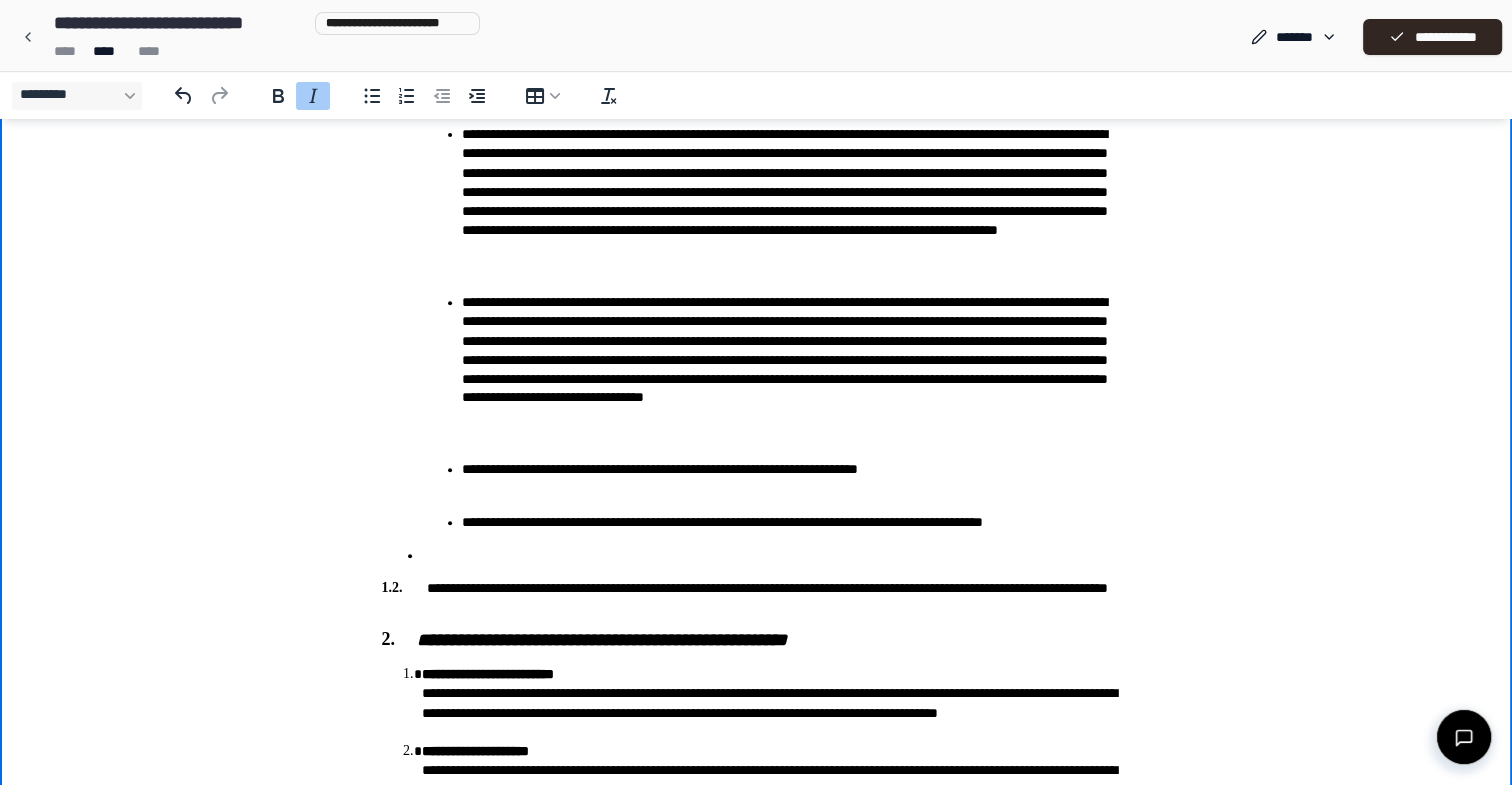 click on "**********" at bounding box center [602, 640] 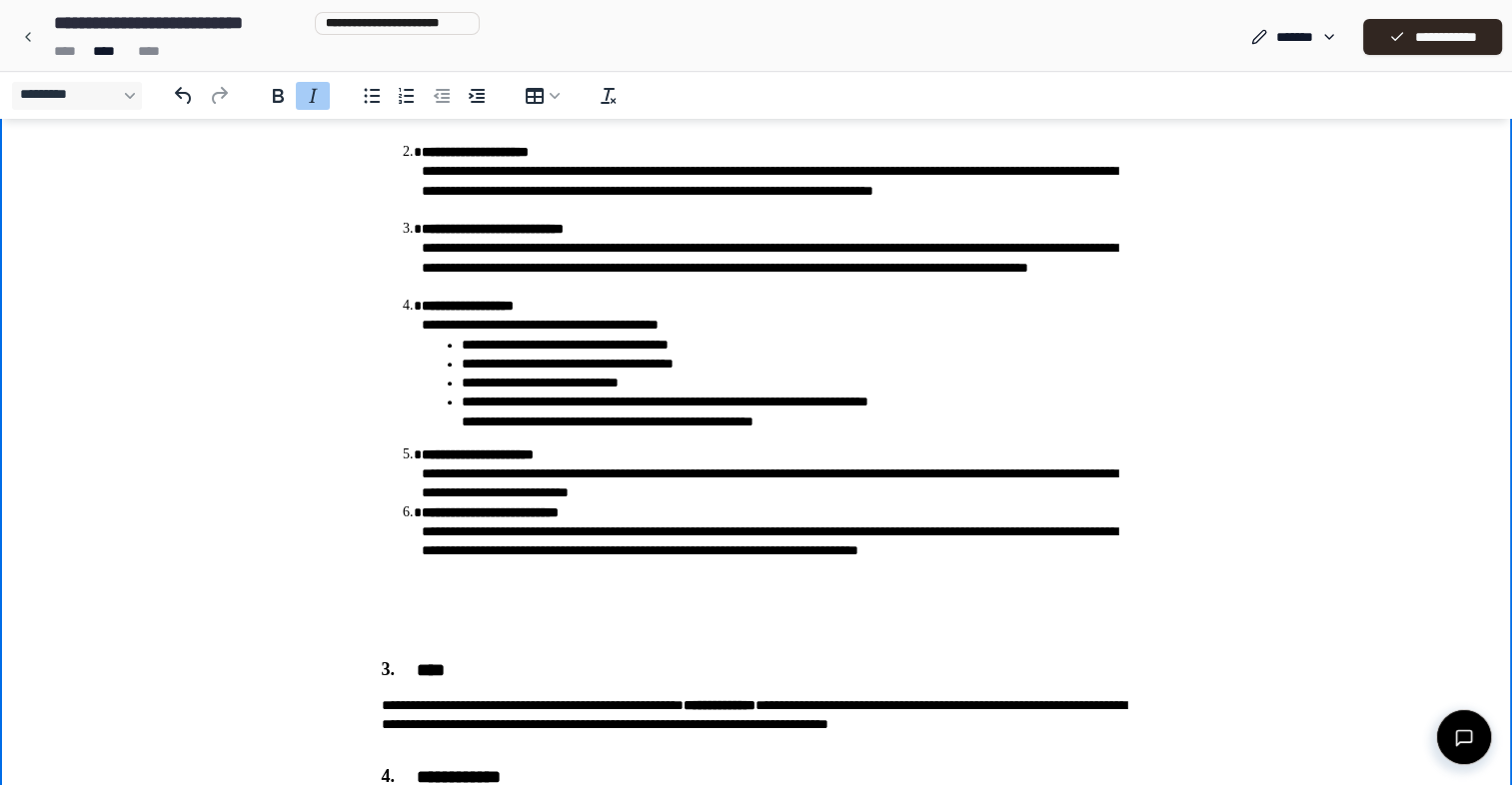 click on "**********" at bounding box center (756, 749) 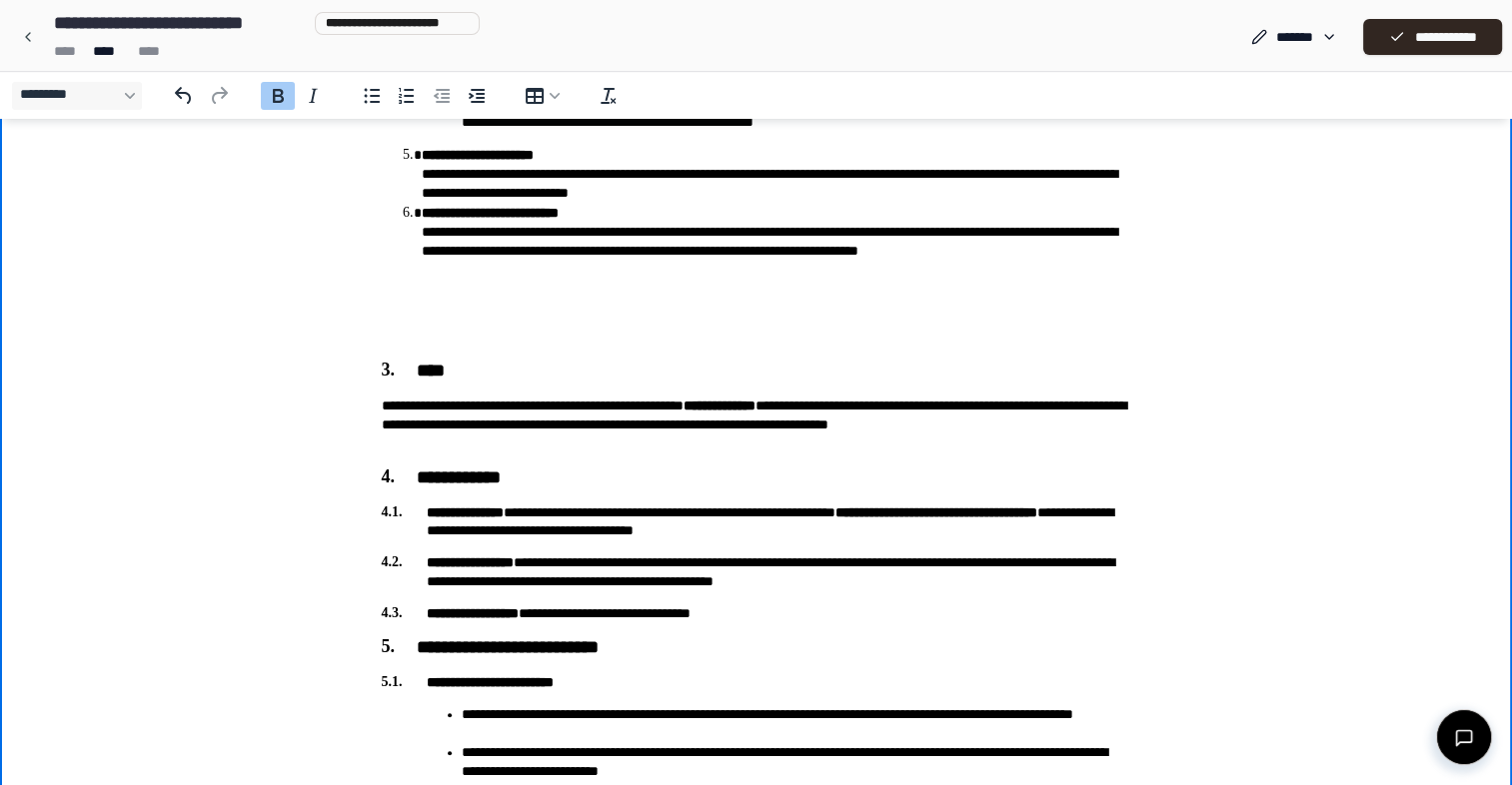 click on "**********" at bounding box center [756, 449] 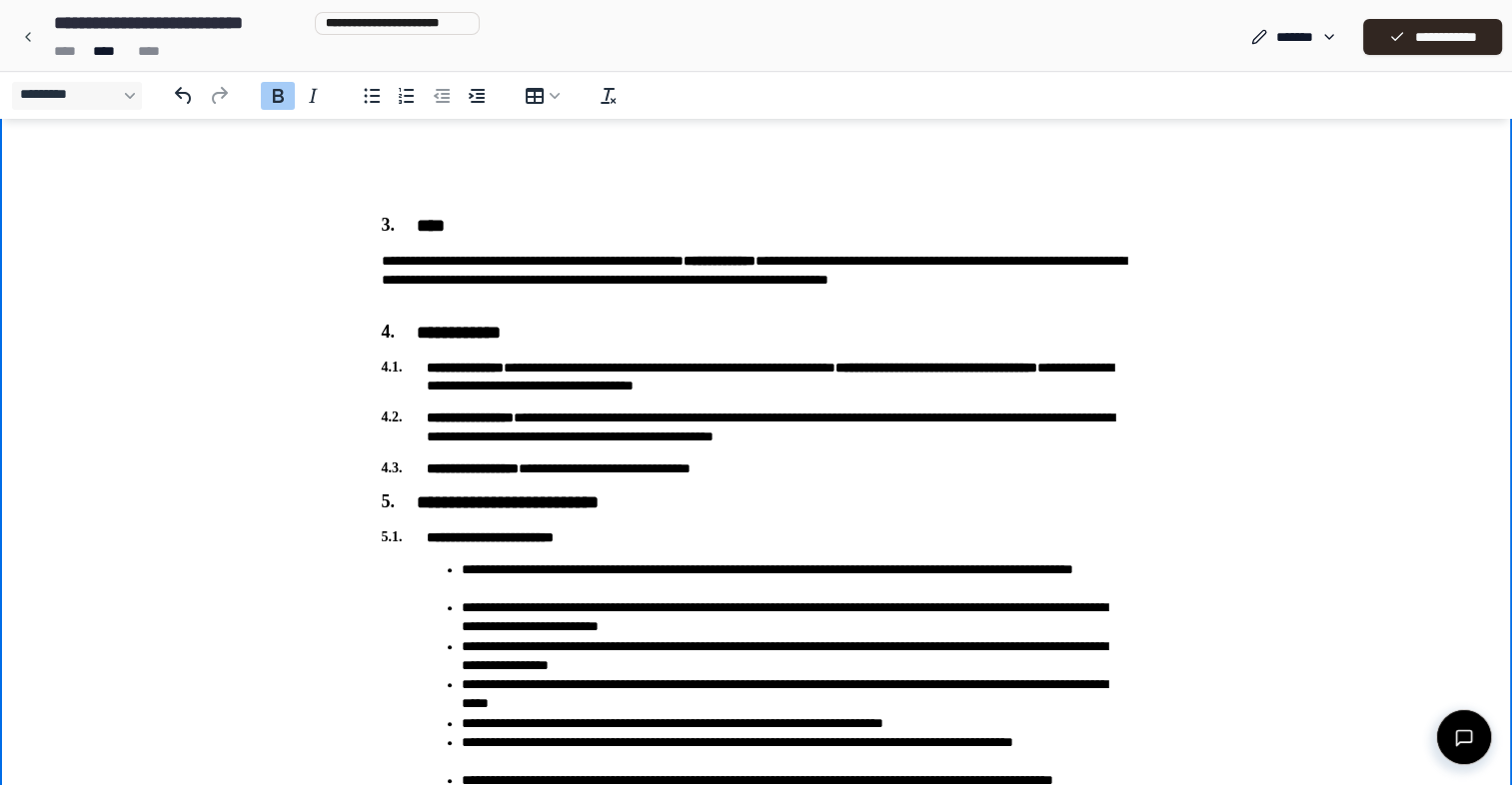 scroll, scrollTop: 1997, scrollLeft: 0, axis: vertical 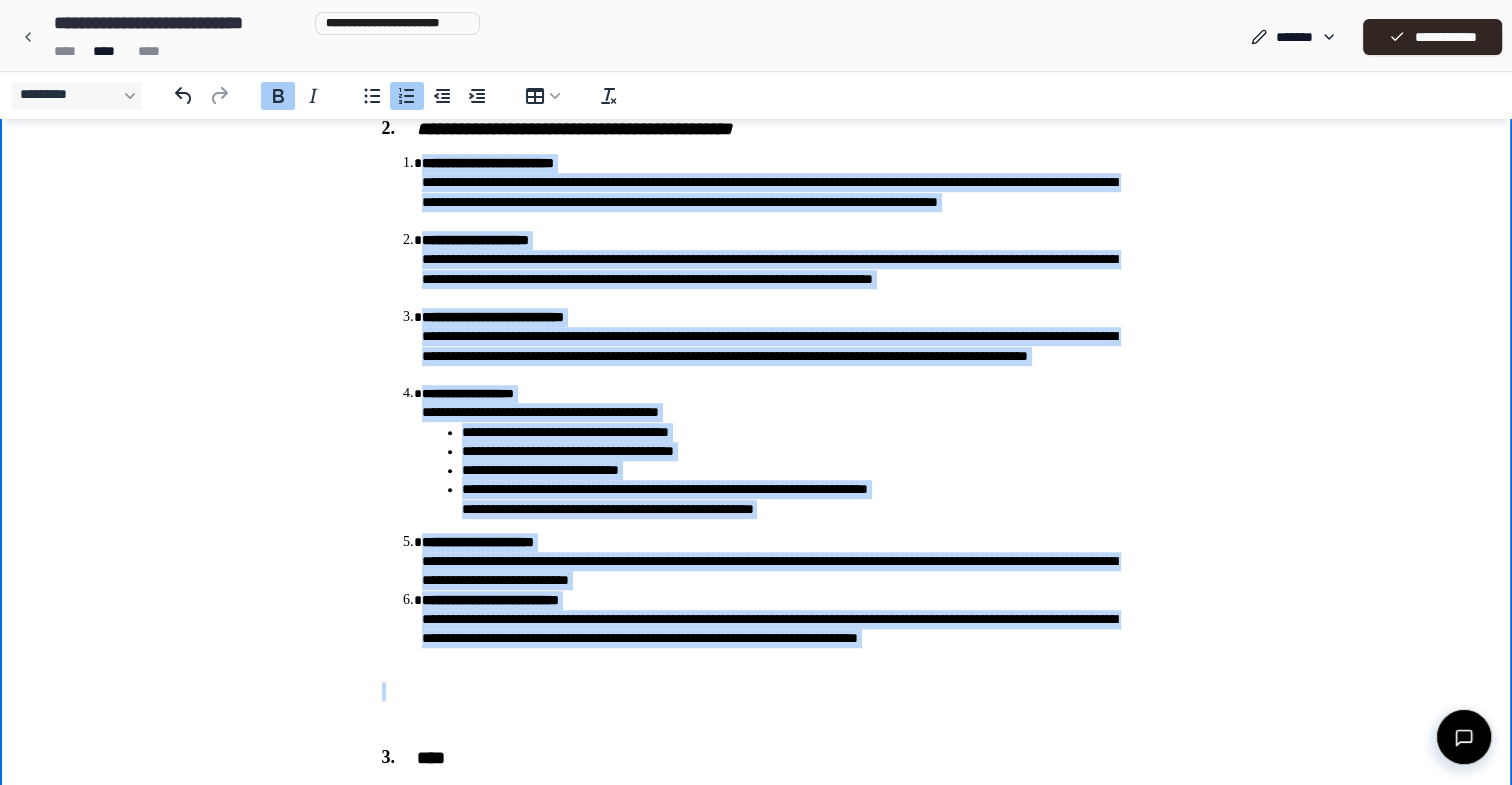 drag, startPoint x: 405, startPoint y: 164, endPoint x: 611, endPoint y: 672, distance: 548.1788 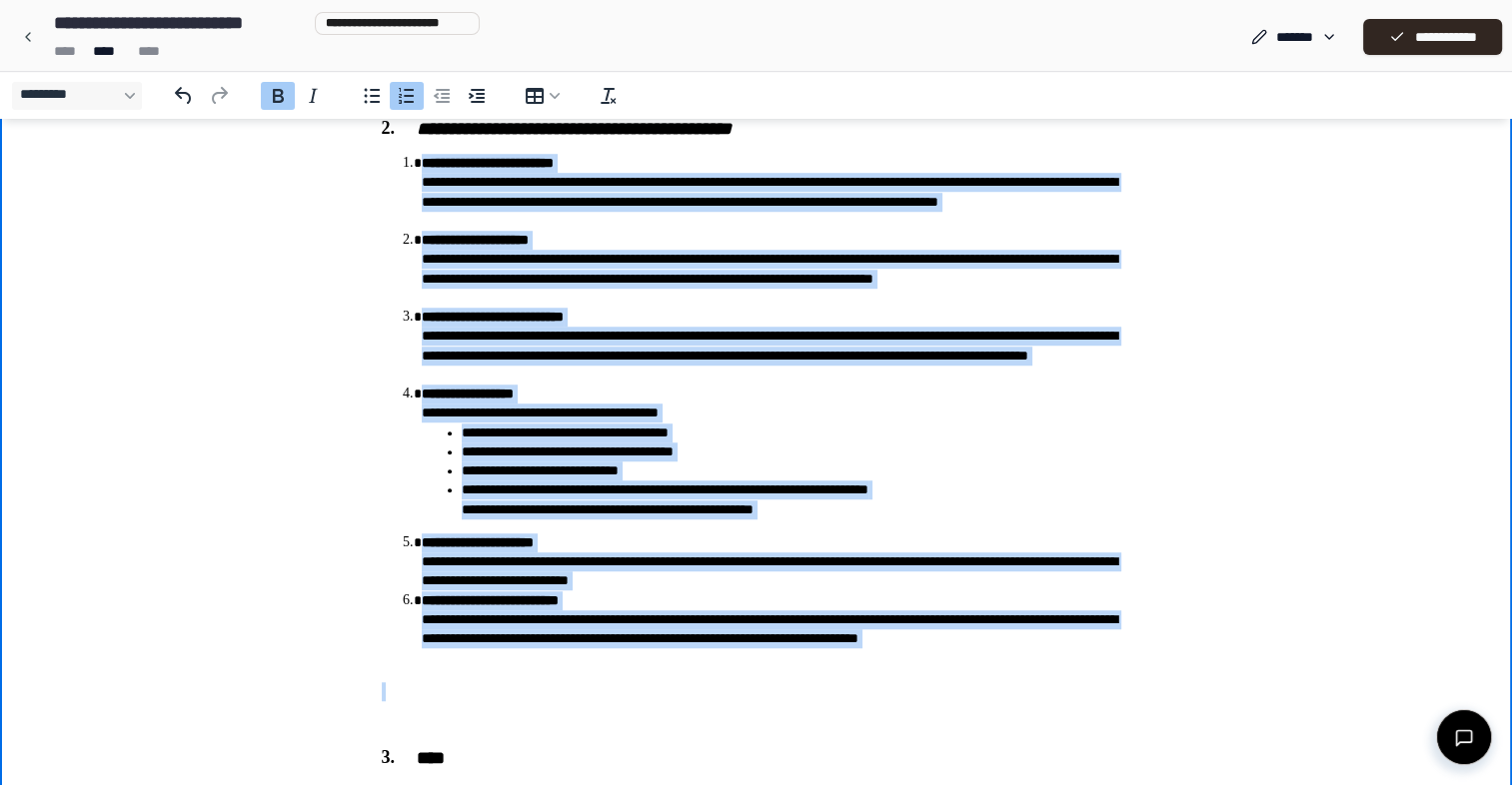 click 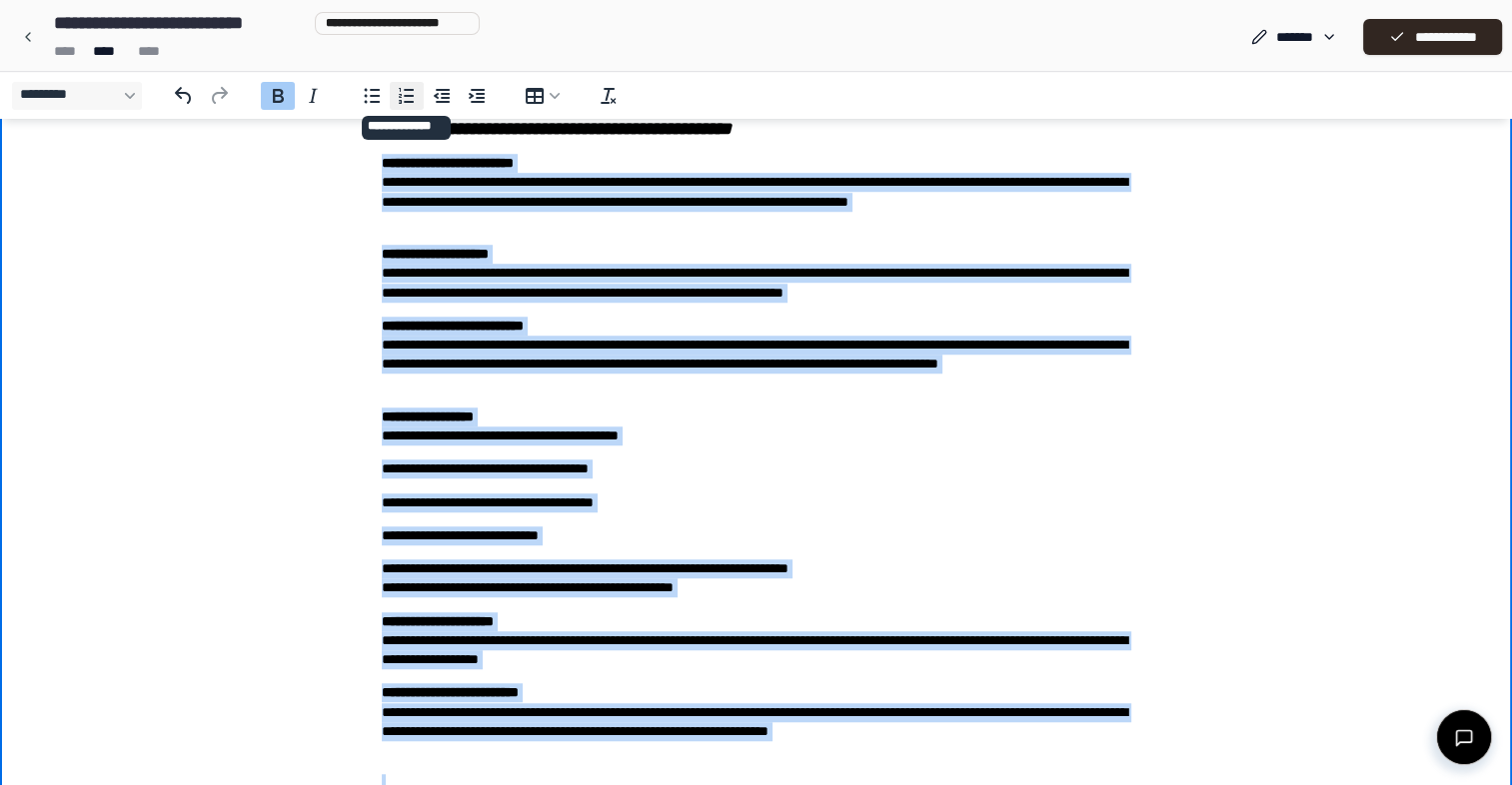click 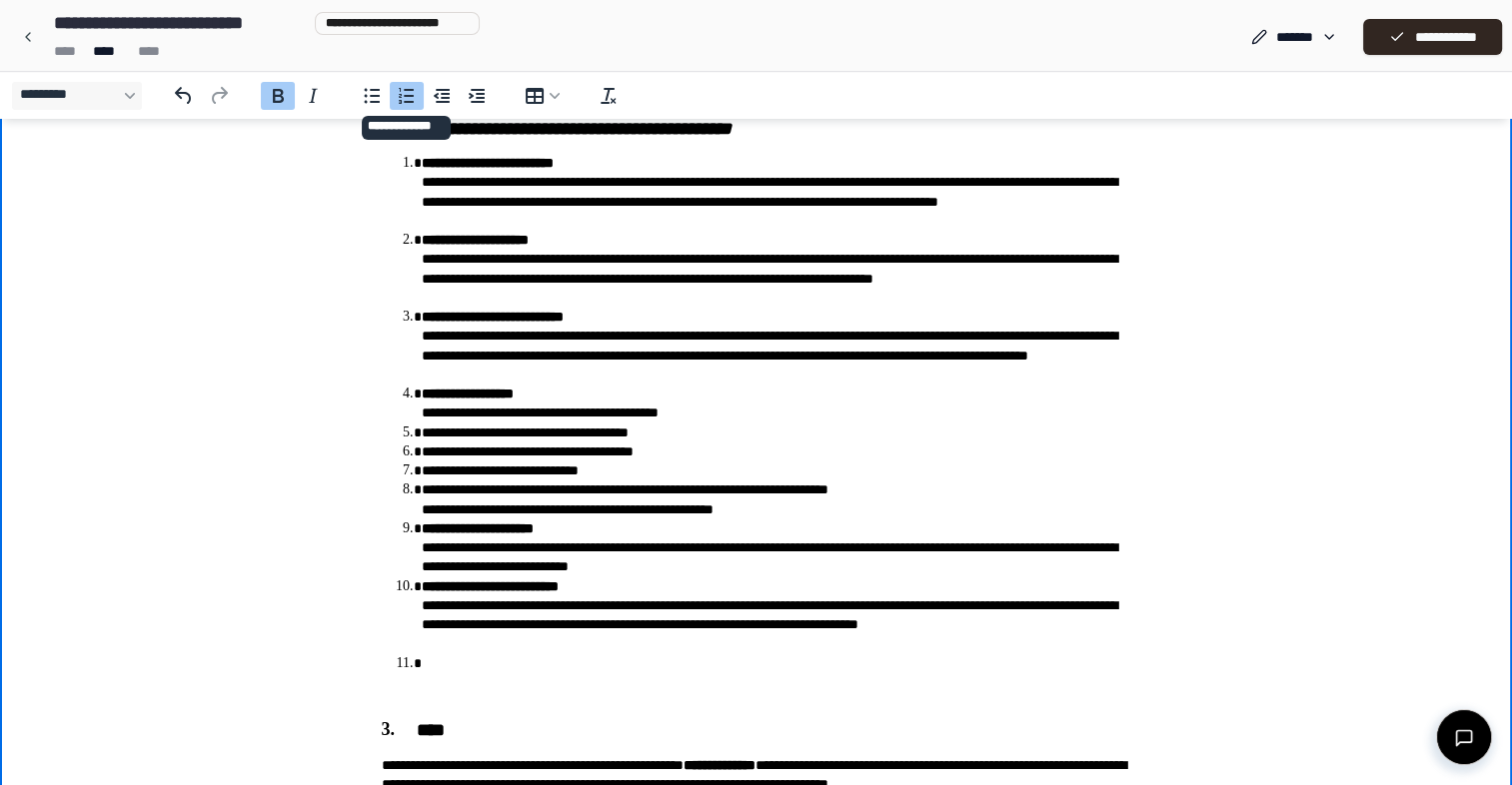 click 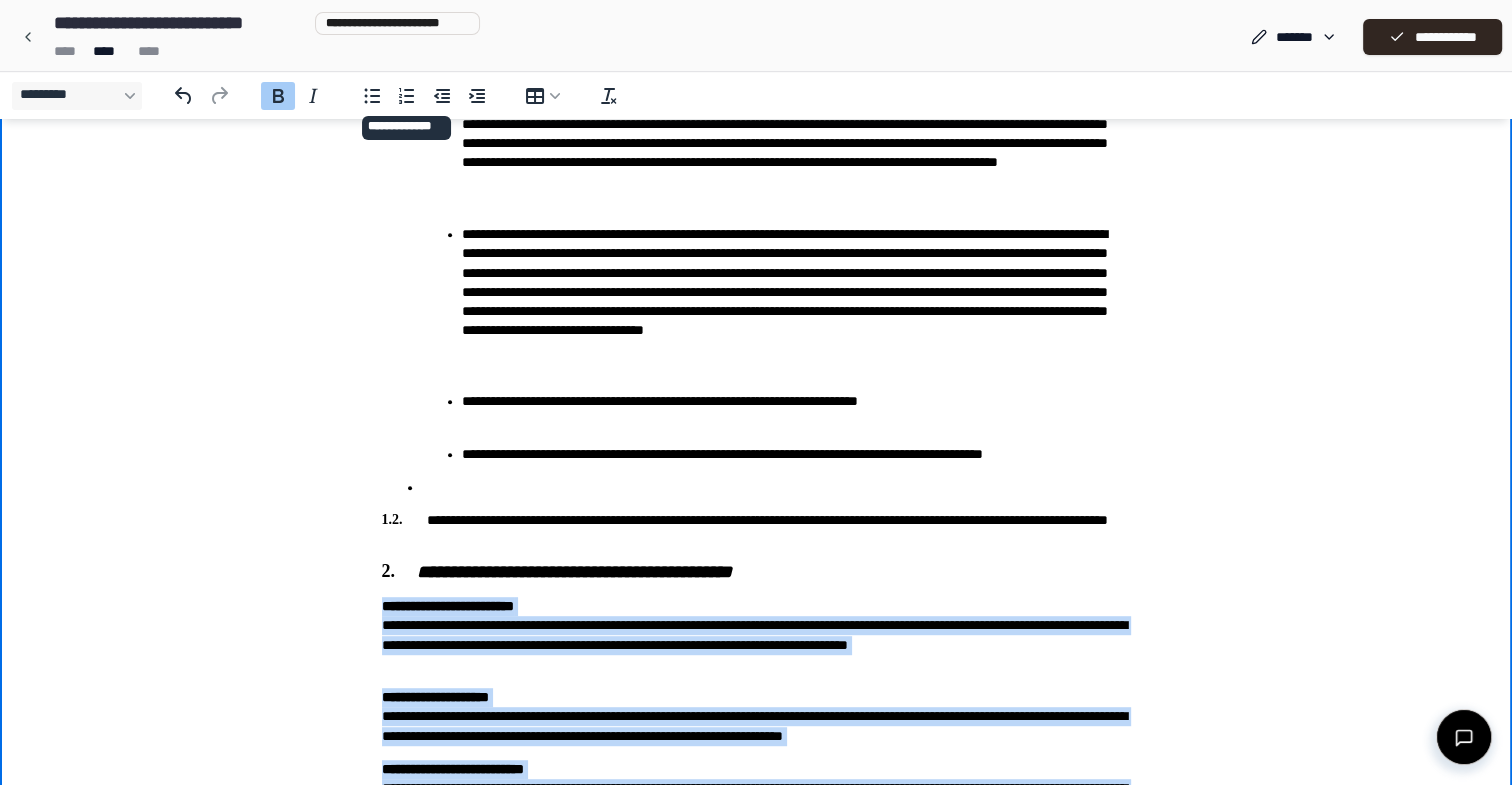 scroll, scrollTop: 911, scrollLeft: 0, axis: vertical 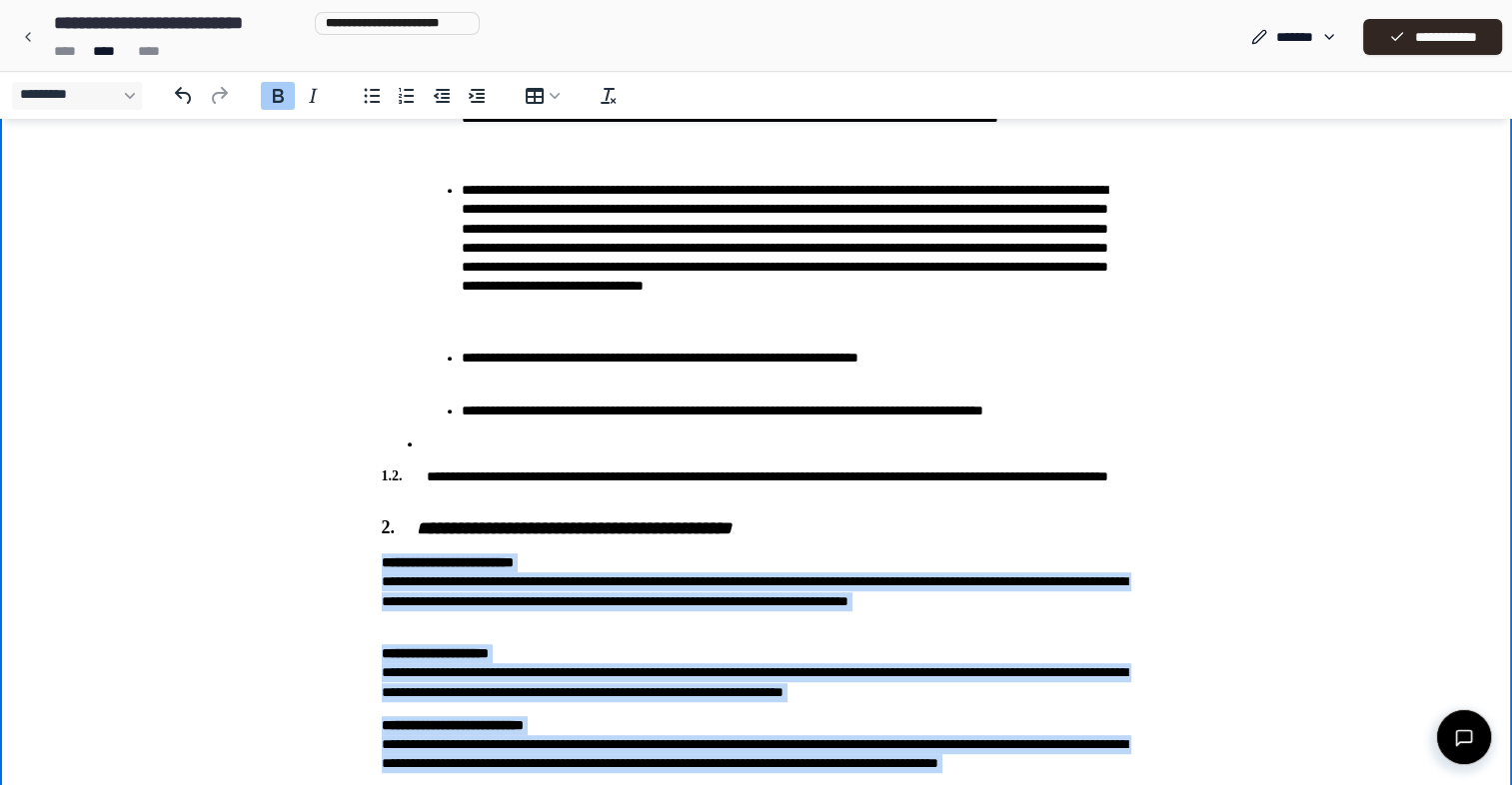 click on "**********" at bounding box center [756, 1282] 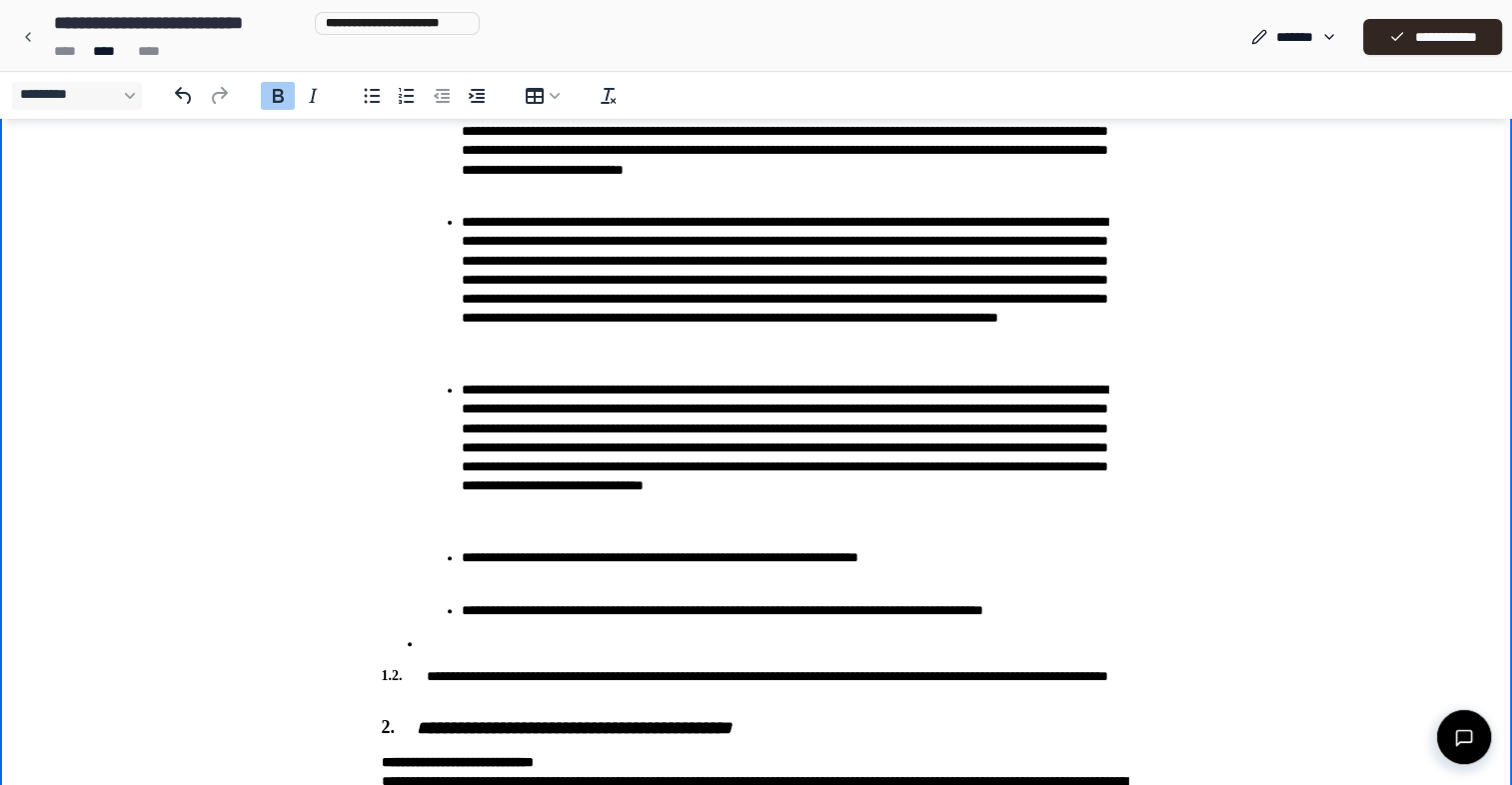 scroll, scrollTop: 212, scrollLeft: 0, axis: vertical 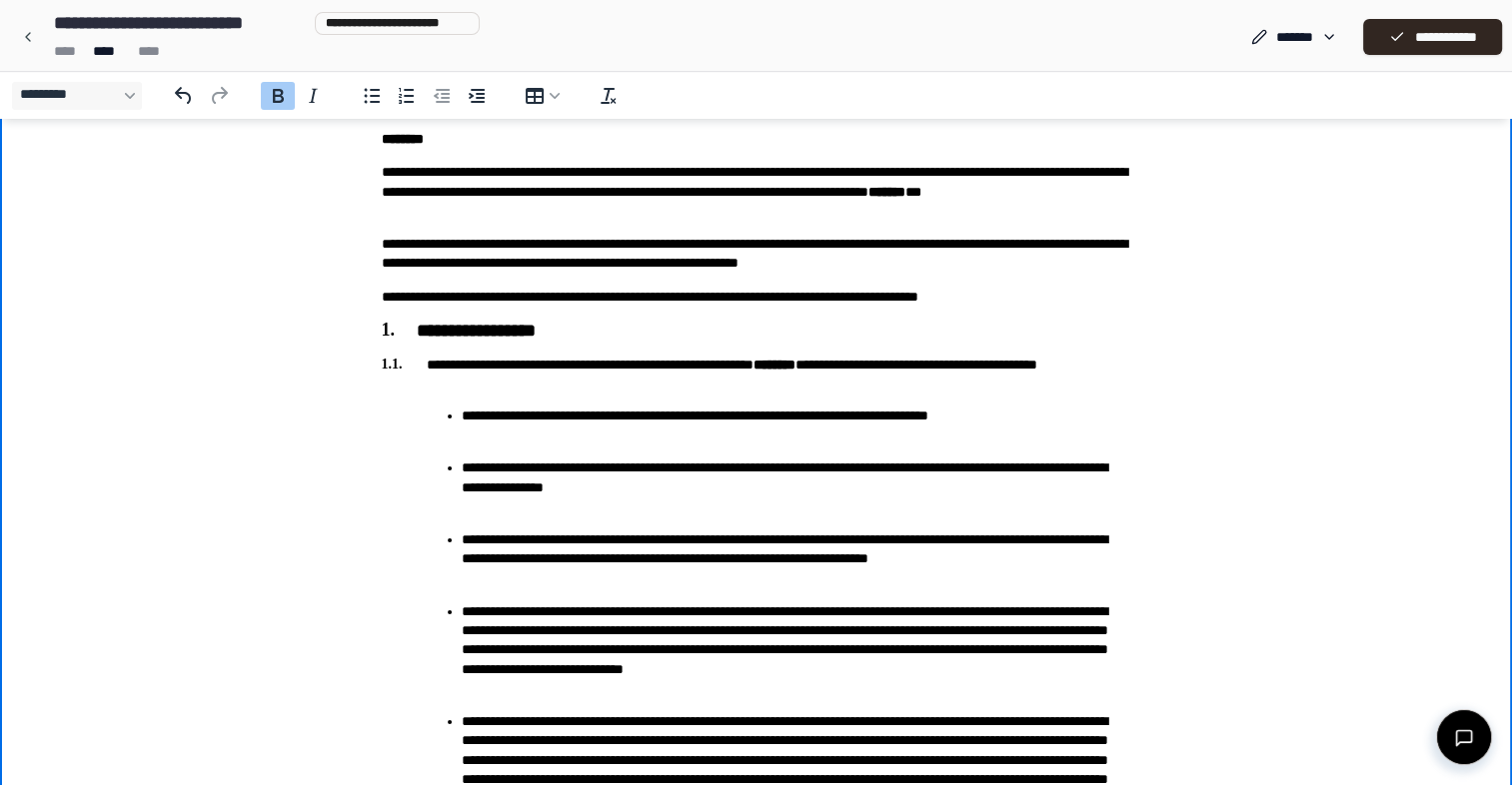 click on "**********" at bounding box center [756, 332] 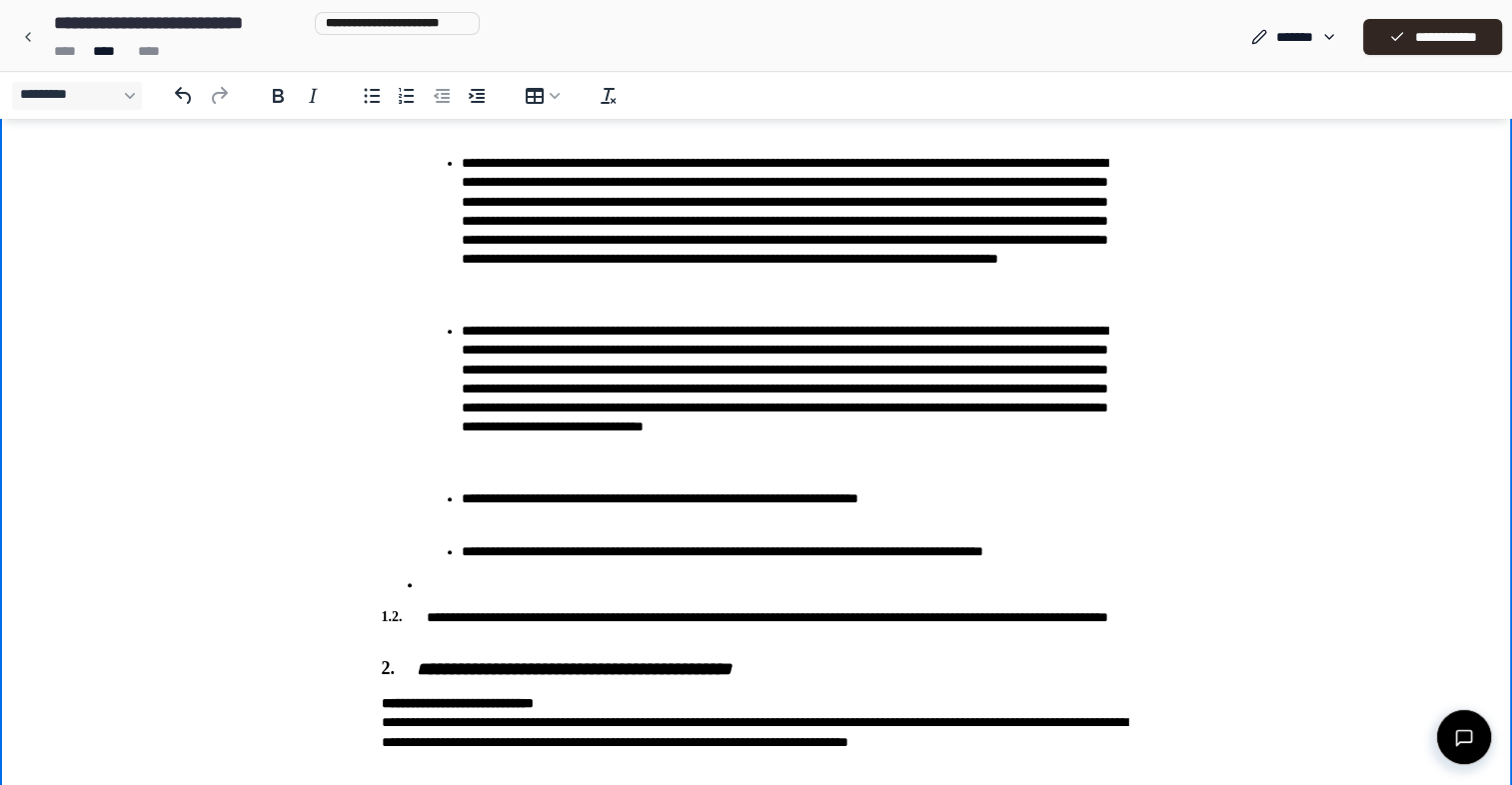 scroll, scrollTop: 1210, scrollLeft: 0, axis: vertical 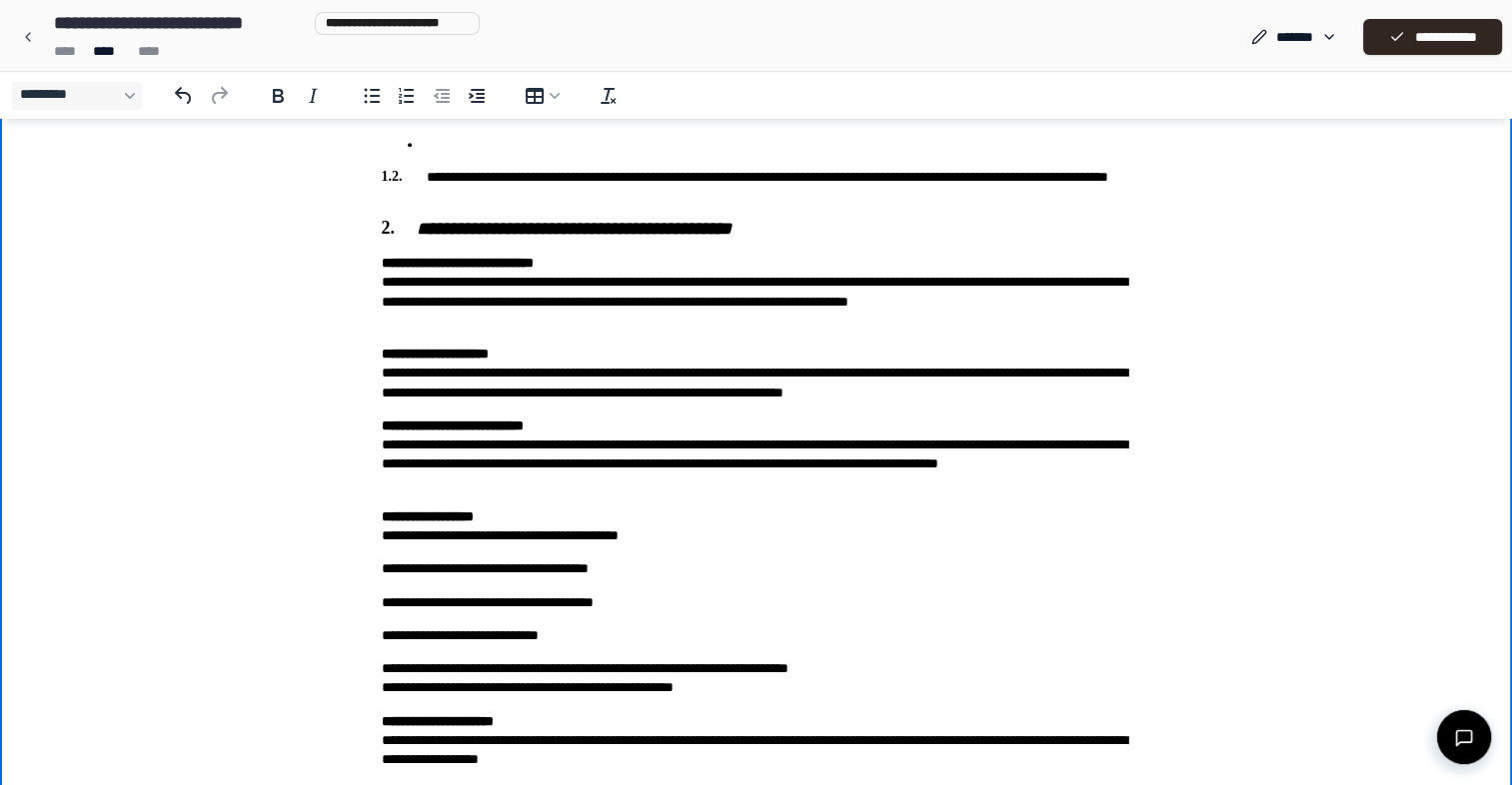 click on "**********" at bounding box center (458, 263) 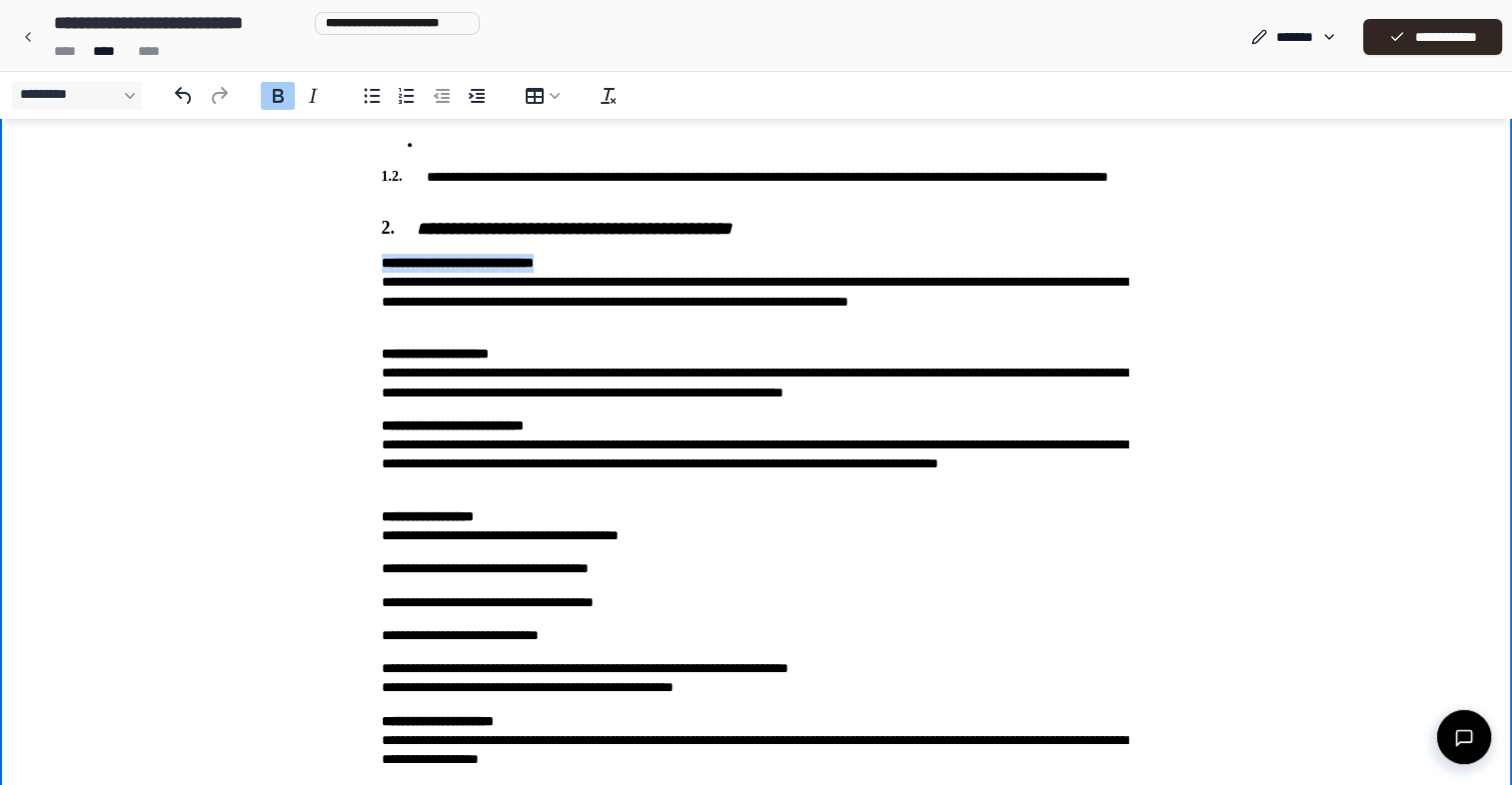 drag, startPoint x: 372, startPoint y: 262, endPoint x: 594, endPoint y: 262, distance: 222 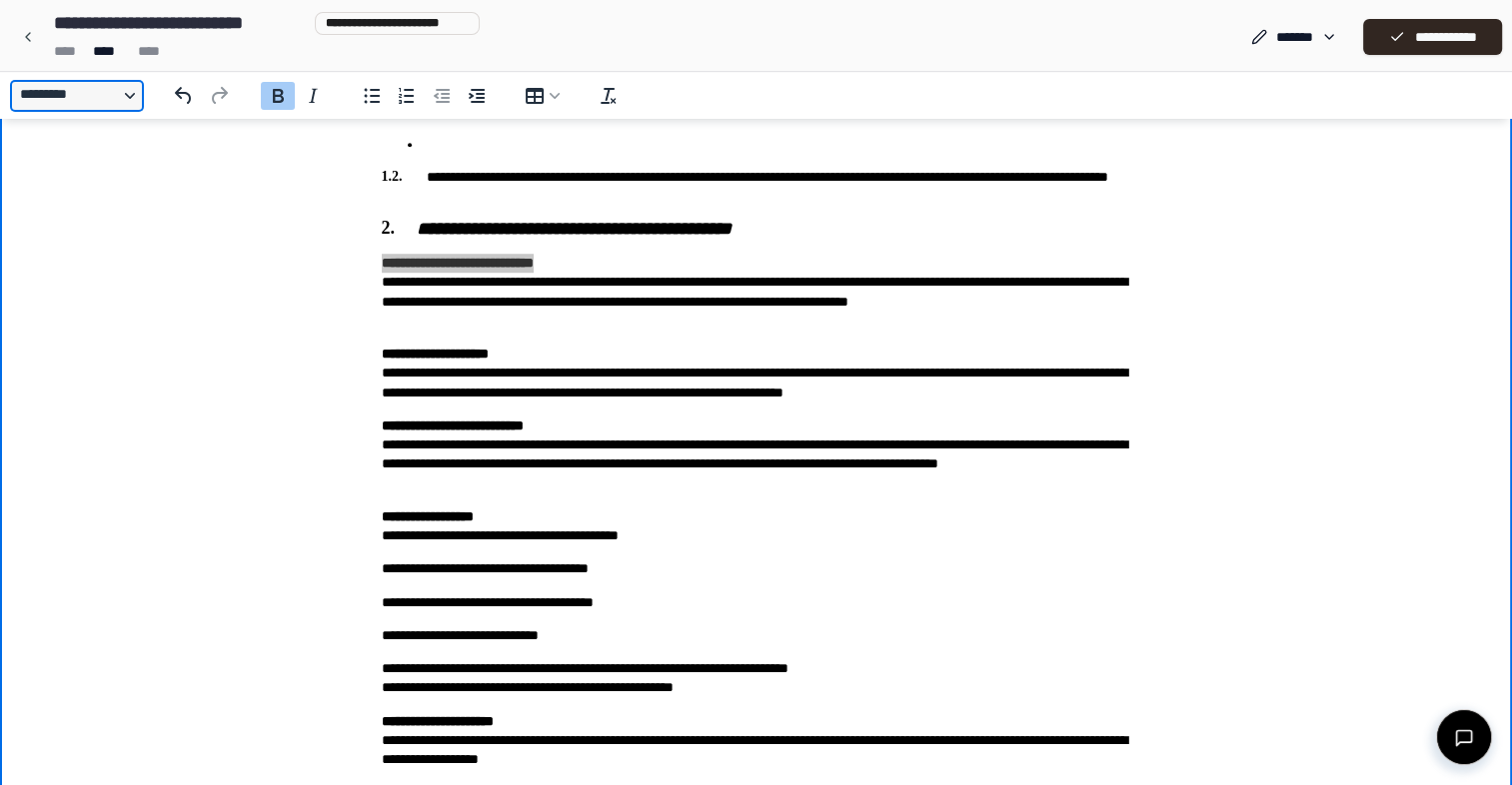 click on "*********" at bounding box center [77, 96] 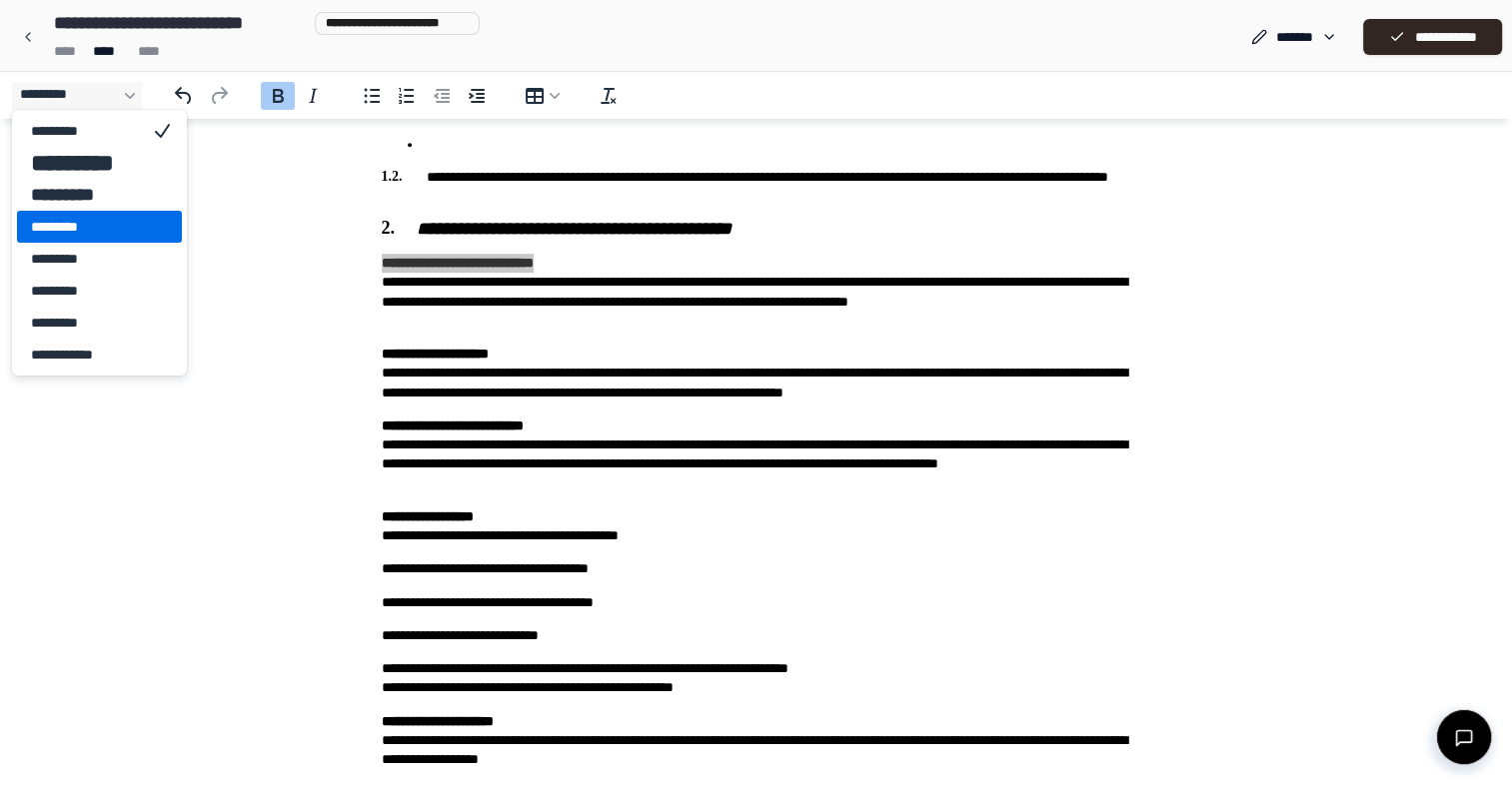 click on "*********" at bounding box center [85, 227] 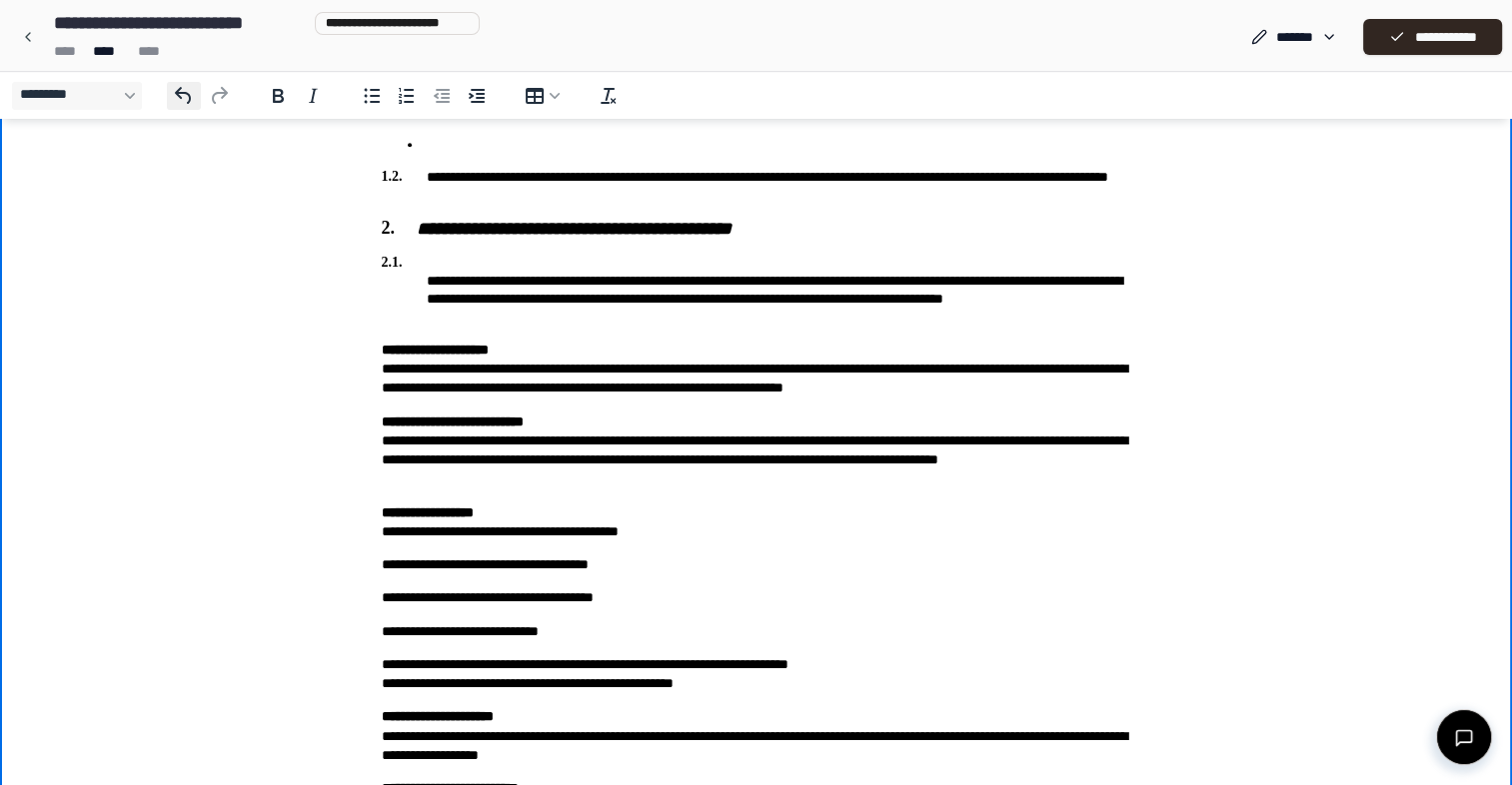drag, startPoint x: 182, startPoint y: 101, endPoint x: 167, endPoint y: 98, distance: 15.297059 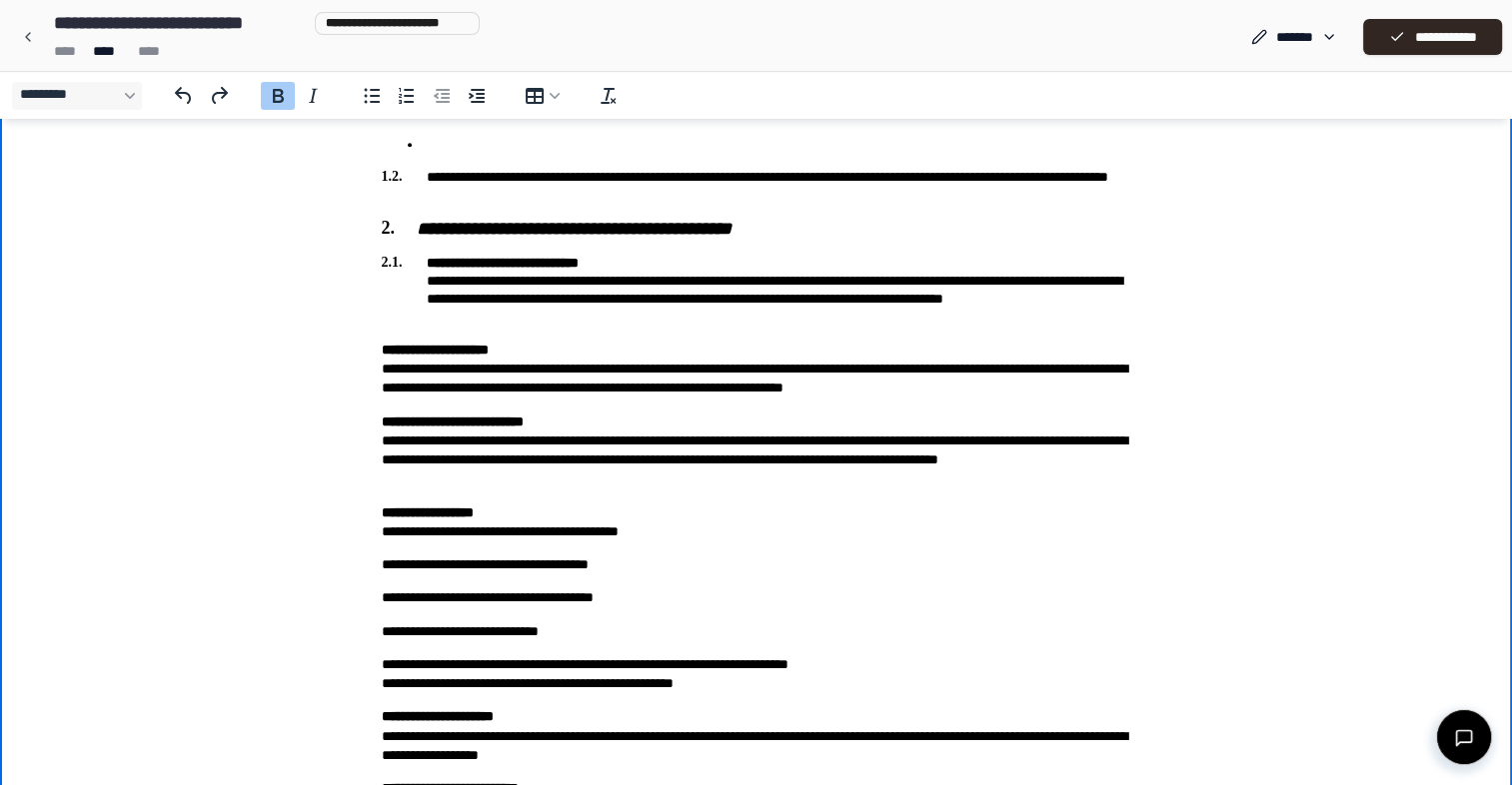 click at bounding box center [202, 95] 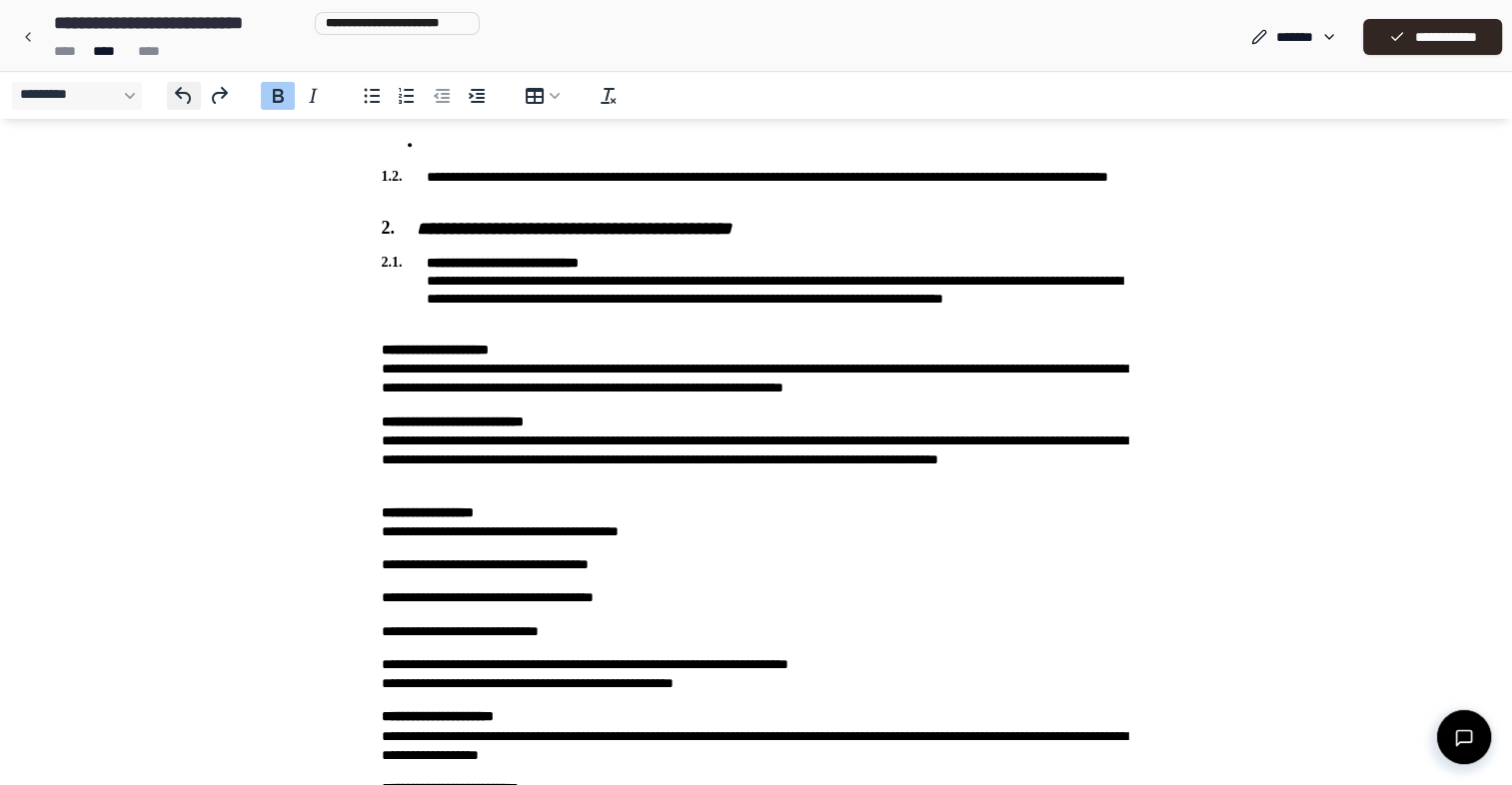 click 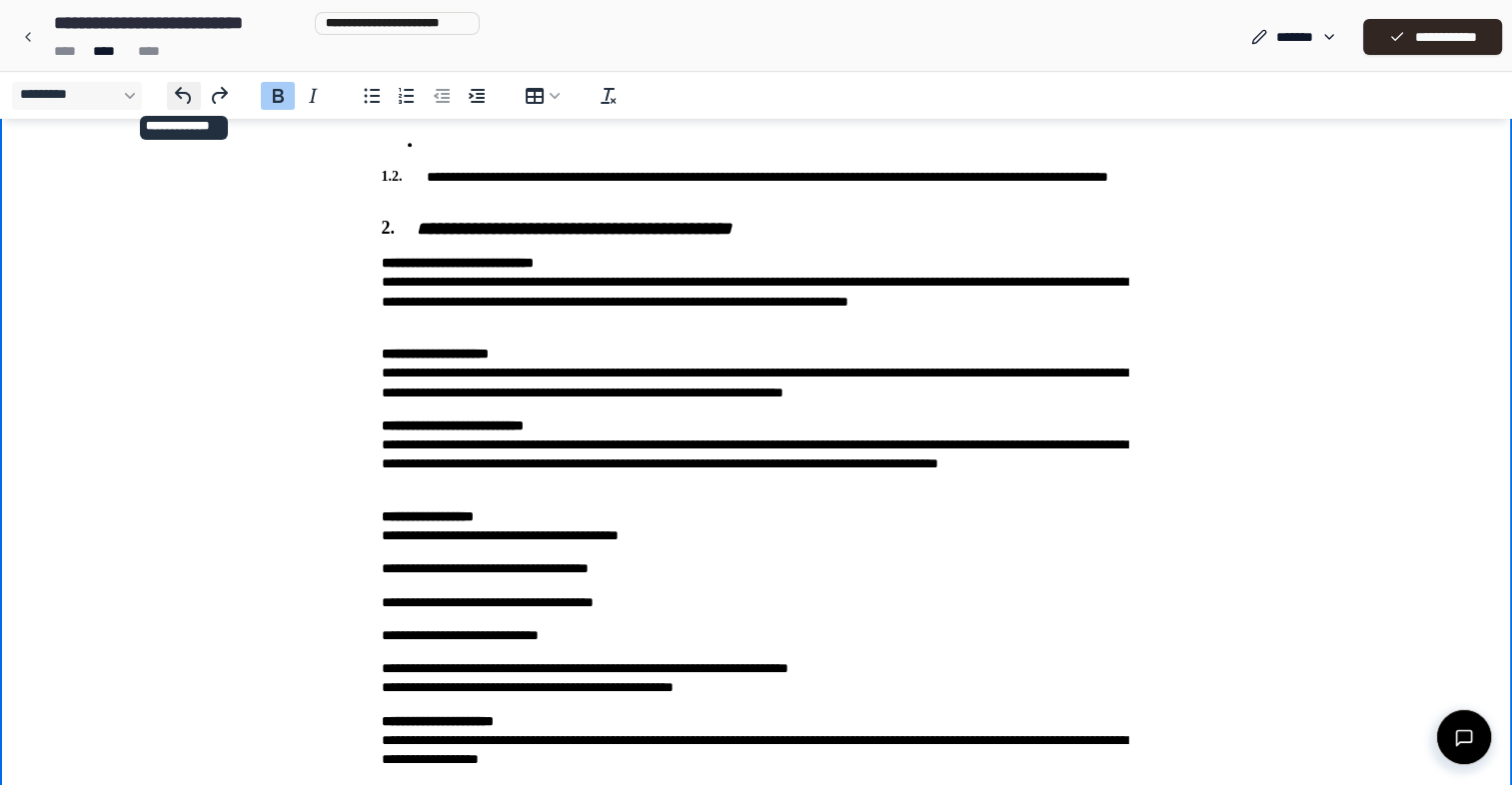 click 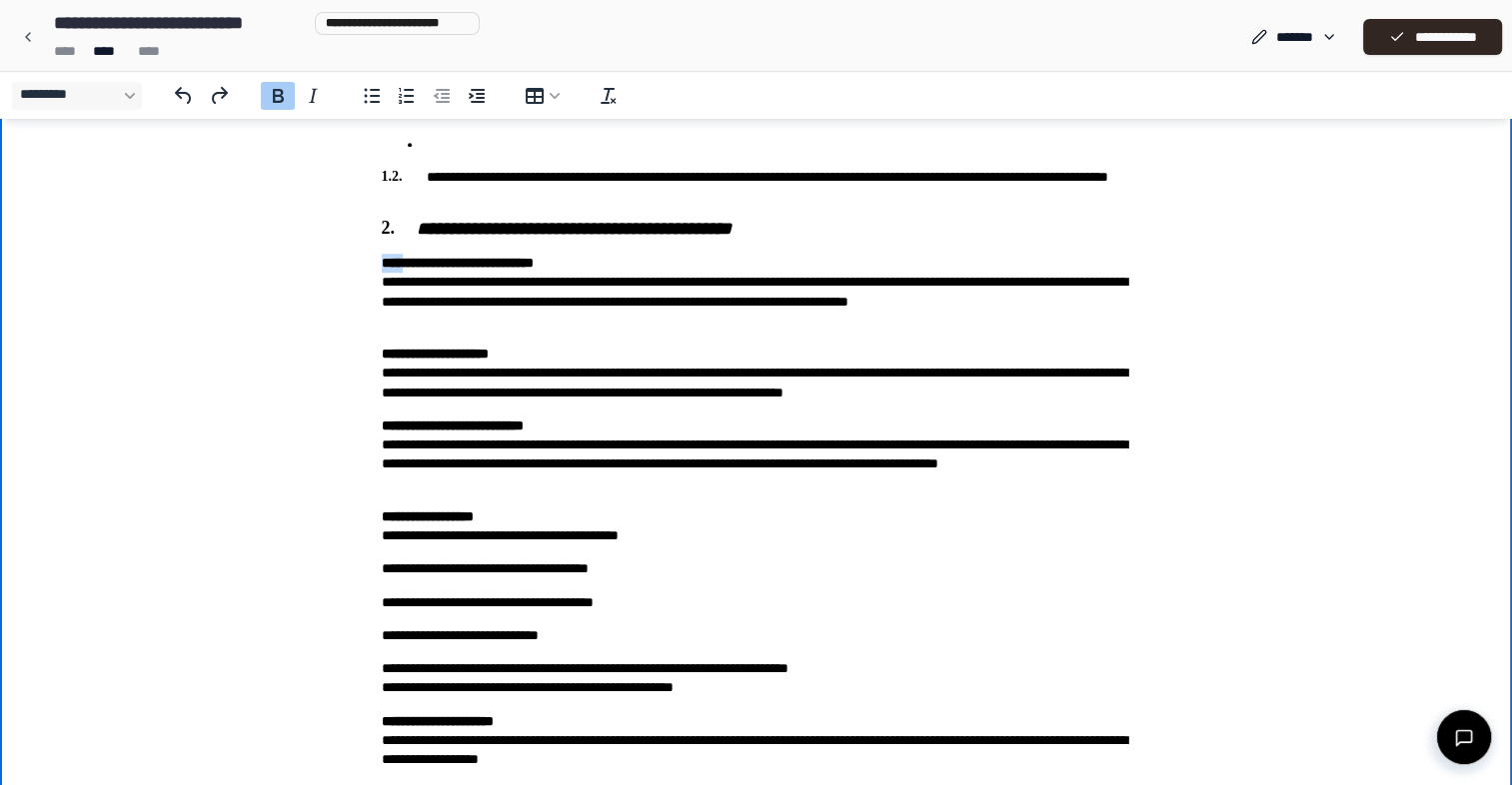 drag, startPoint x: 407, startPoint y: 258, endPoint x: 342, endPoint y: 253, distance: 65.192024 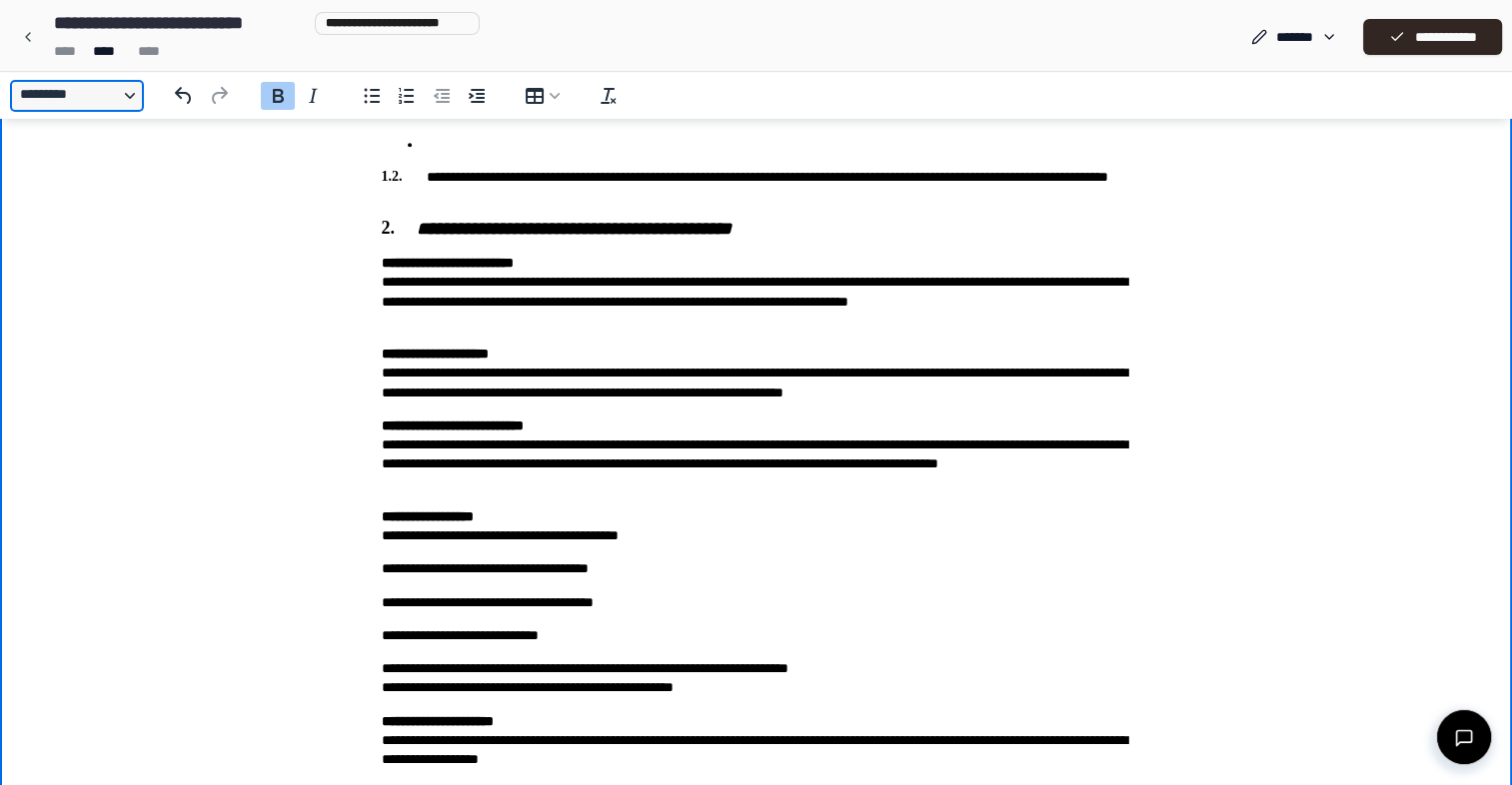 click on "*********" at bounding box center [77, 96] 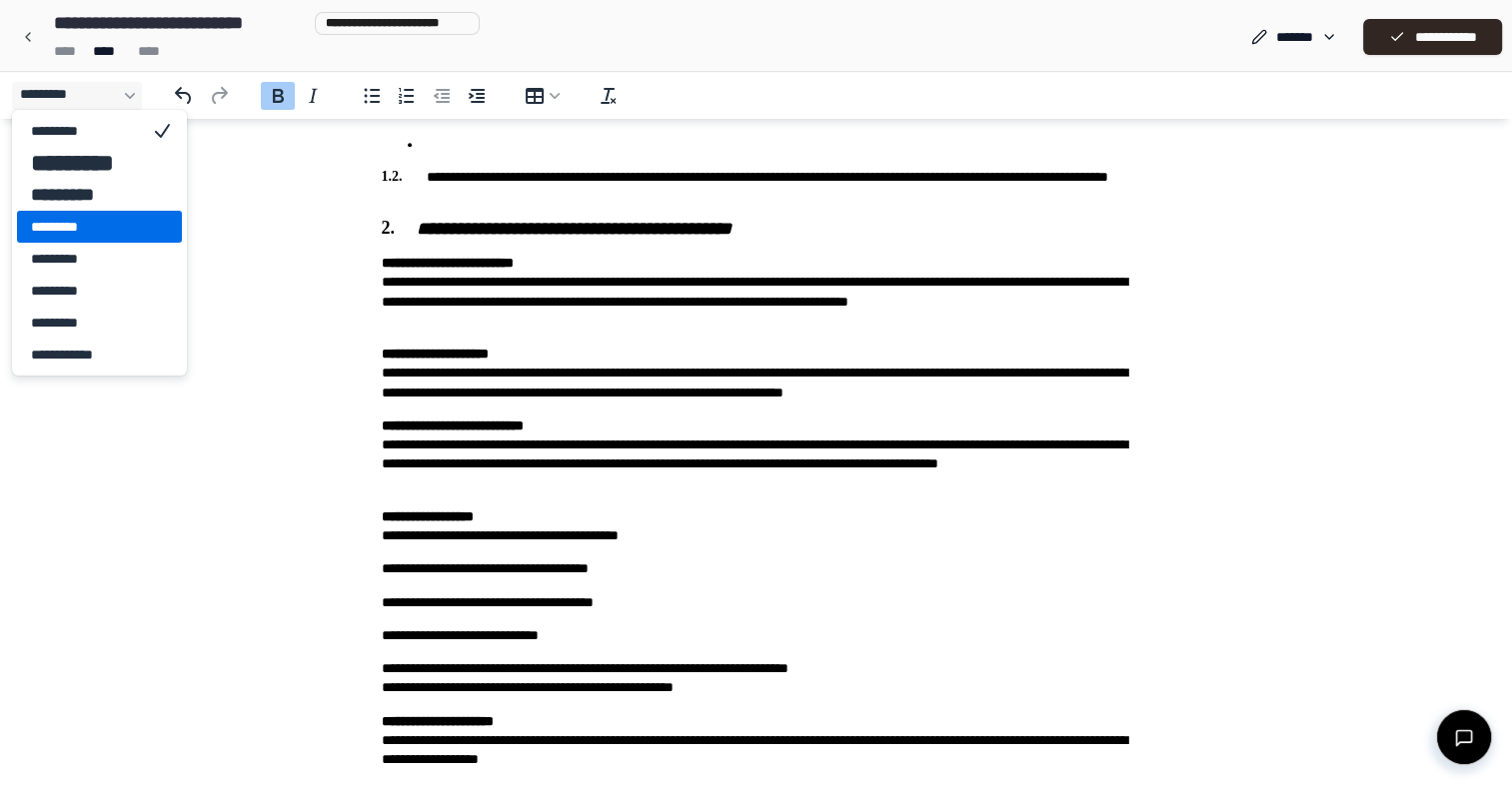 drag, startPoint x: 82, startPoint y: 218, endPoint x: 84, endPoint y: 1313, distance: 1095.0018 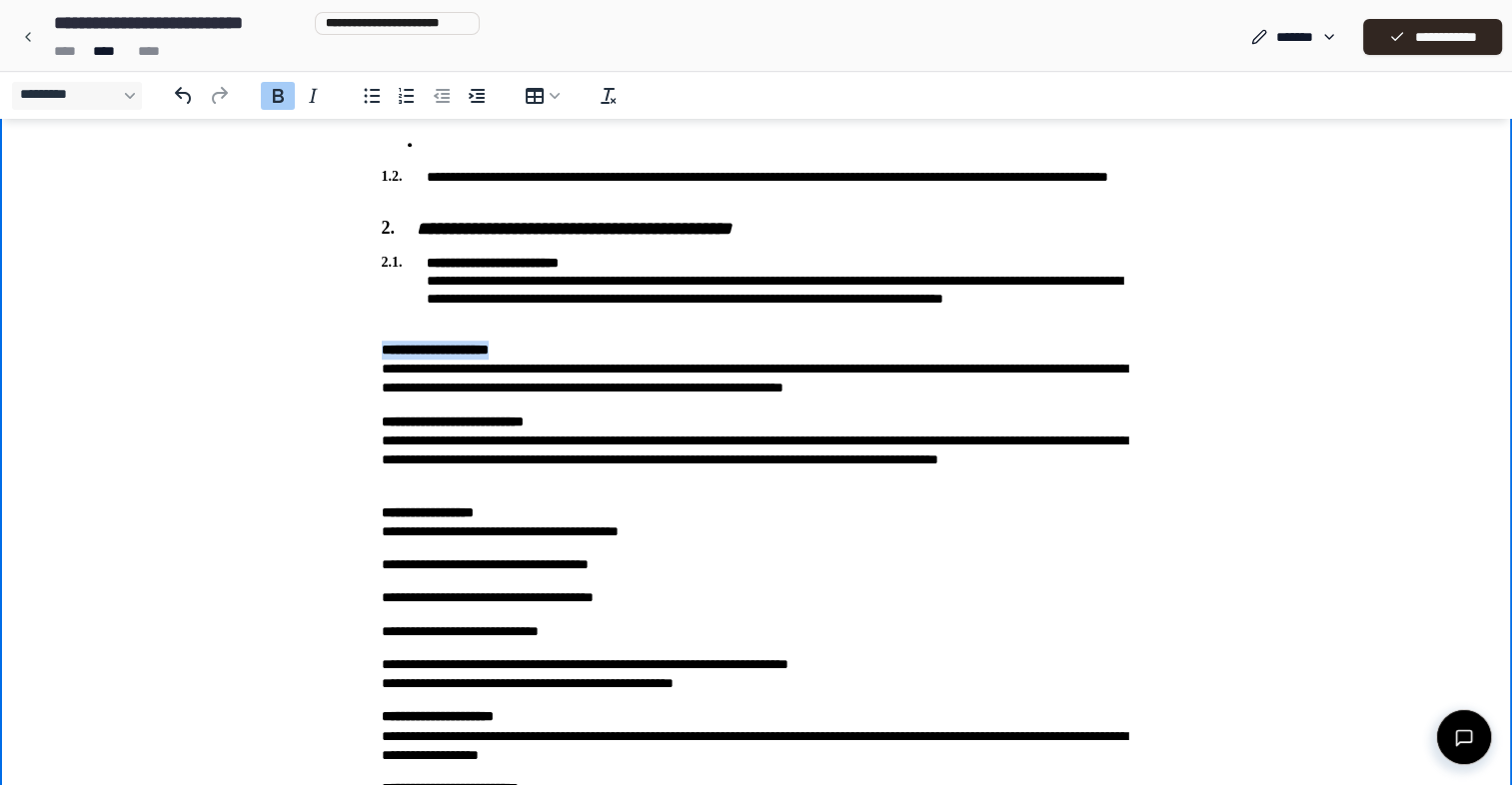 drag, startPoint x: 384, startPoint y: 344, endPoint x: 549, endPoint y: 344, distance: 165 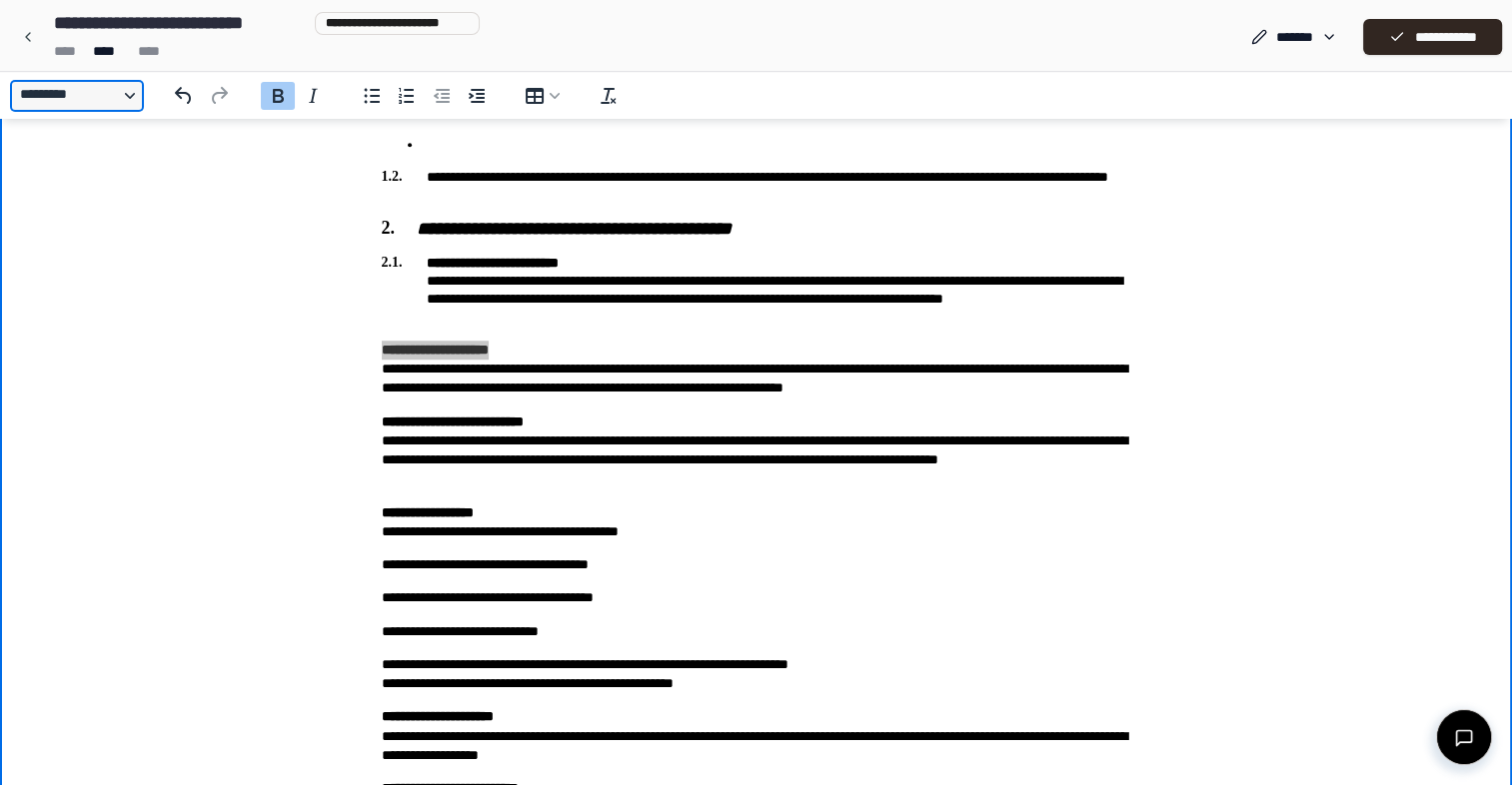 click on "*********" at bounding box center (77, 96) 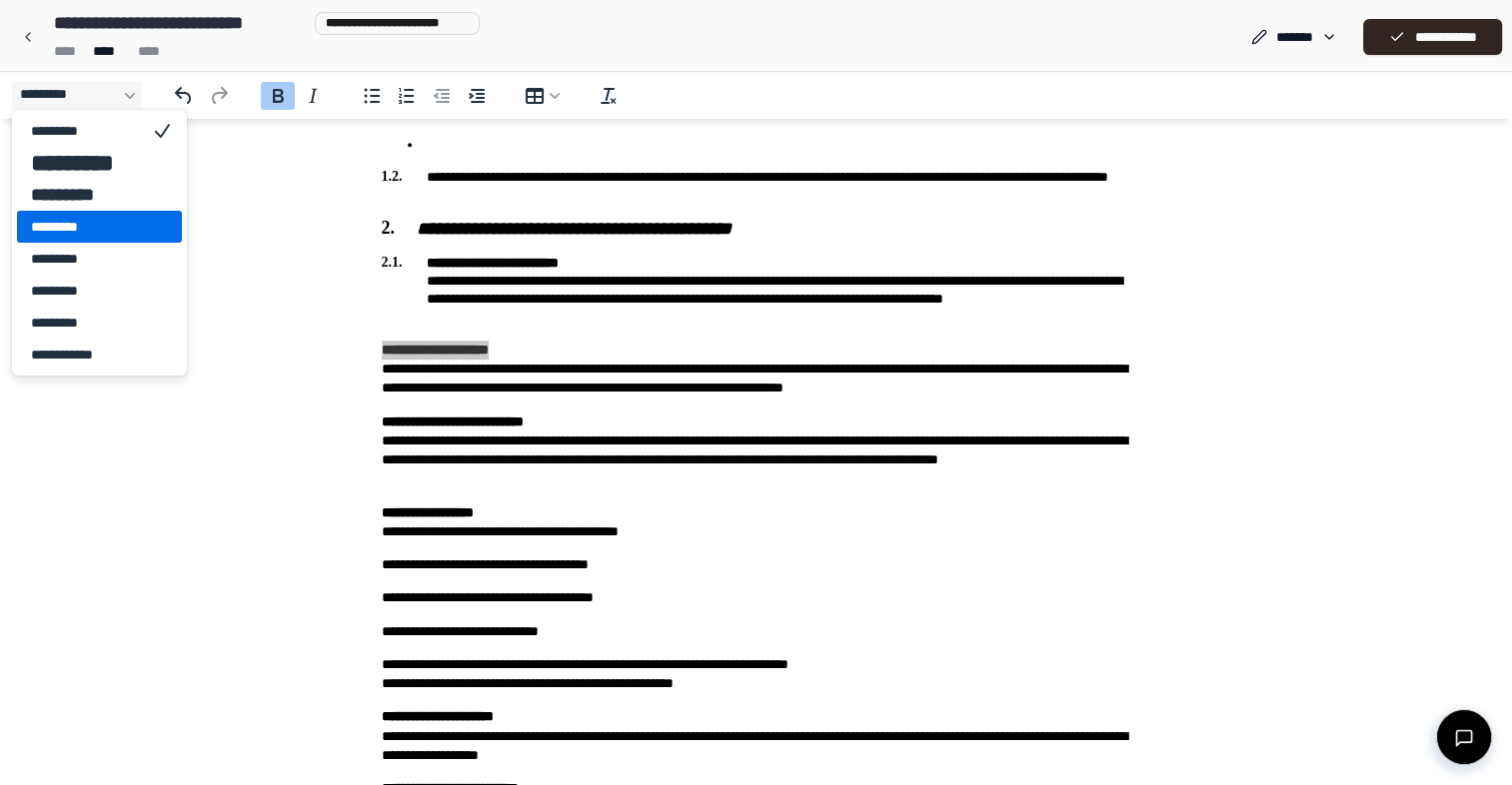click on "*********" at bounding box center (85, 227) 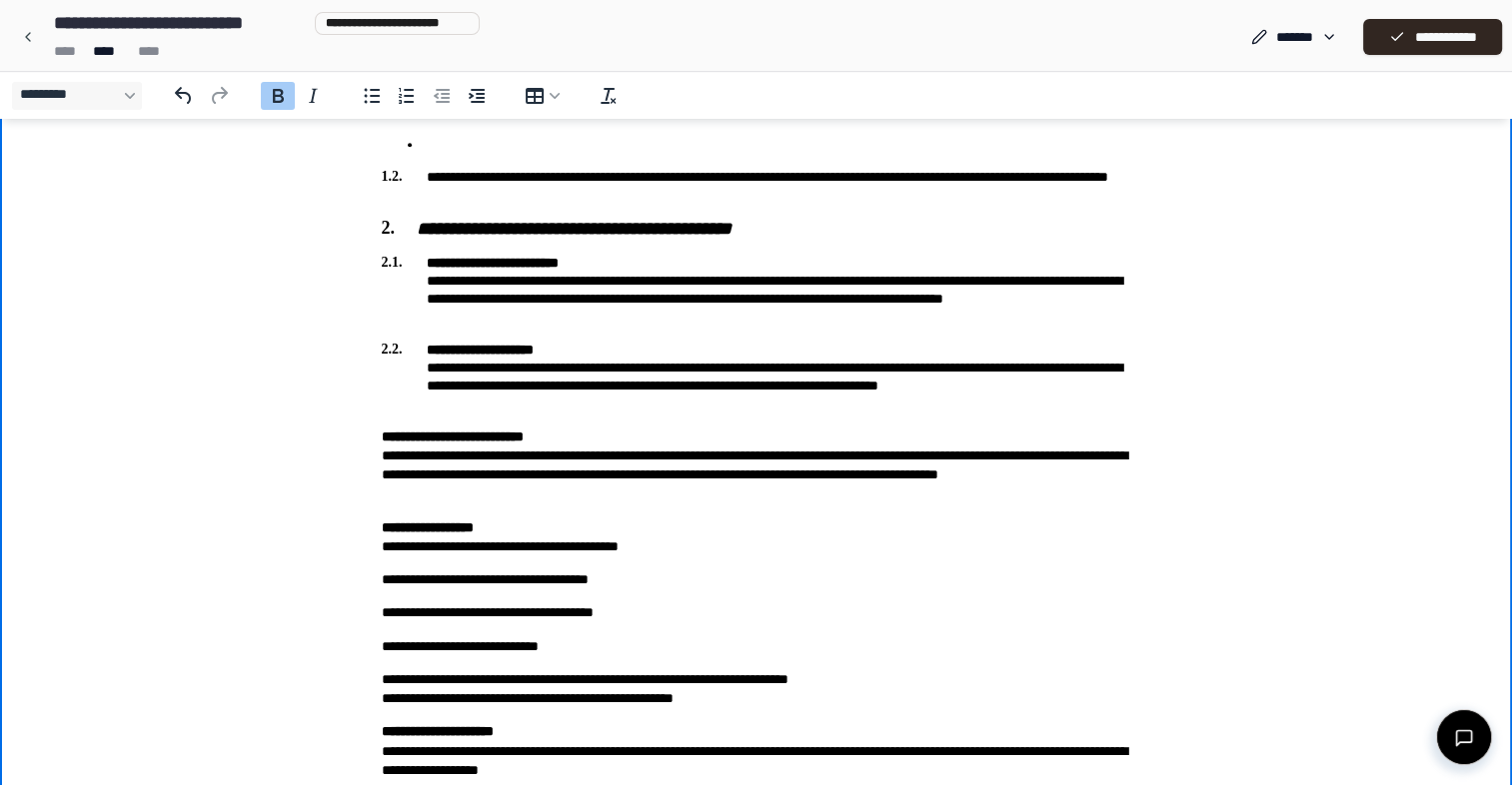 drag, startPoint x: 357, startPoint y: 437, endPoint x: 564, endPoint y: 444, distance: 207.11832 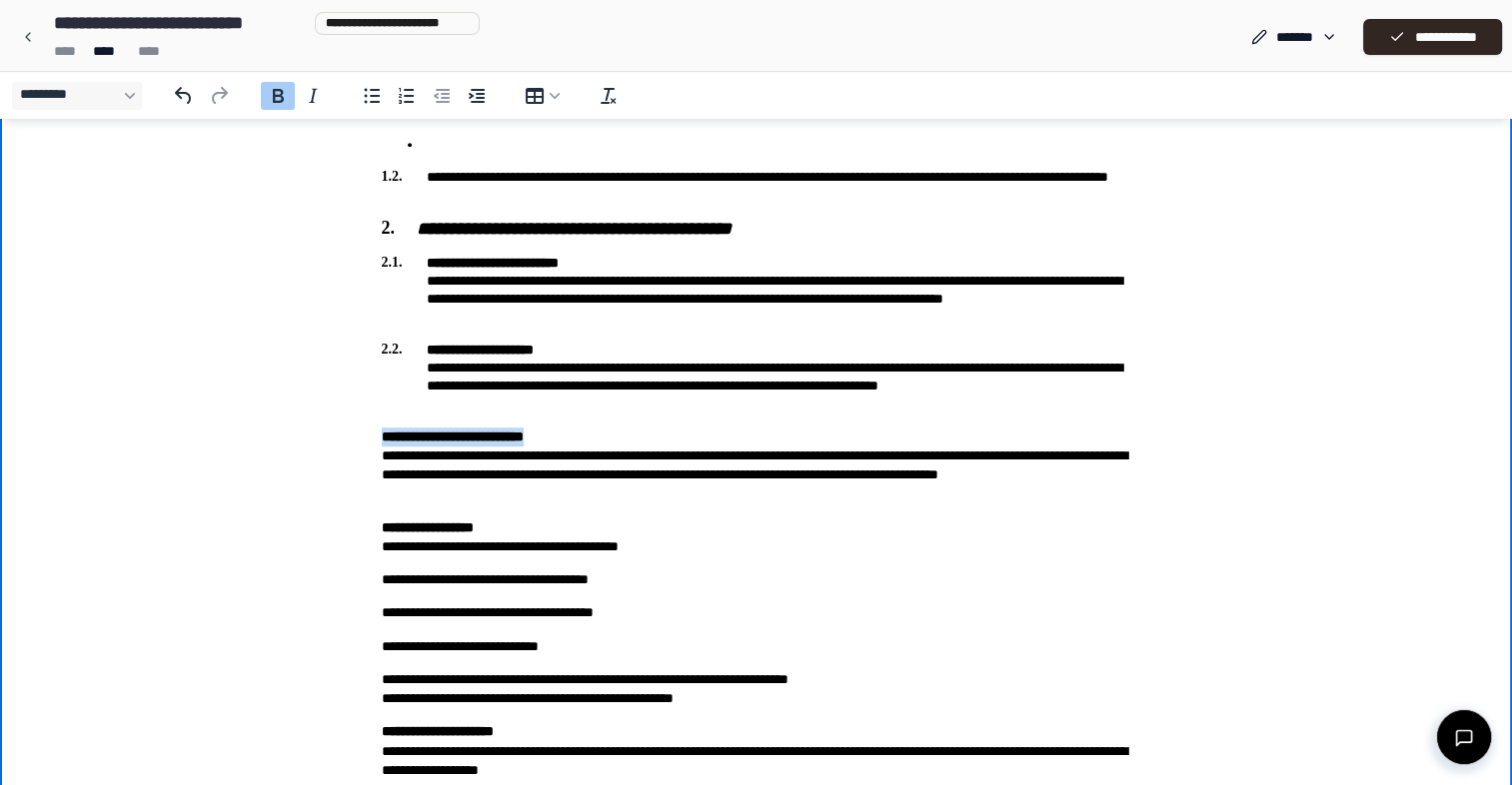 drag, startPoint x: 587, startPoint y: 434, endPoint x: 376, endPoint y: 429, distance: 211.05923 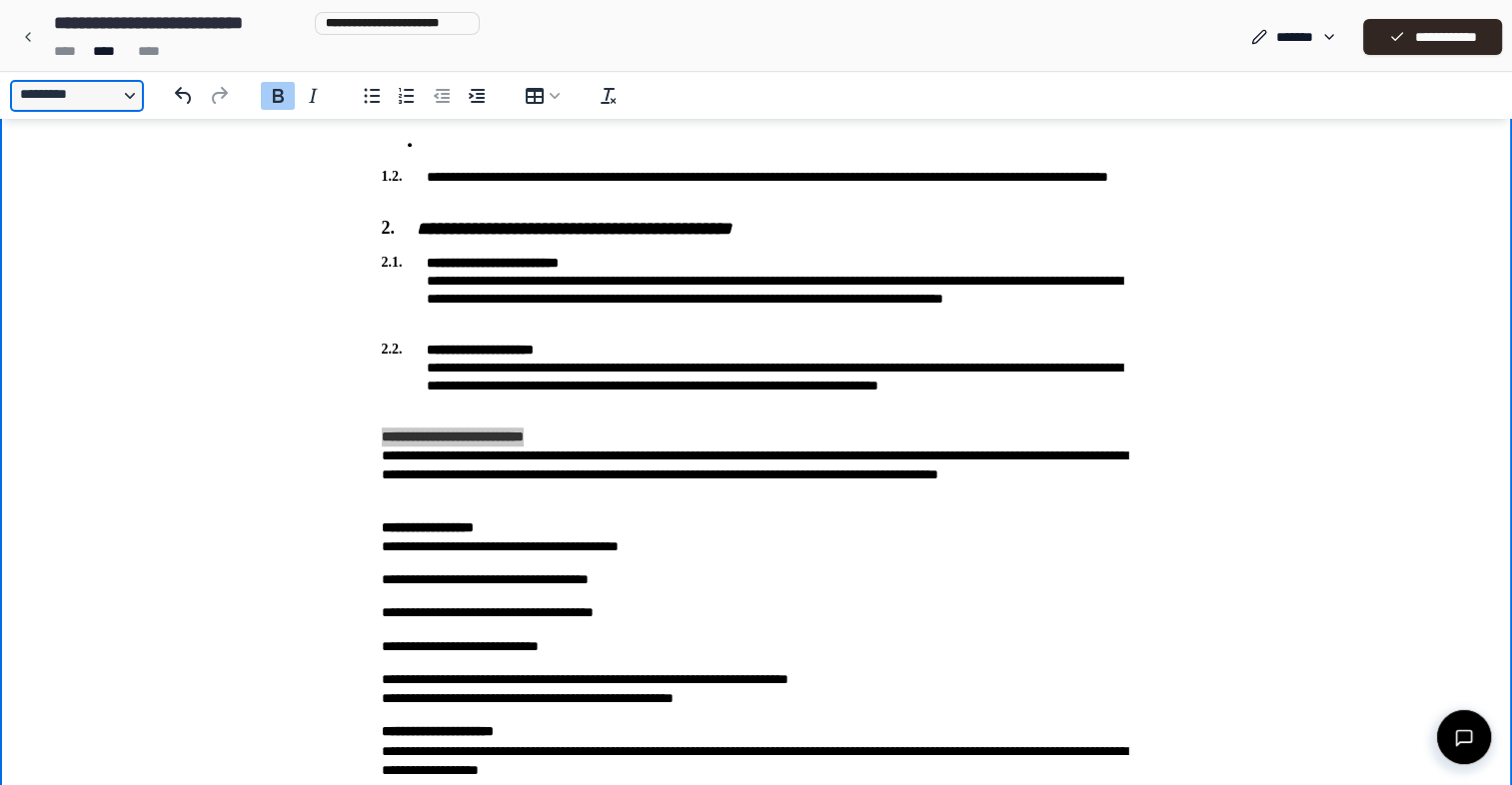 click on "*********" at bounding box center (77, 96) 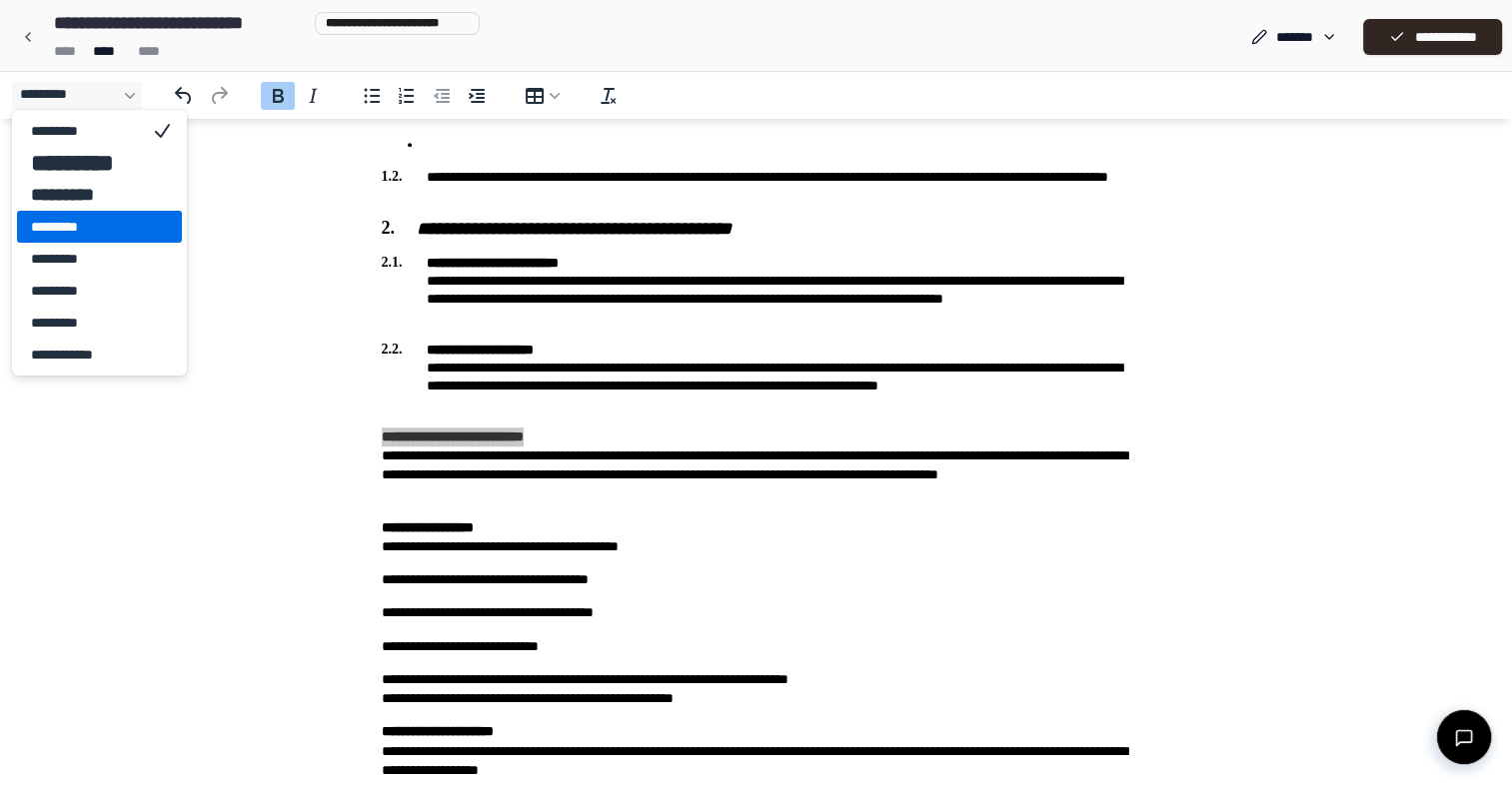 drag, startPoint x: 65, startPoint y: 246, endPoint x: 72, endPoint y: 1313, distance: 1067.023 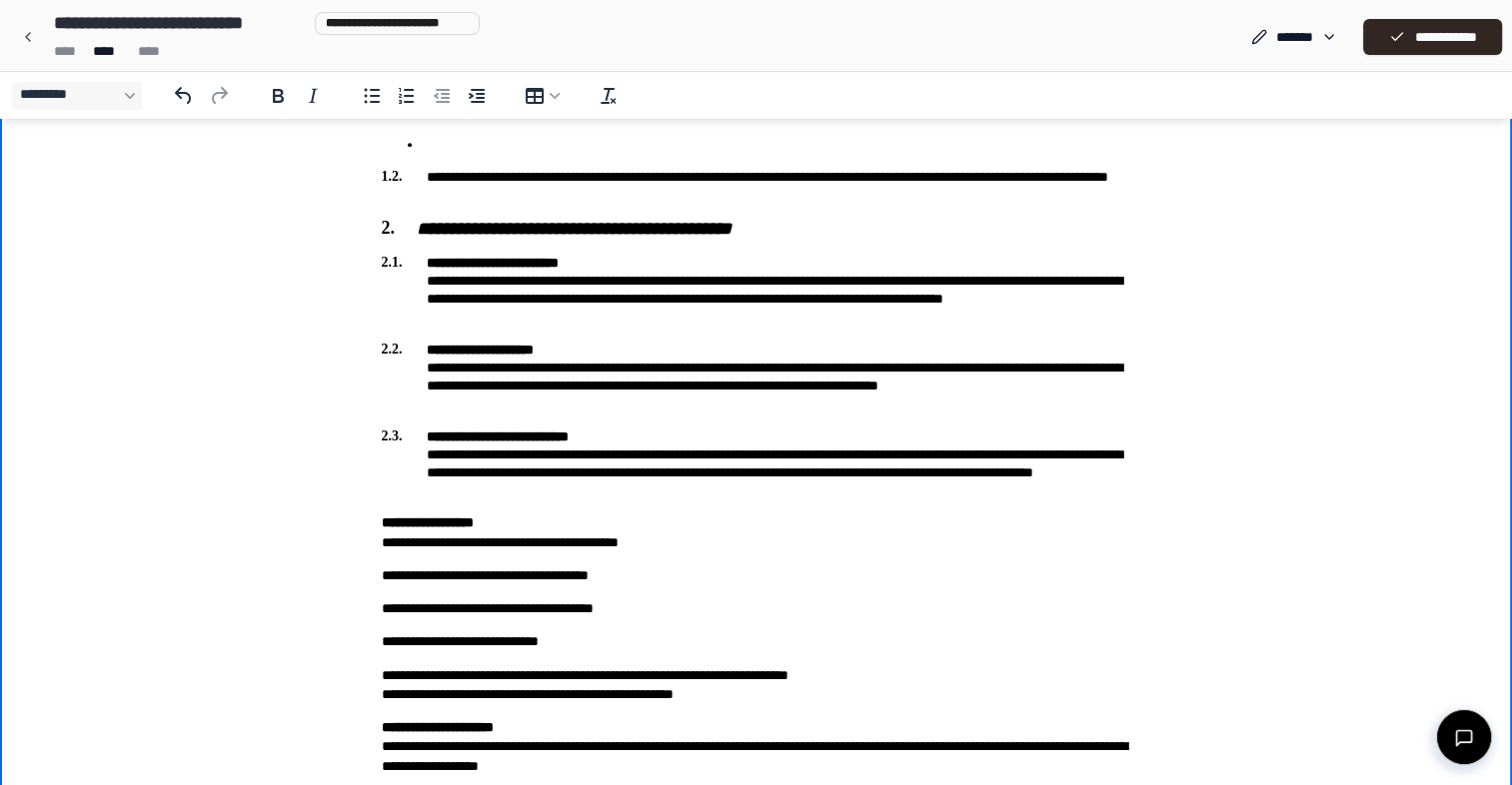 drag, startPoint x: 357, startPoint y: 534, endPoint x: 504, endPoint y: 521, distance: 147.57371 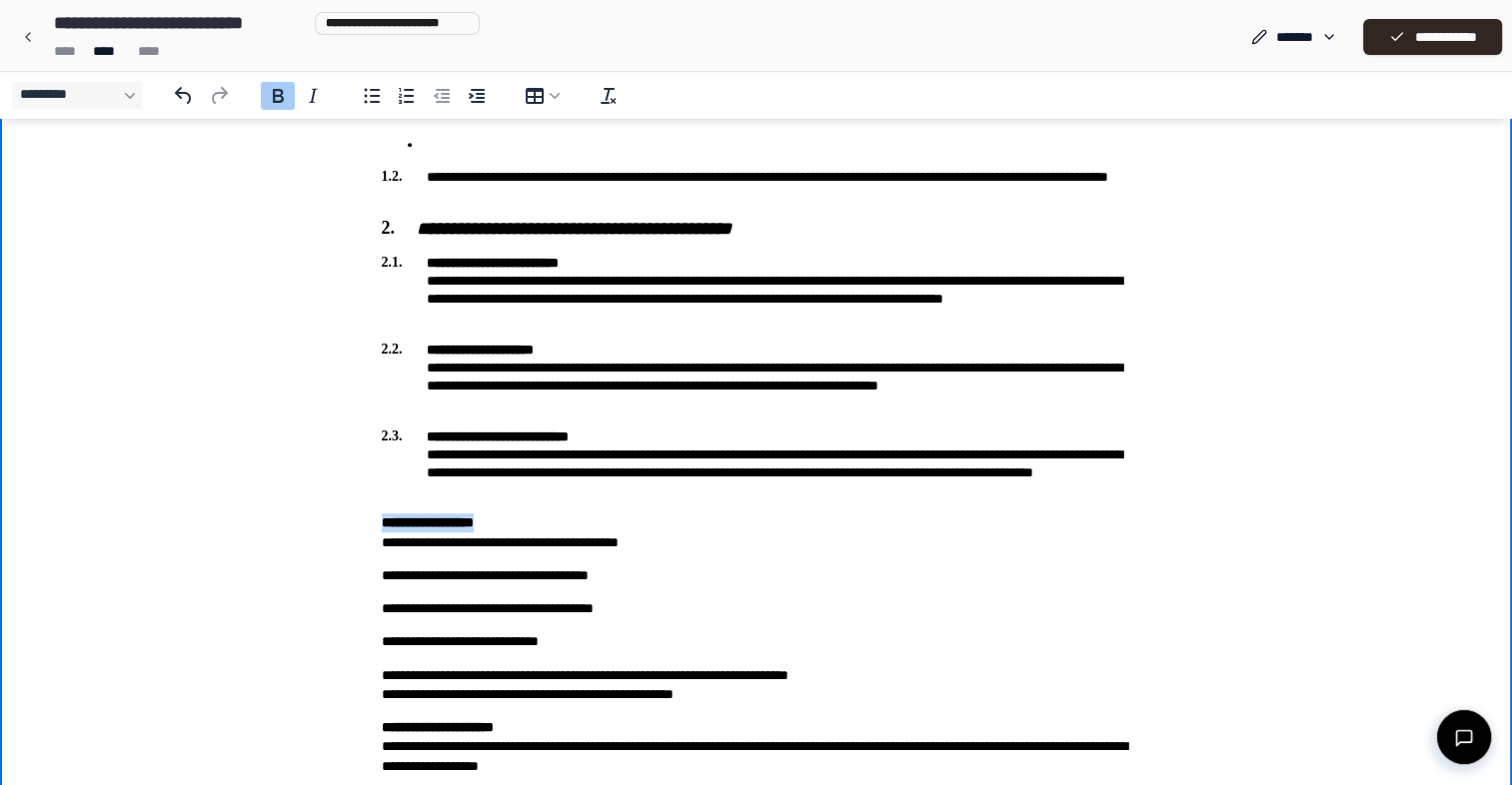 drag, startPoint x: 402, startPoint y: 512, endPoint x: 356, endPoint y: 512, distance: 46 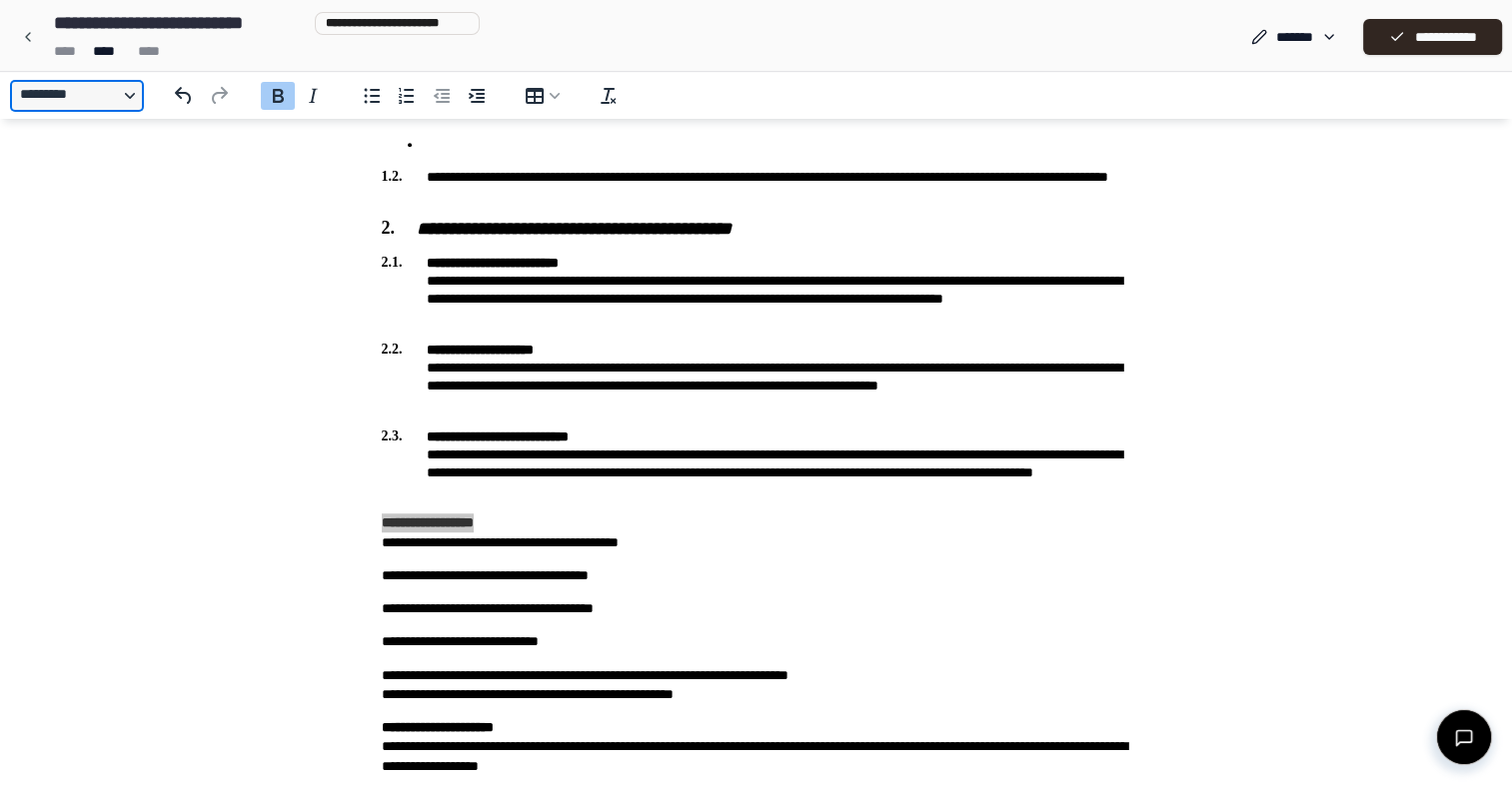 drag, startPoint x: 42, startPoint y: 100, endPoint x: 49, endPoint y: 109, distance: 11.401754 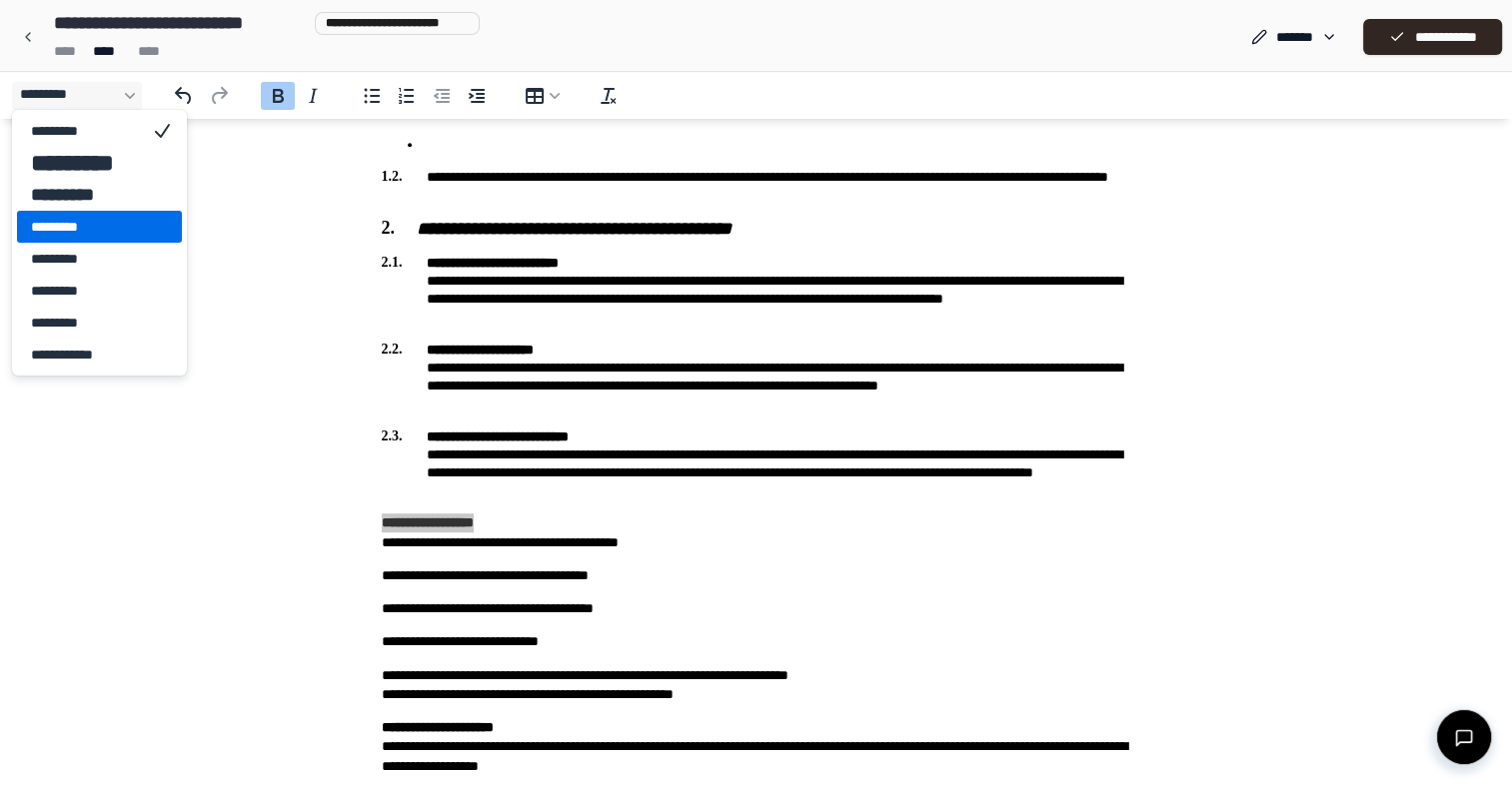 drag, startPoint x: 128, startPoint y: 230, endPoint x: 269, endPoint y: 1460, distance: 1238.0553 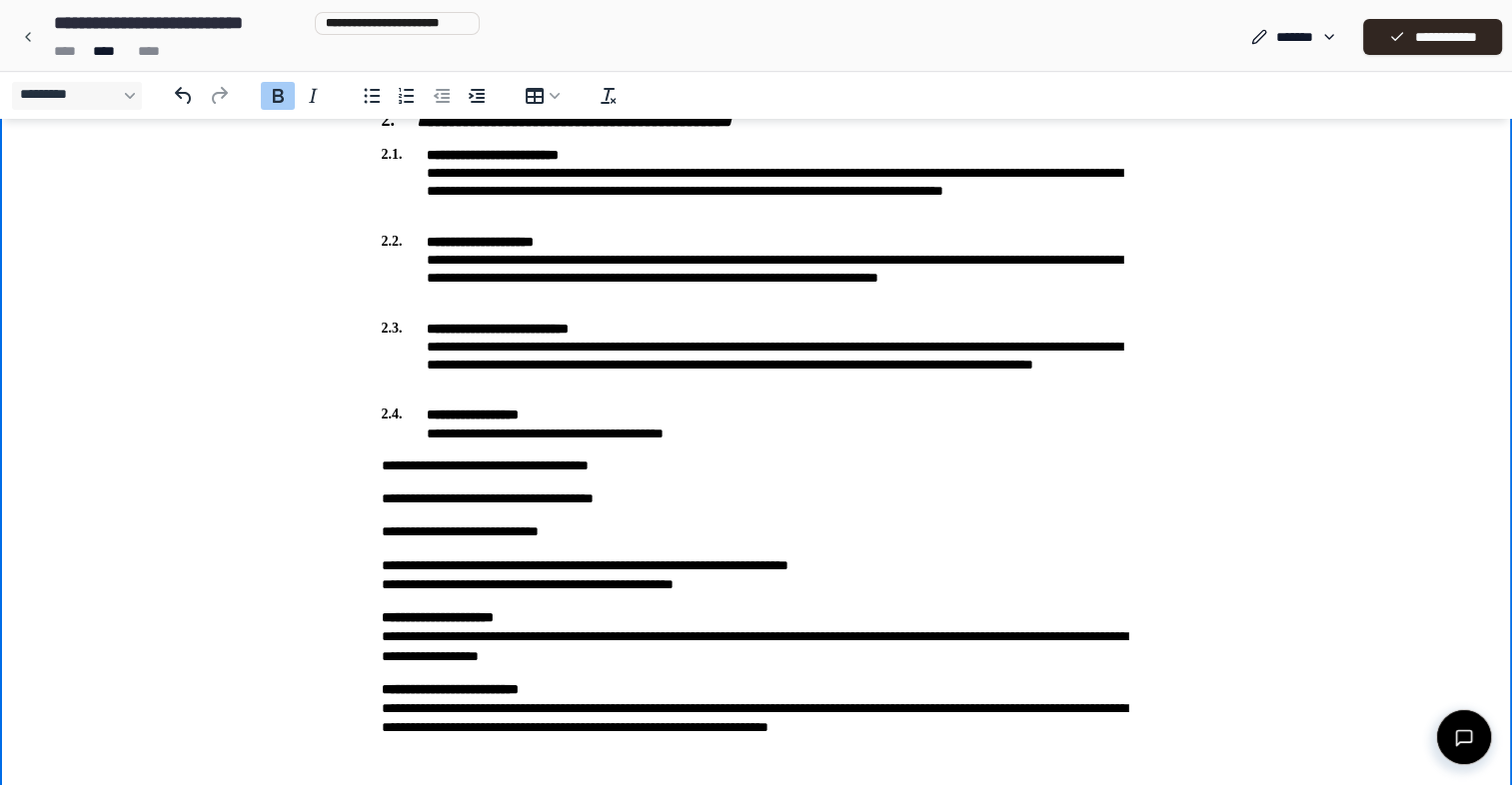 scroll, scrollTop: 1510, scrollLeft: 0, axis: vertical 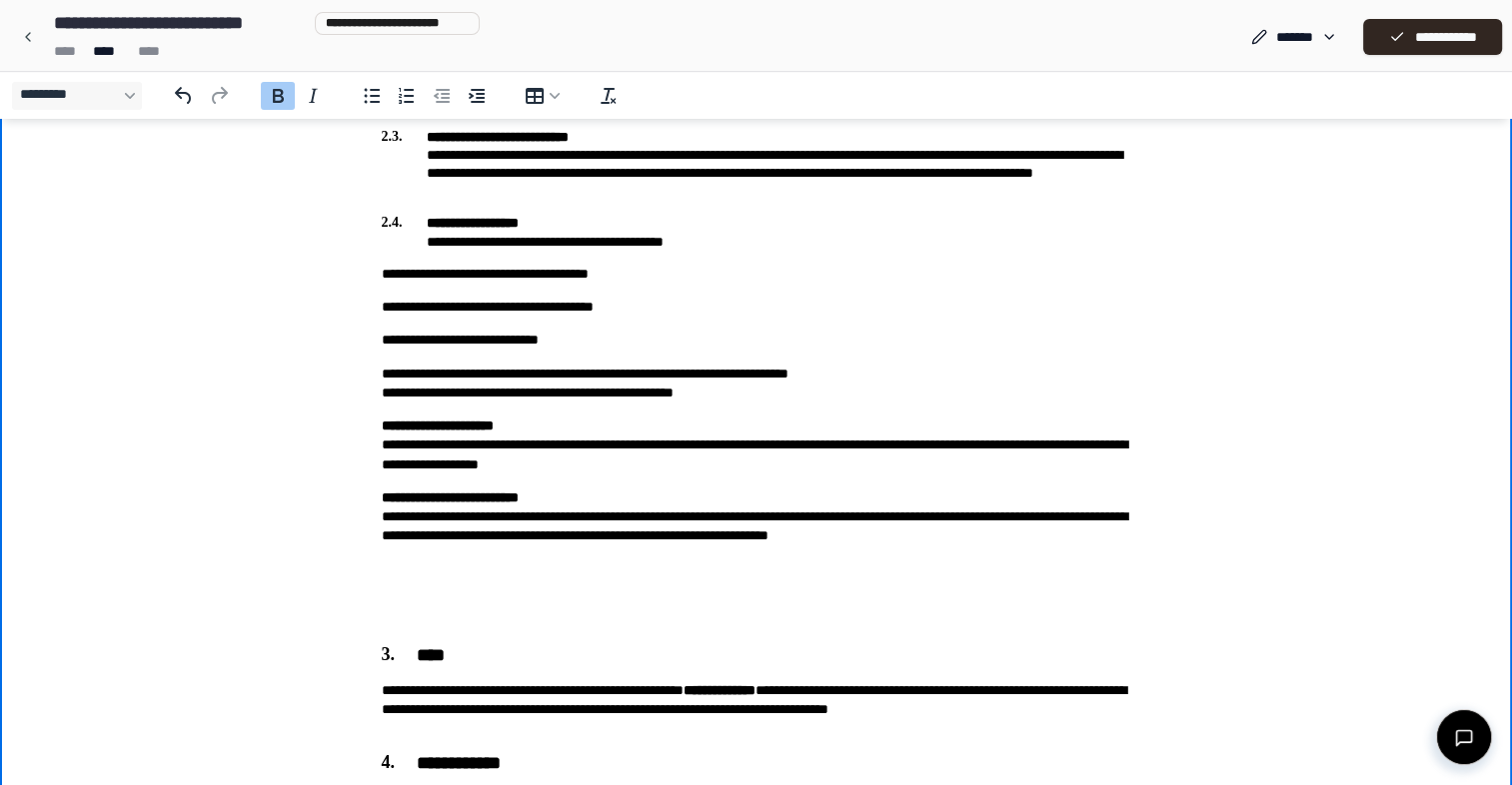 click on "**********" at bounding box center [756, 232] 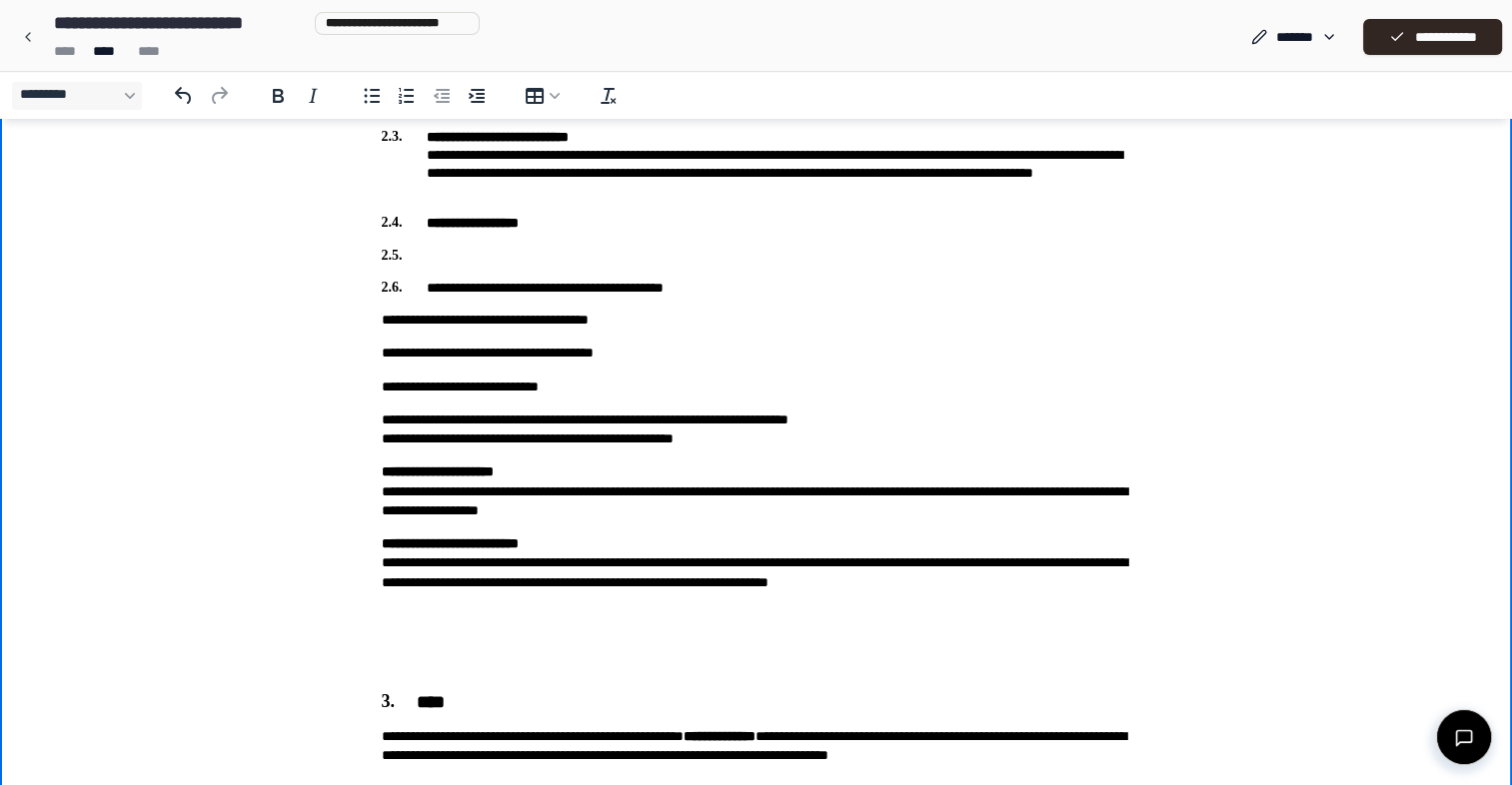 drag, startPoint x: 448, startPoint y: 256, endPoint x: 352, endPoint y: 260, distance: 96.0833 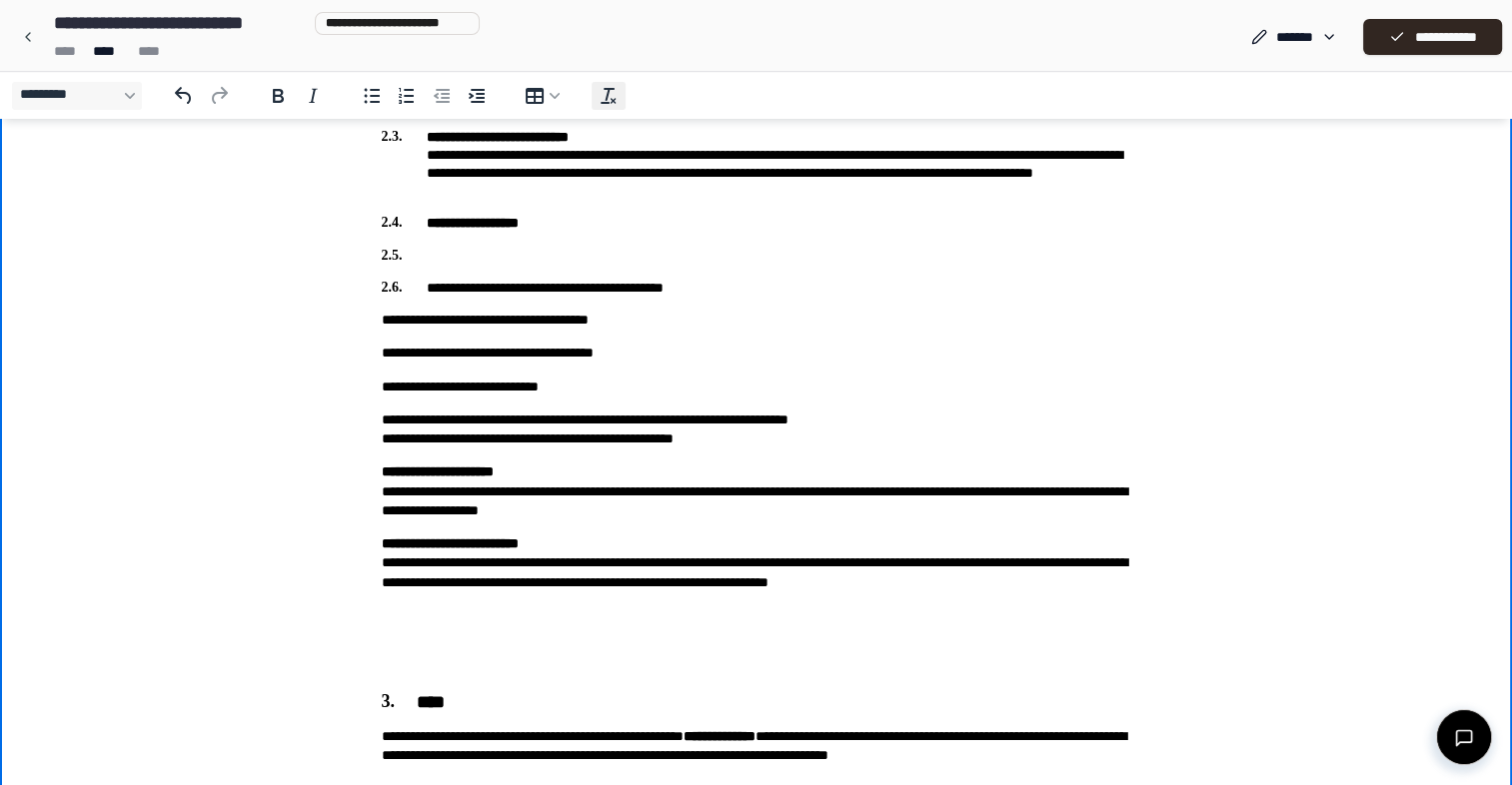 click 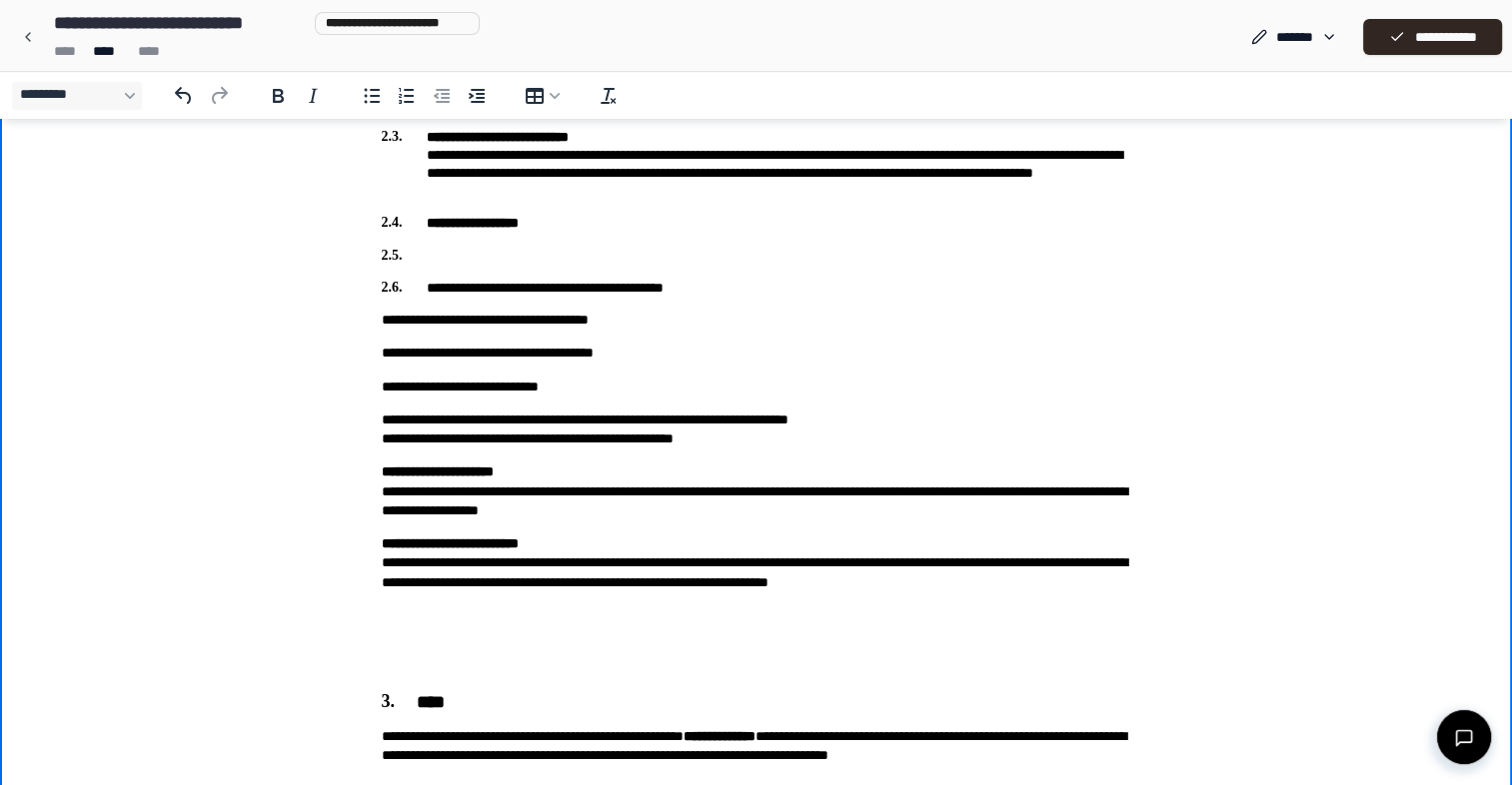 drag, startPoint x: 373, startPoint y: 251, endPoint x: 294, endPoint y: 254, distance: 79.05694 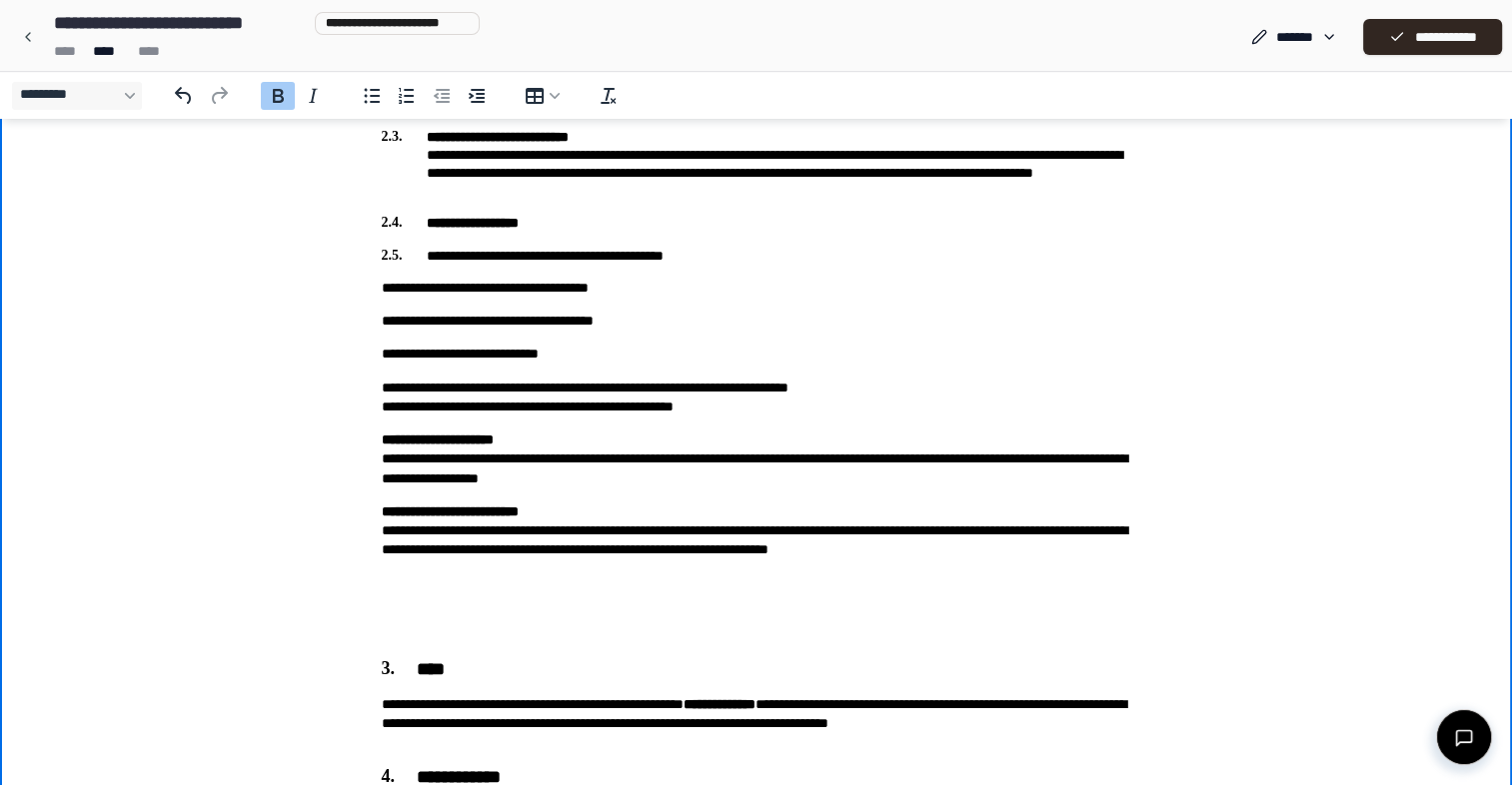 click on "**********" at bounding box center [756, 256] 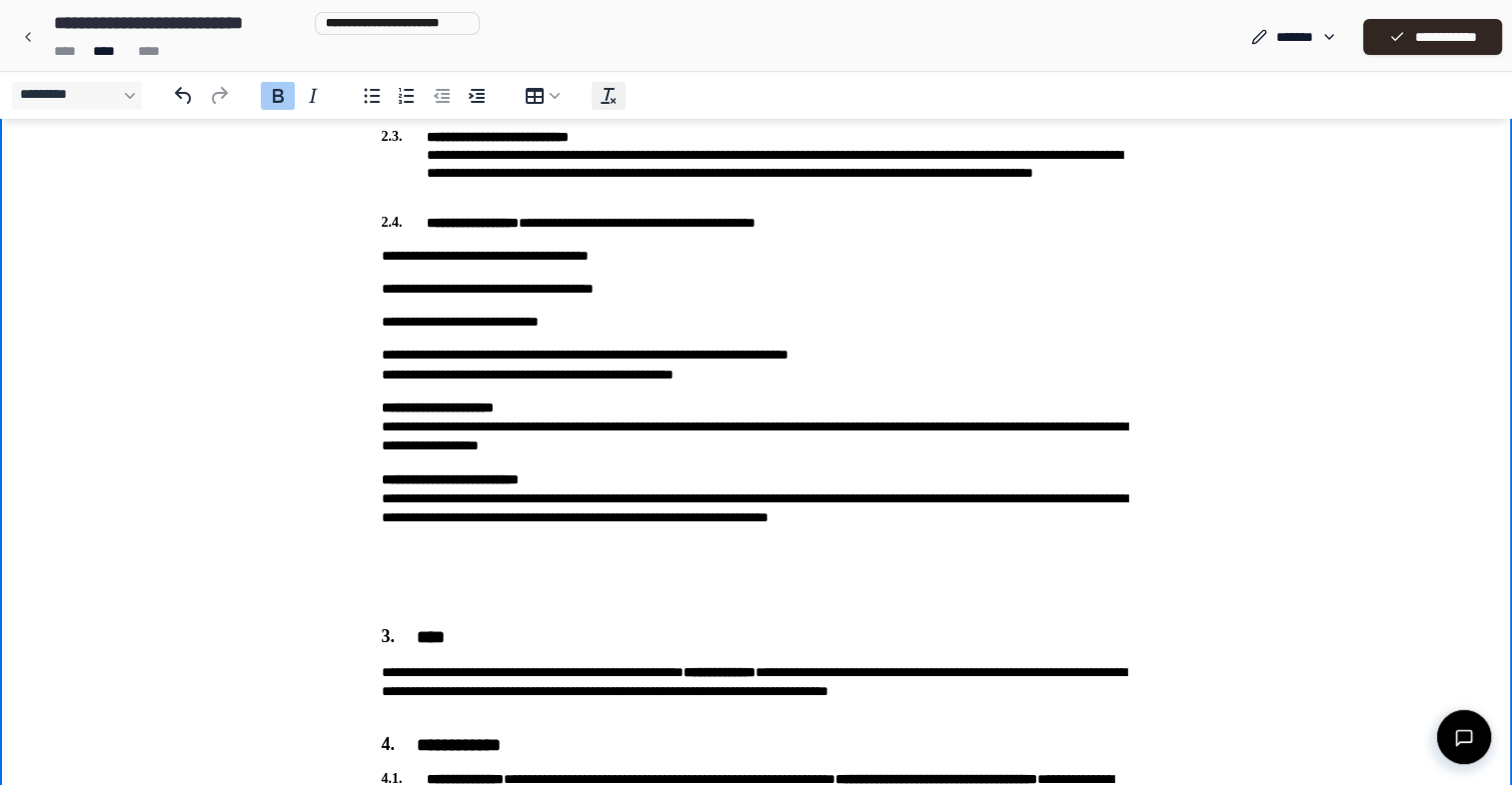 click 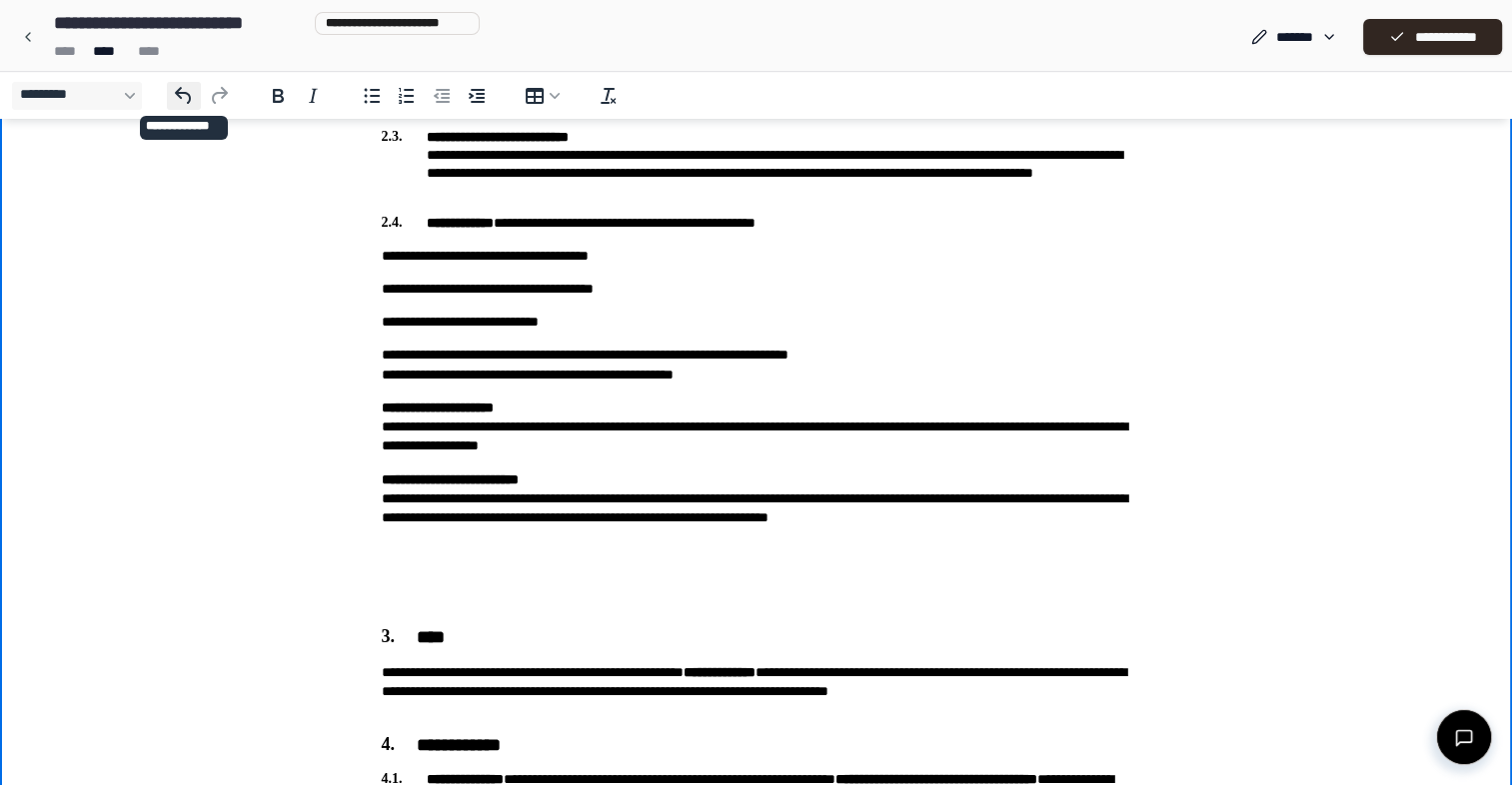 click 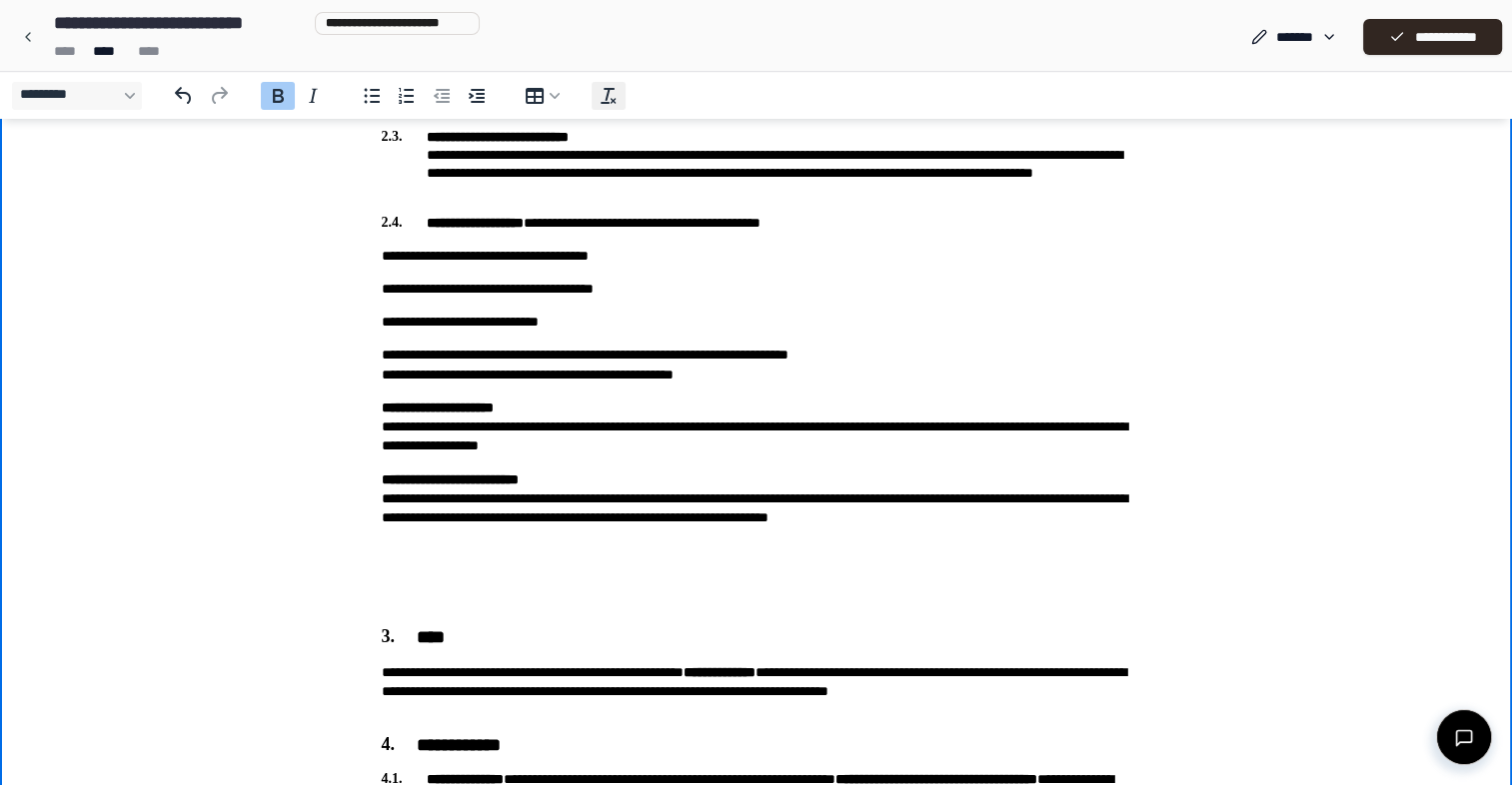 click 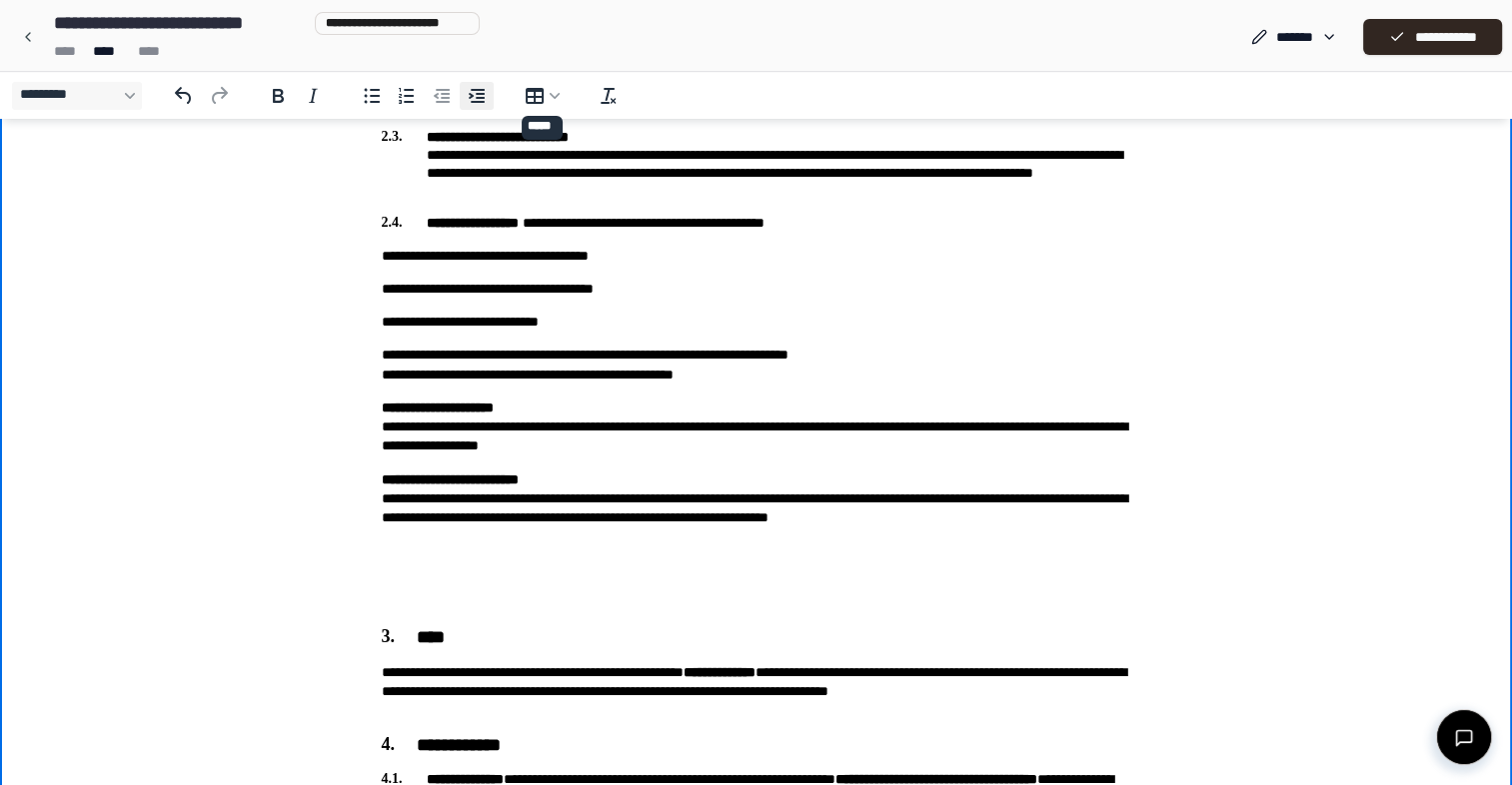click on "*********" at bounding box center [477, 96] 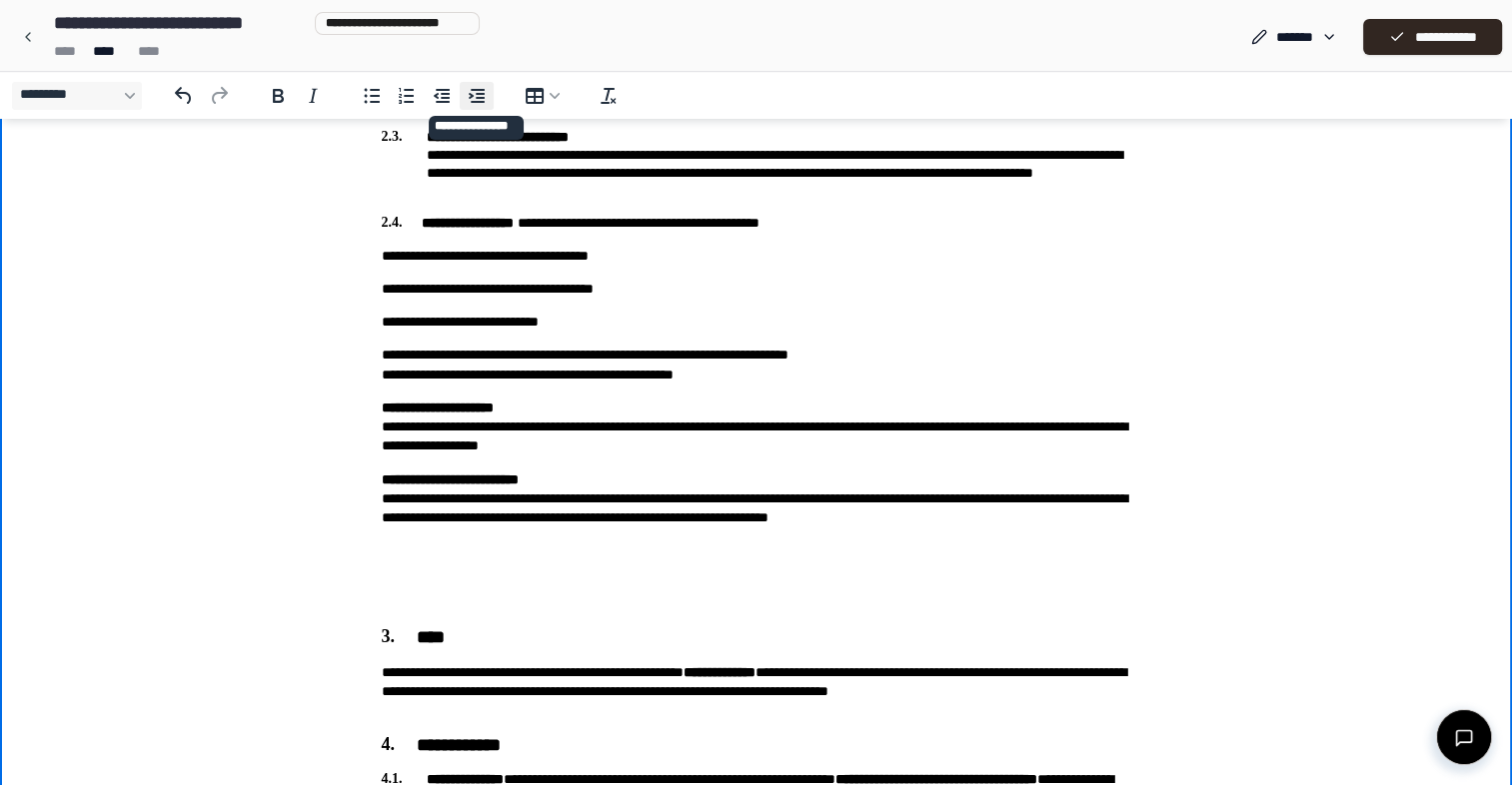 click on "*********" at bounding box center (477, 96) 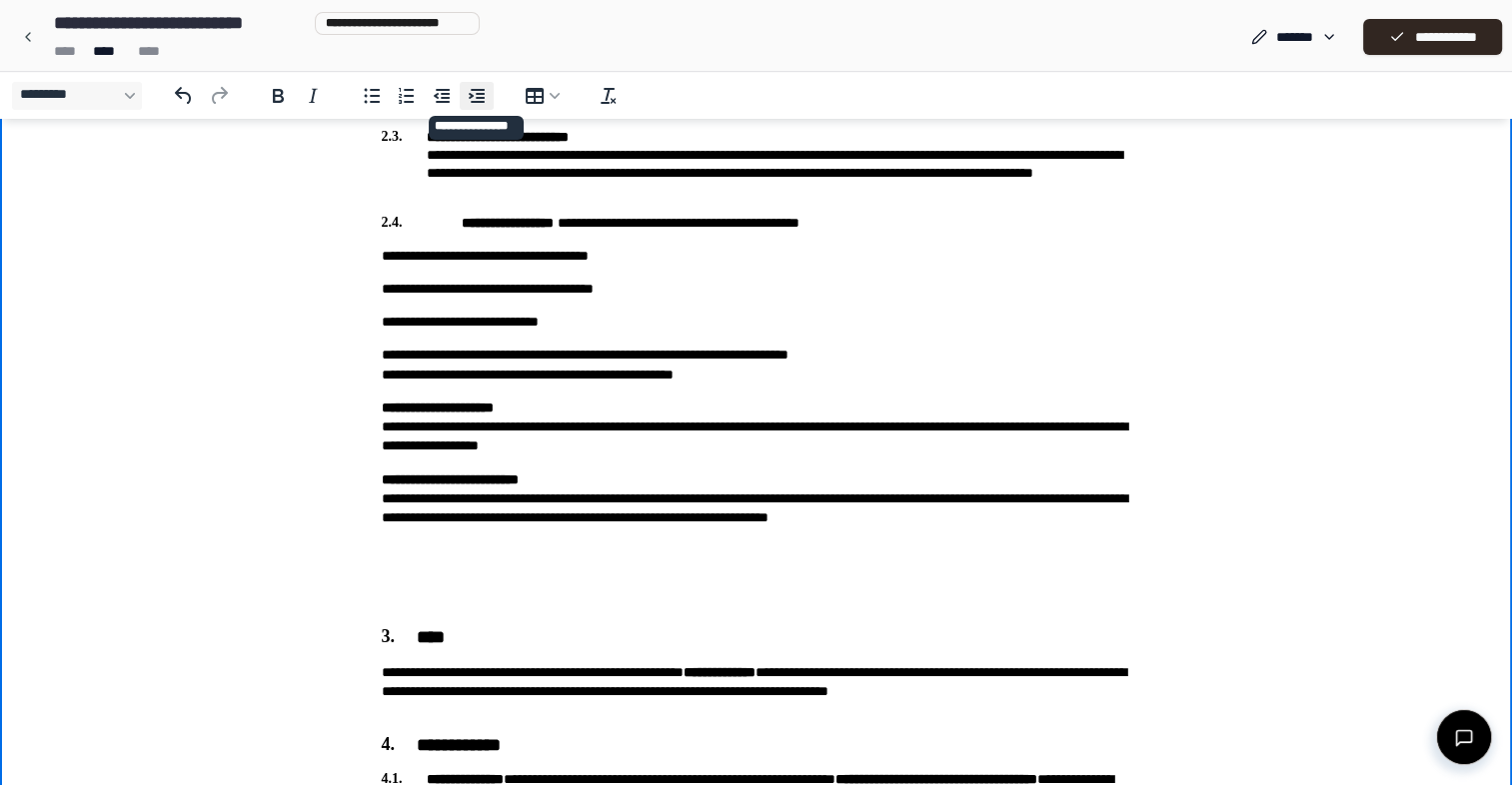 click on "*********" at bounding box center [477, 96] 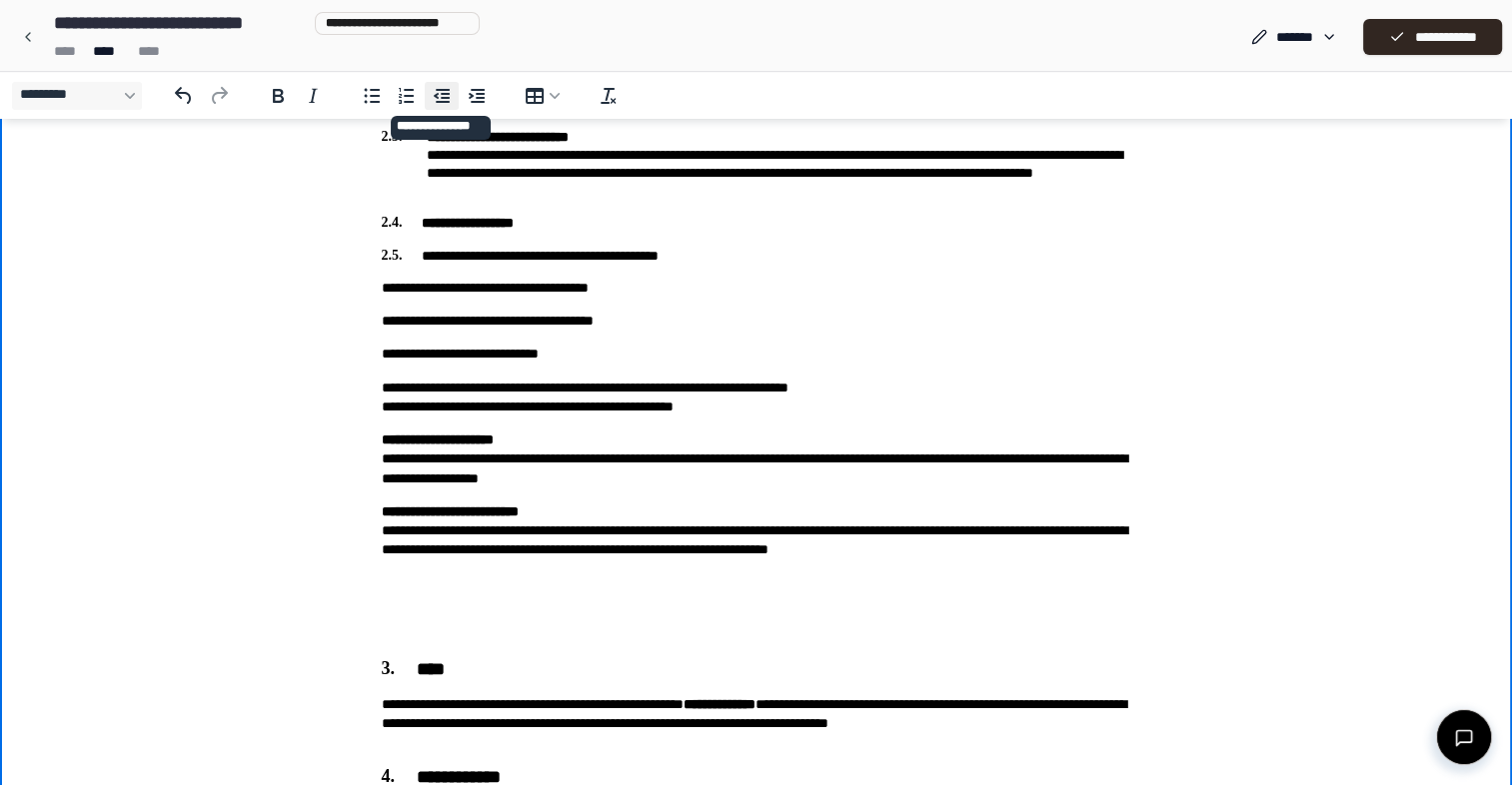 click 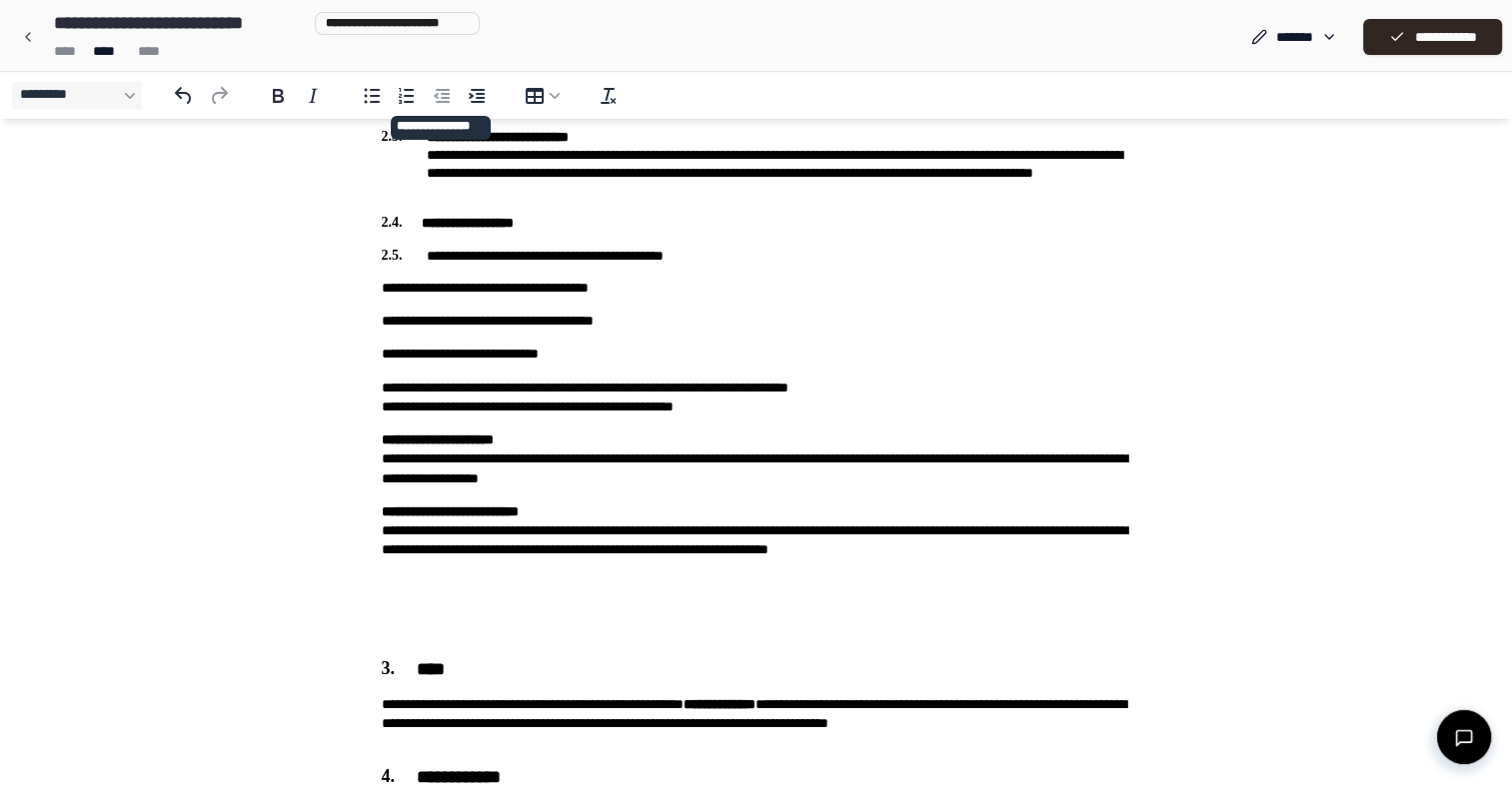 drag, startPoint x: 421, startPoint y: -1280, endPoint x: 416, endPoint y: 146, distance: 1426.0088 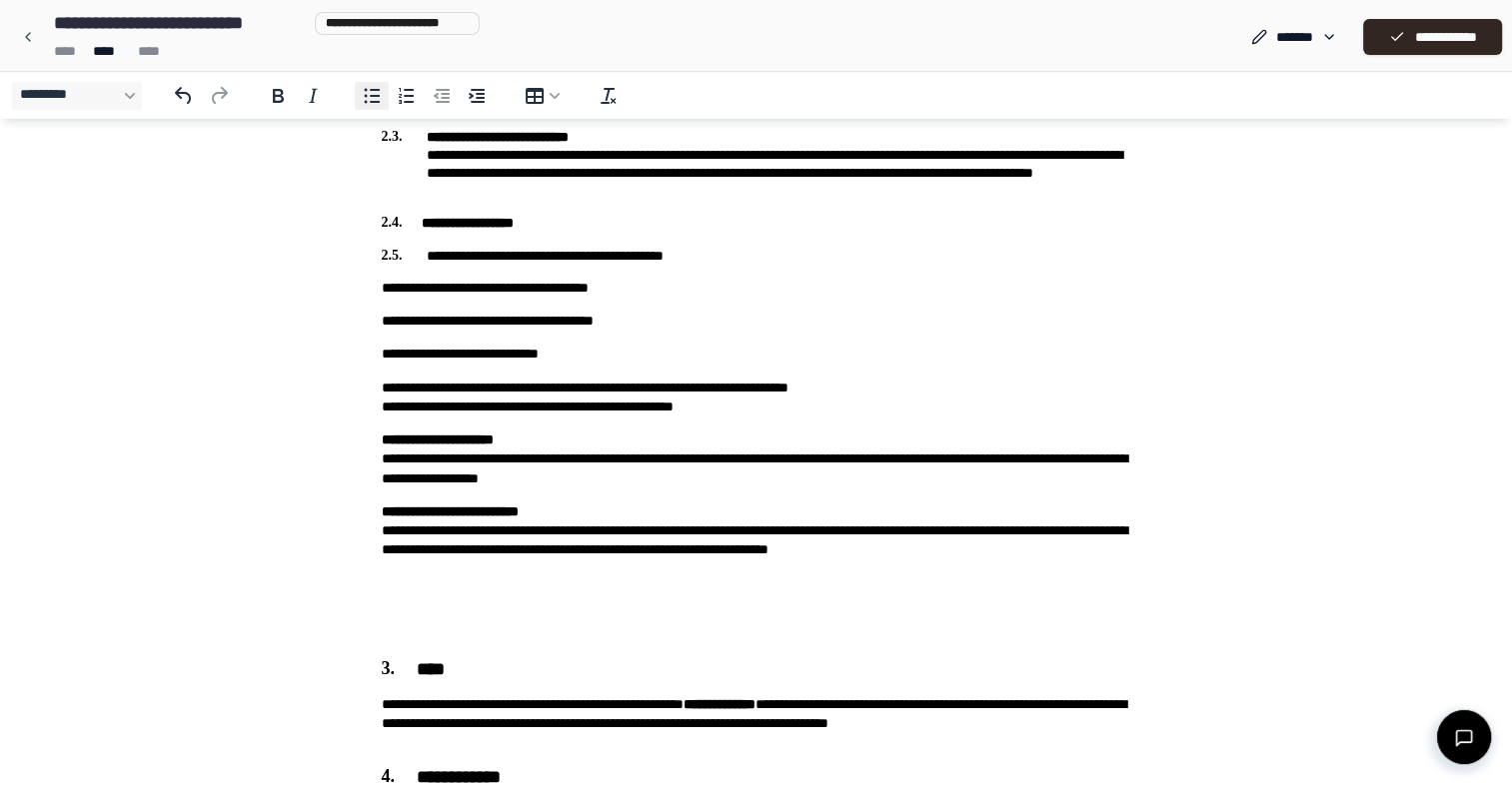 click 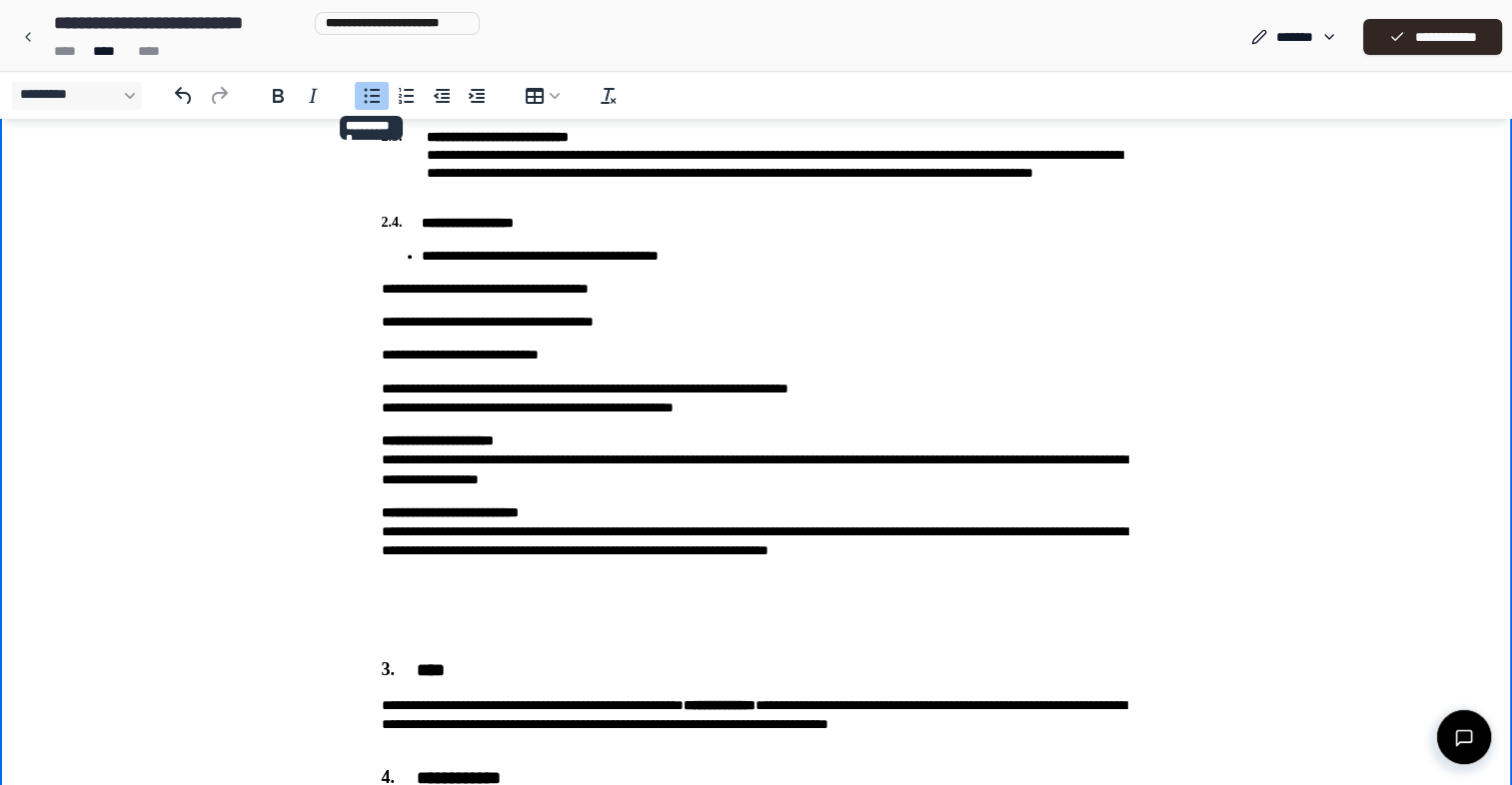 click 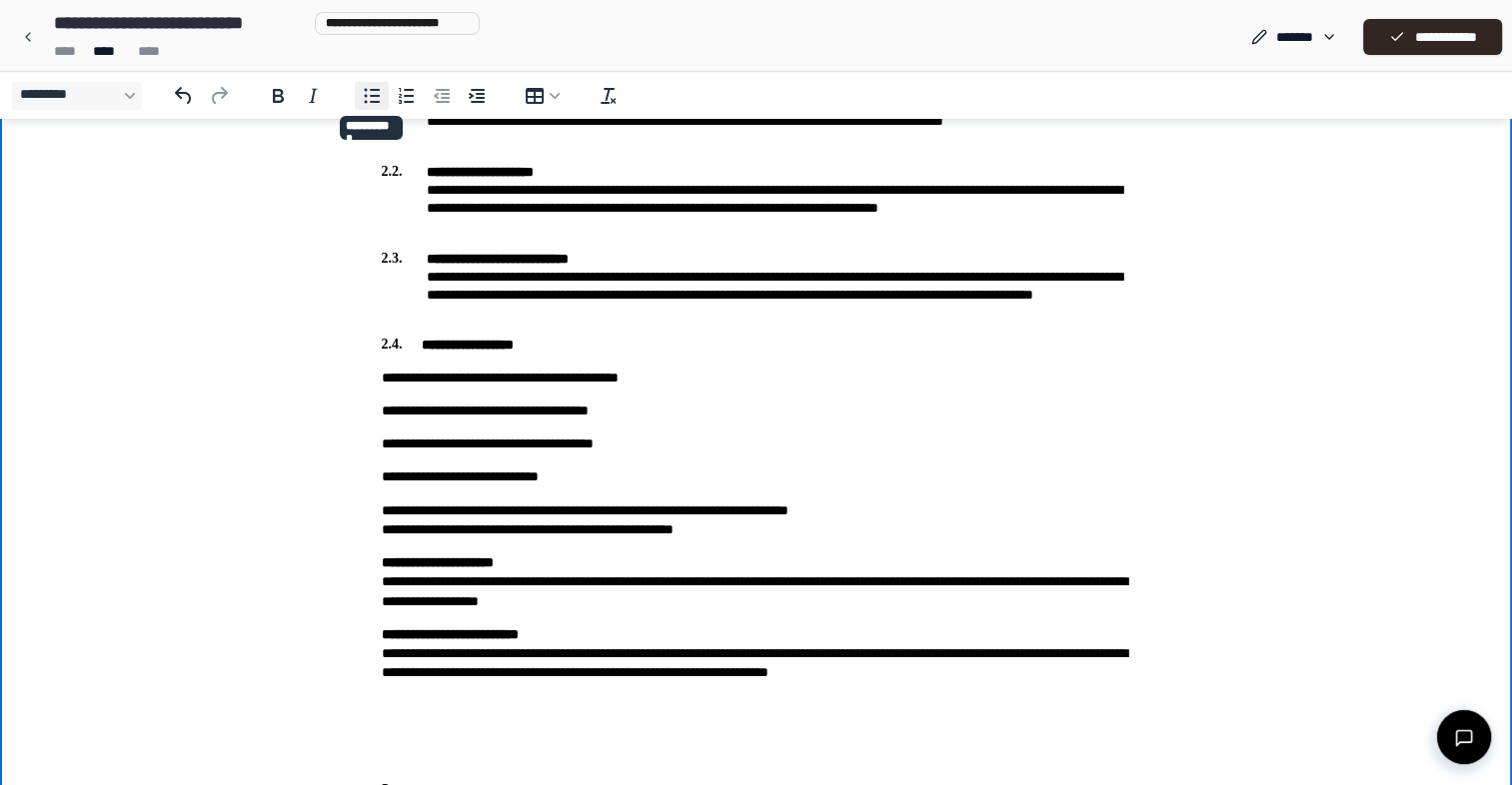 scroll, scrollTop: 1210, scrollLeft: 0, axis: vertical 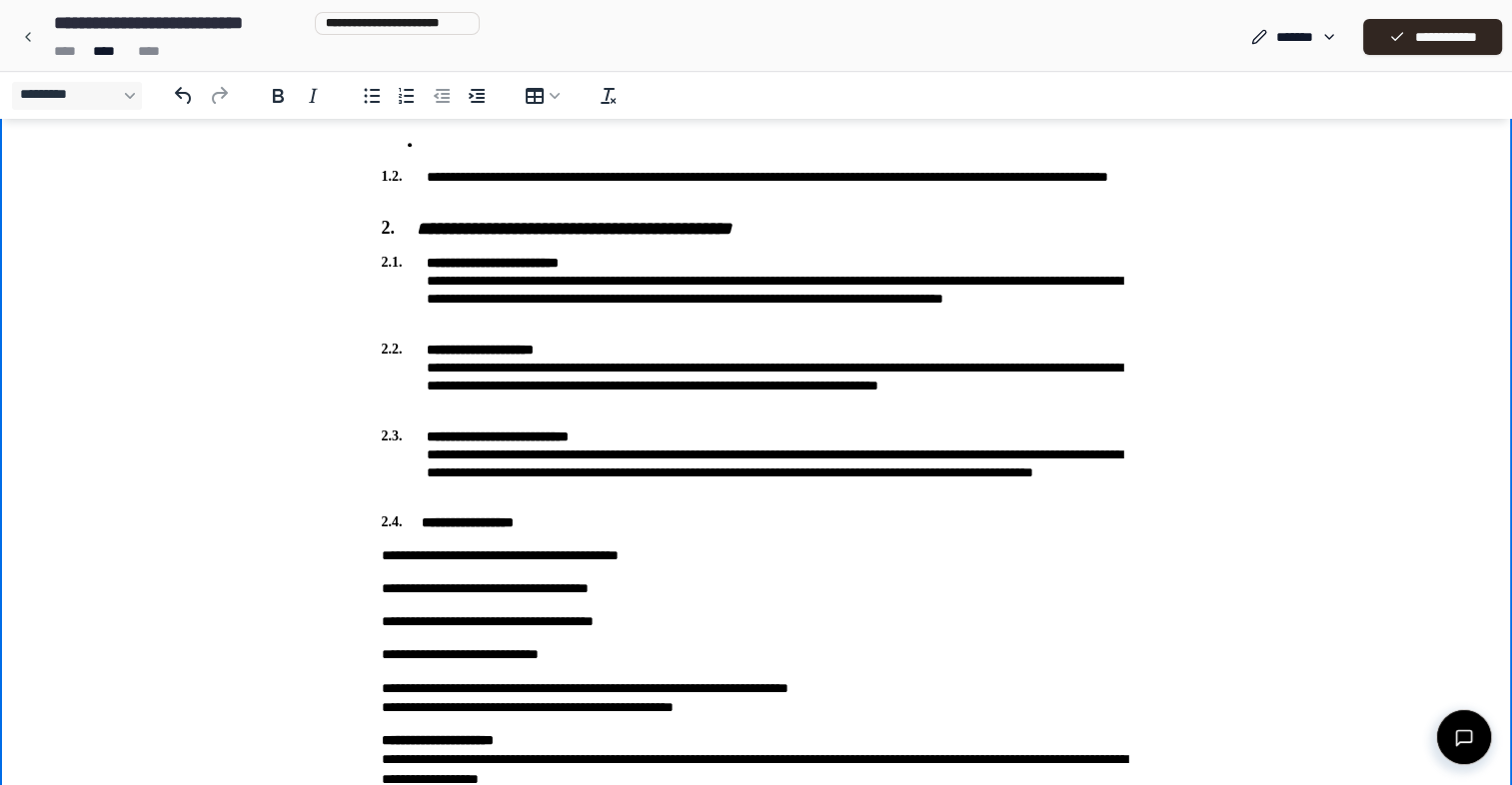 click on "**********" at bounding box center (756, 993) 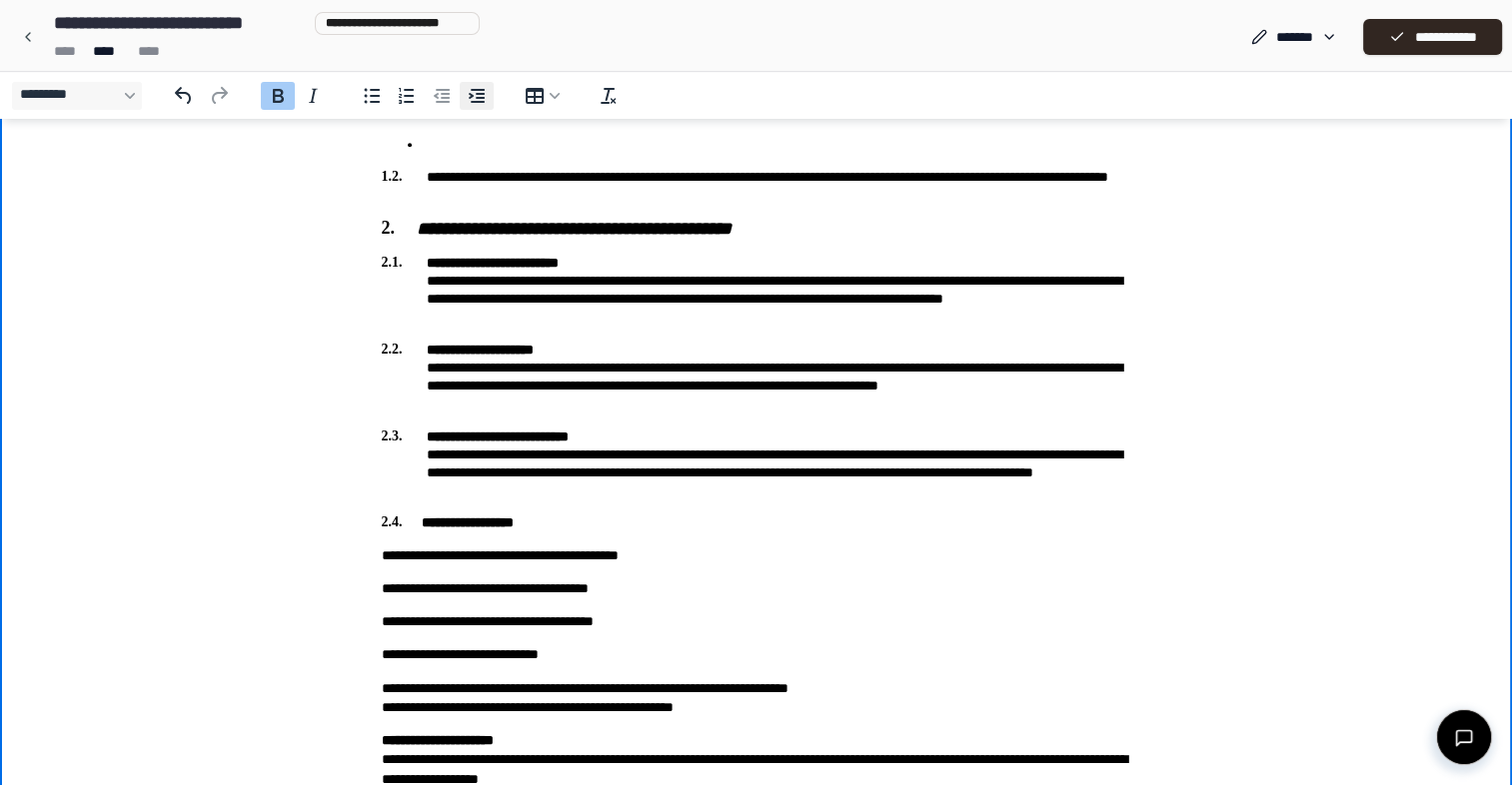 click 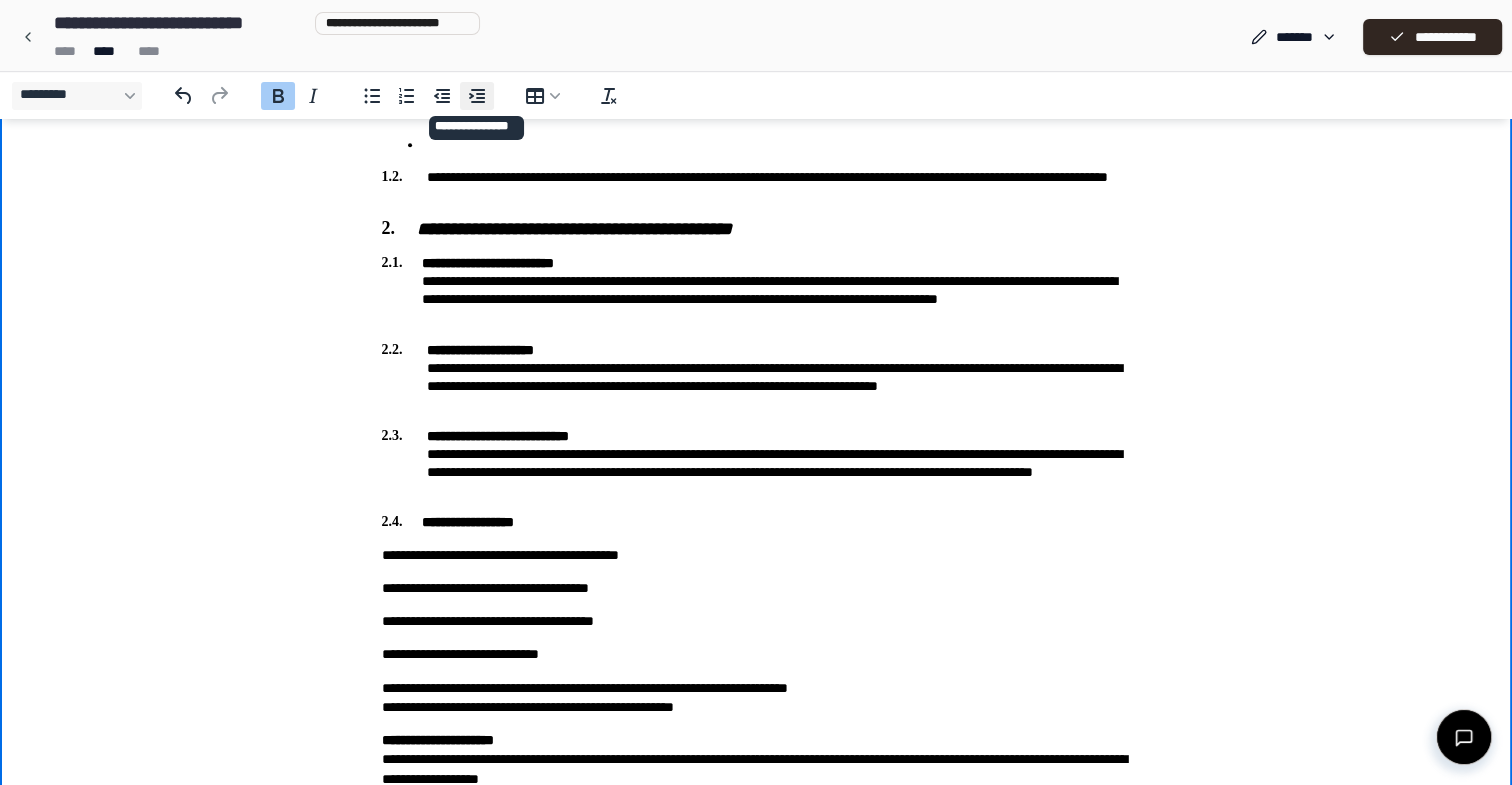 click 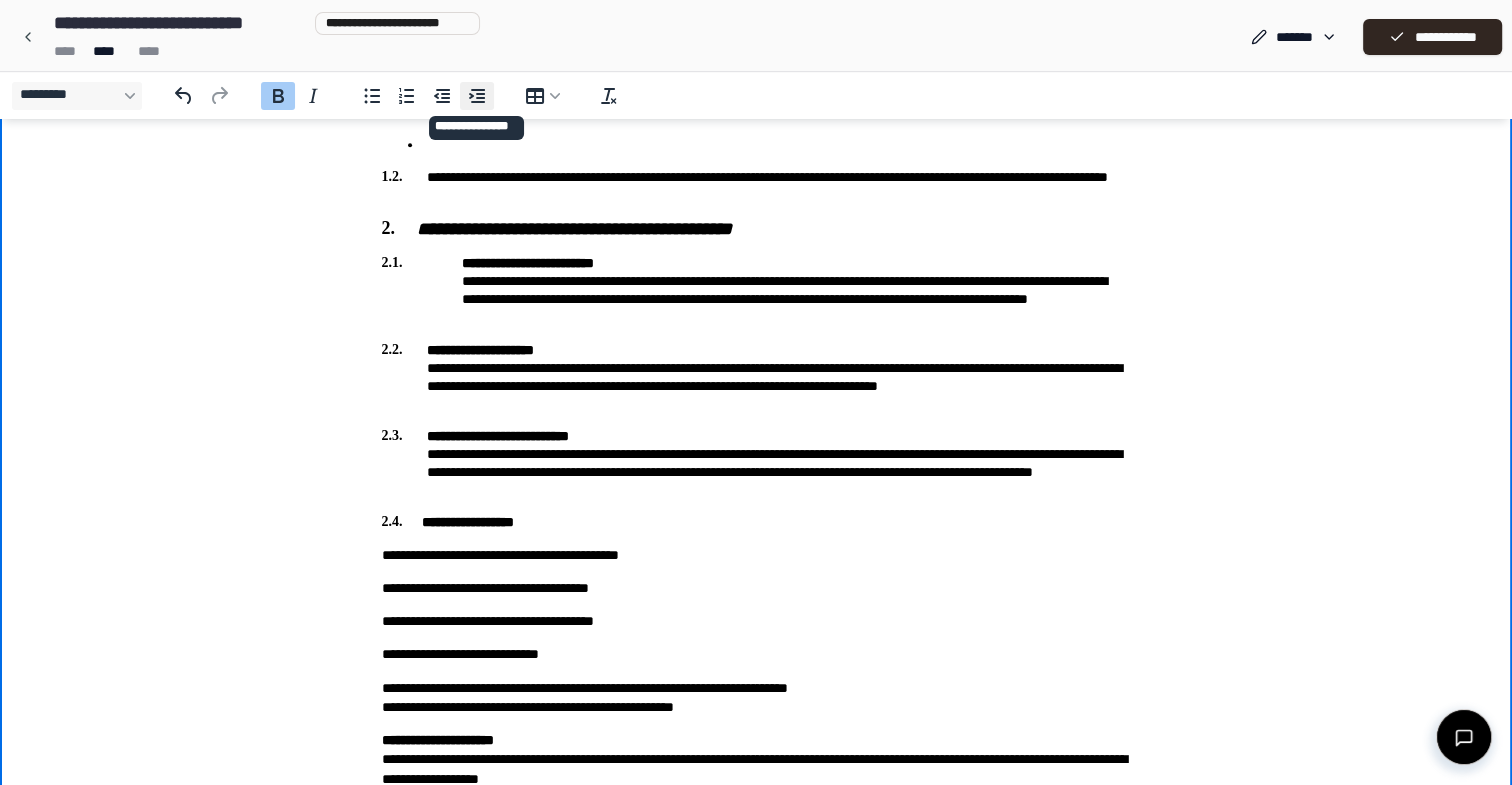click 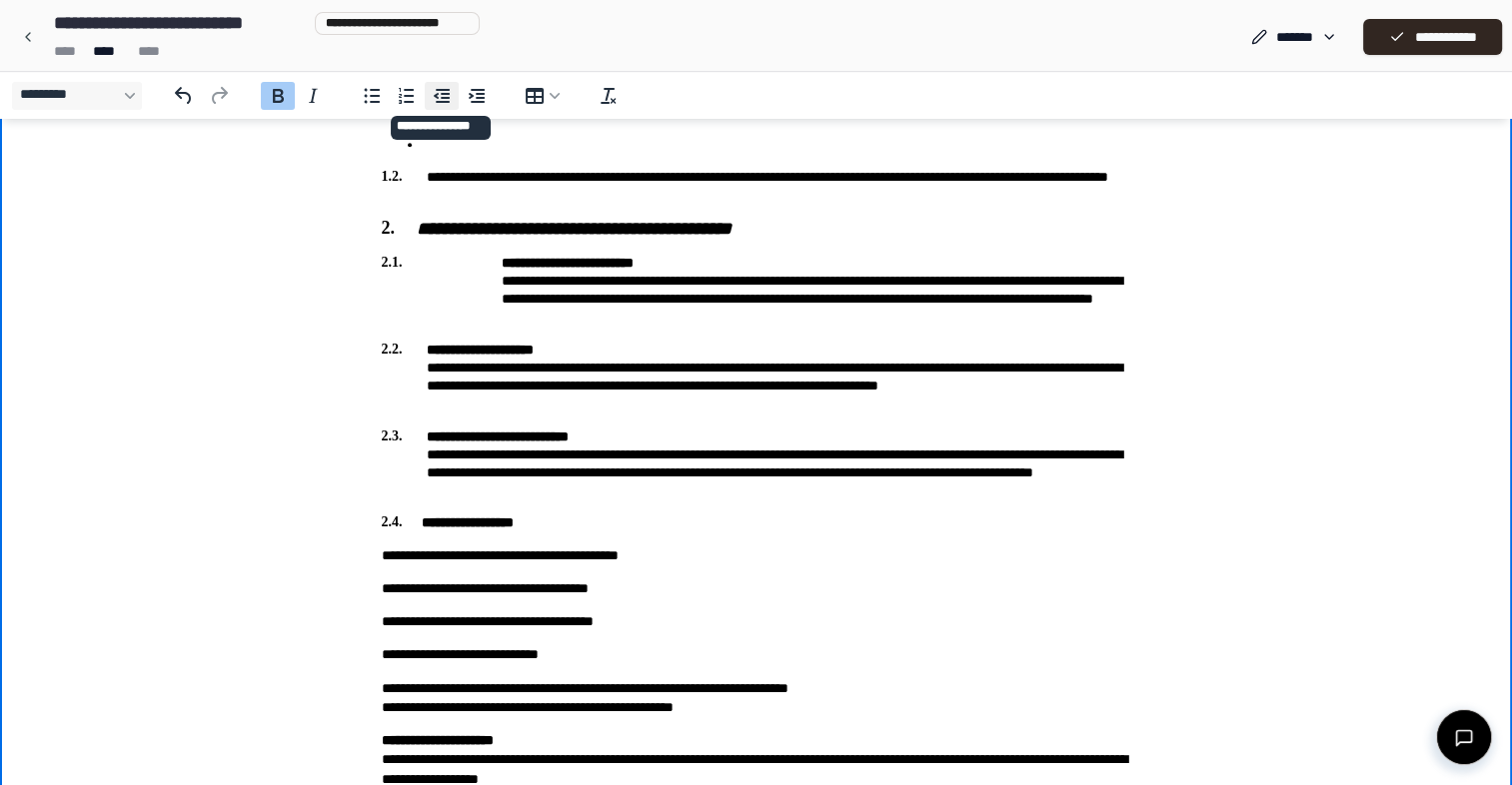 click 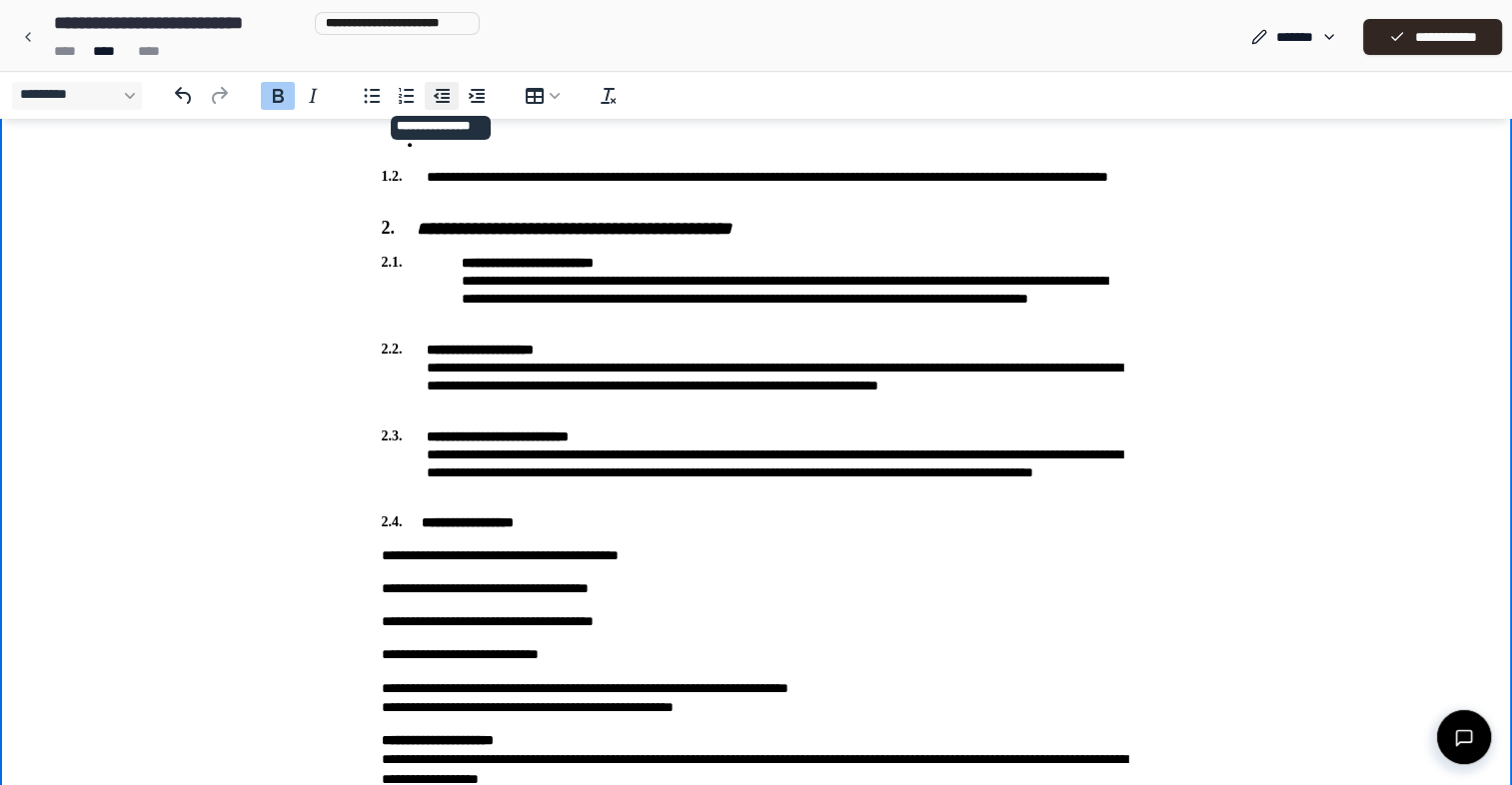 click 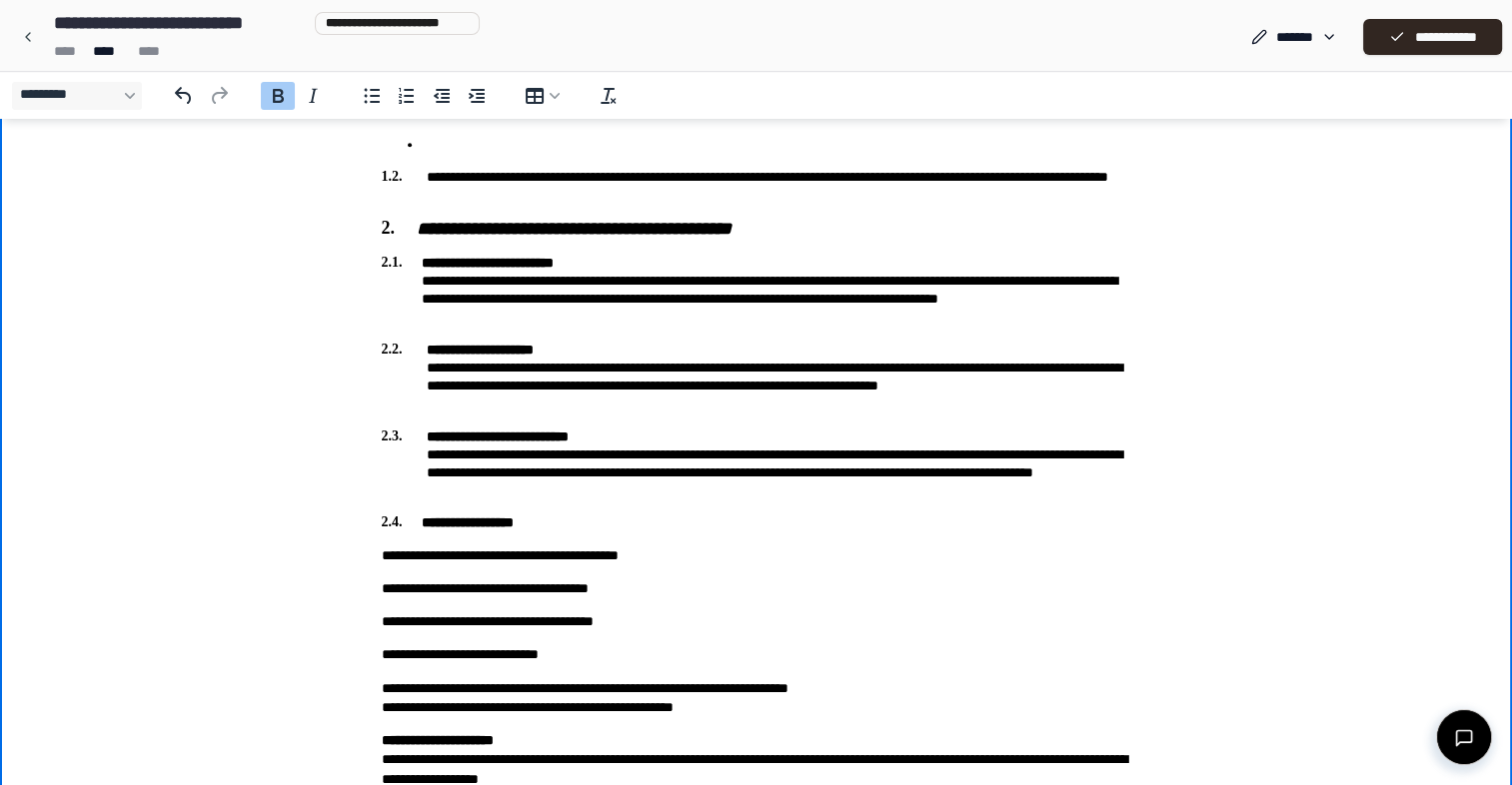 click on "**********" at bounding box center (756, 993) 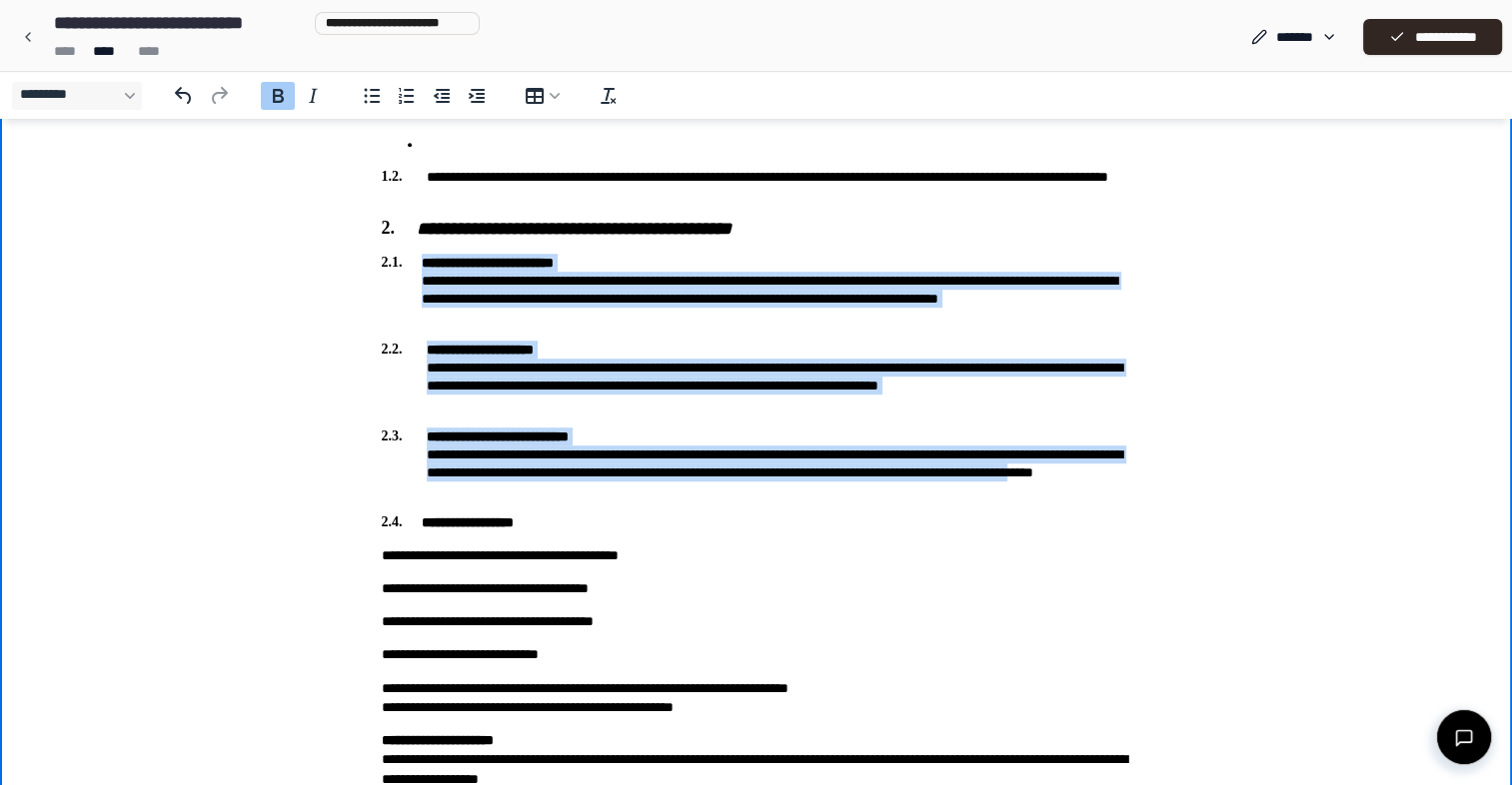 drag, startPoint x: 373, startPoint y: 259, endPoint x: 595, endPoint y: 493, distance: 322.5523 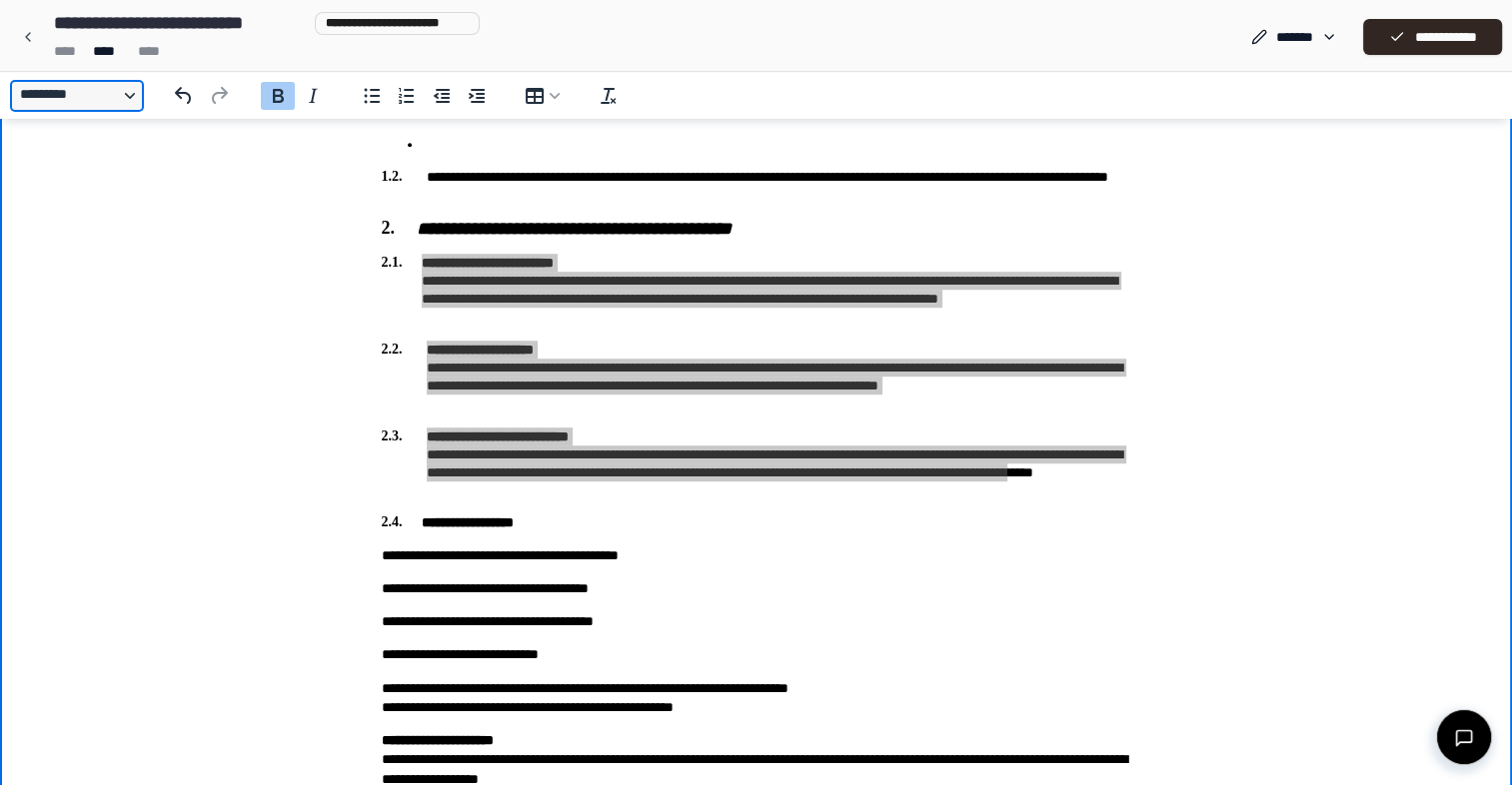 click on "*********" at bounding box center [77, 96] 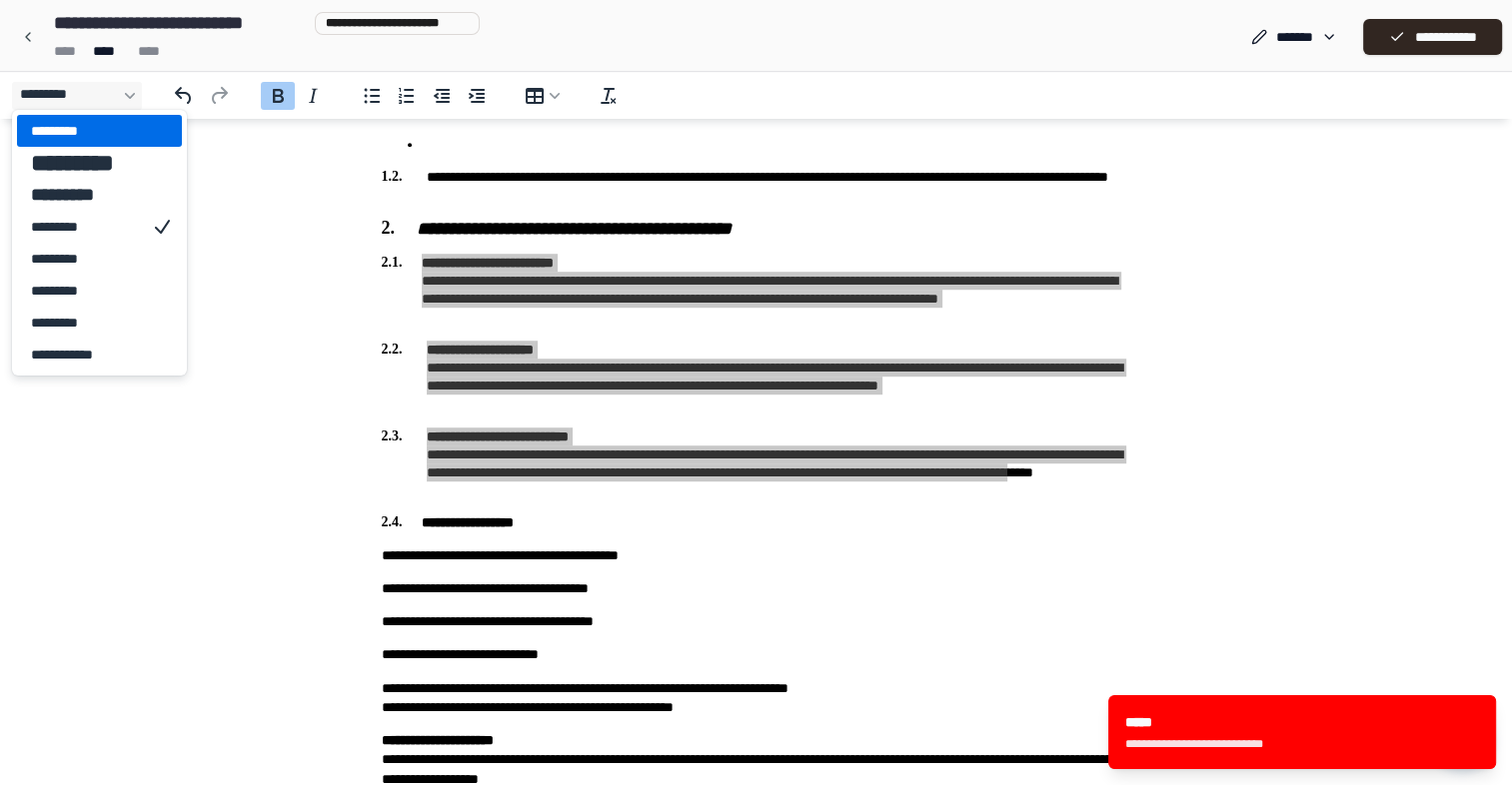 drag, startPoint x: 99, startPoint y: 142, endPoint x: 107, endPoint y: 180, distance: 38.832976 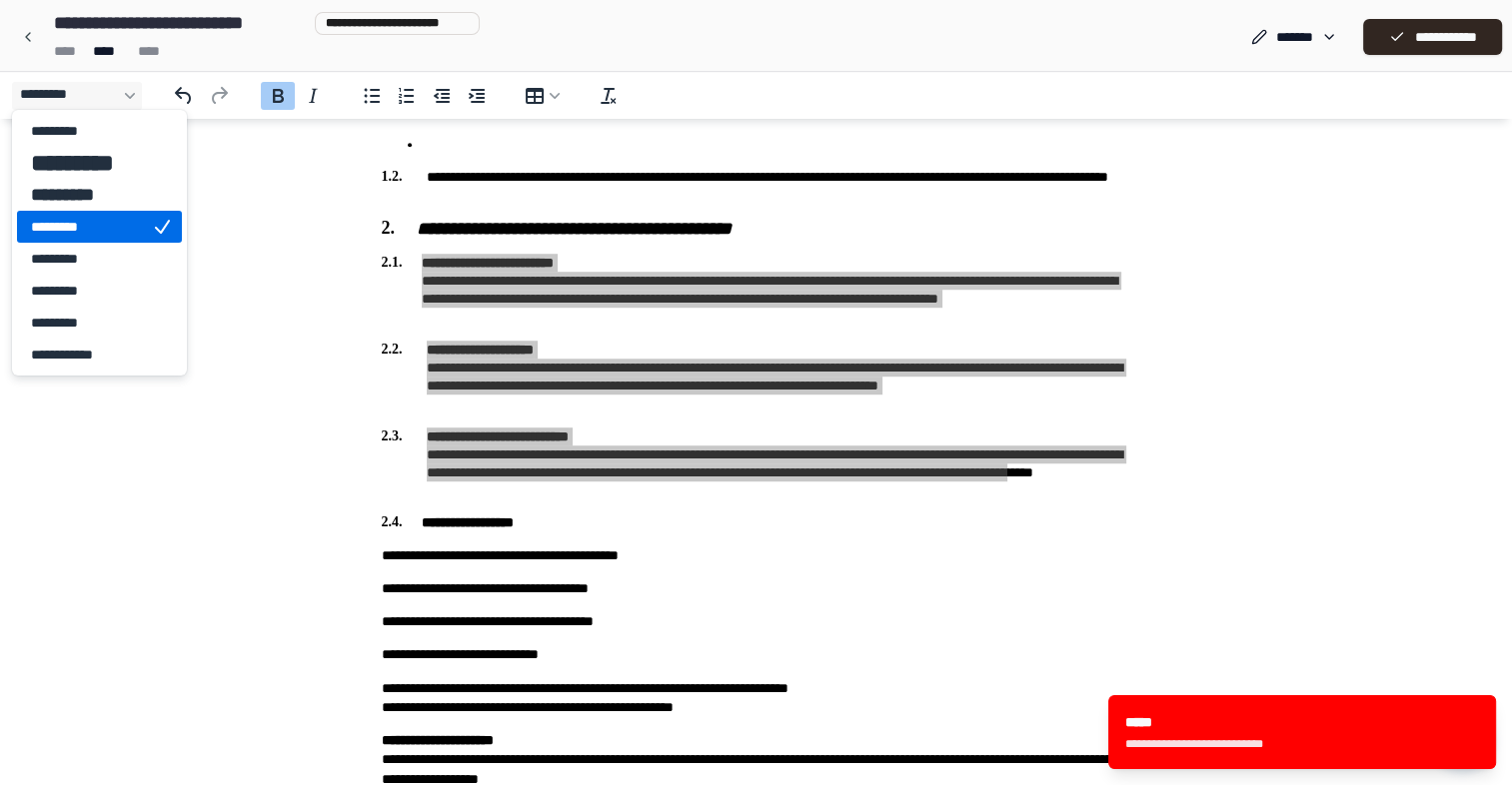click on "*********" at bounding box center (85, 227) 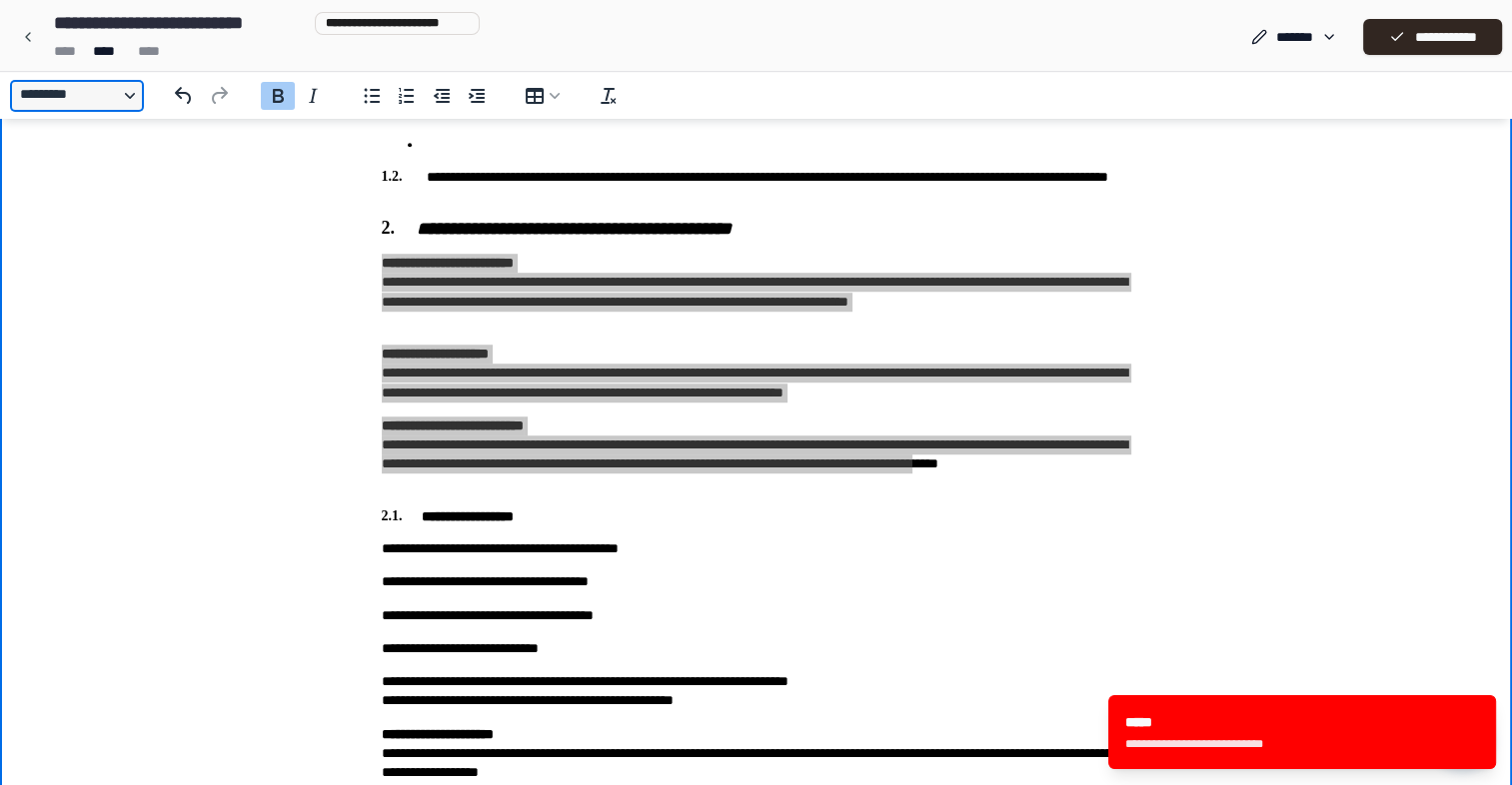click on "*********" at bounding box center [77, 96] 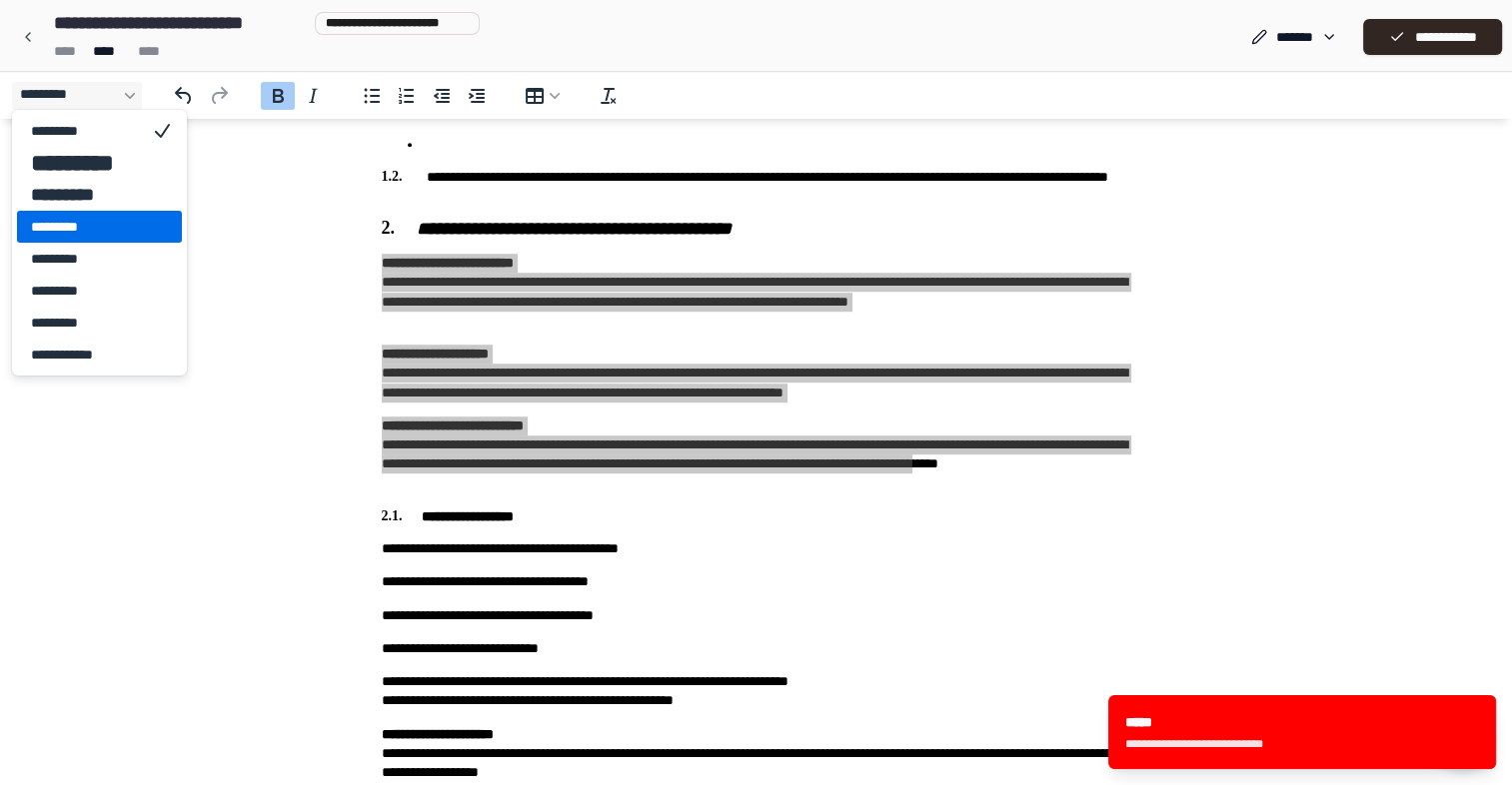 click on "*********" at bounding box center (85, 227) 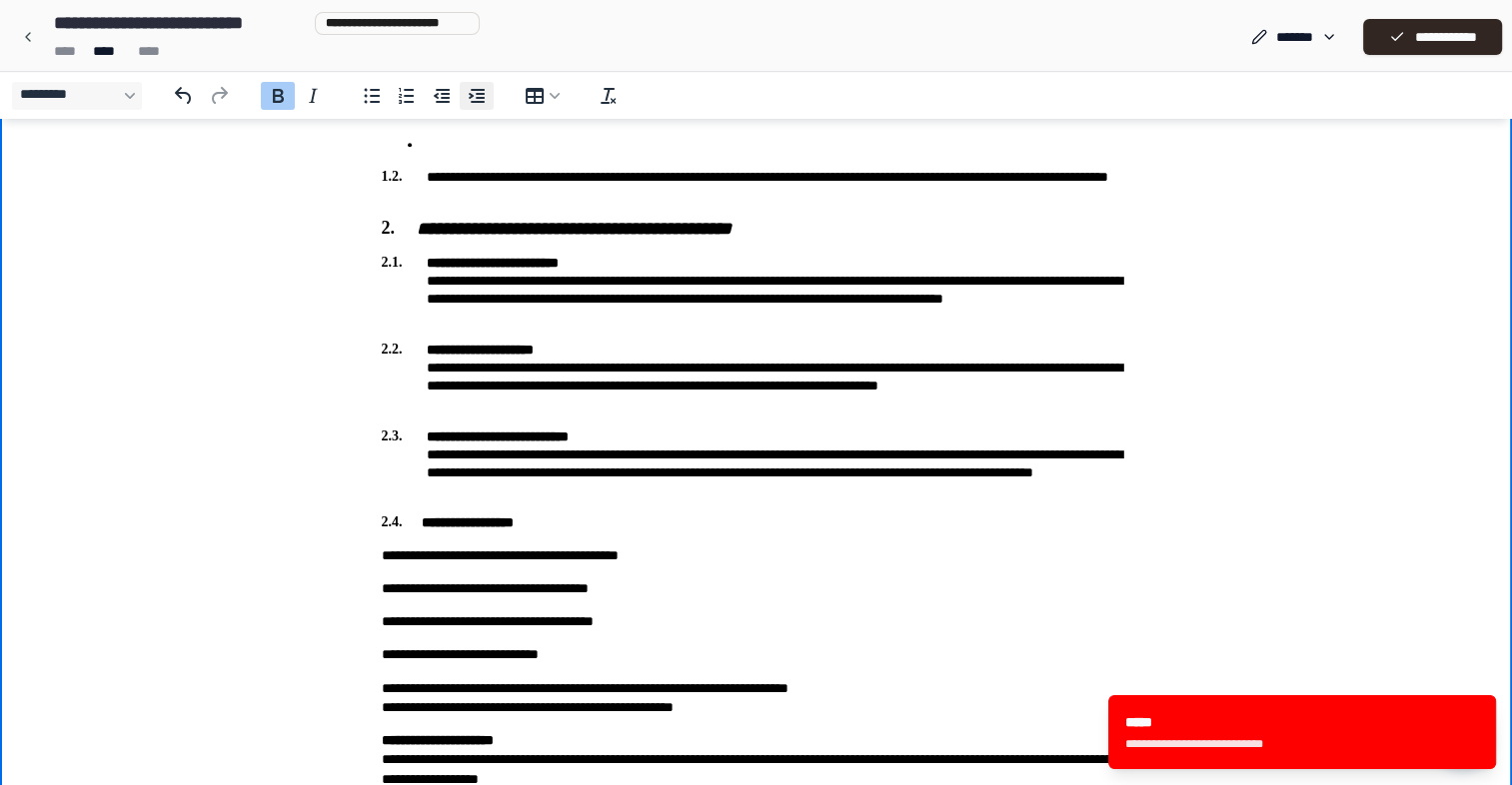 click 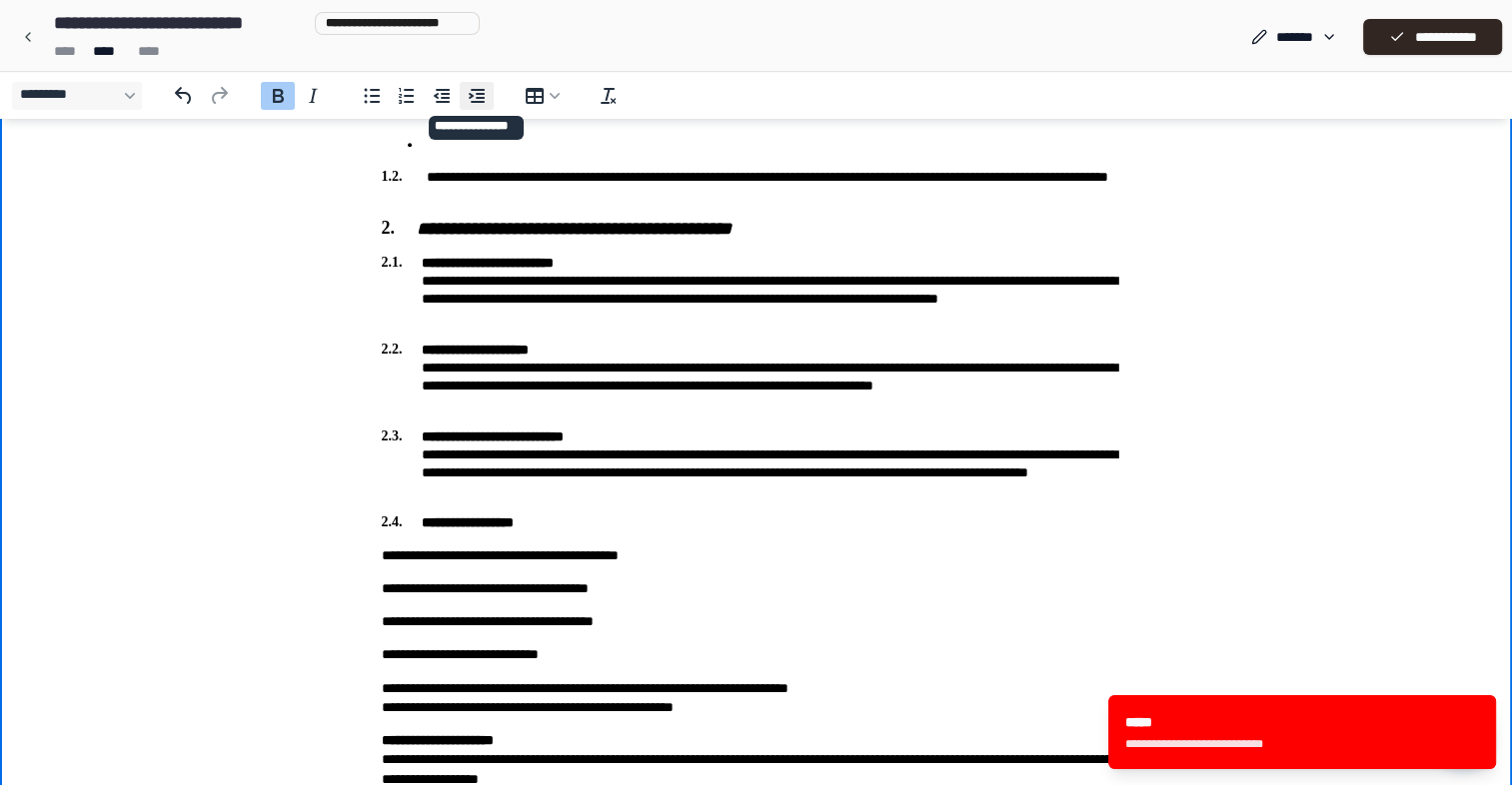 click 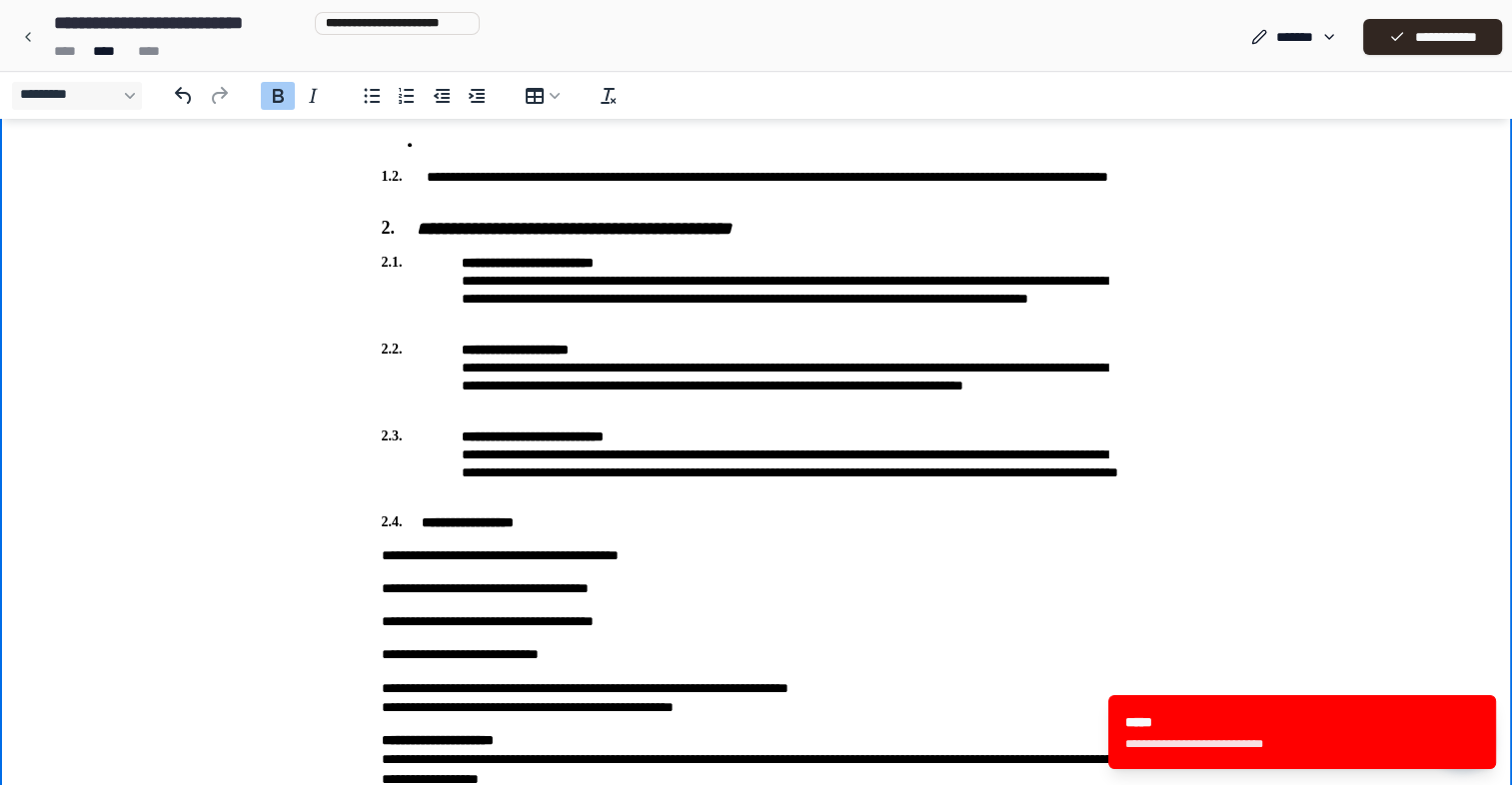 click on "**********" at bounding box center (756, 993) 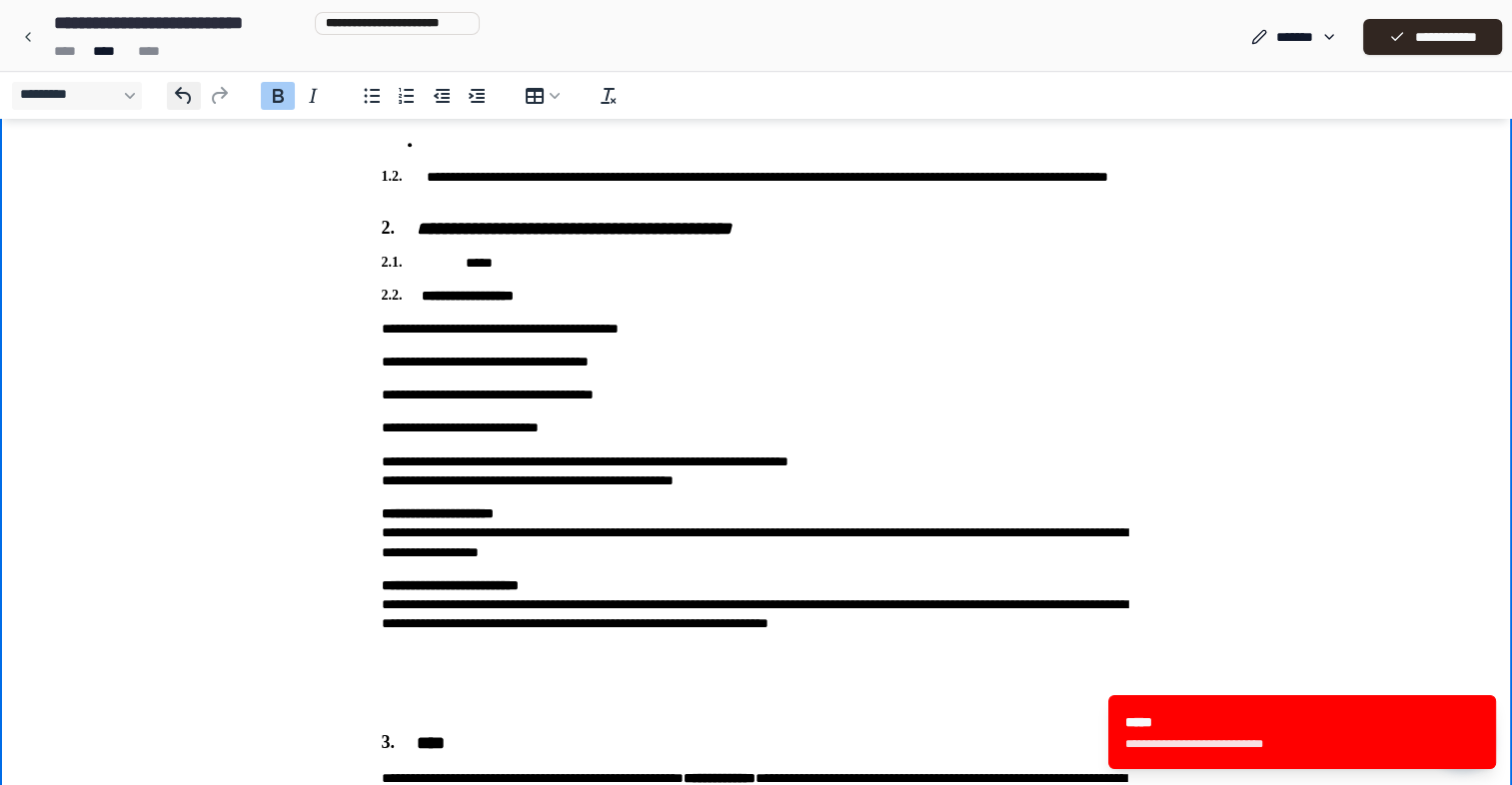click 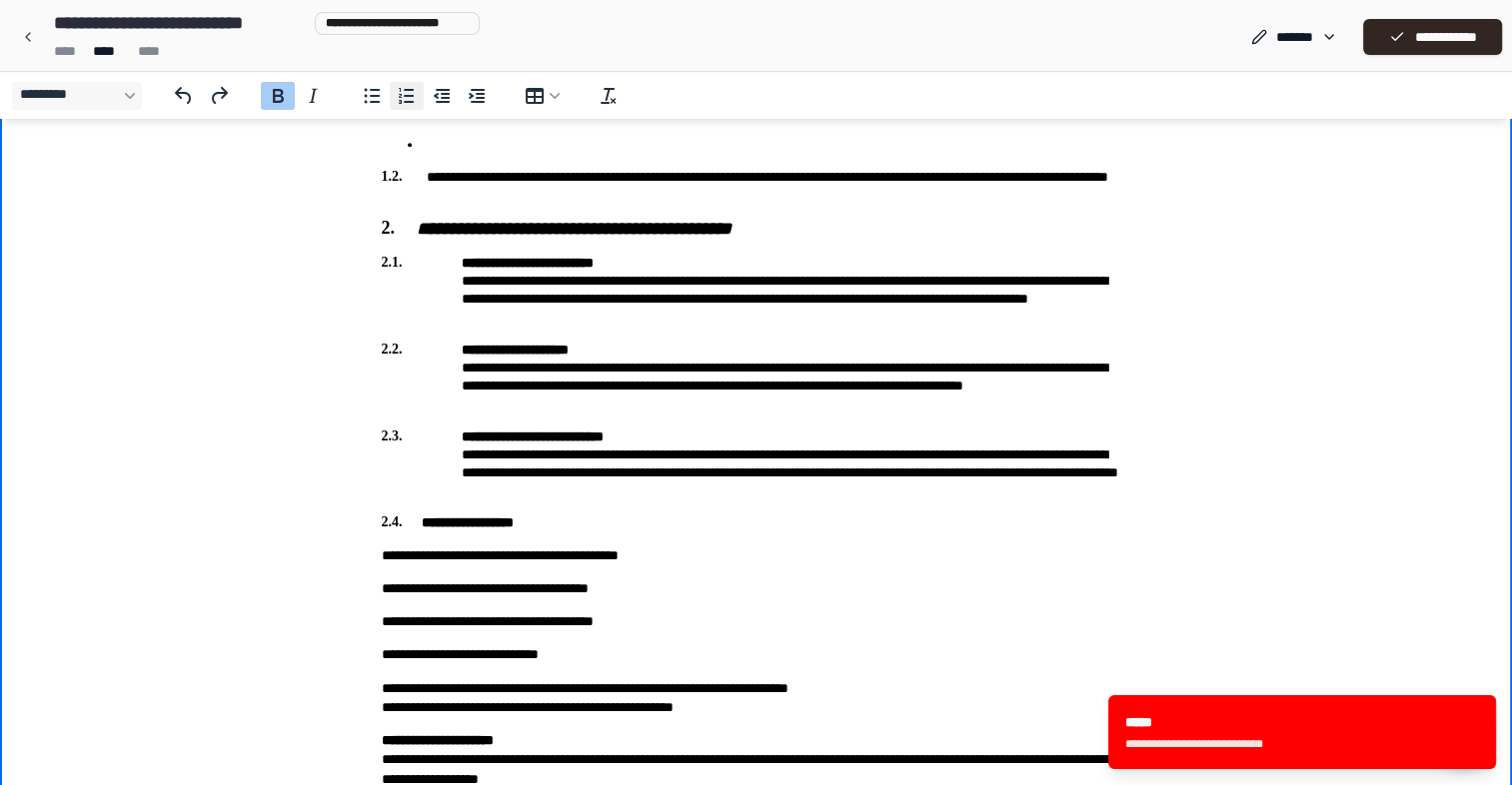click 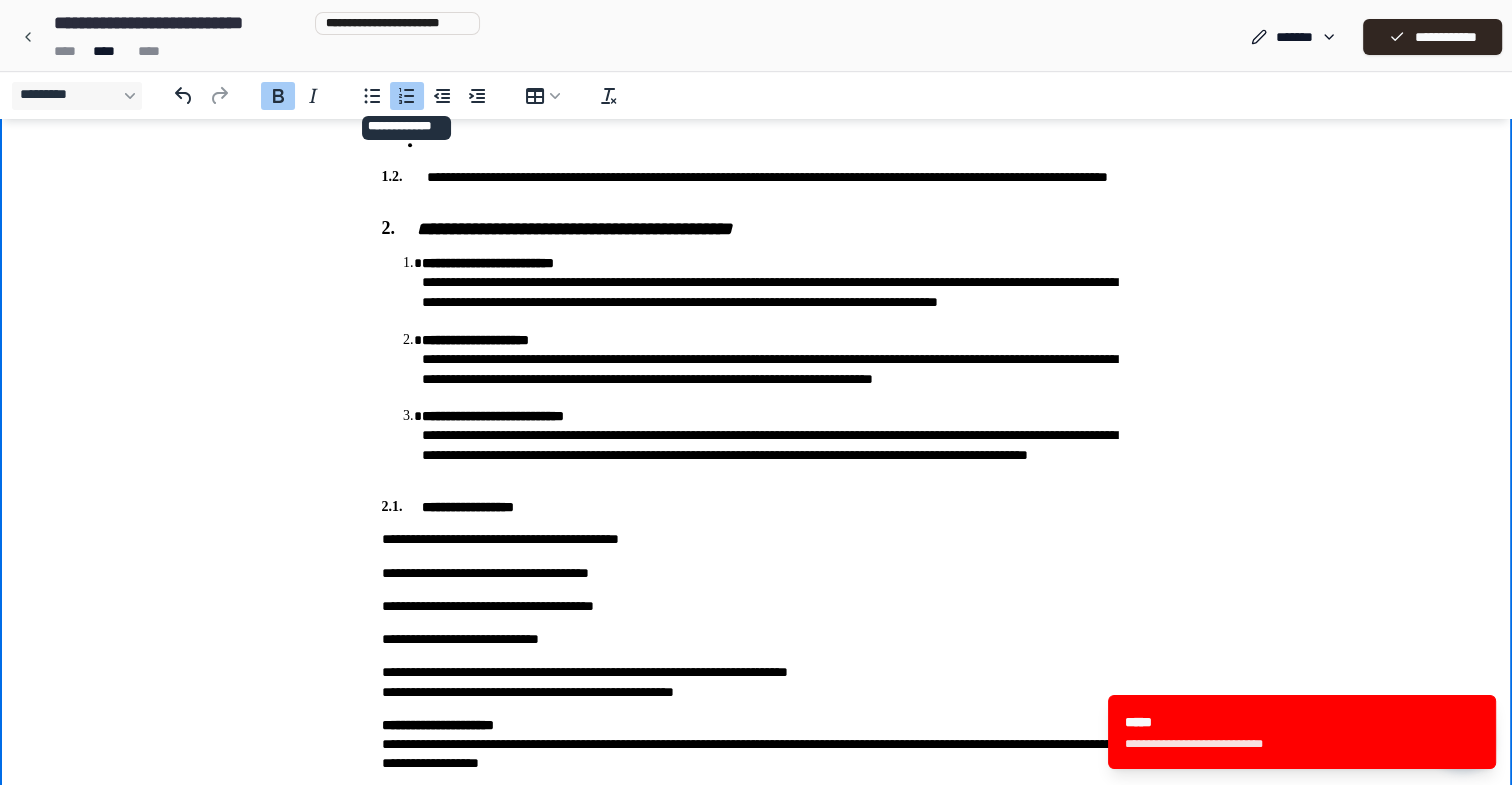 click 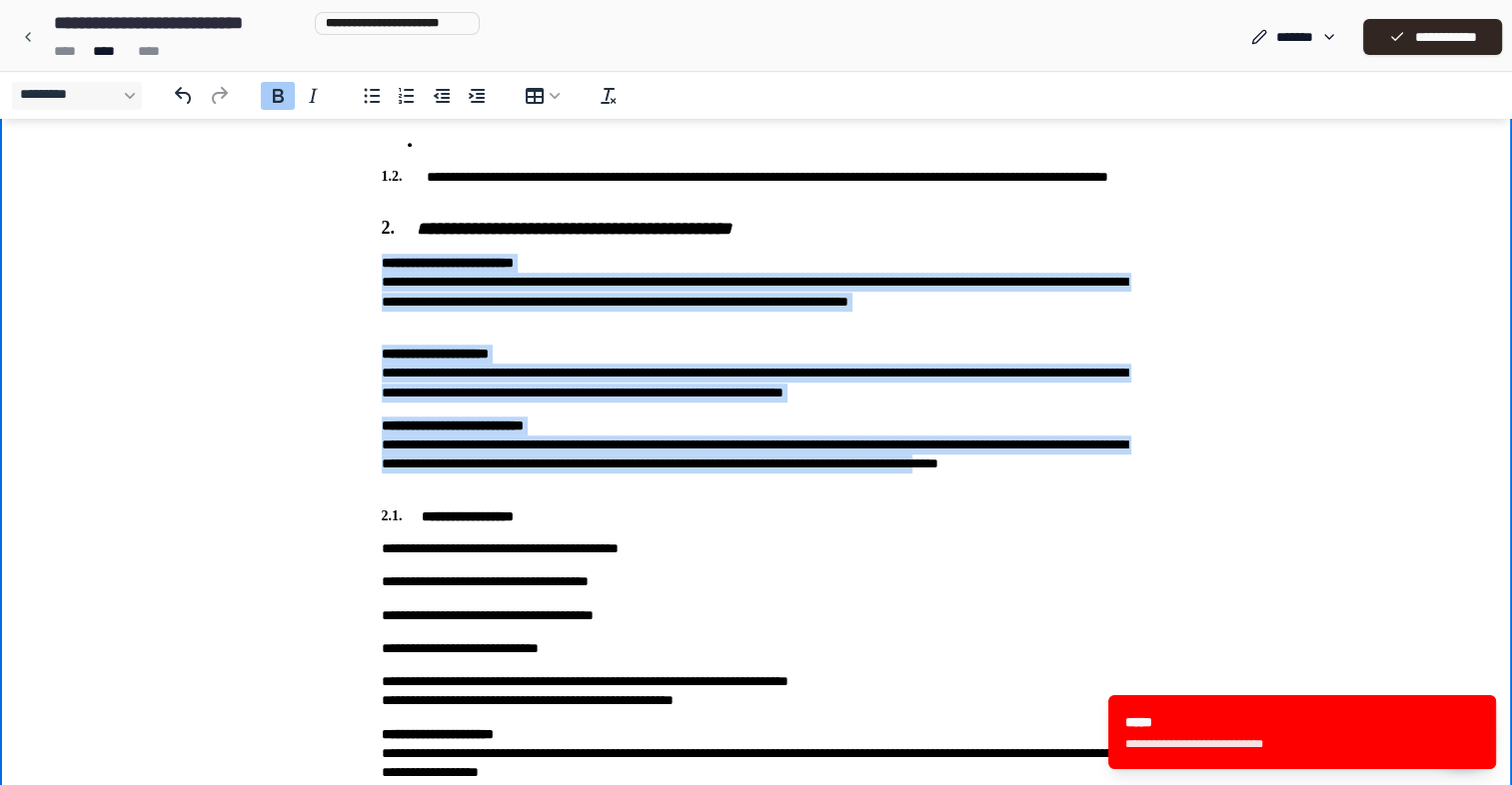 click on "**********" at bounding box center (448, 263) 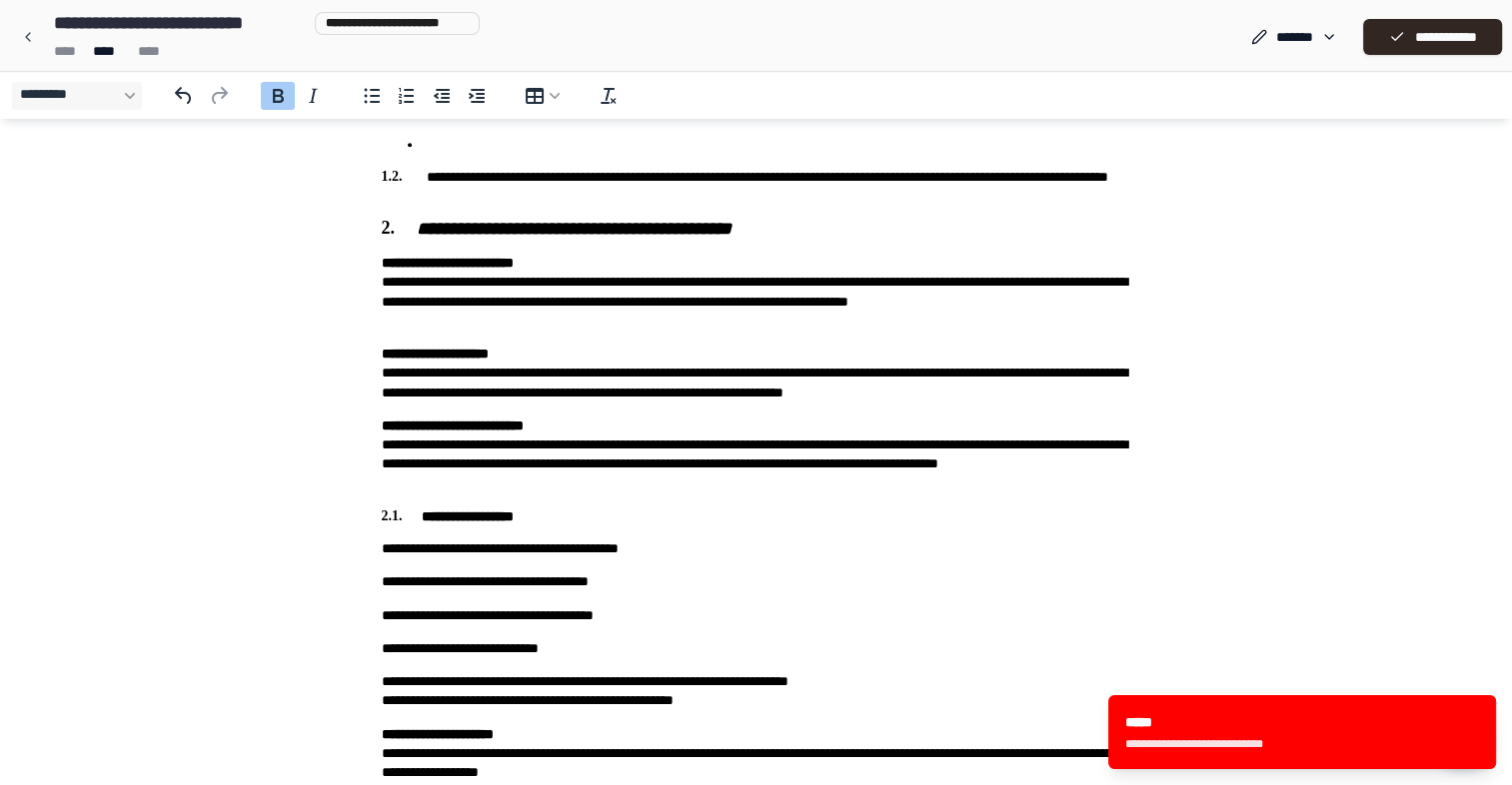 type 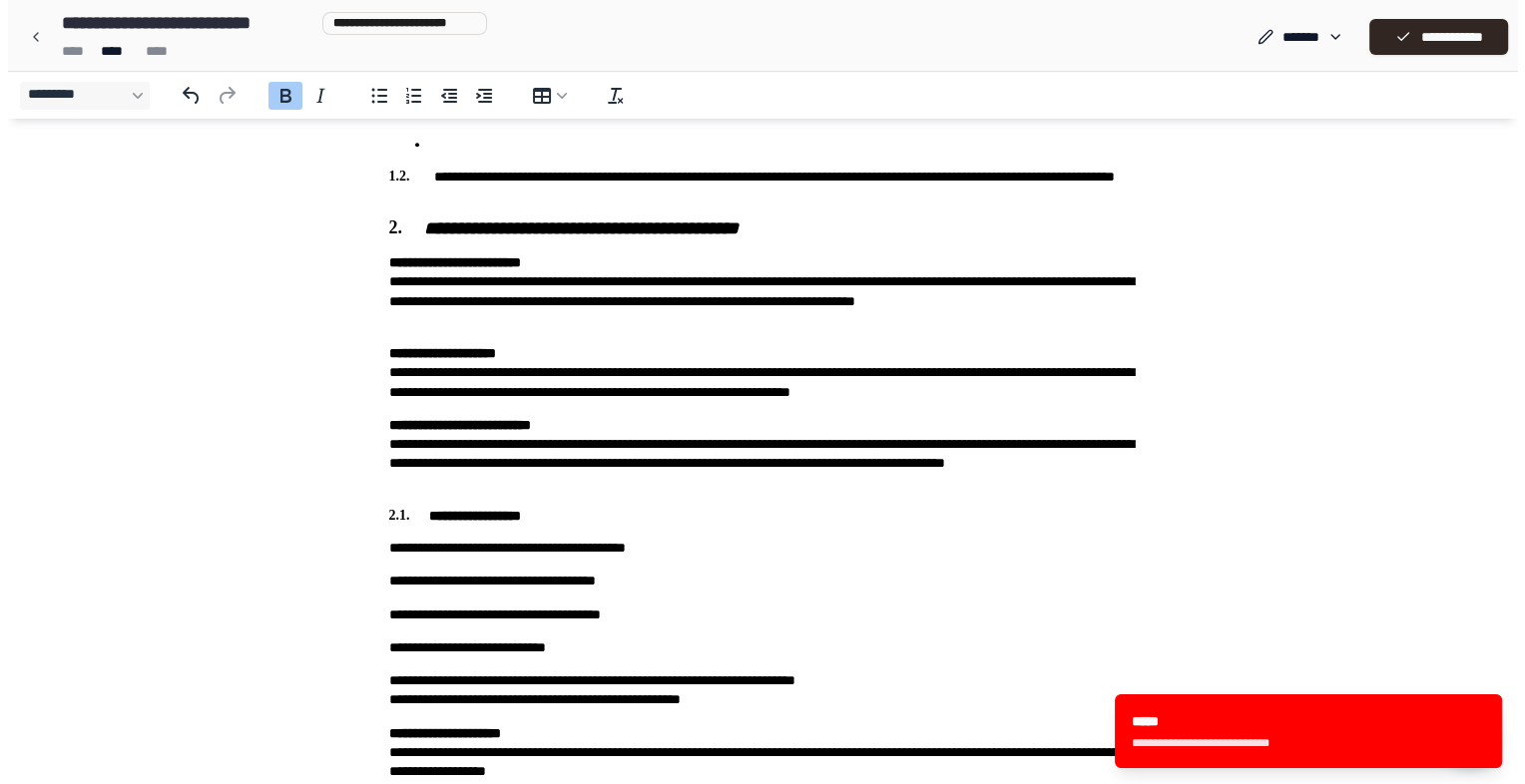 scroll, scrollTop: 0, scrollLeft: 0, axis: both 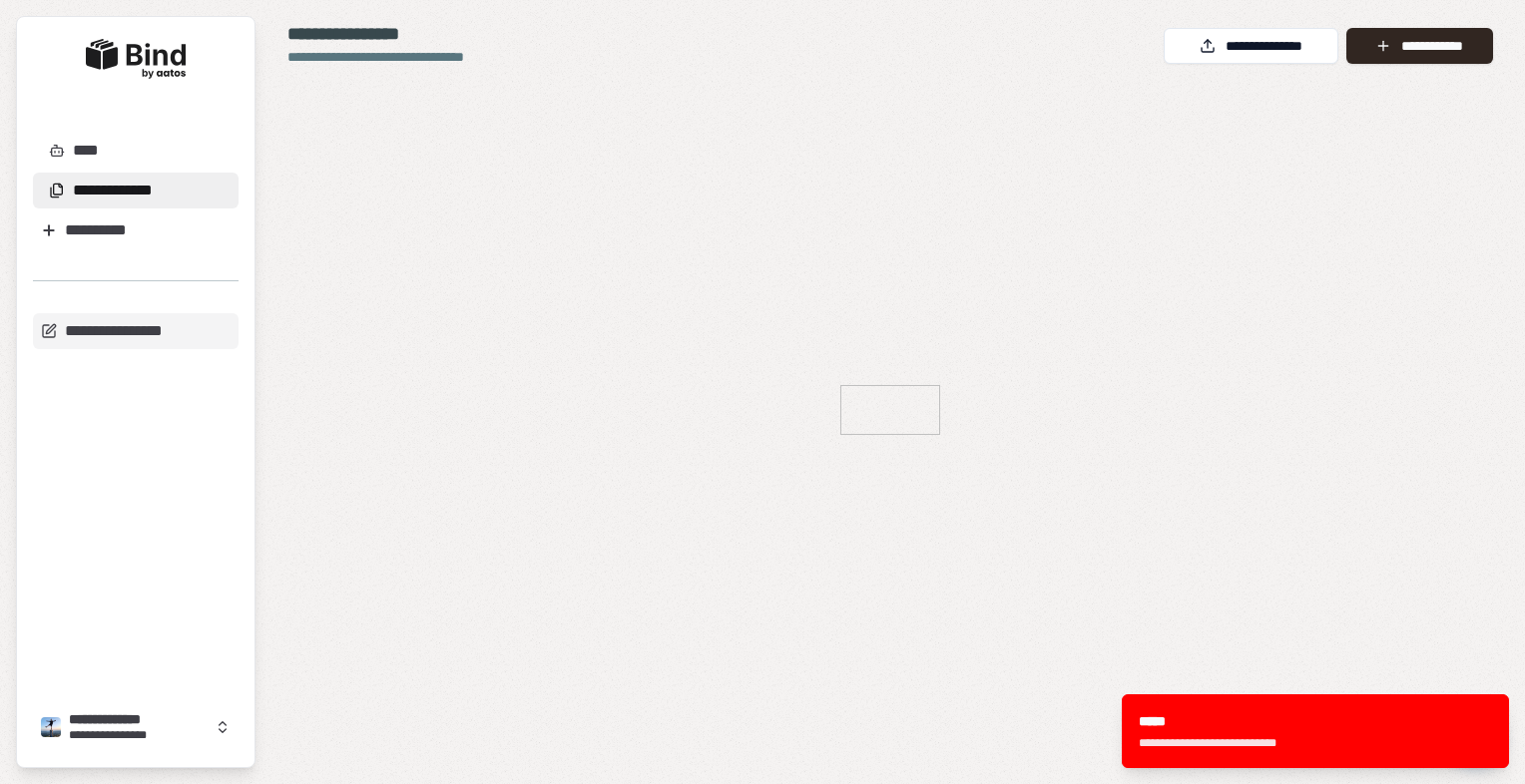 click on "**********" at bounding box center [136, 191] 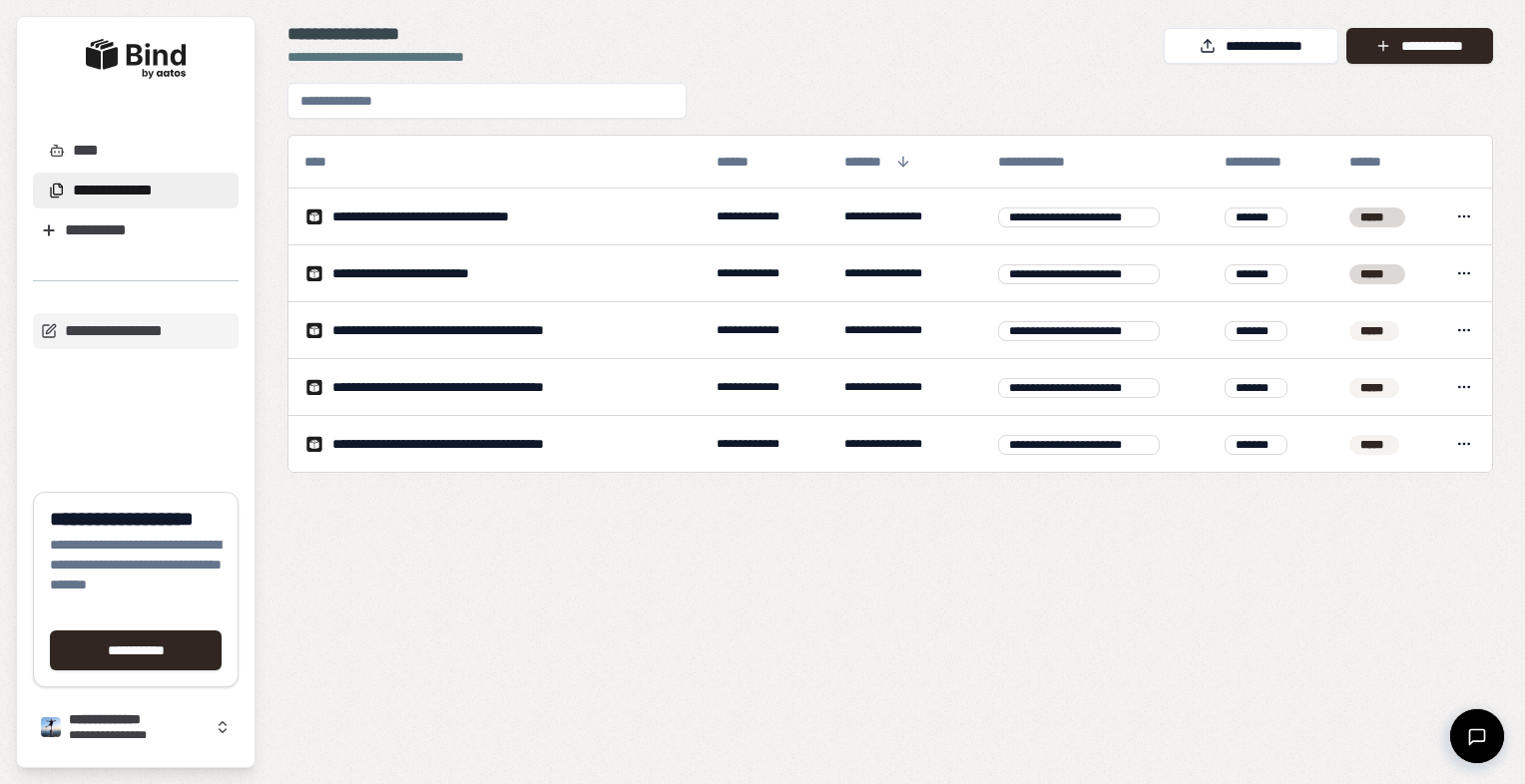 scroll, scrollTop: 0, scrollLeft: 0, axis: both 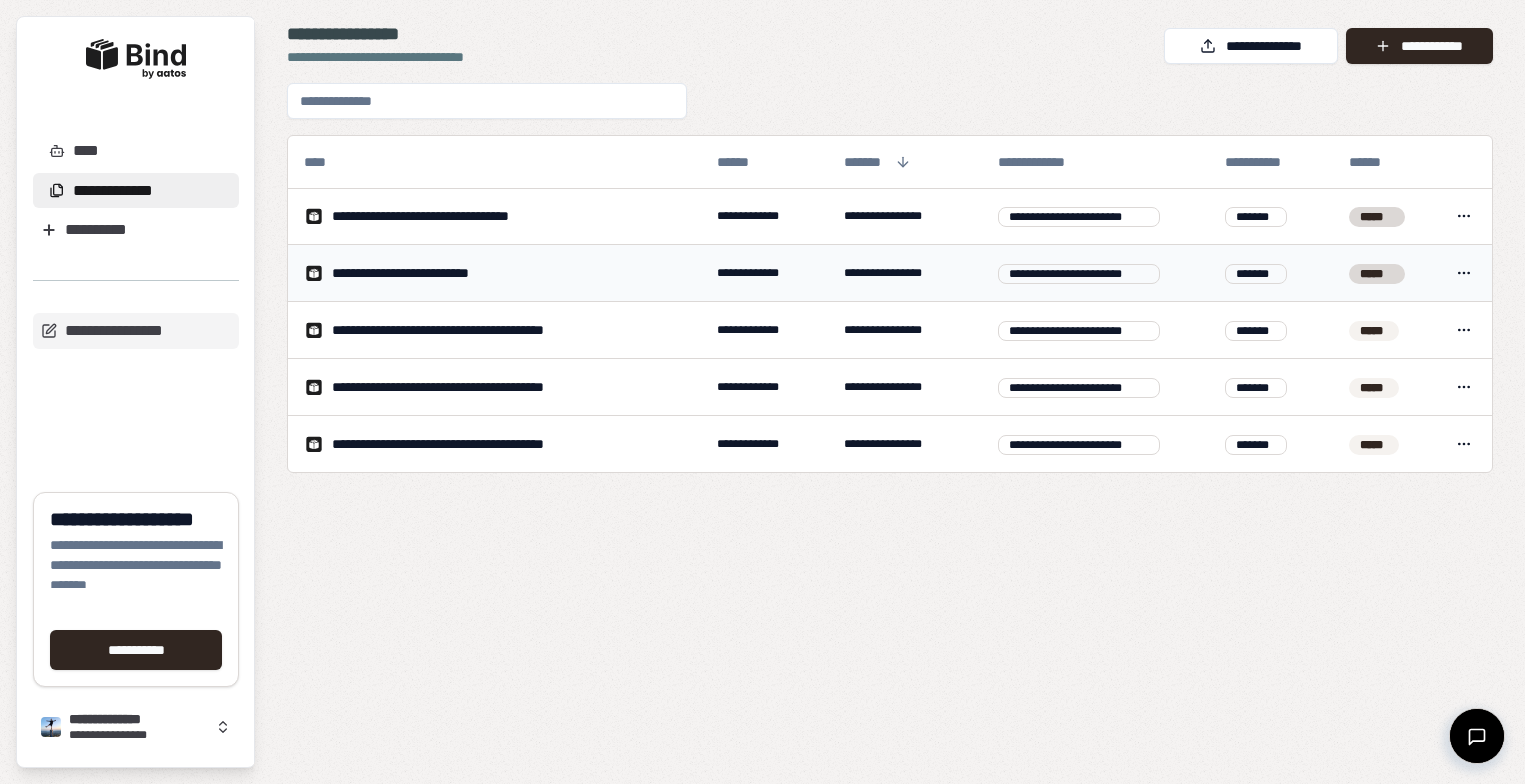 click on "**********" at bounding box center [428, 273] 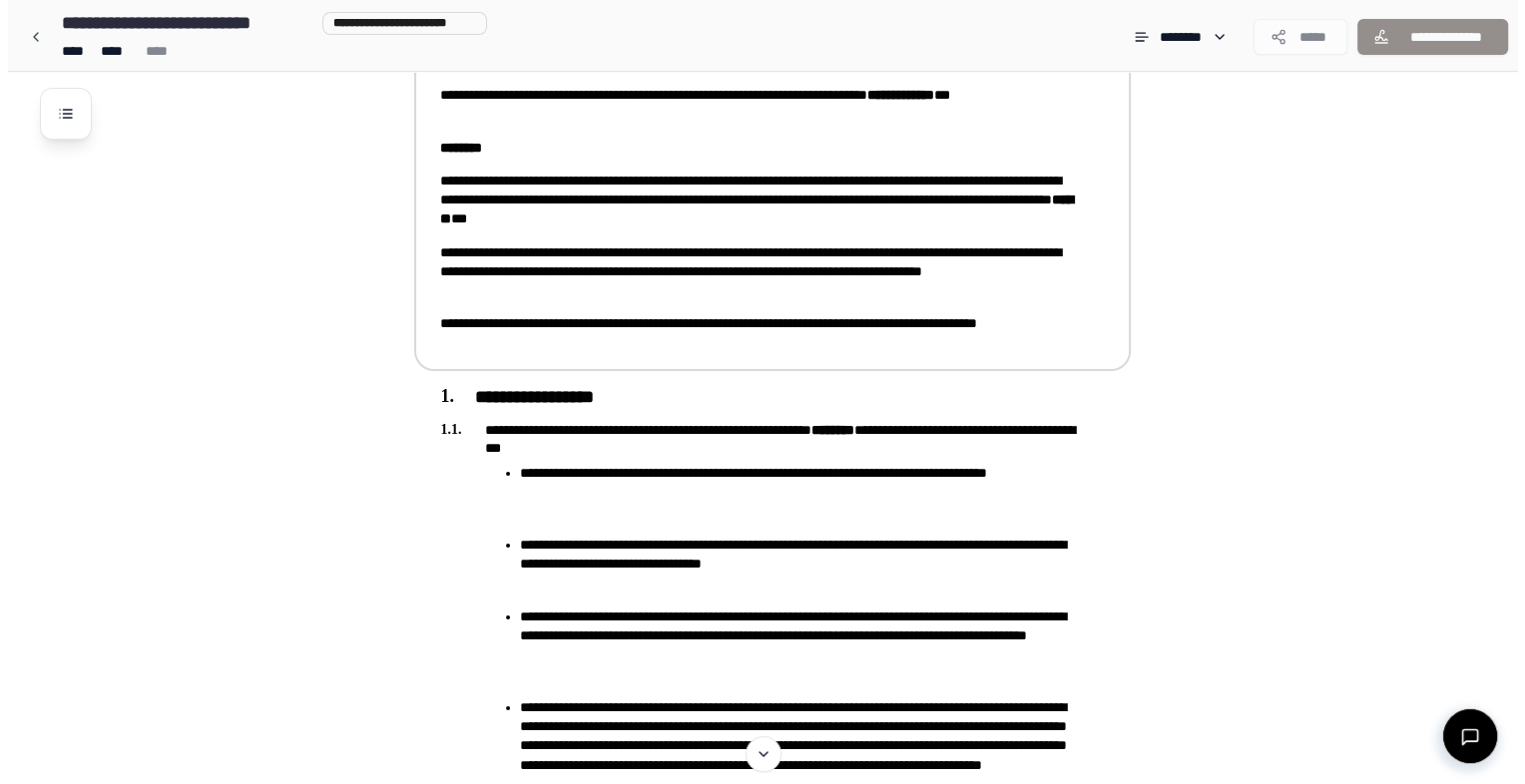 scroll, scrollTop: 399, scrollLeft: 0, axis: vertical 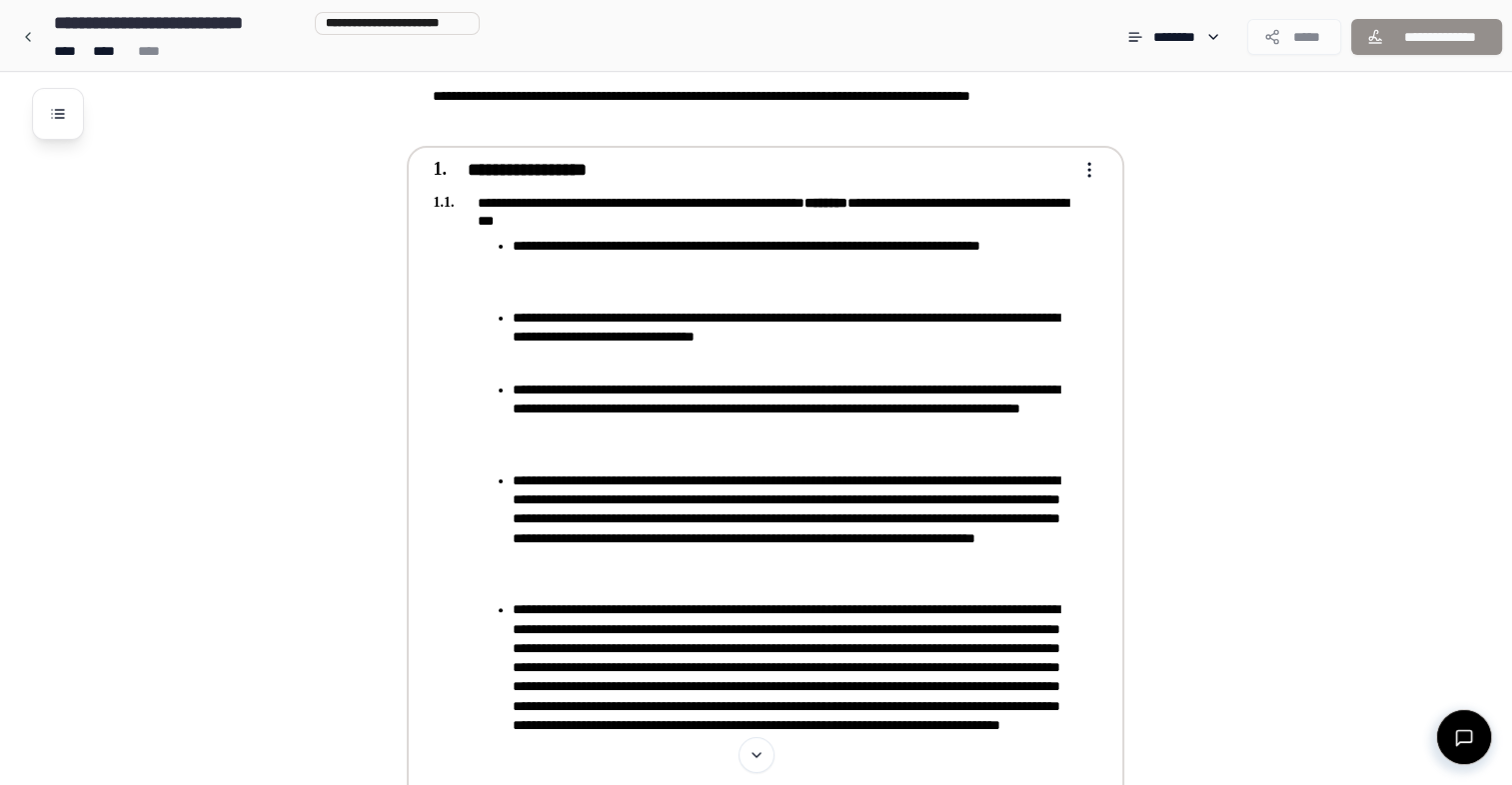 click on "**********" at bounding box center [752, 212] 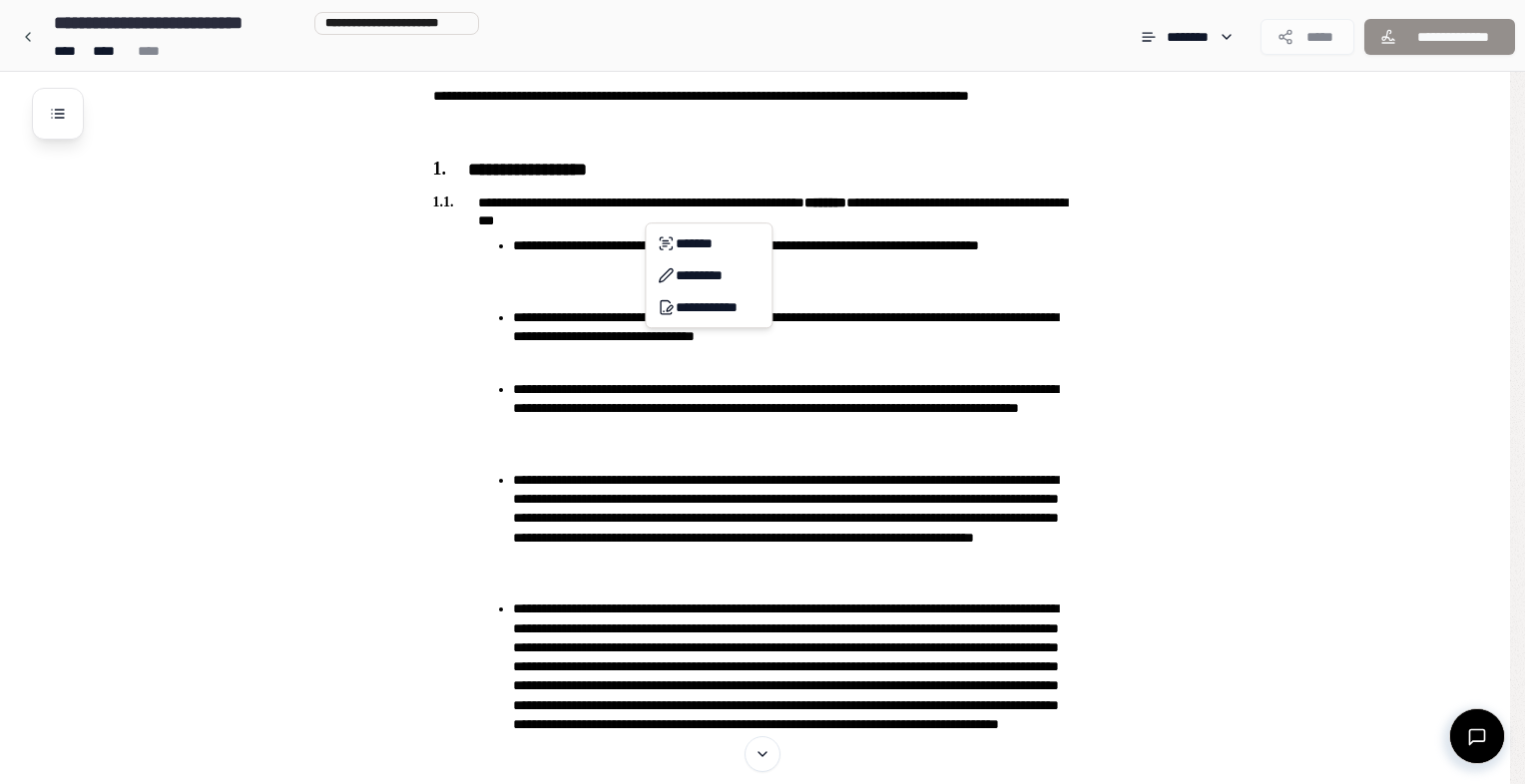 click on "**********" at bounding box center (762, 2154) 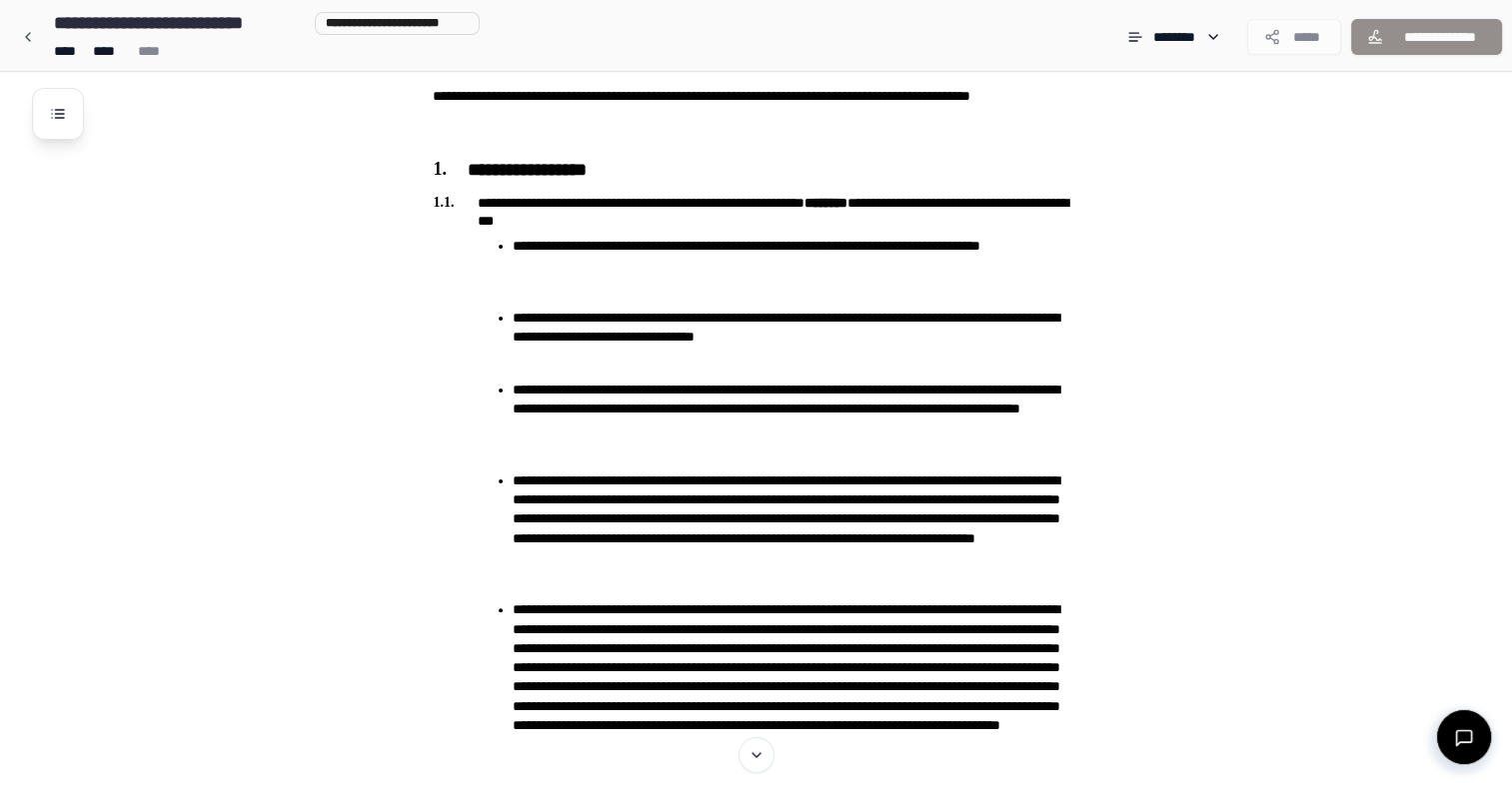 click on "**********" at bounding box center [756, 2156] 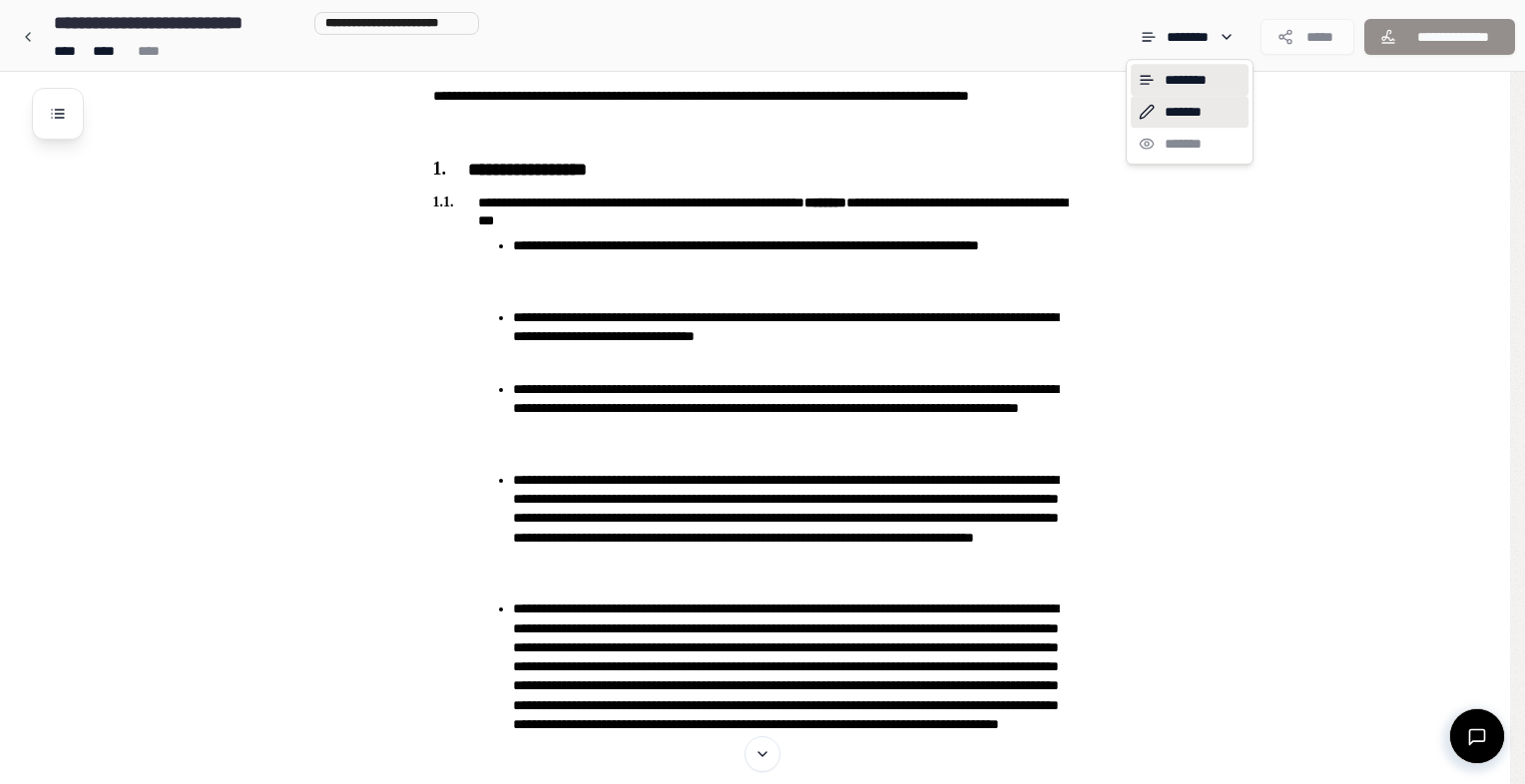 click on "*******" at bounding box center [1190, 112] 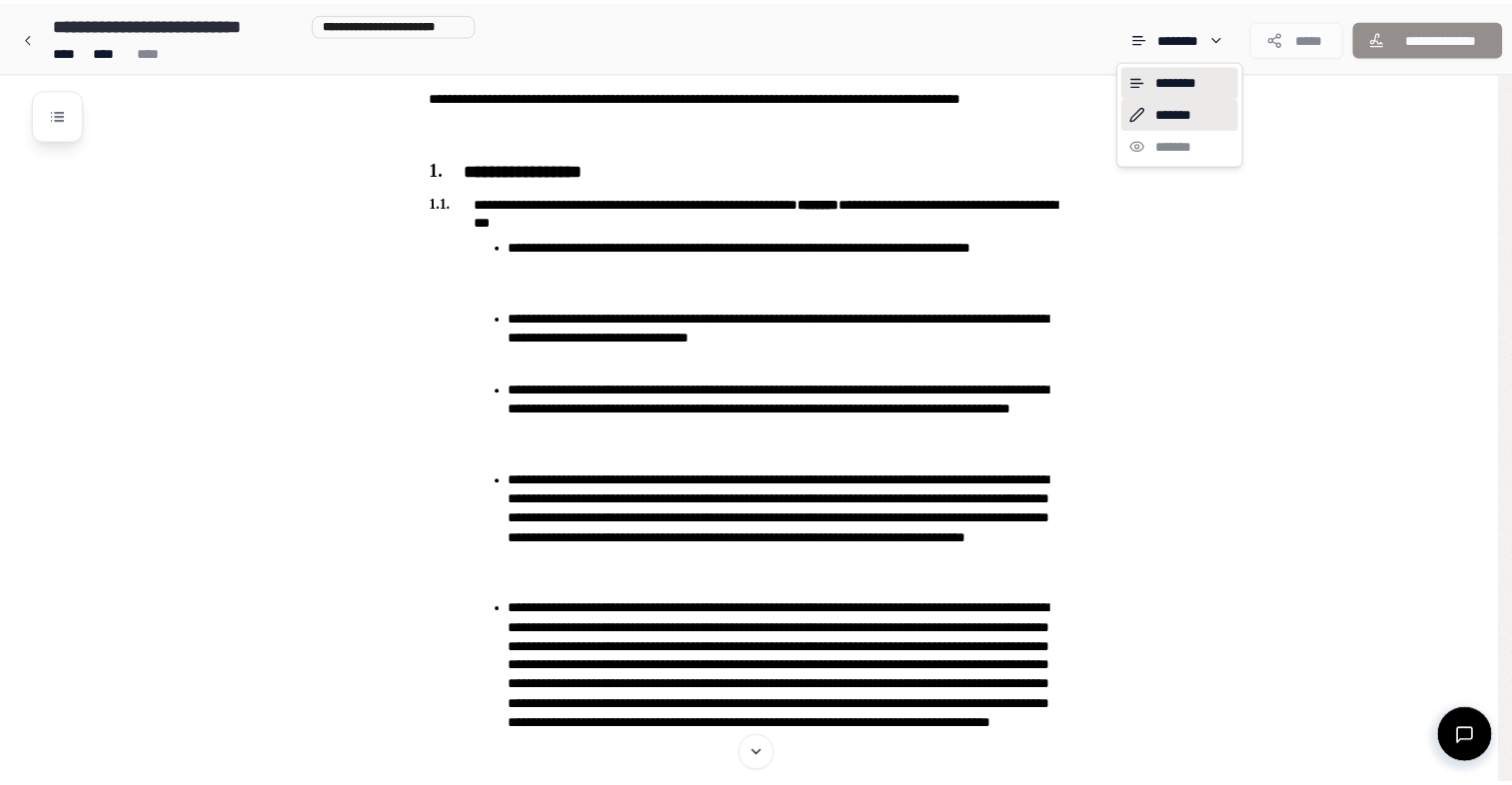 scroll, scrollTop: 0, scrollLeft: 0, axis: both 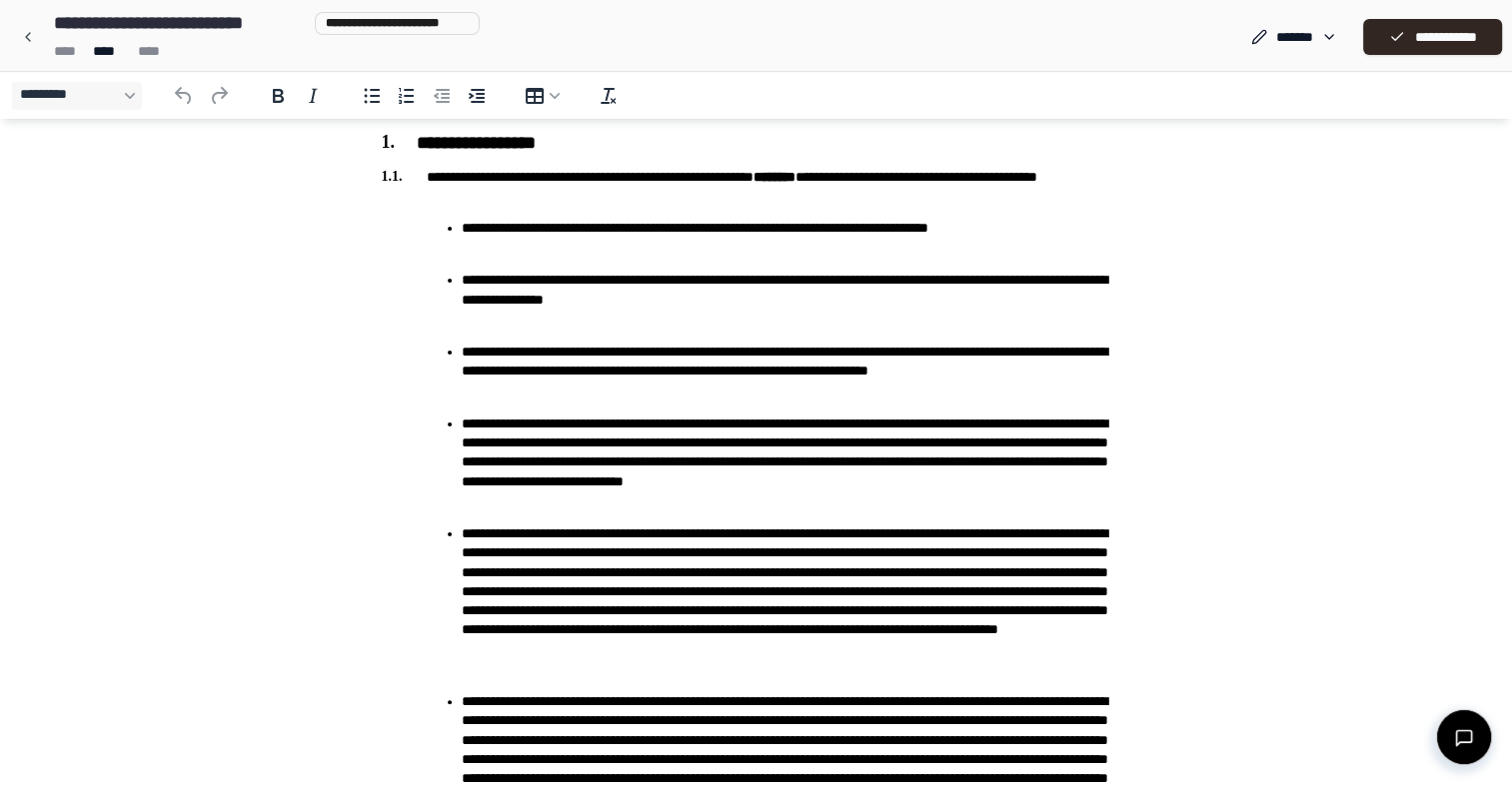 click on "**********" at bounding box center [756, 186] 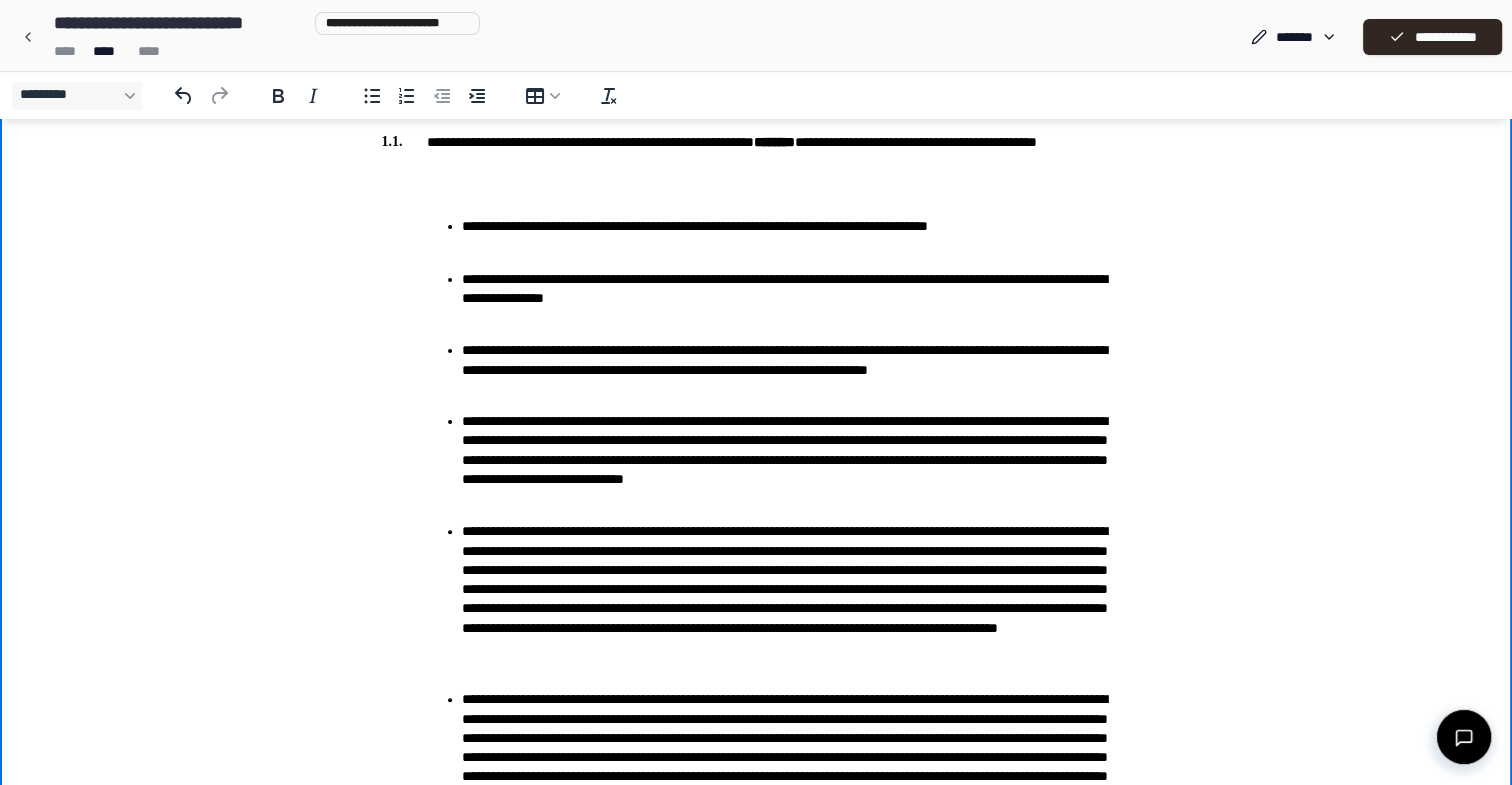 scroll, scrollTop: 399, scrollLeft: 0, axis: vertical 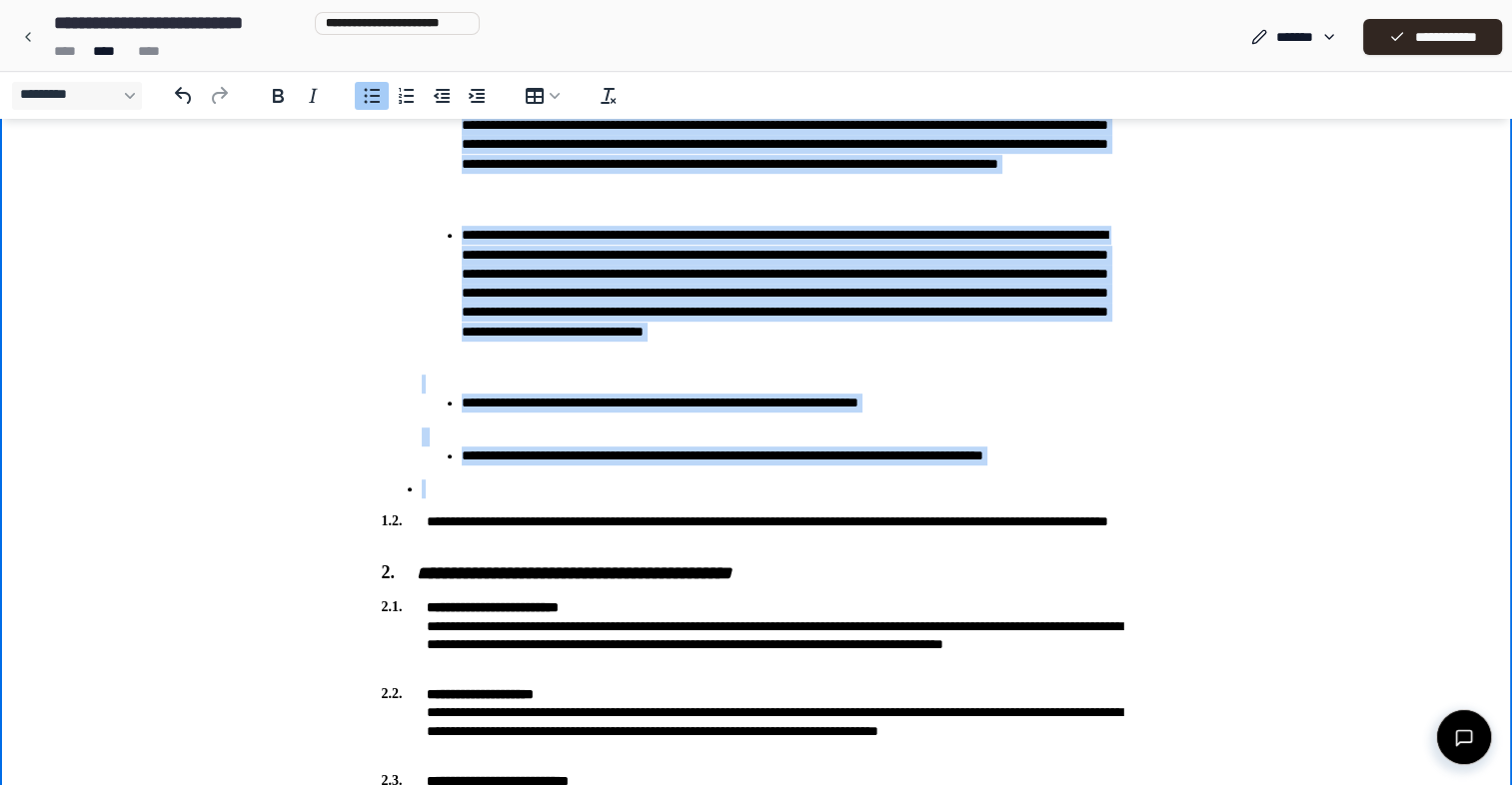drag, startPoint x: 444, startPoint y: -244, endPoint x: 331, endPoint y: 384, distance: 638.0854 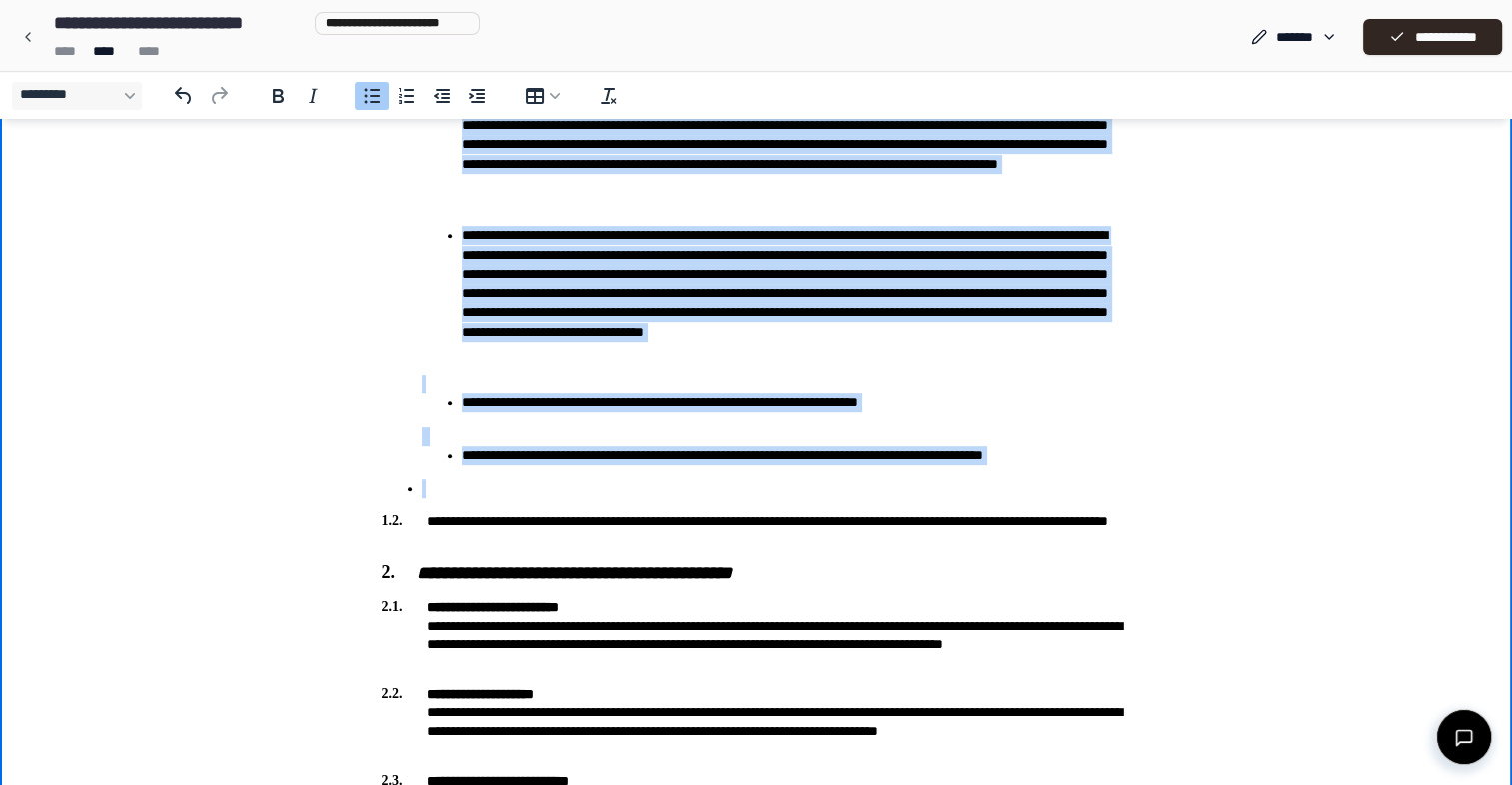 click on "**********" at bounding box center [756, 125] 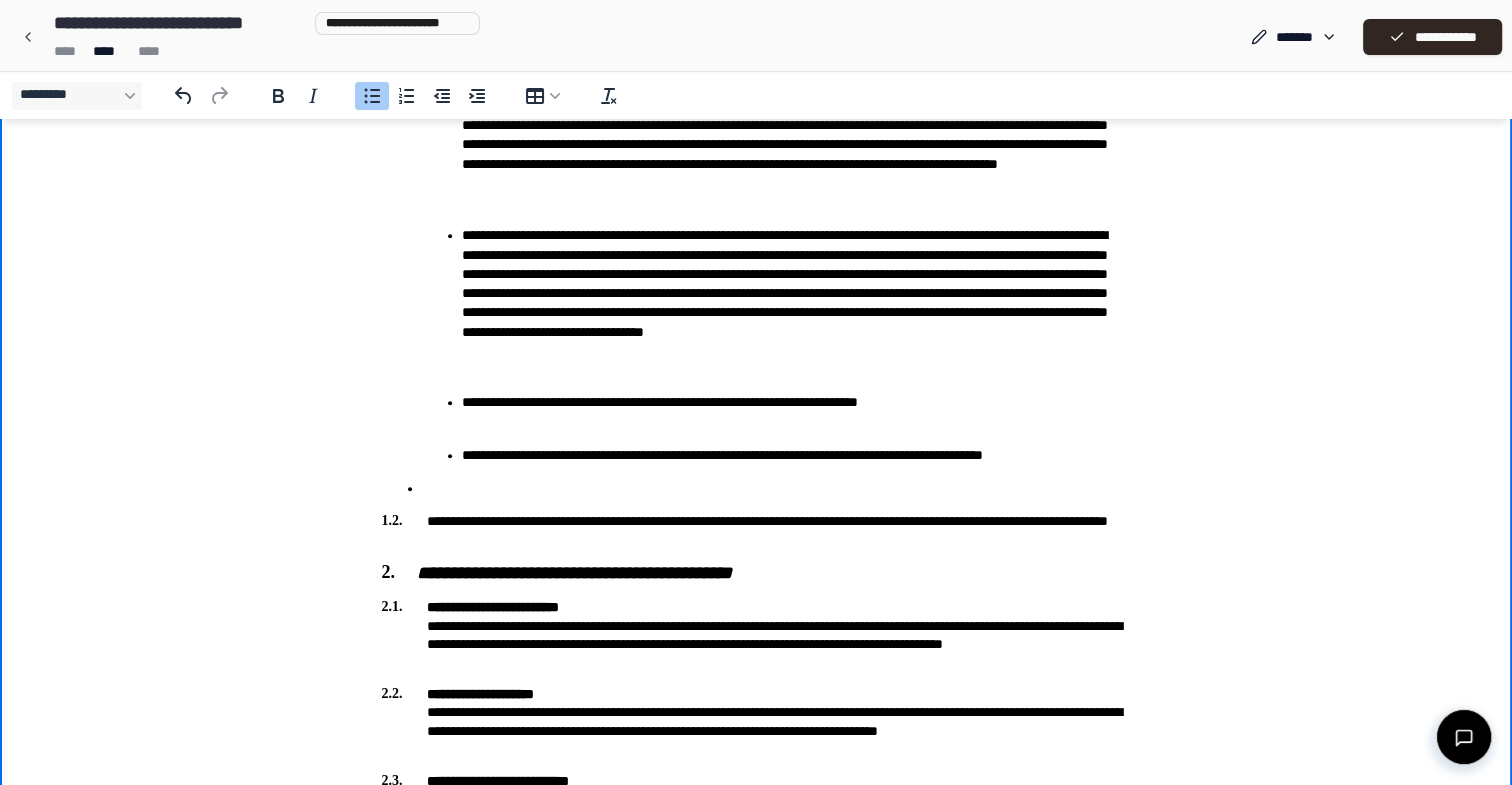 click on "**********" at bounding box center [756, 1304] 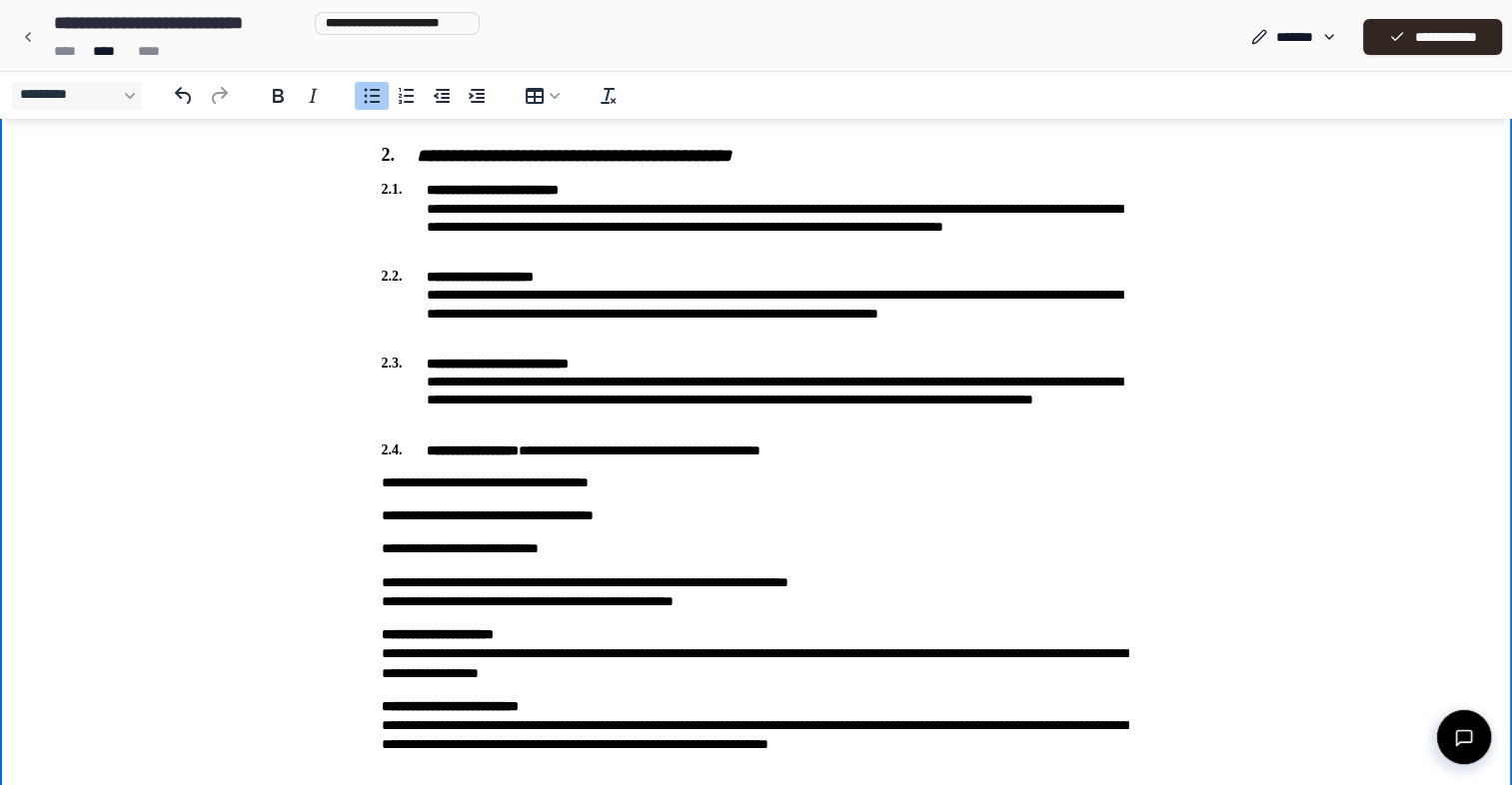 scroll, scrollTop: 1498, scrollLeft: 0, axis: vertical 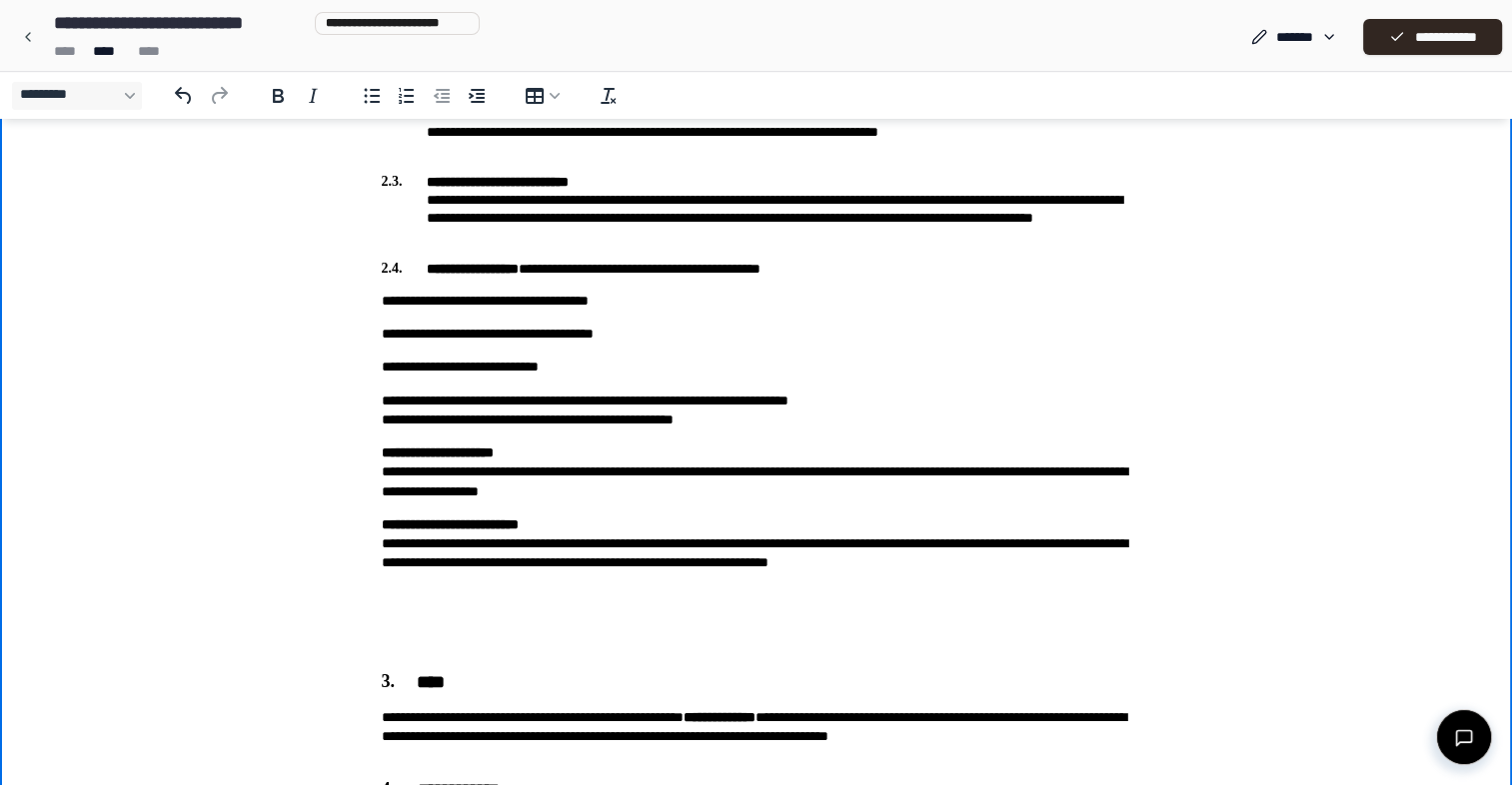 click on "**********" at bounding box center (756, 269) 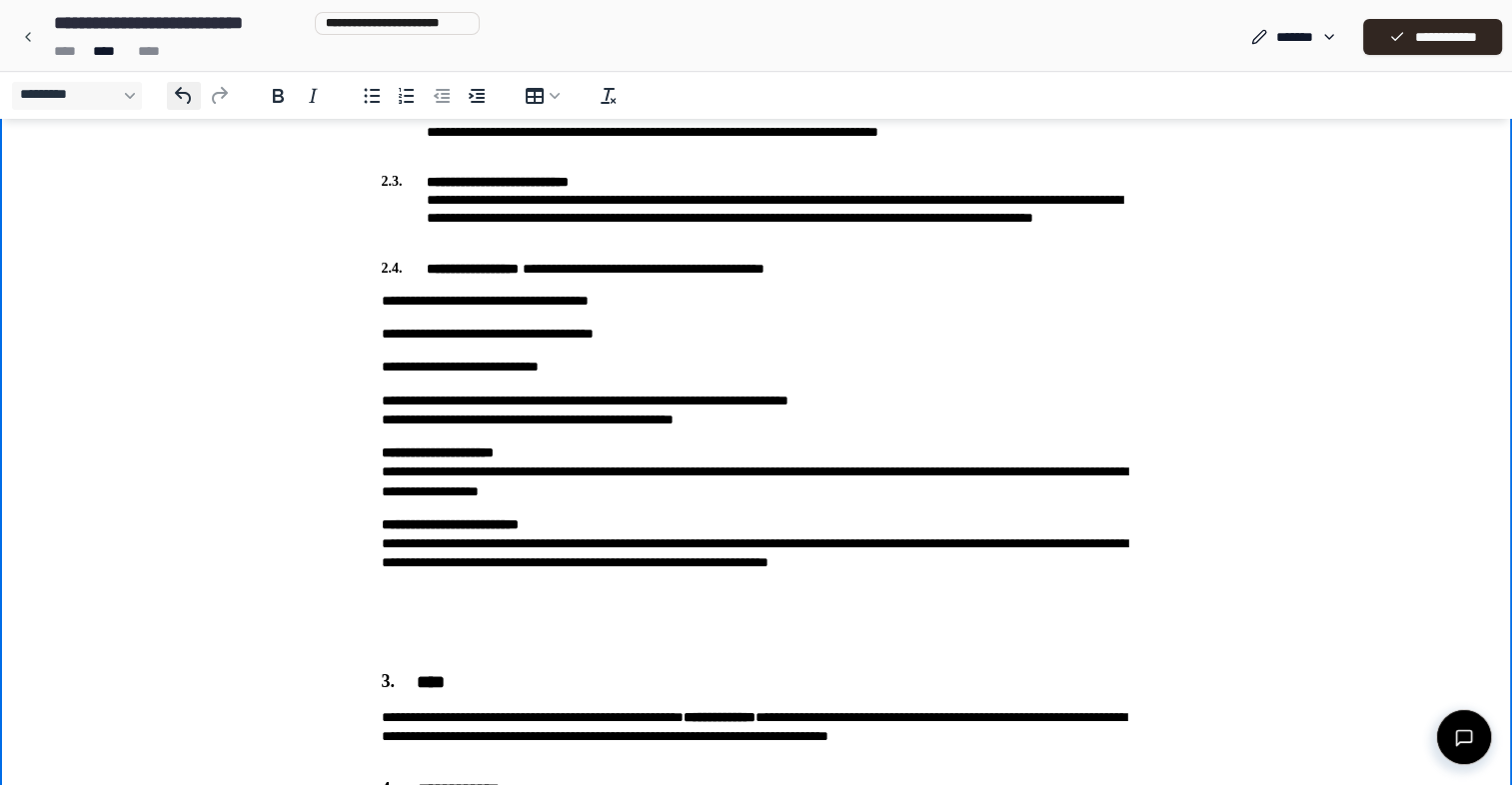 click 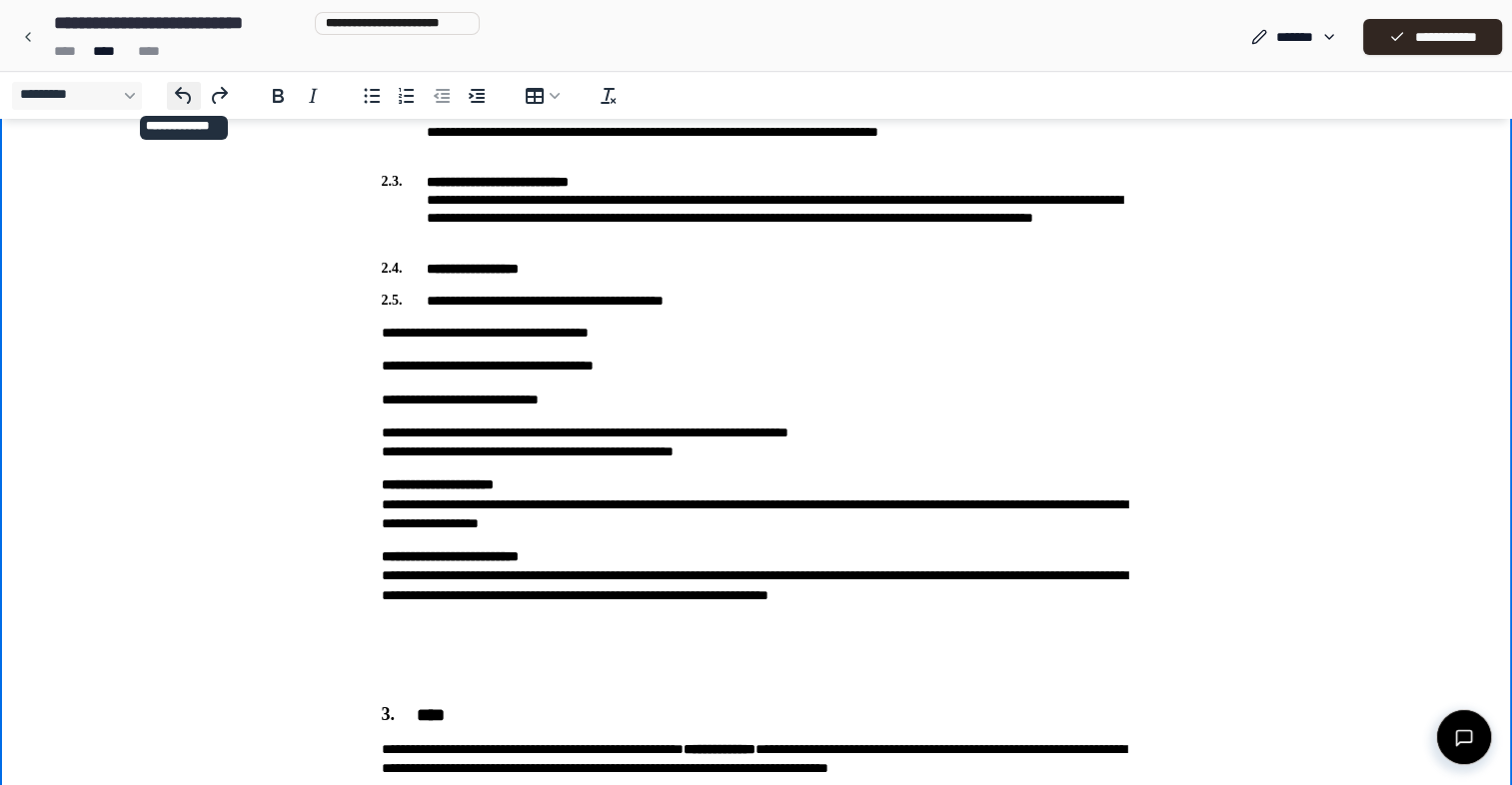 click 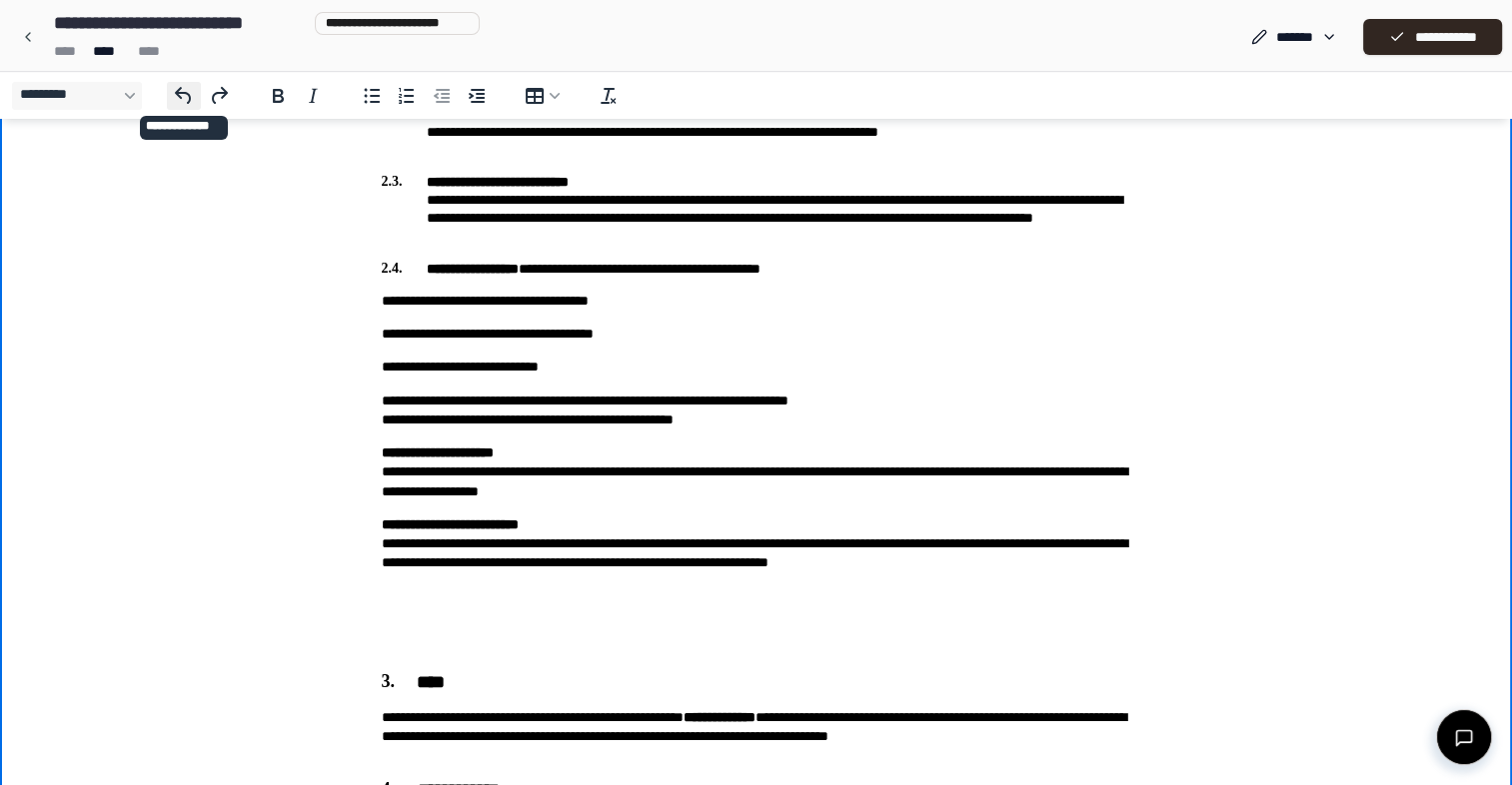 click 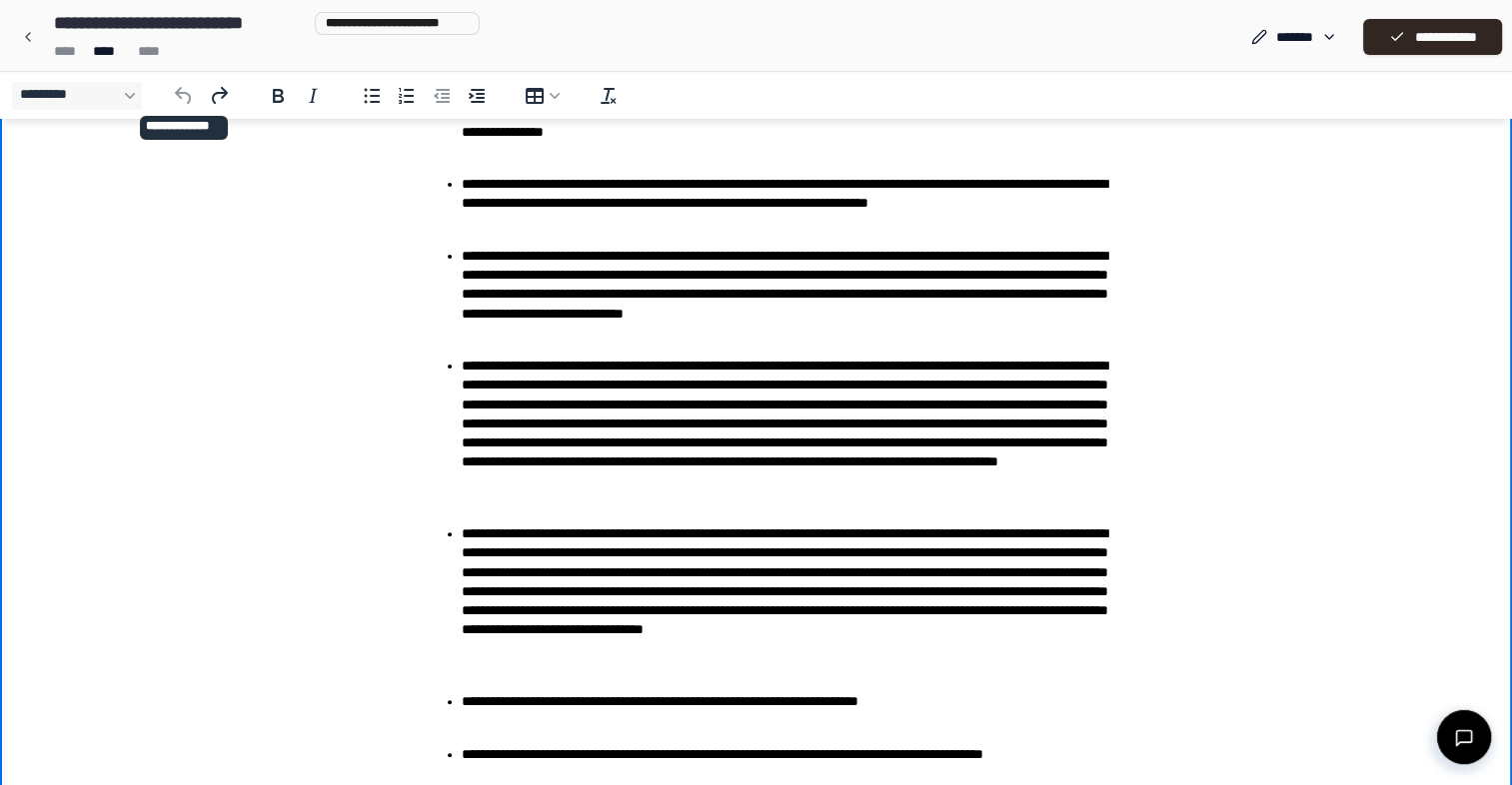 click 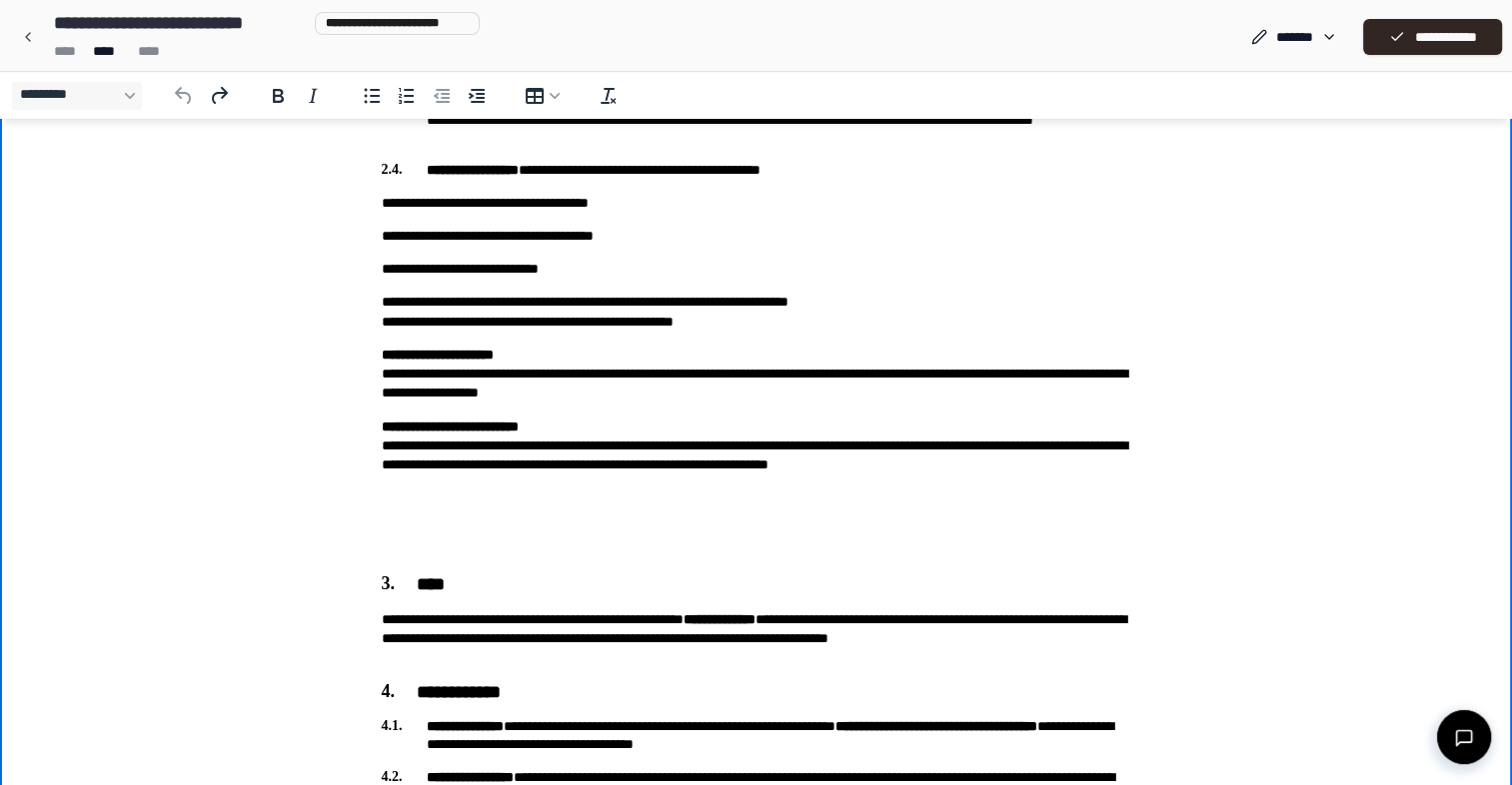 scroll, scrollTop: 1566, scrollLeft: 0, axis: vertical 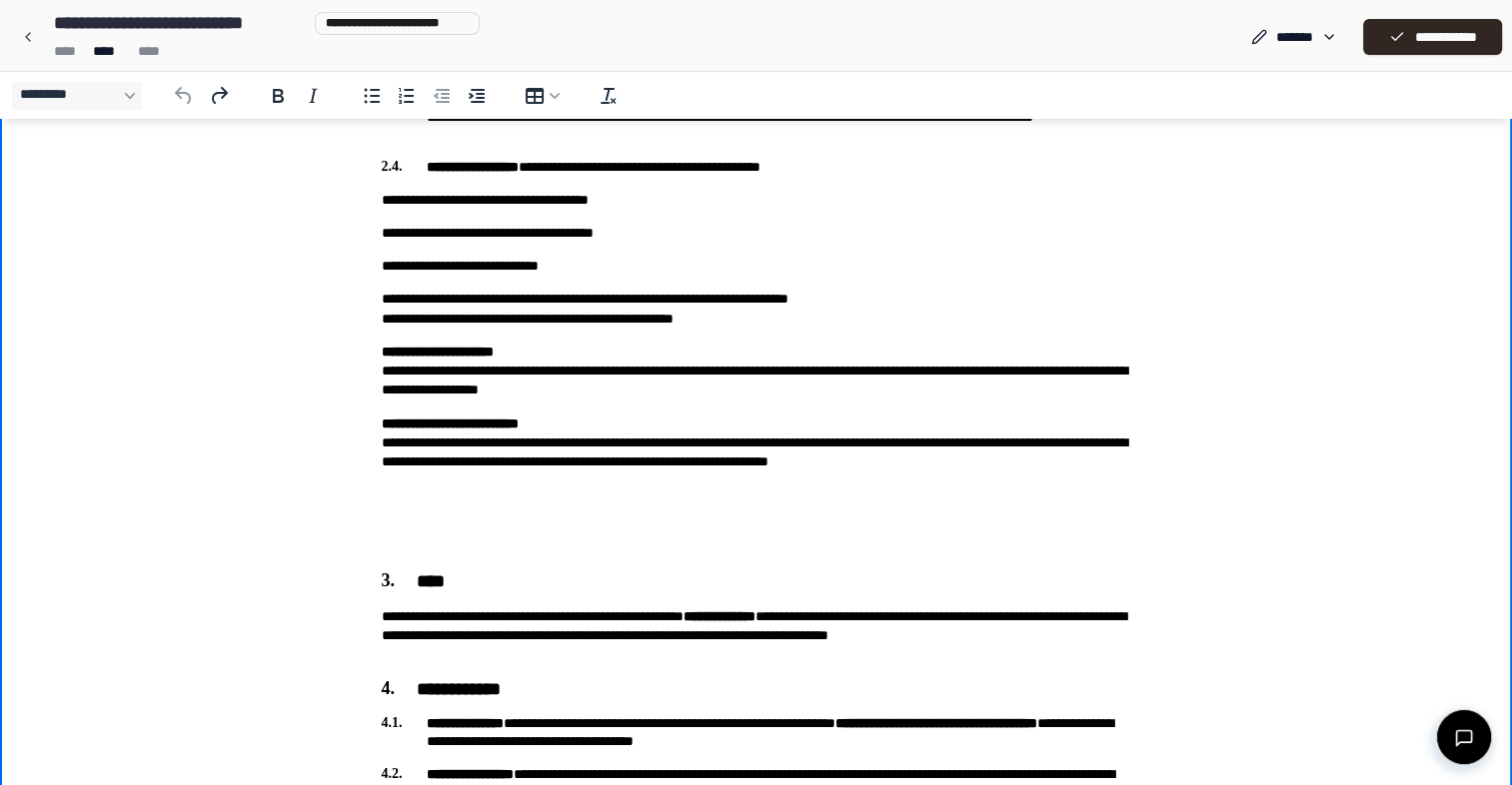 click on "**********" at bounding box center (756, 167) 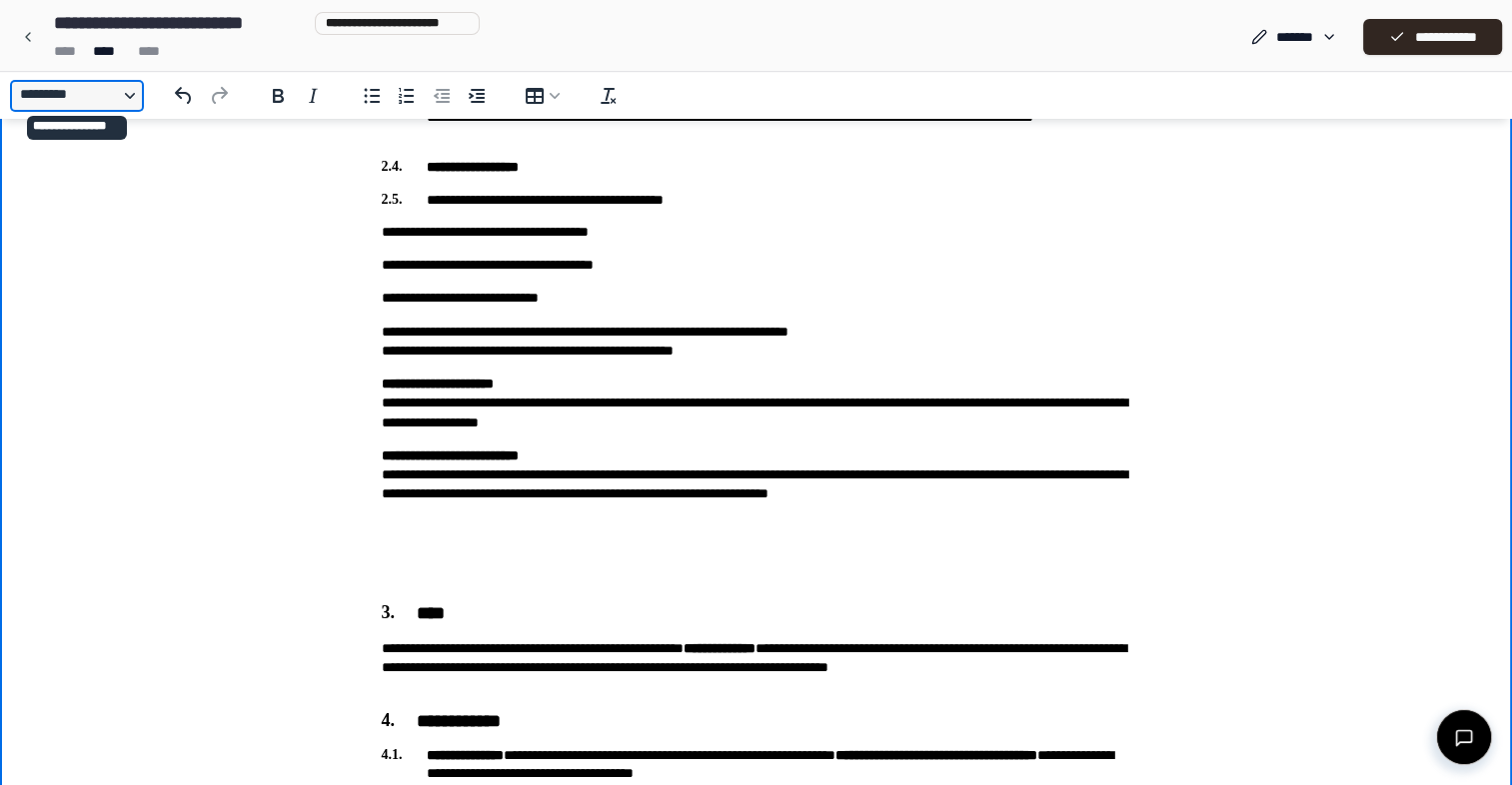 click on "*********" at bounding box center [77, 96] 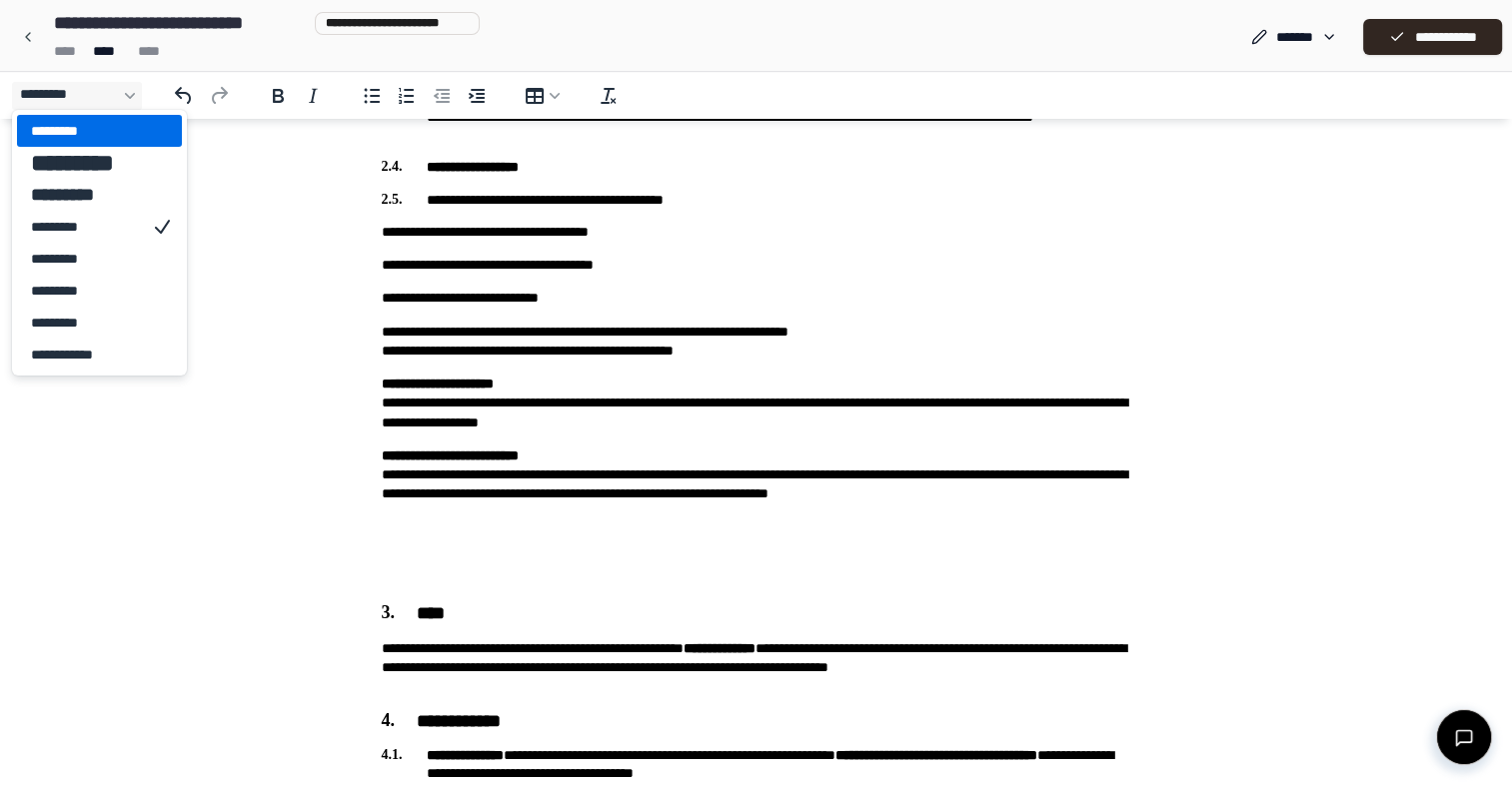 click on "*********" at bounding box center [85, 131] 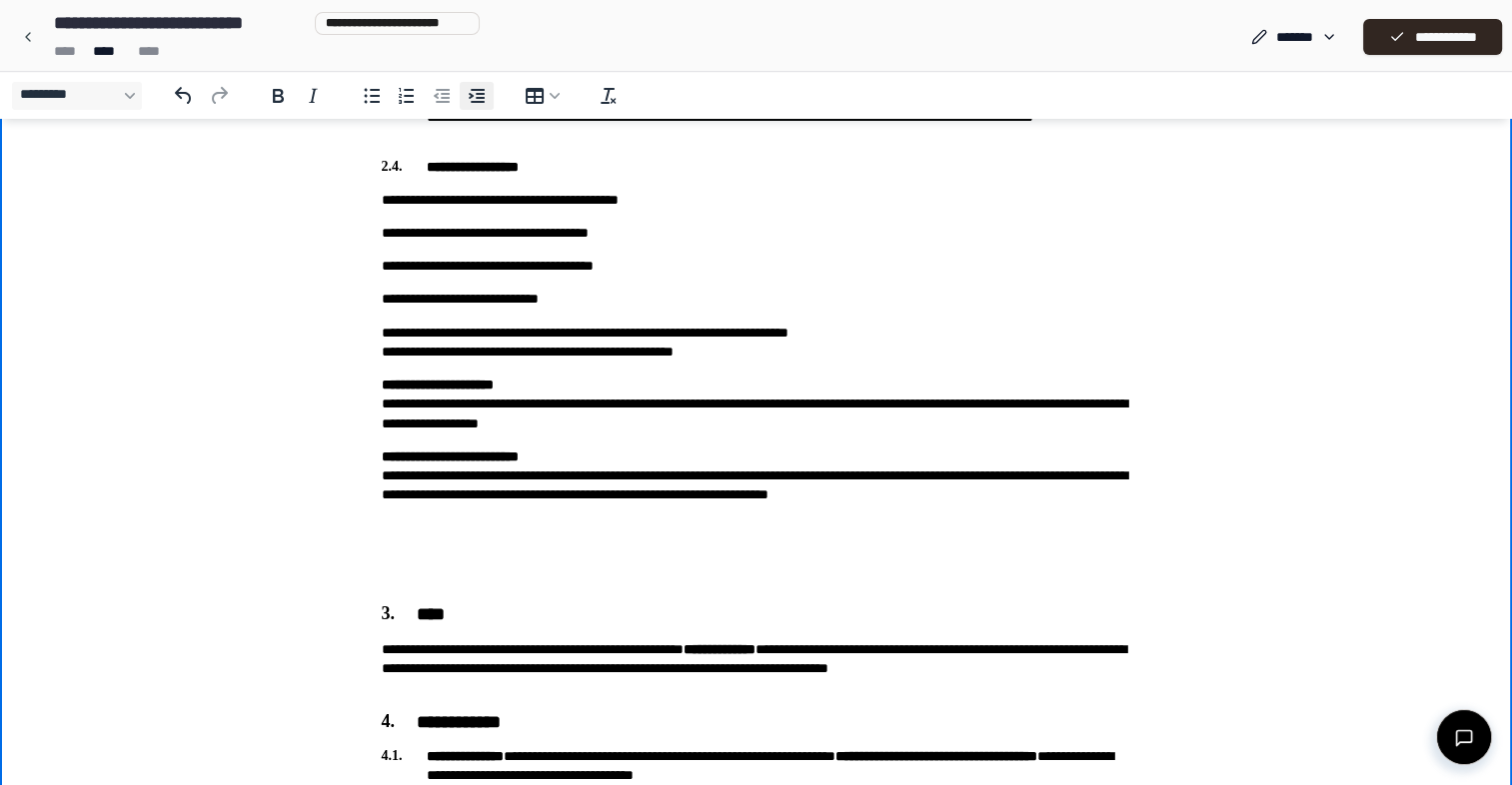click on "*********" at bounding box center (477, 96) 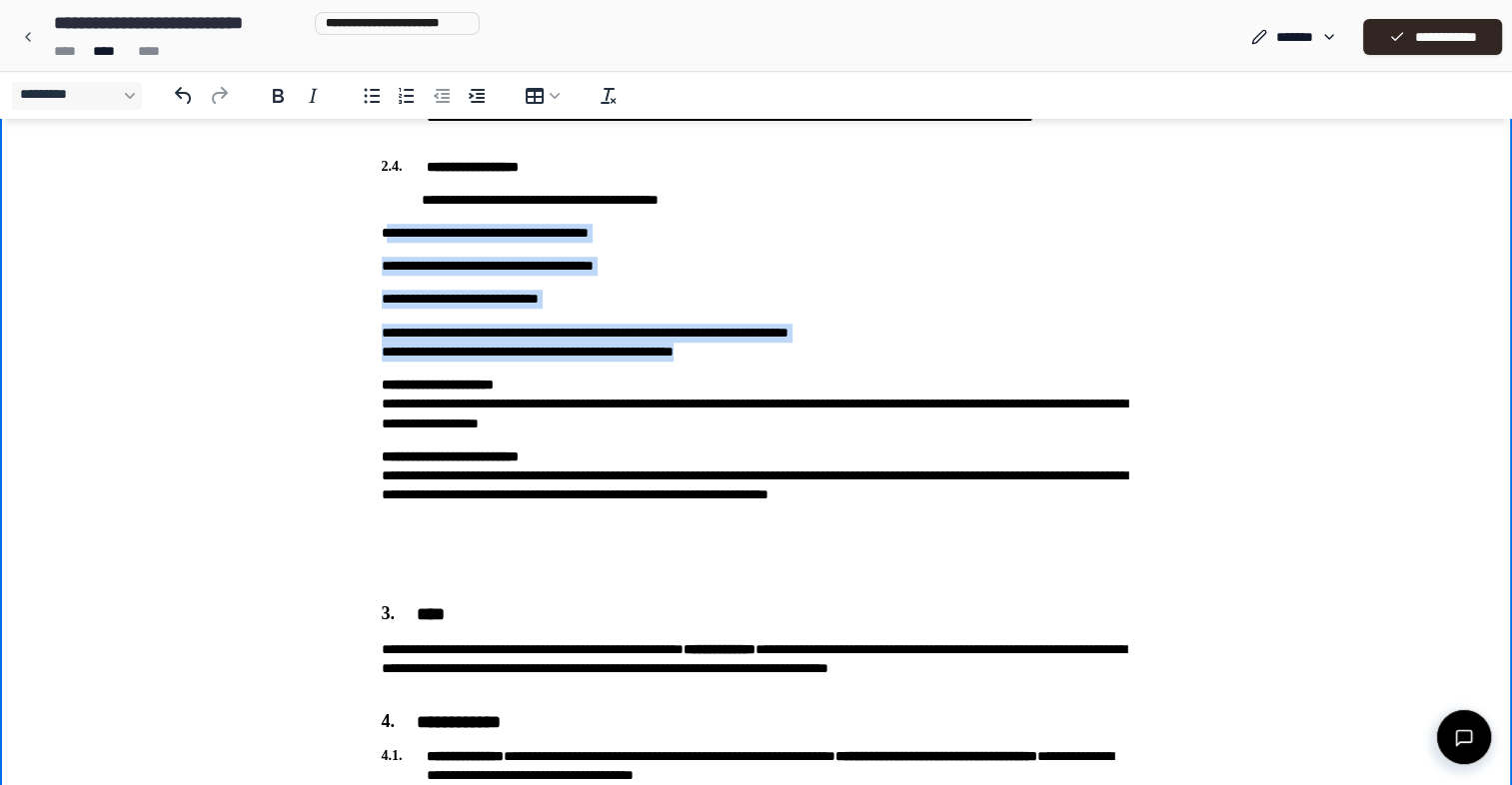drag, startPoint x: 388, startPoint y: 233, endPoint x: 675, endPoint y: 253, distance: 287.696 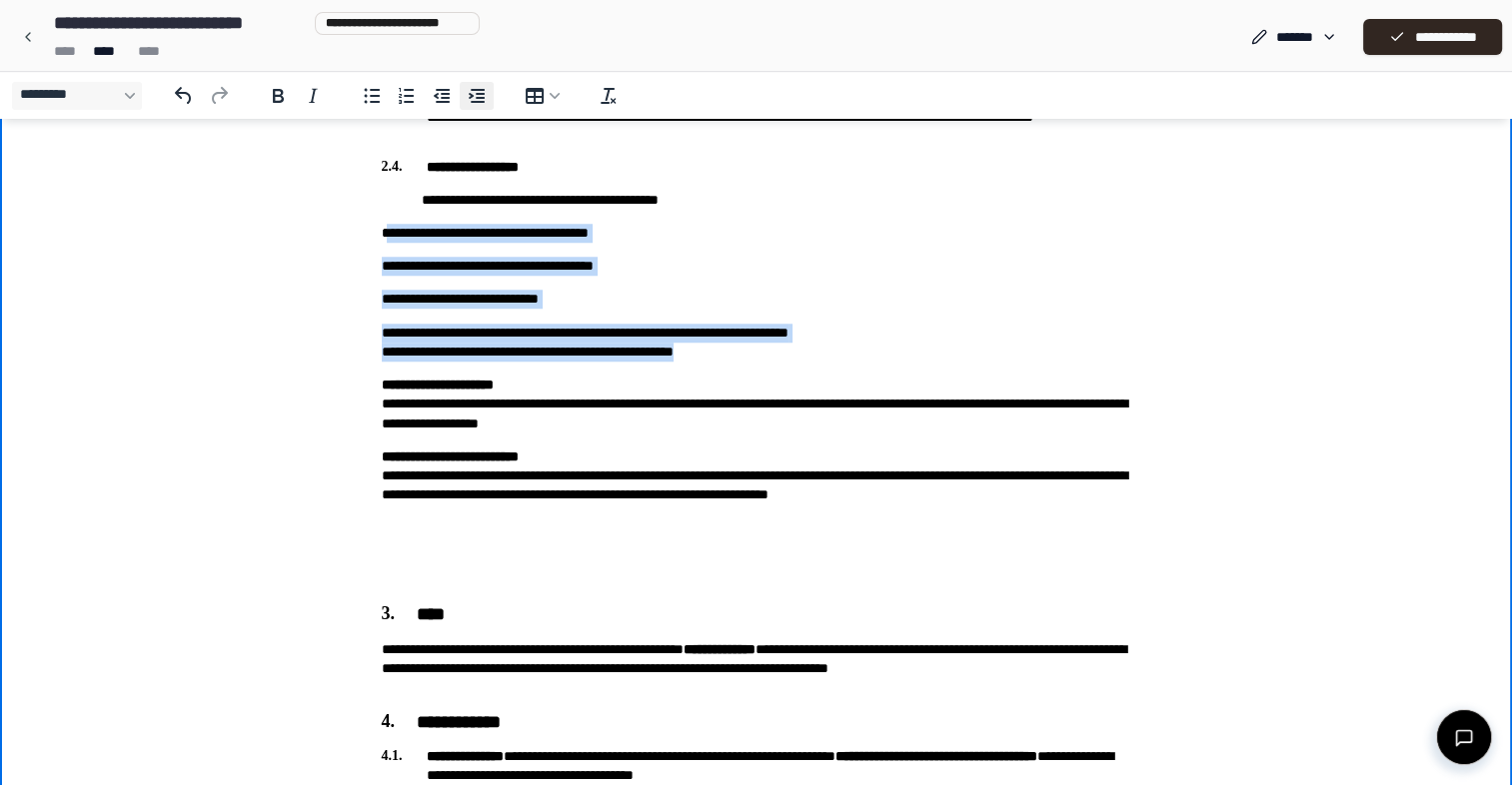click 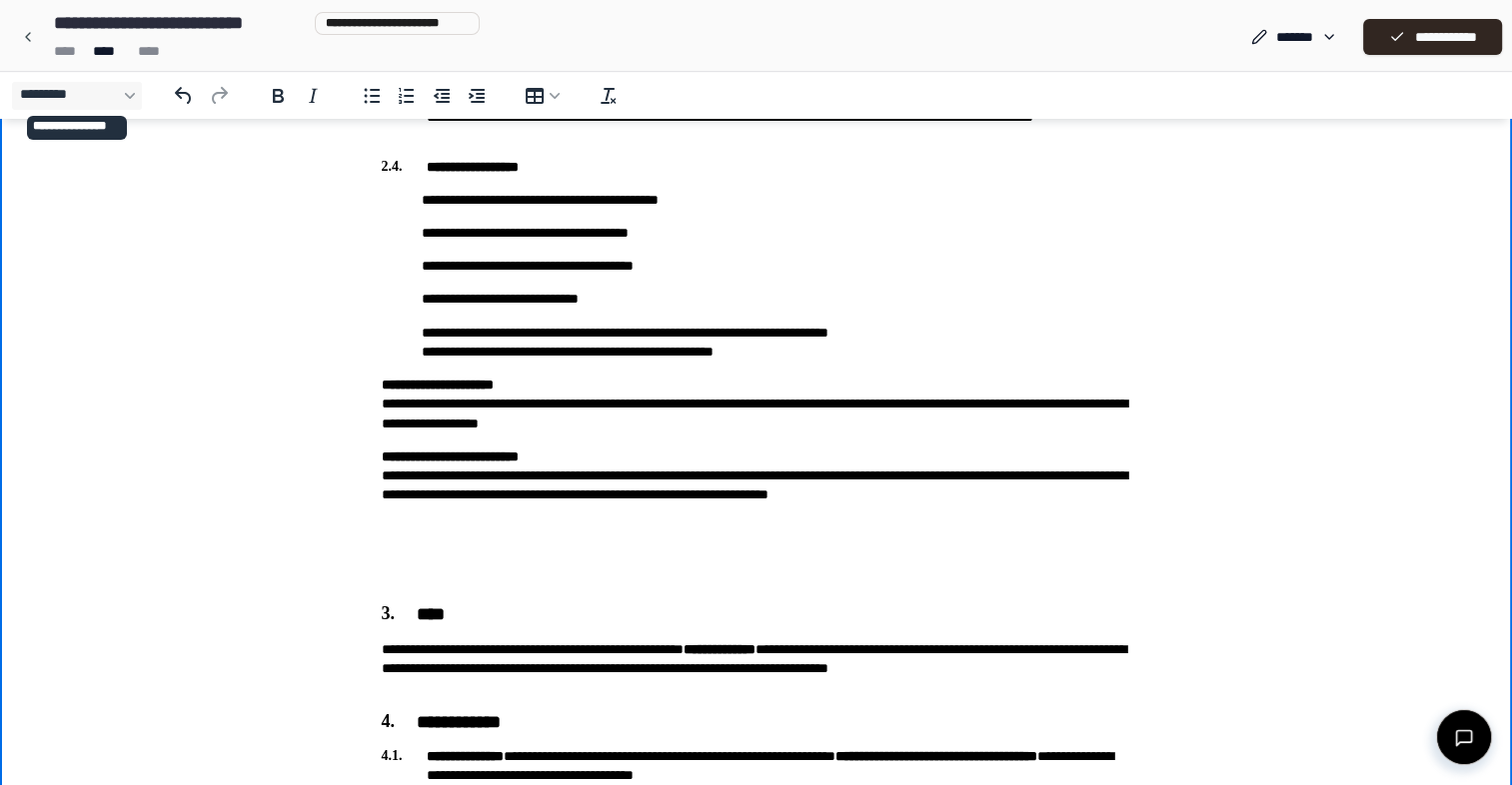 click on "**********" at bounding box center [756, 637] 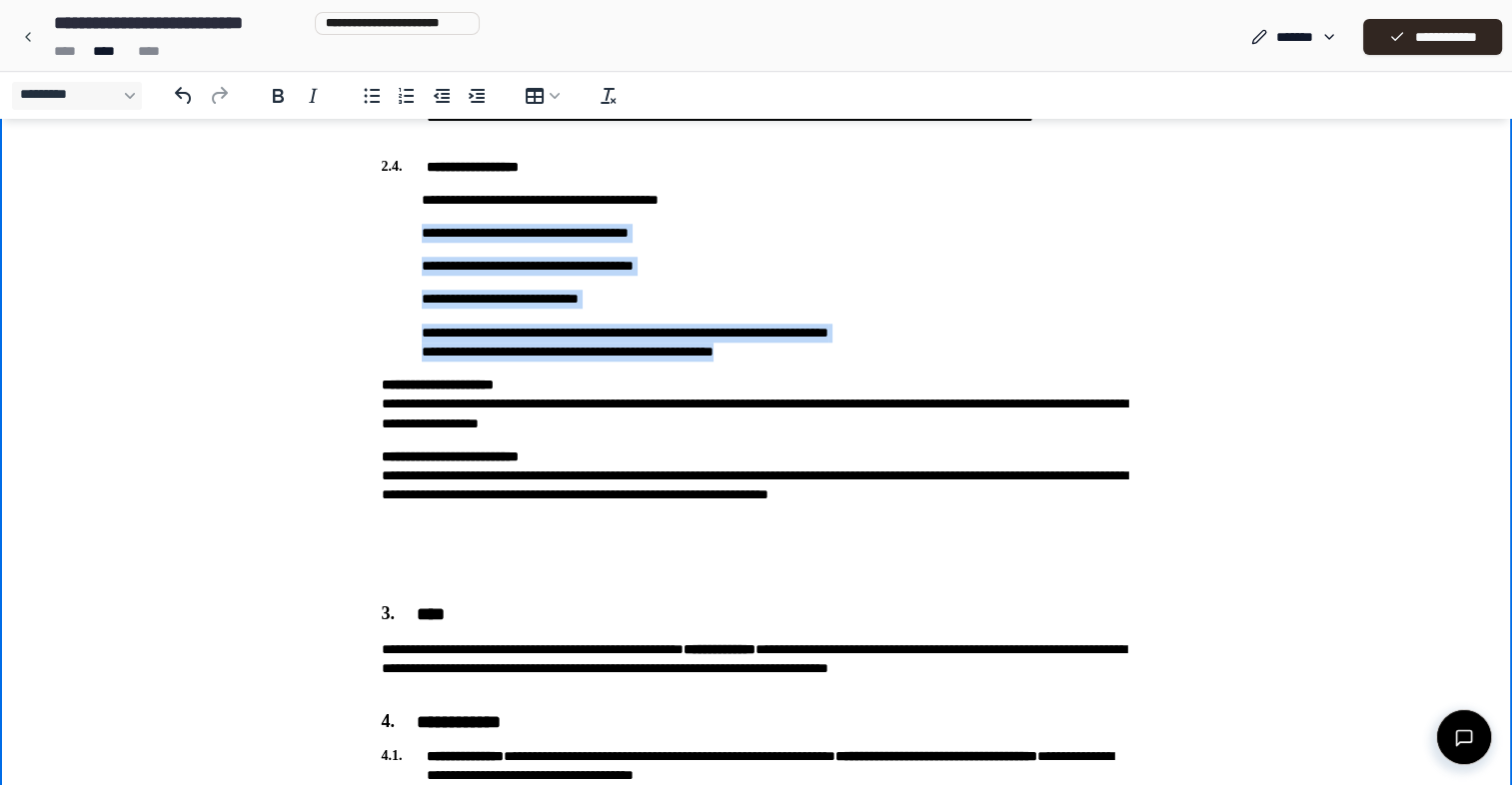 drag, startPoint x: 425, startPoint y: 238, endPoint x: 783, endPoint y: 352, distance: 375.71266 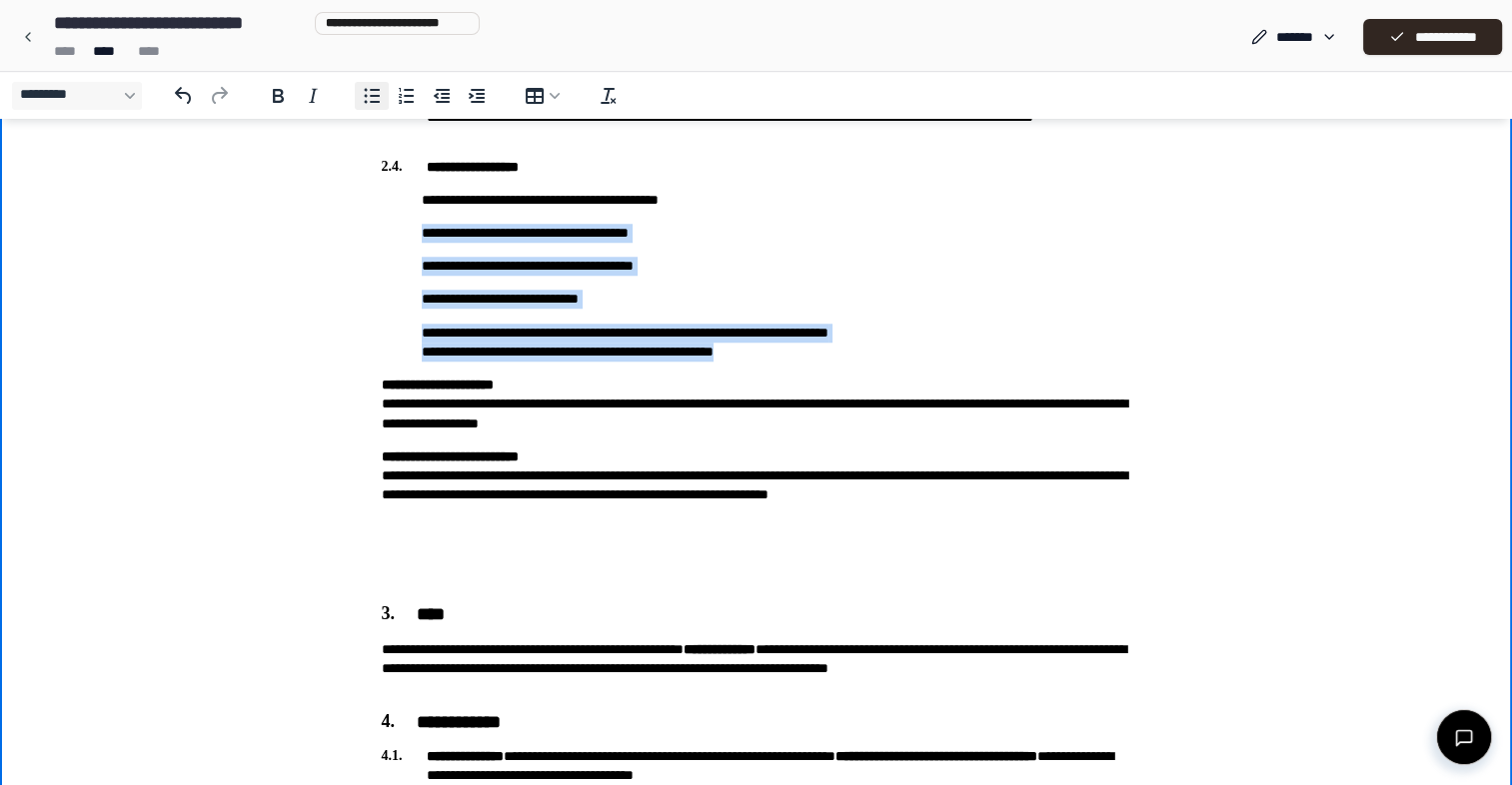 click 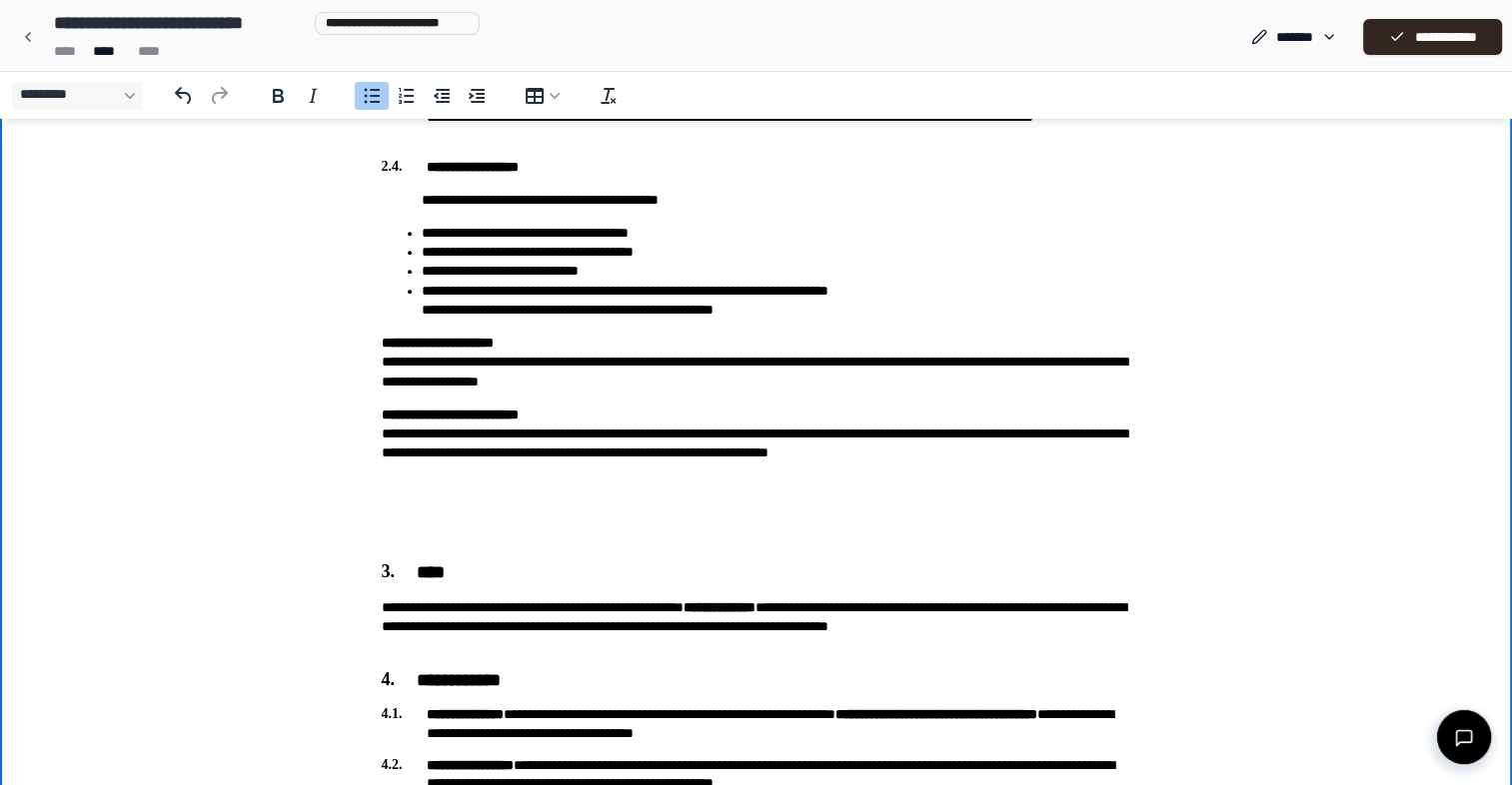 click on "**********" at bounding box center [776, 233] 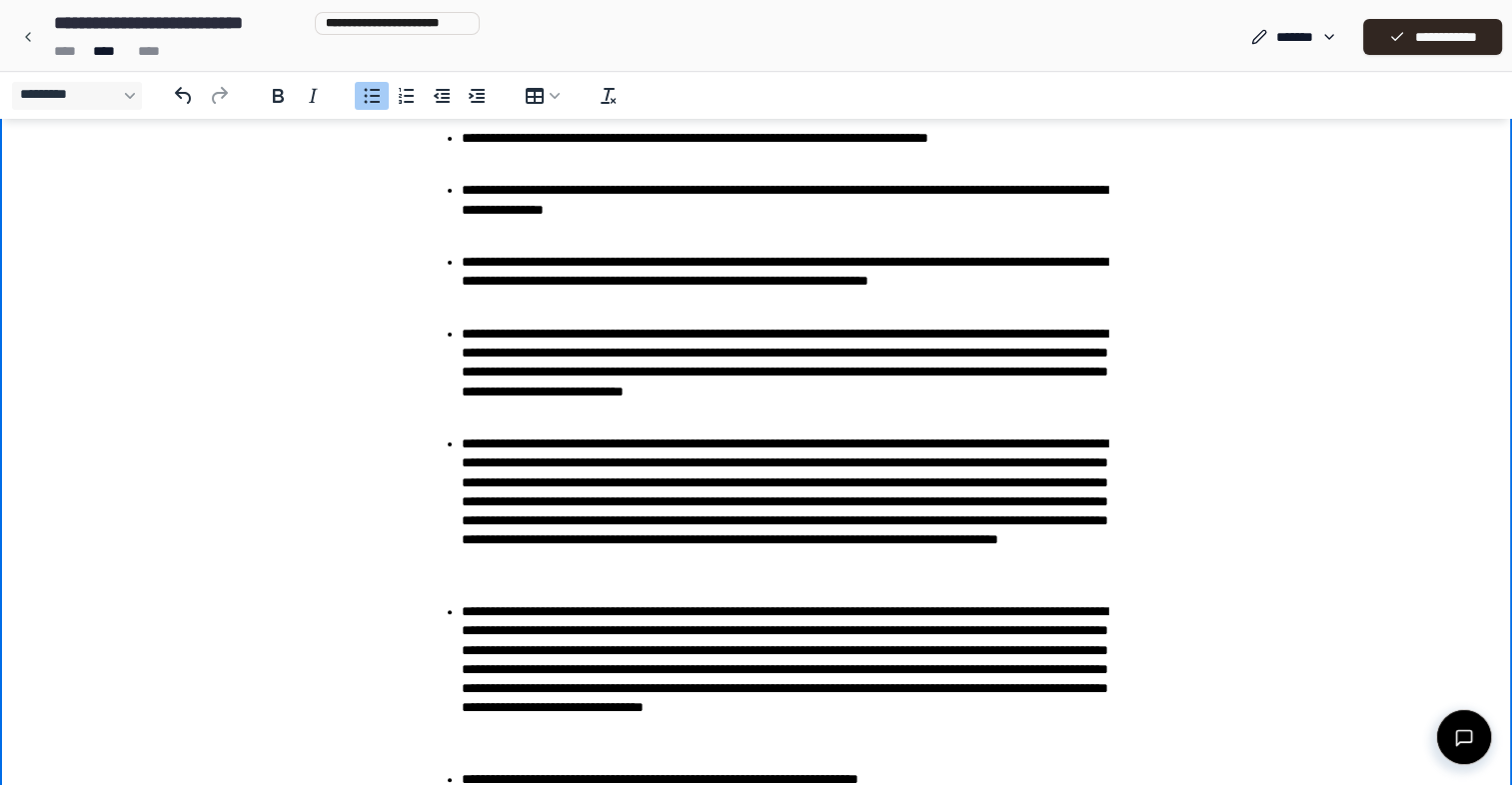 scroll, scrollTop: 168, scrollLeft: 0, axis: vertical 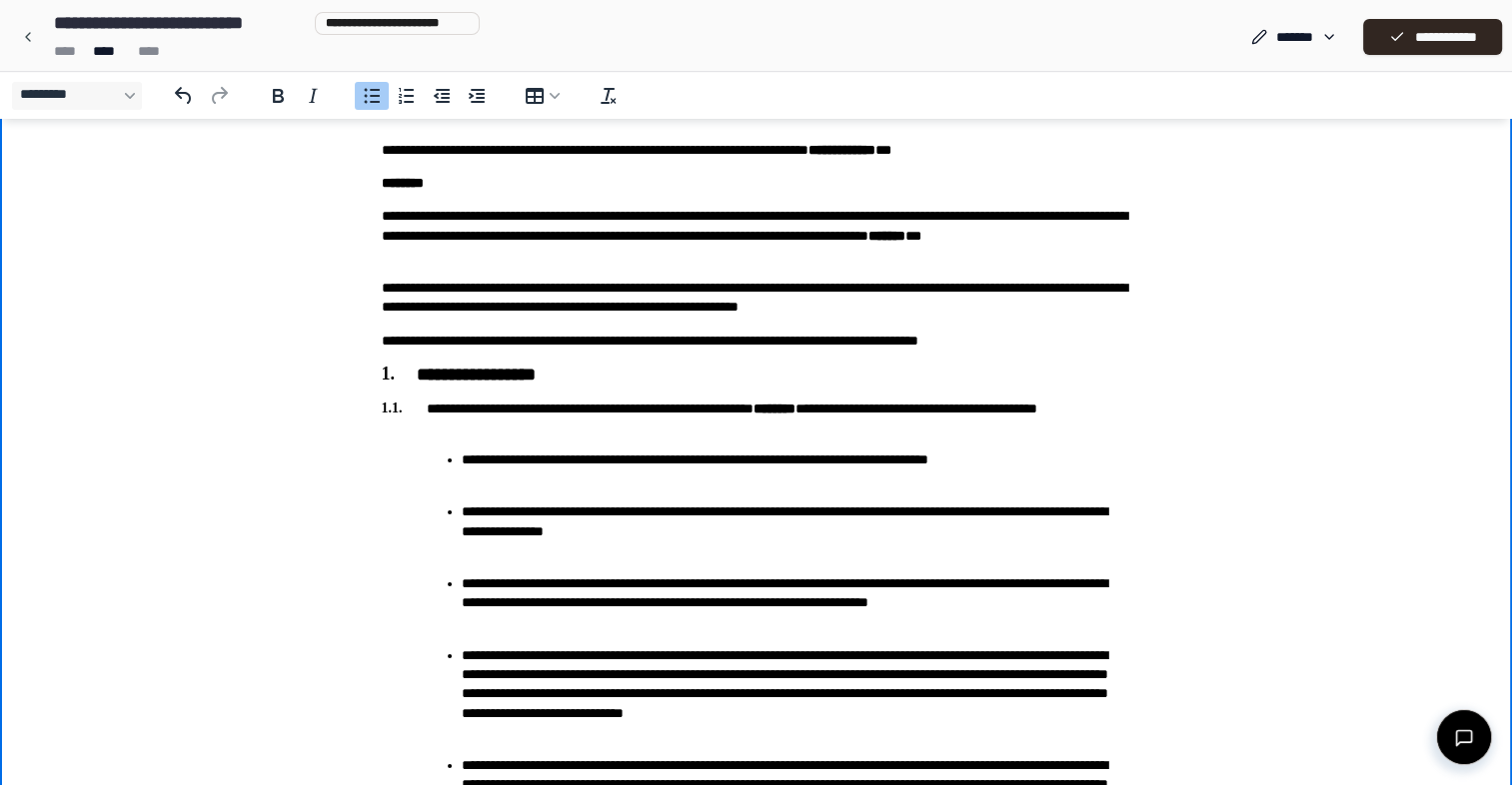 click on "**********" at bounding box center [776, 512] 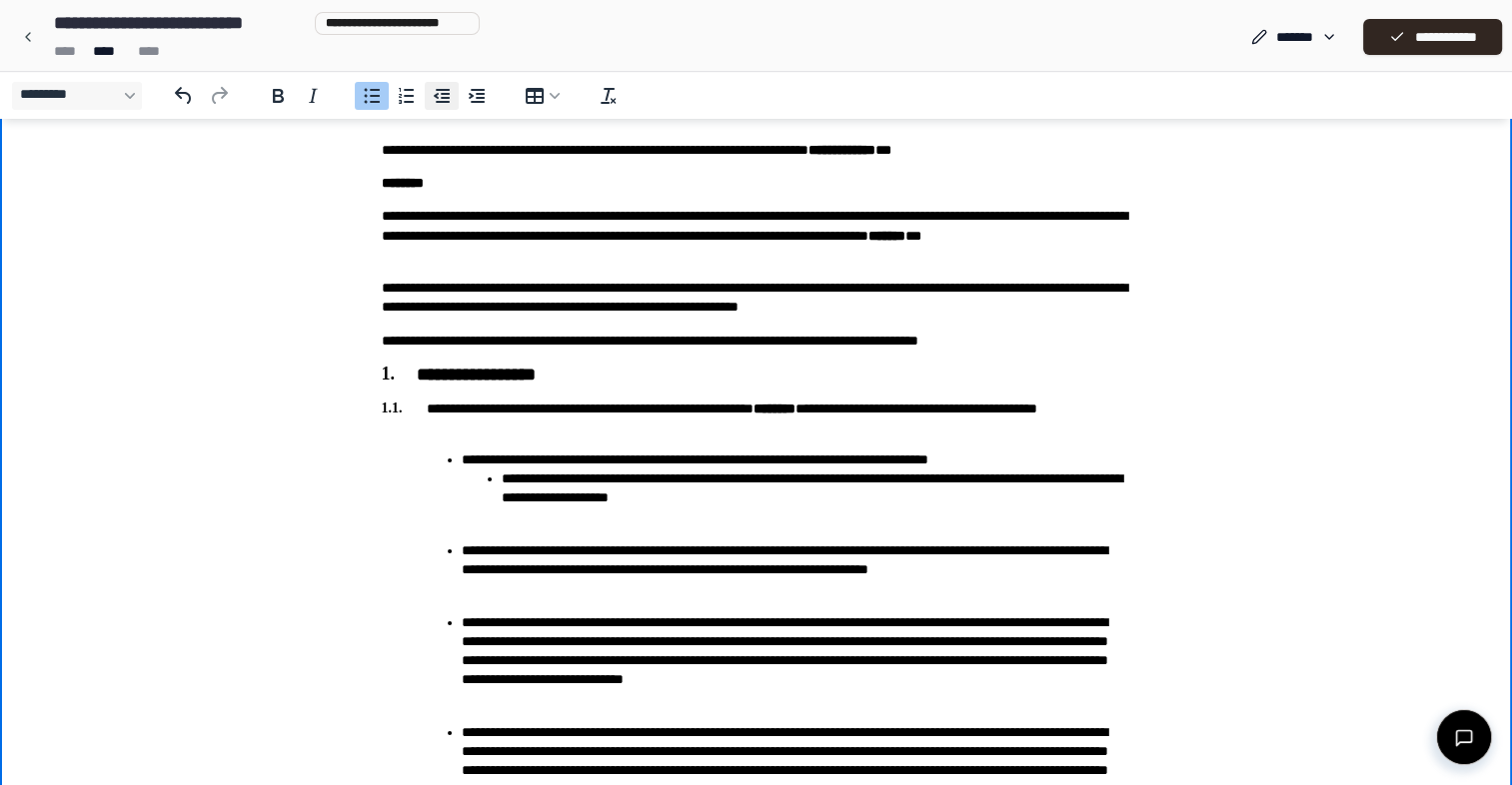 click 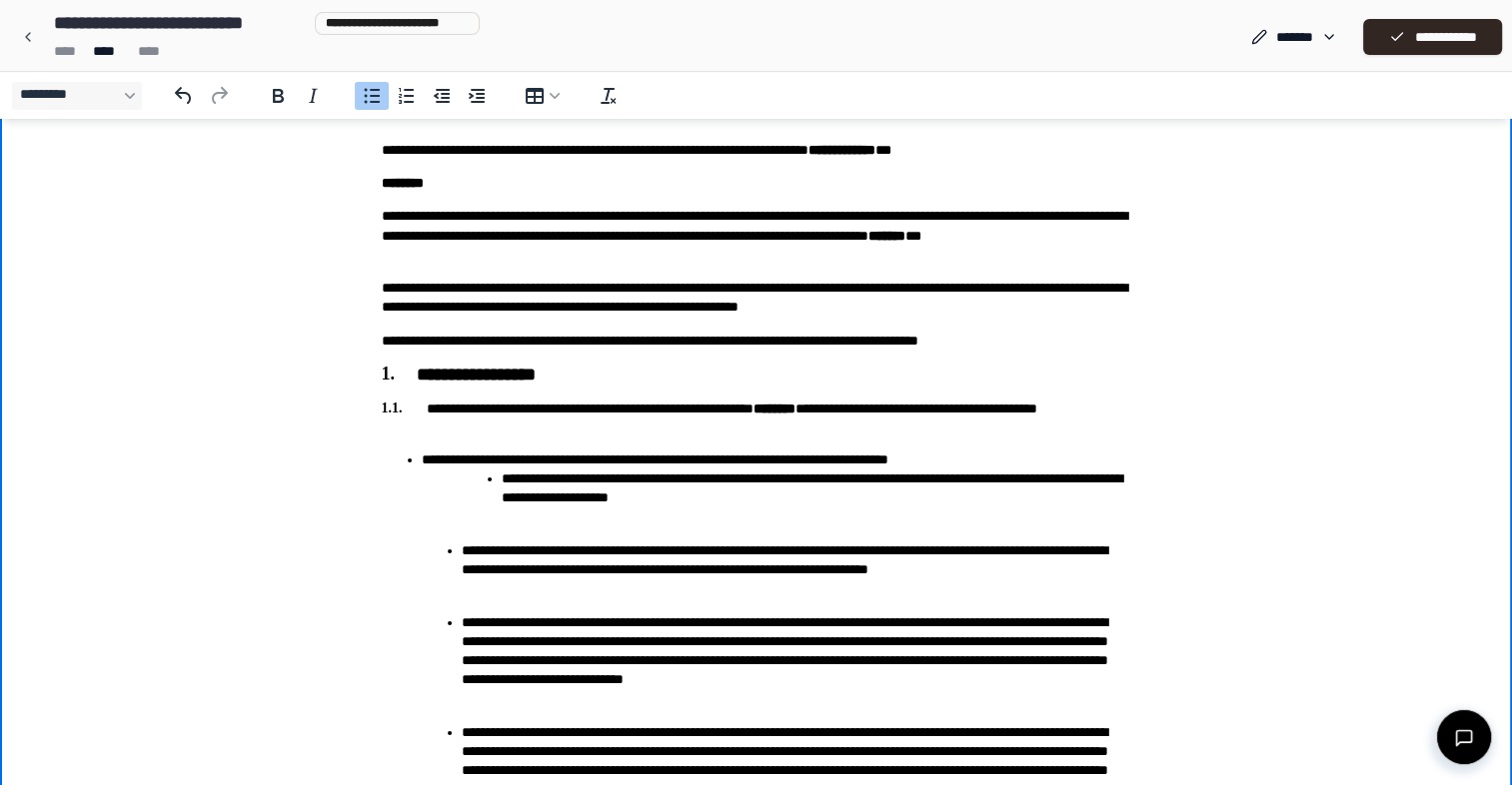 click on "**********" at bounding box center (796, 488) 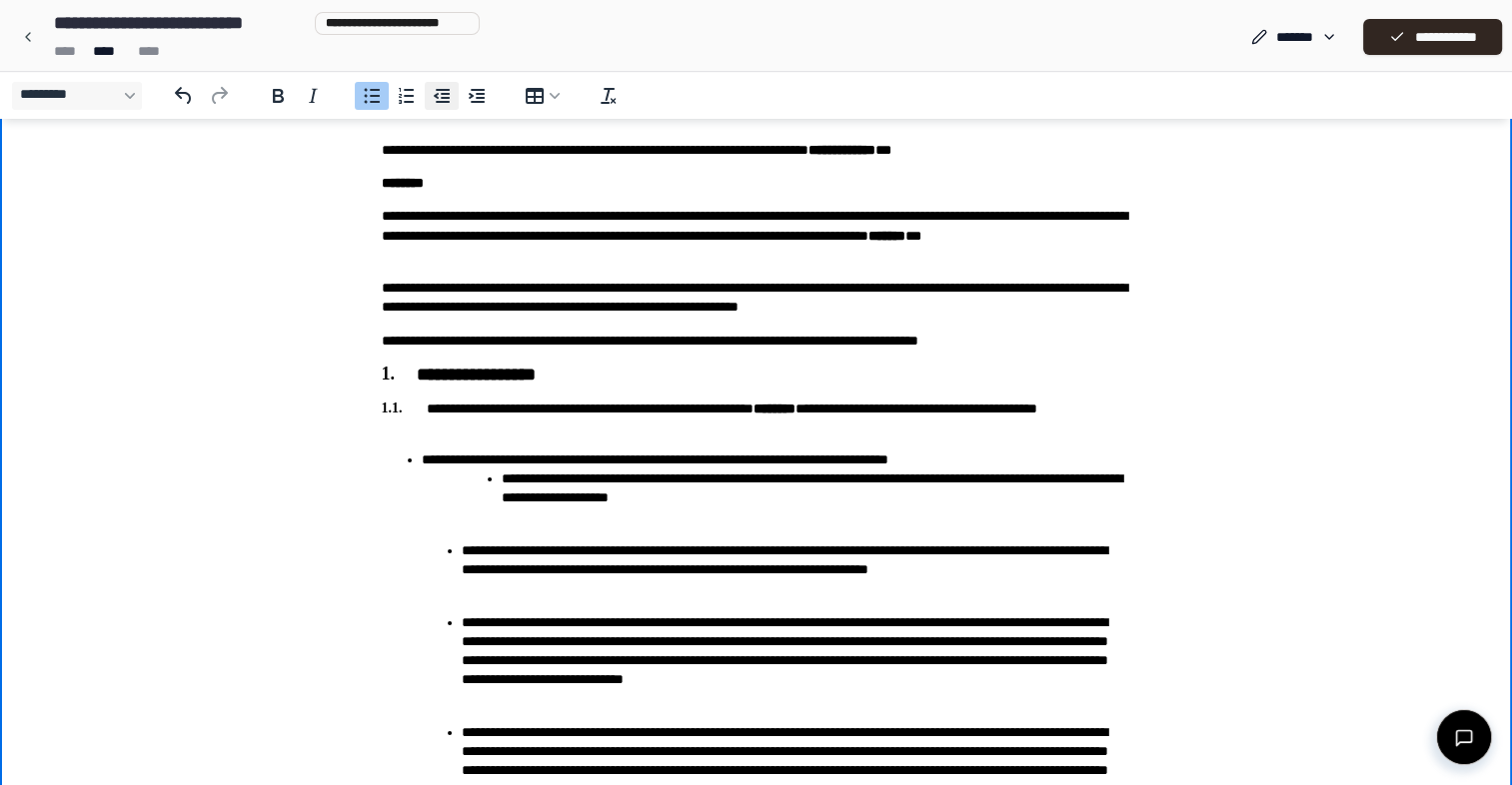 click 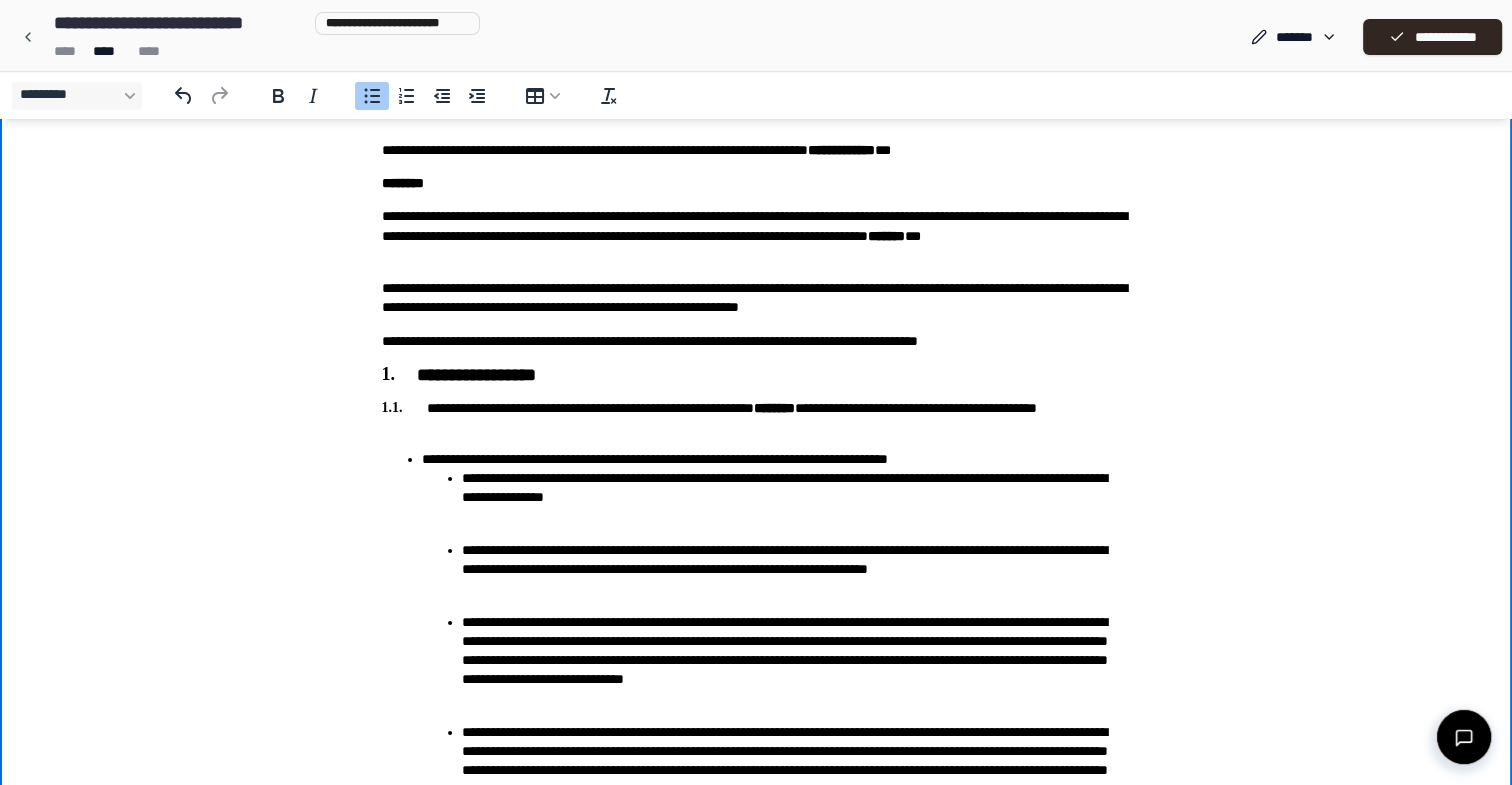 click on "**********" at bounding box center [776, 479] 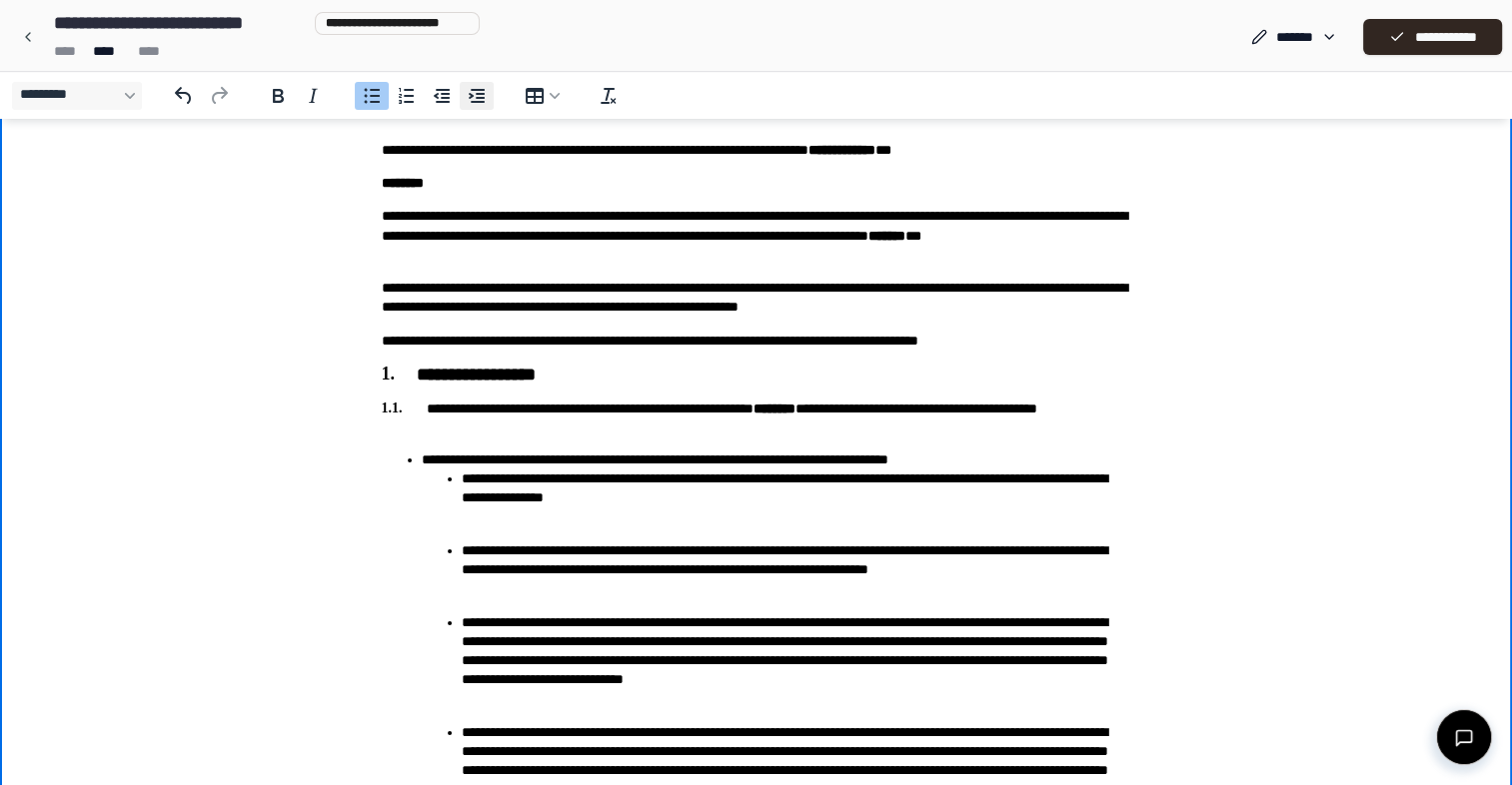 click 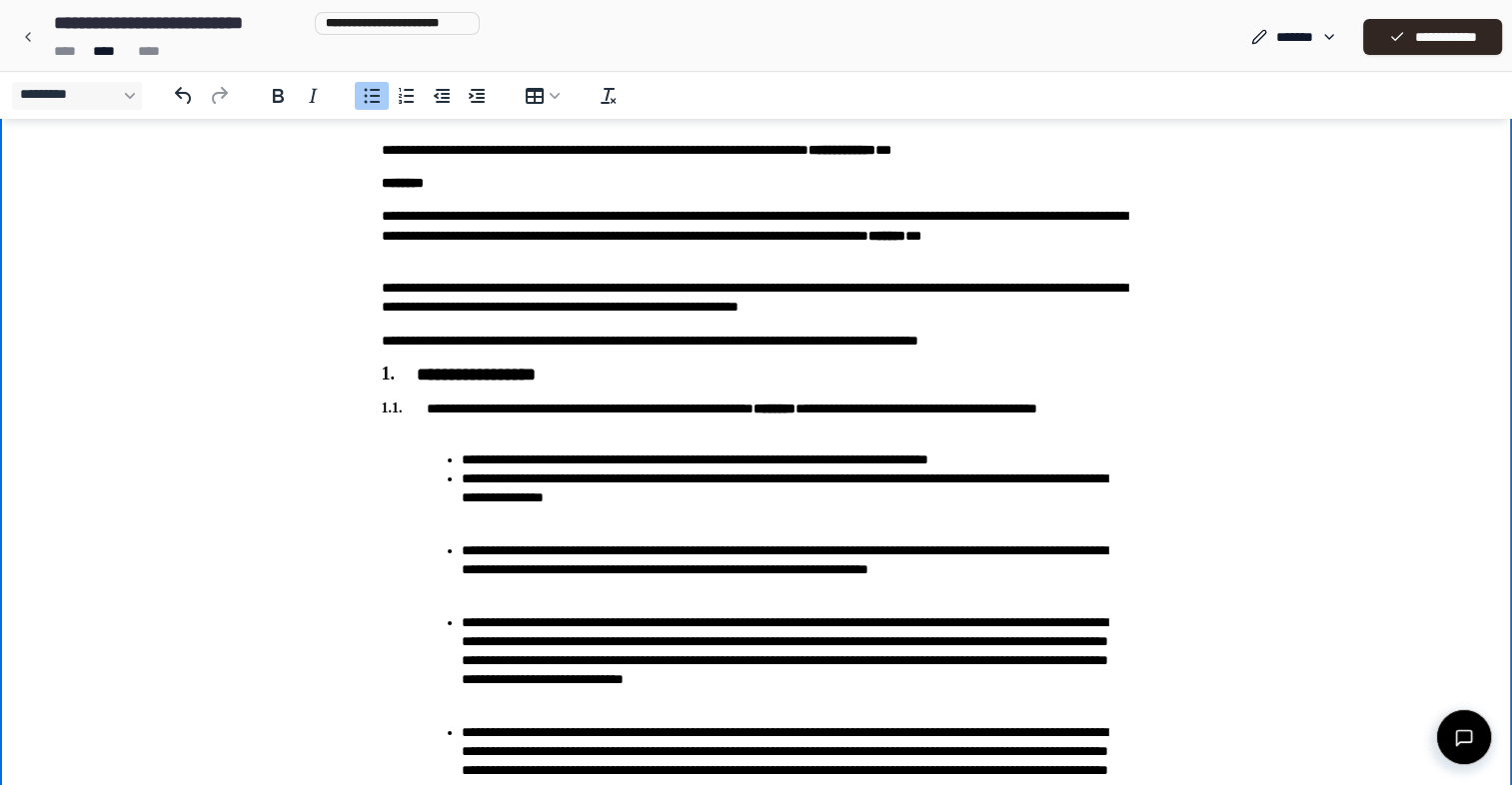 click on "**********" at bounding box center (776, 551) 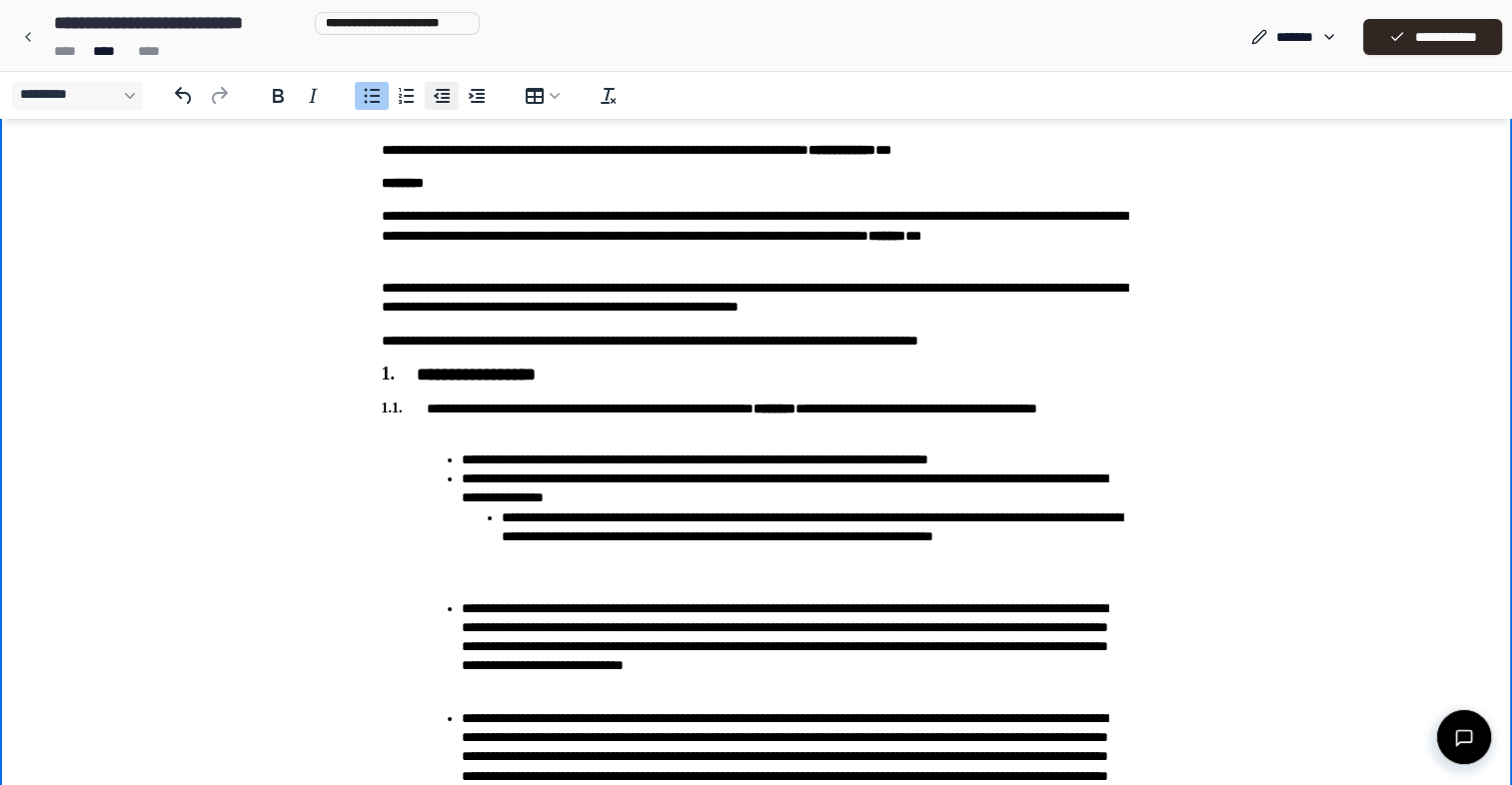 click 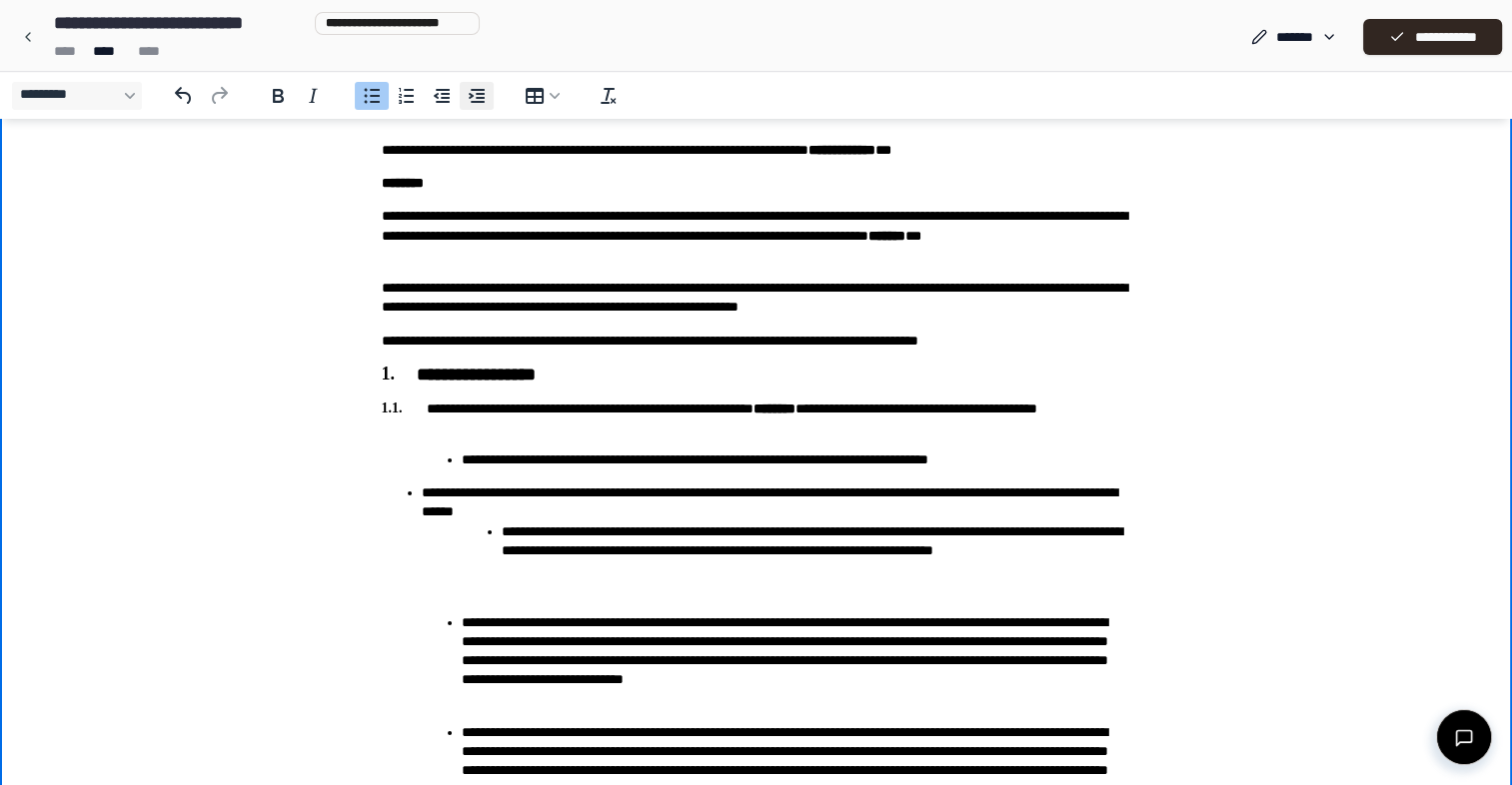 drag, startPoint x: 470, startPoint y: 96, endPoint x: 470, endPoint y: 387, distance: 291 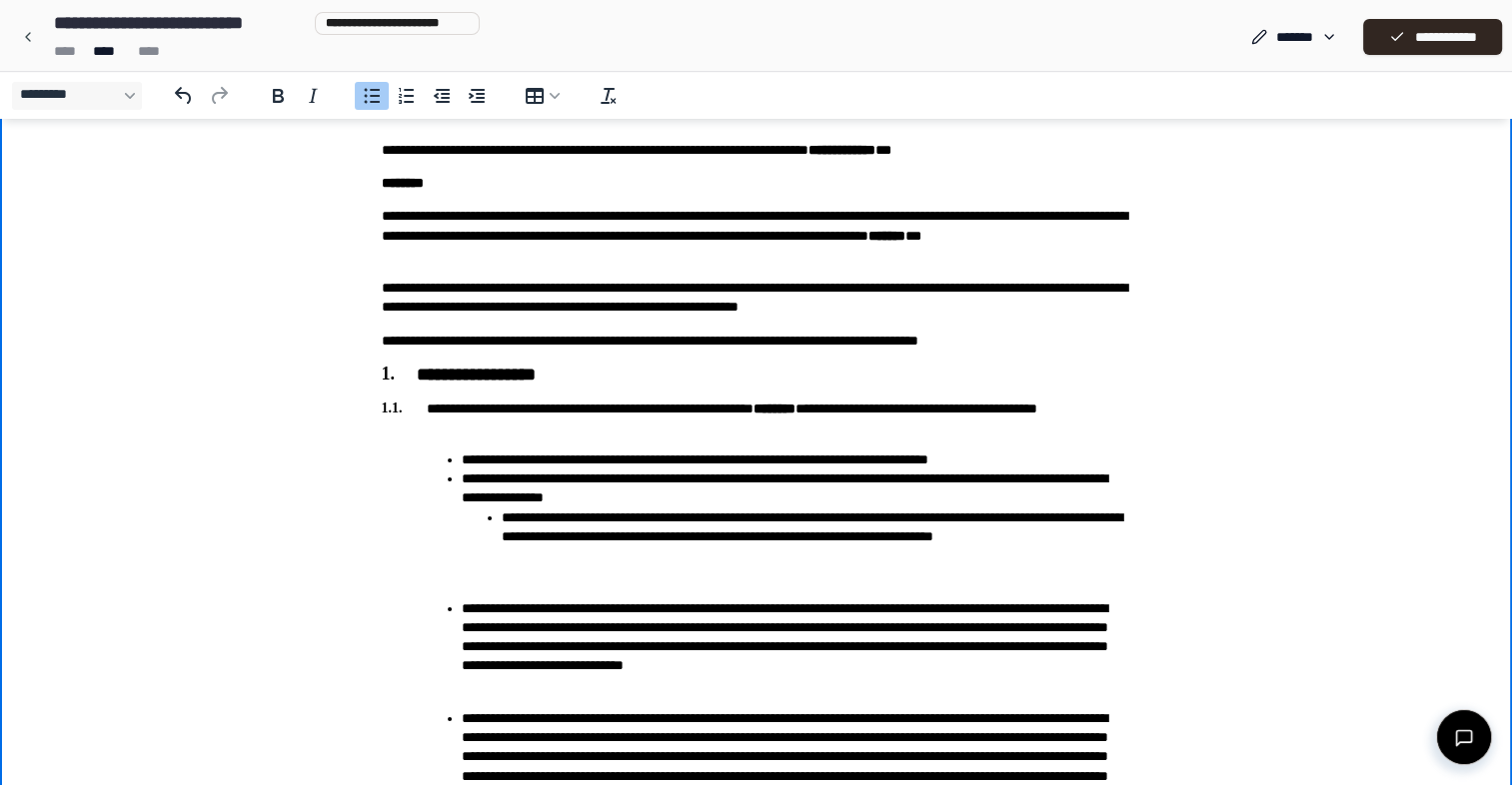 drag, startPoint x: 523, startPoint y: 545, endPoint x: 471, endPoint y: 344, distance: 207.61744 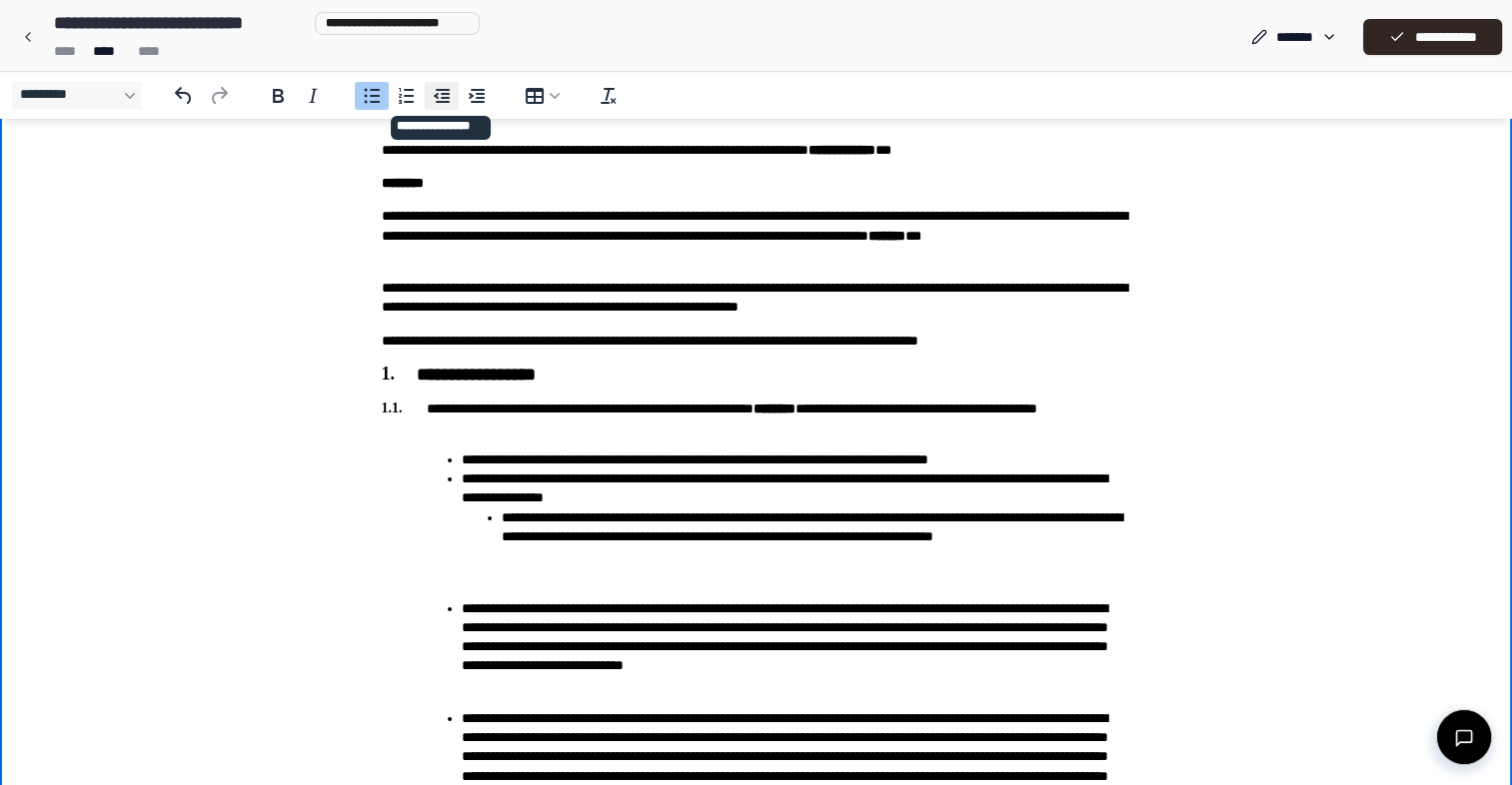 click on "*********" at bounding box center [442, 96] 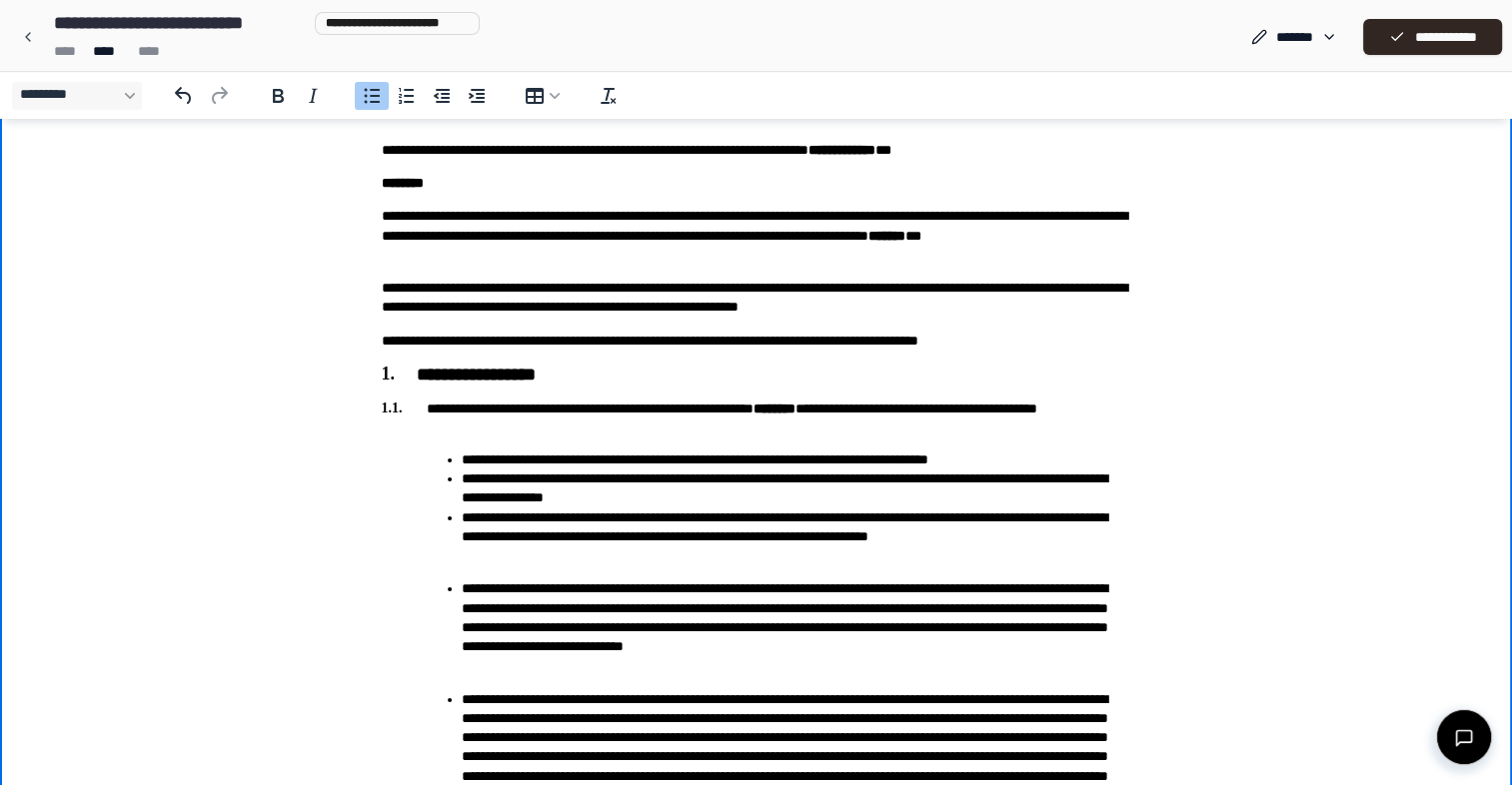 click on "**********" at bounding box center [796, 617] 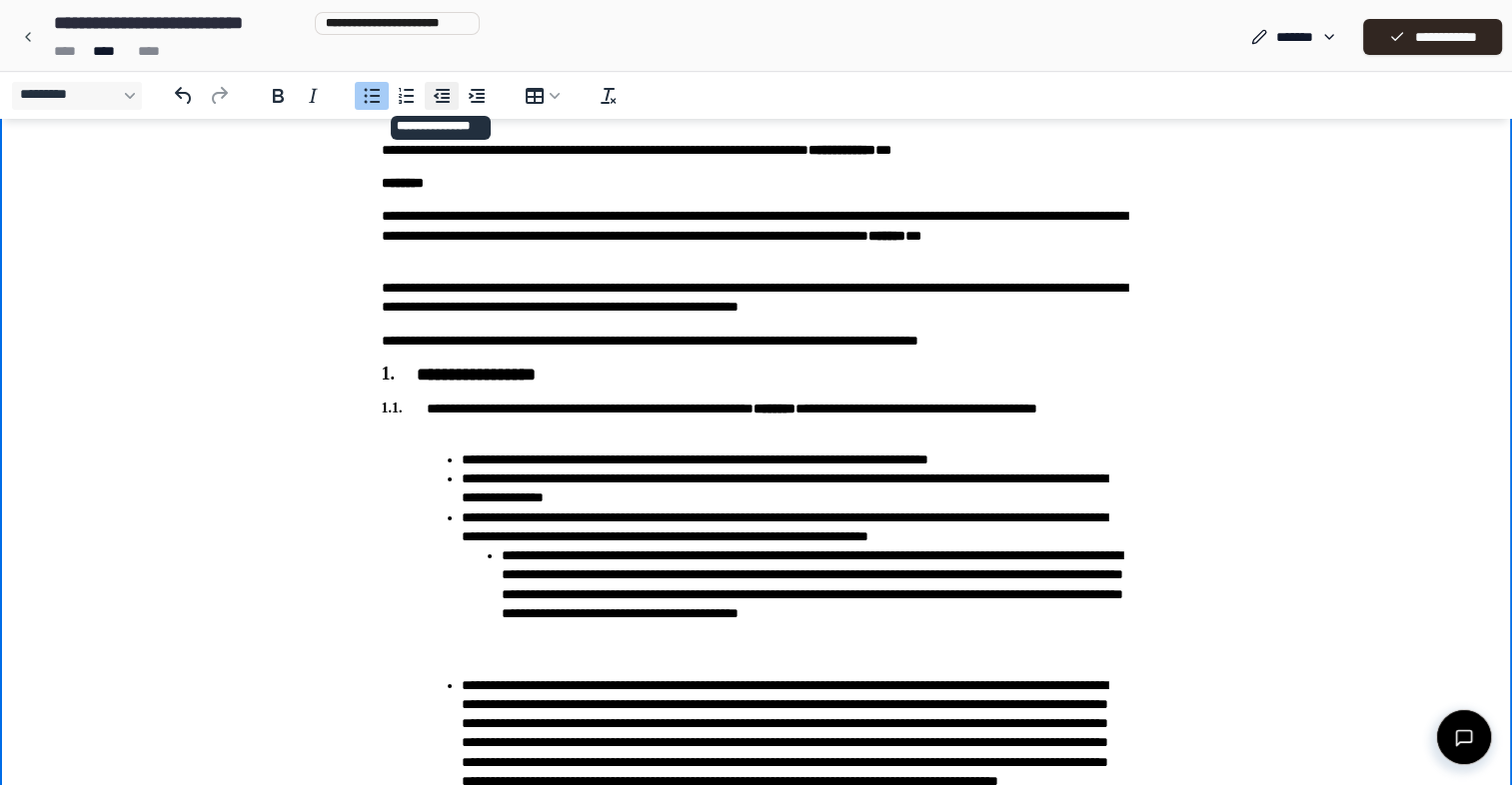 click on "*********" at bounding box center [442, 96] 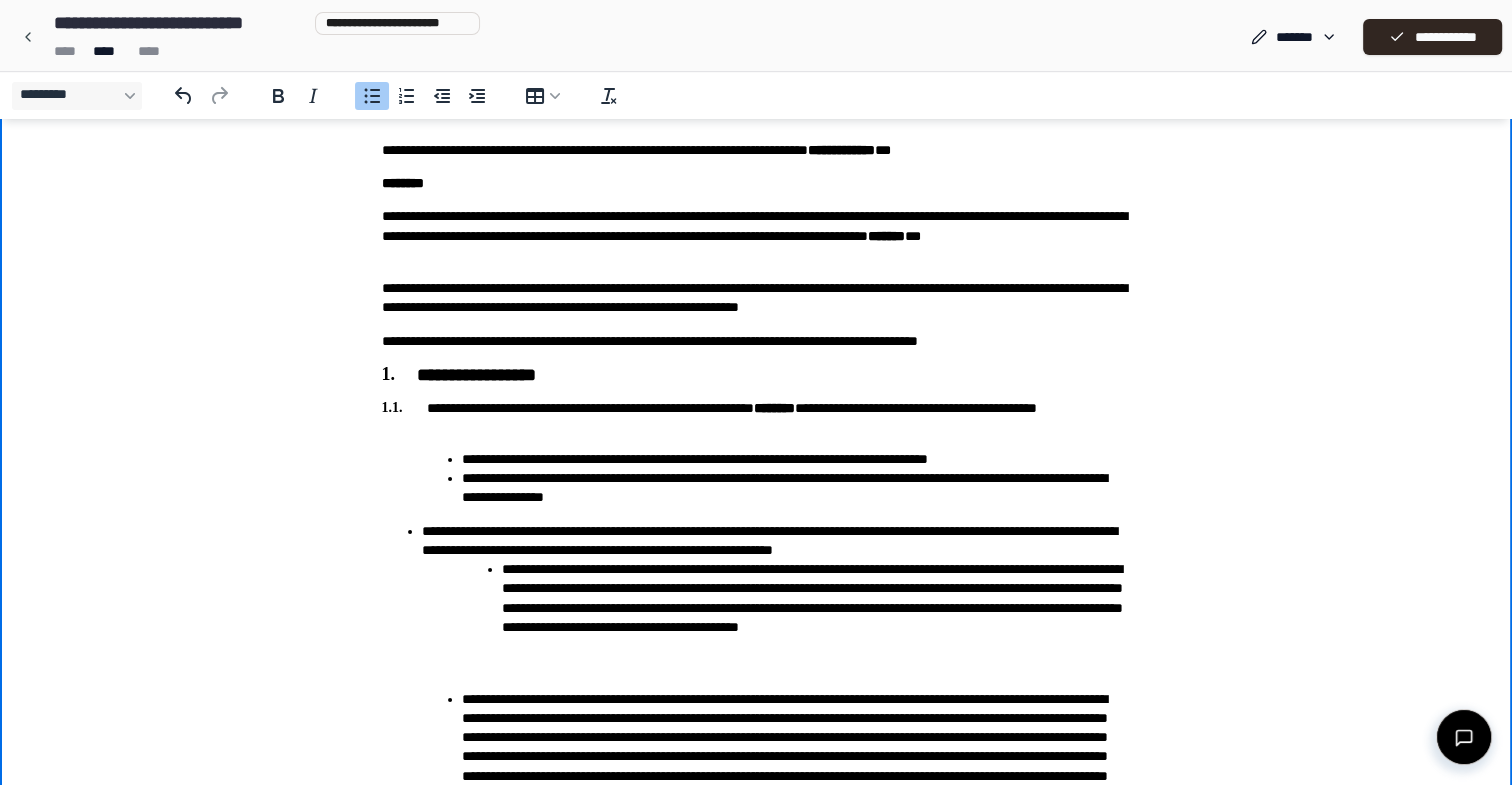 click on "**********" at bounding box center [756, 790] 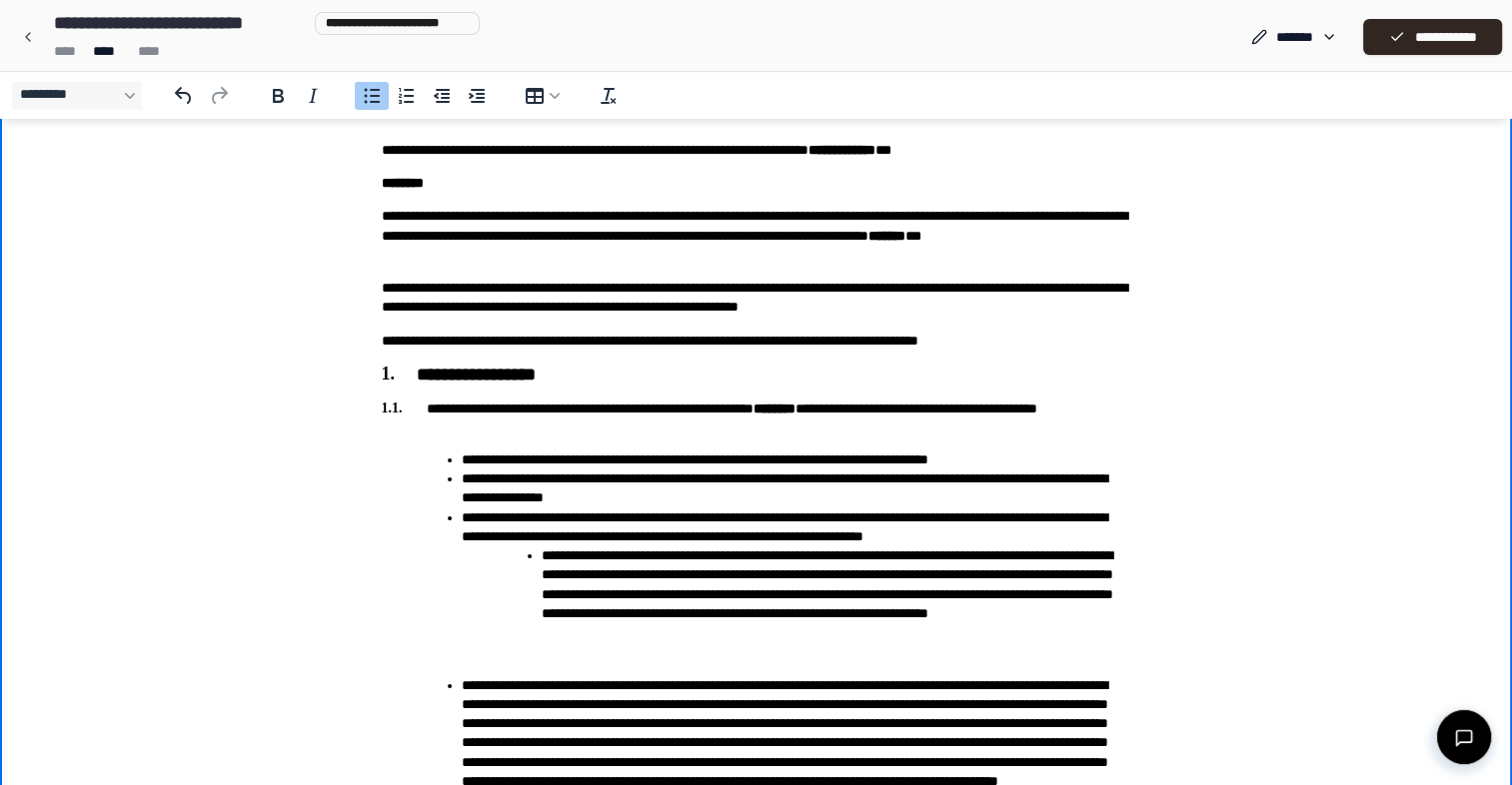 click on "**********" at bounding box center [816, 594] 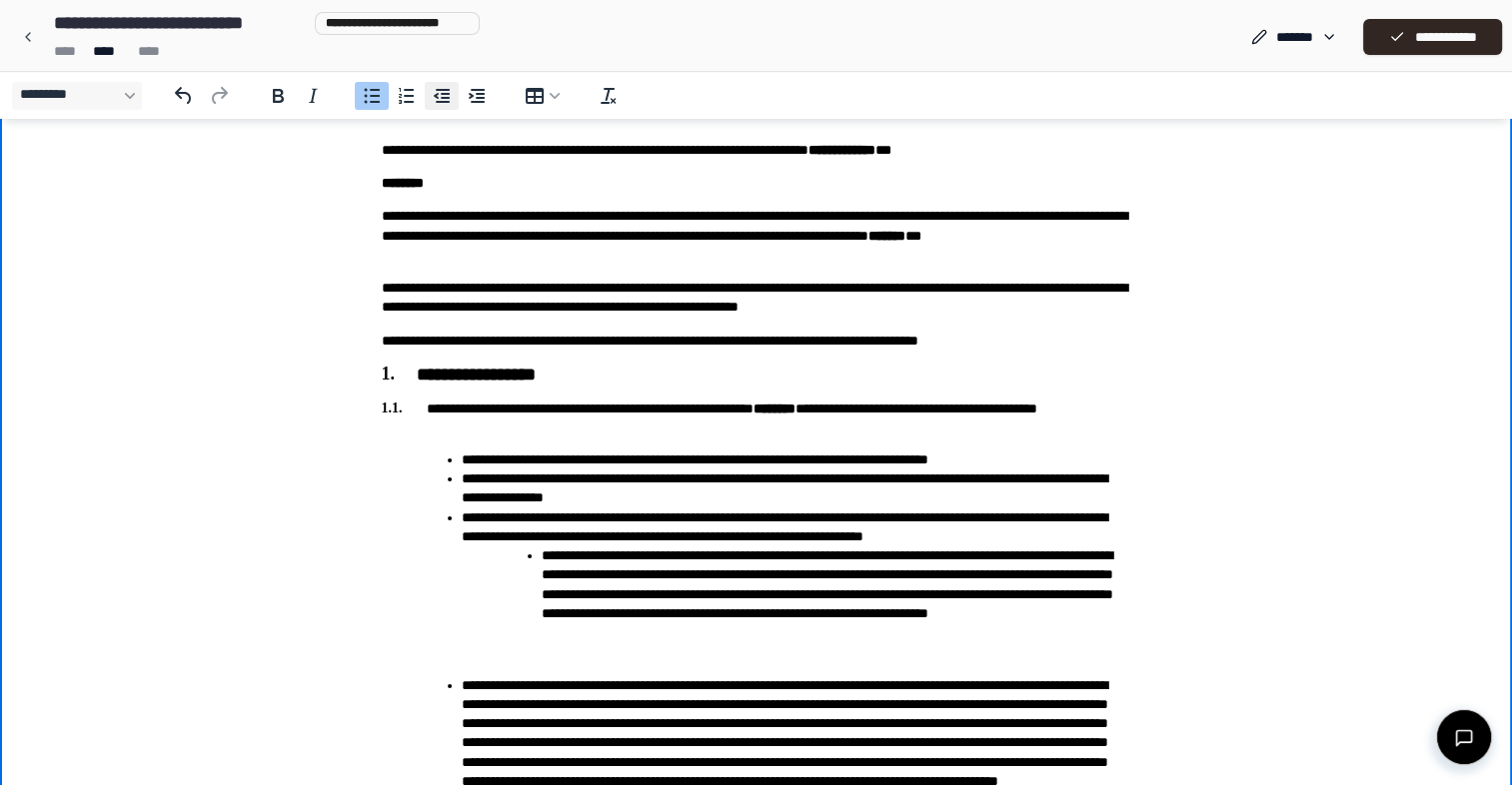 click 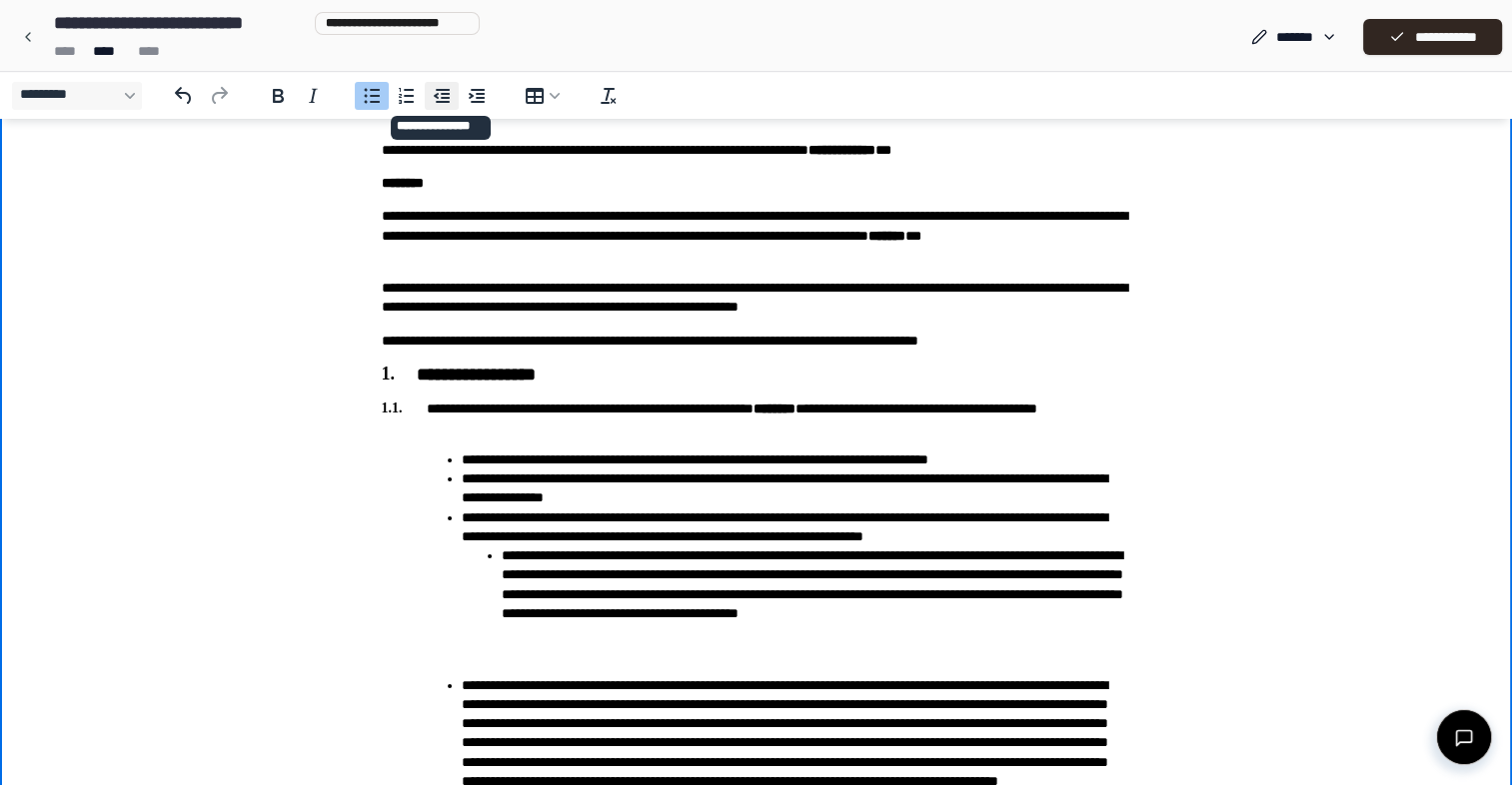 click 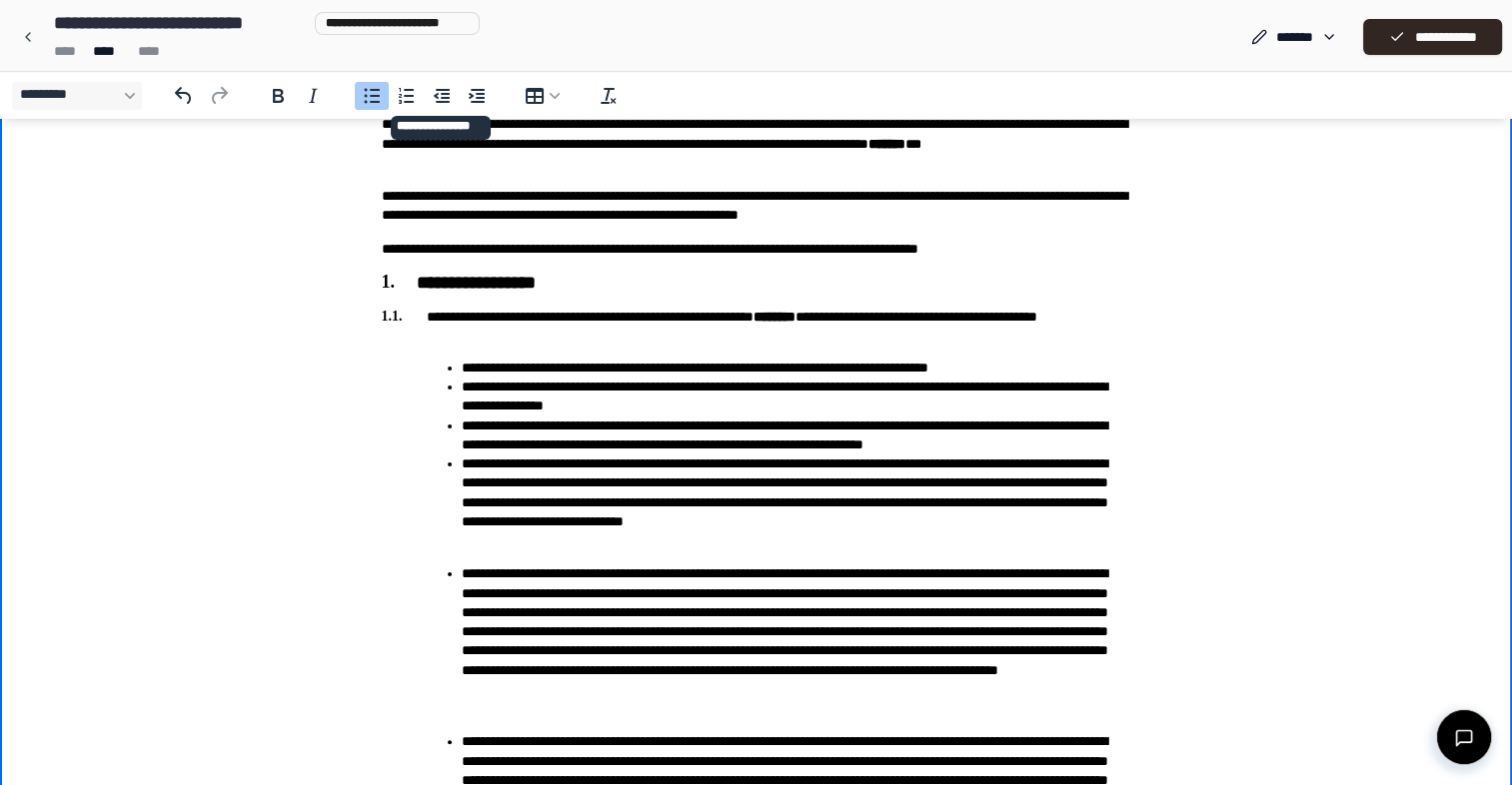 scroll, scrollTop: 467, scrollLeft: 0, axis: vertical 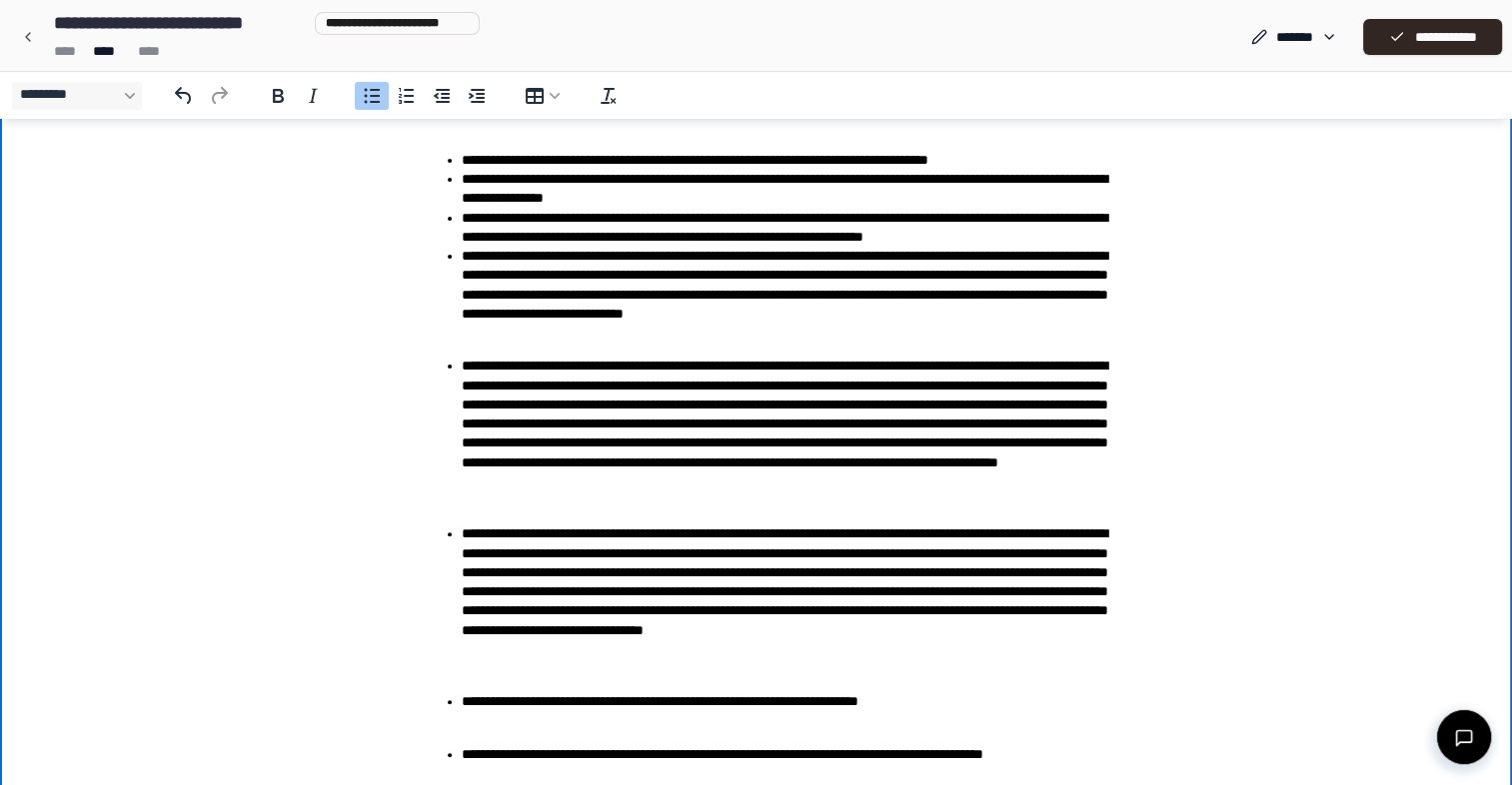 click on "**********" at bounding box center [776, 498] 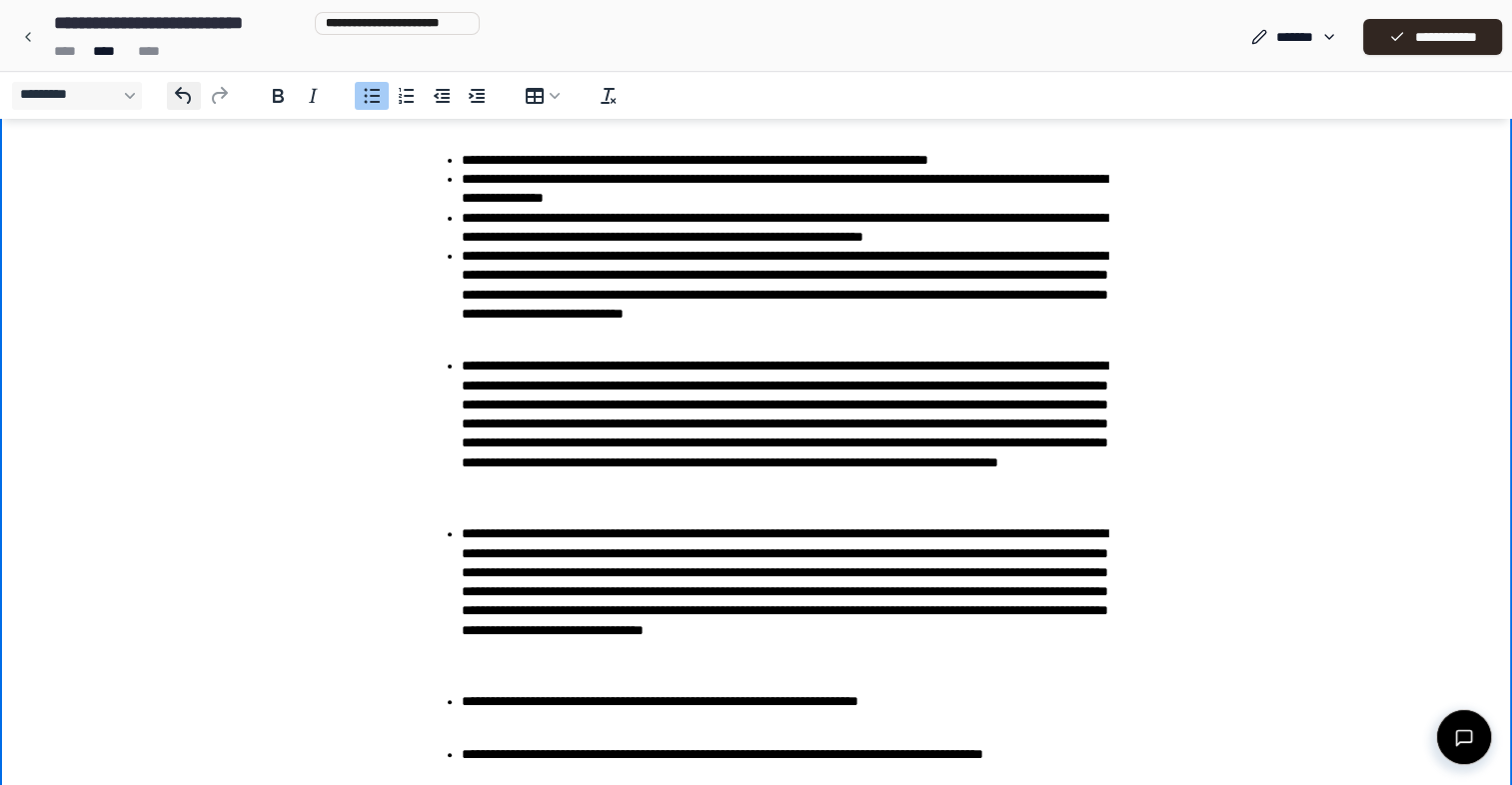 click 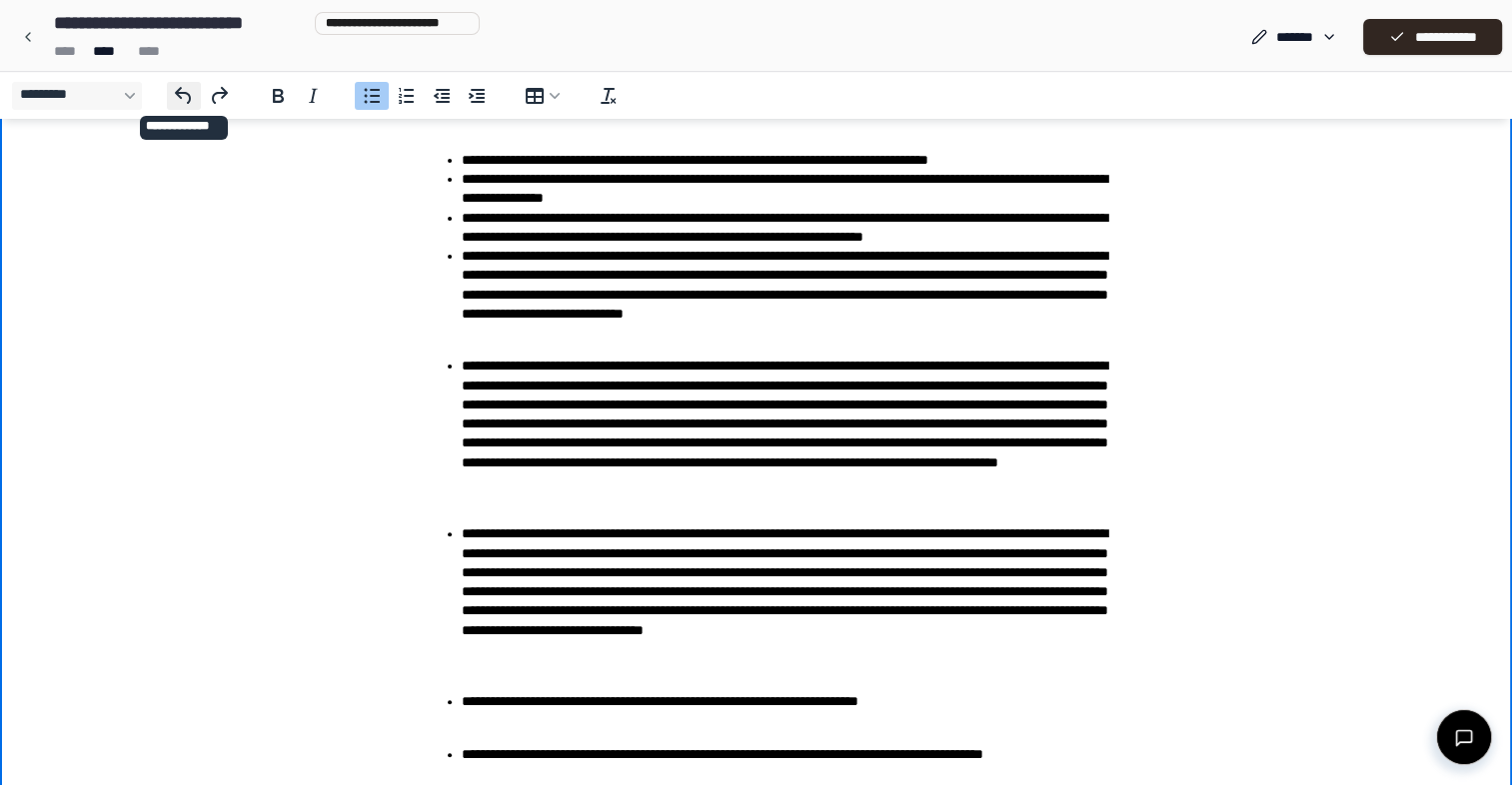 click 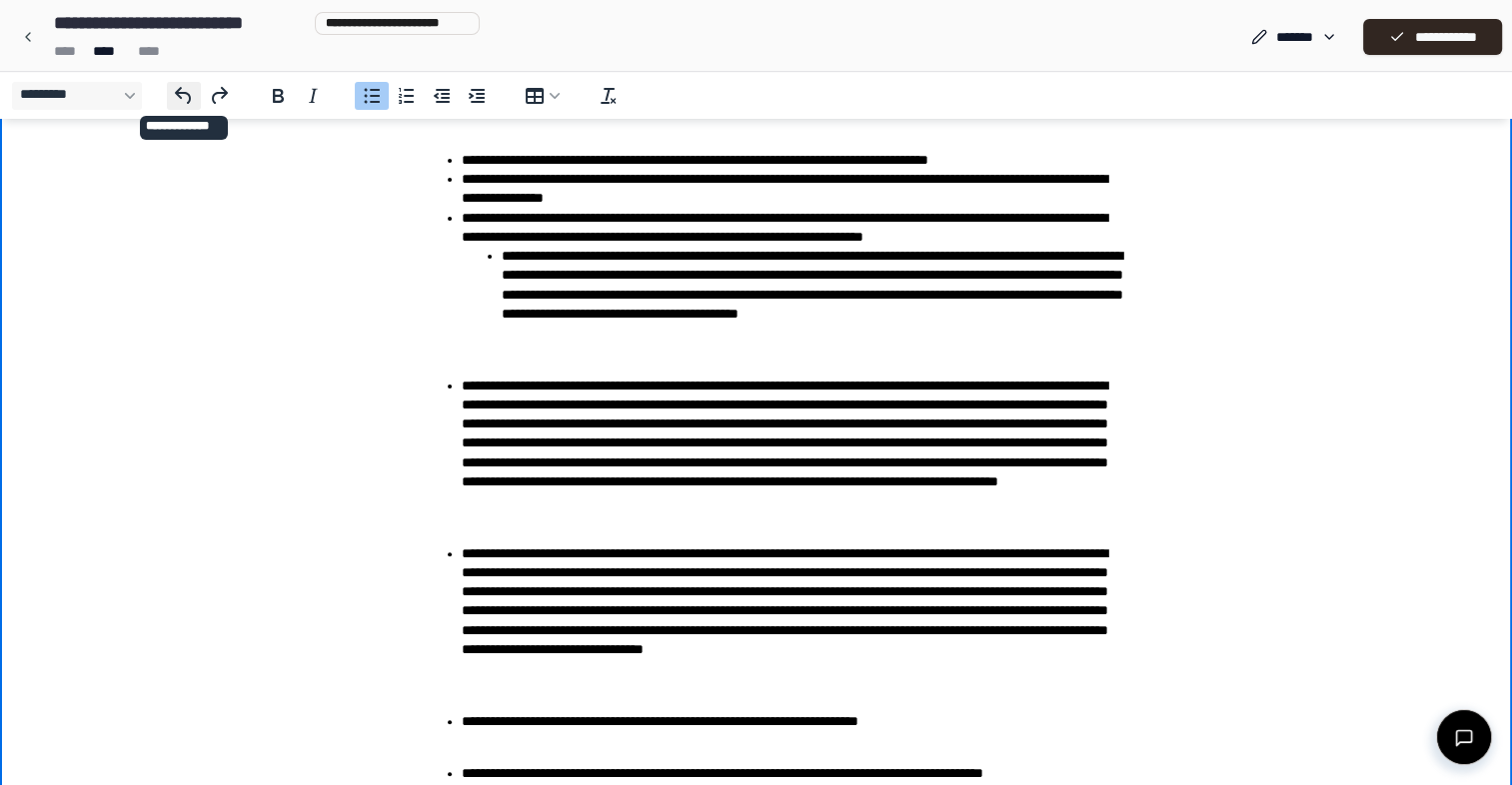 click 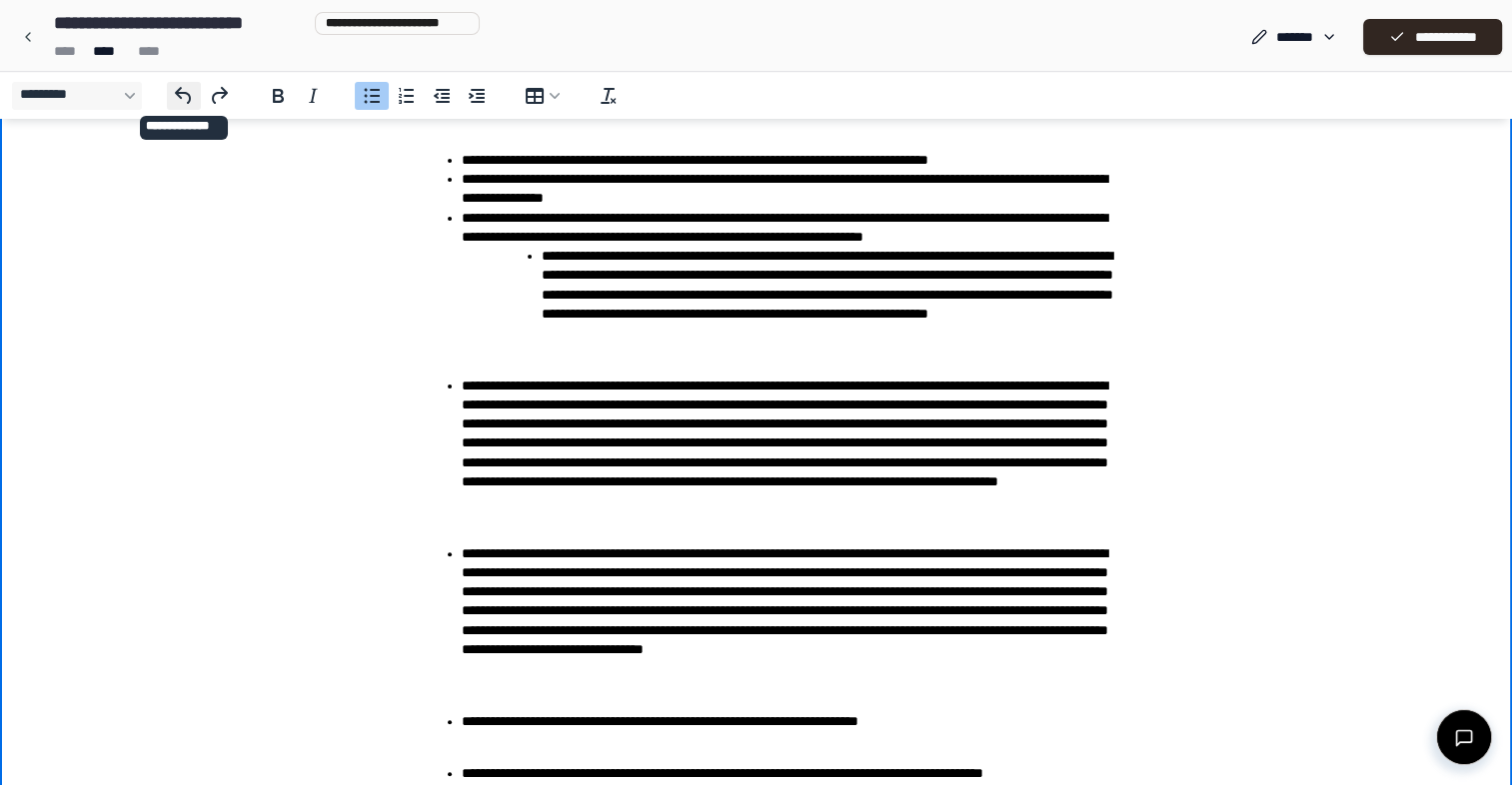 click 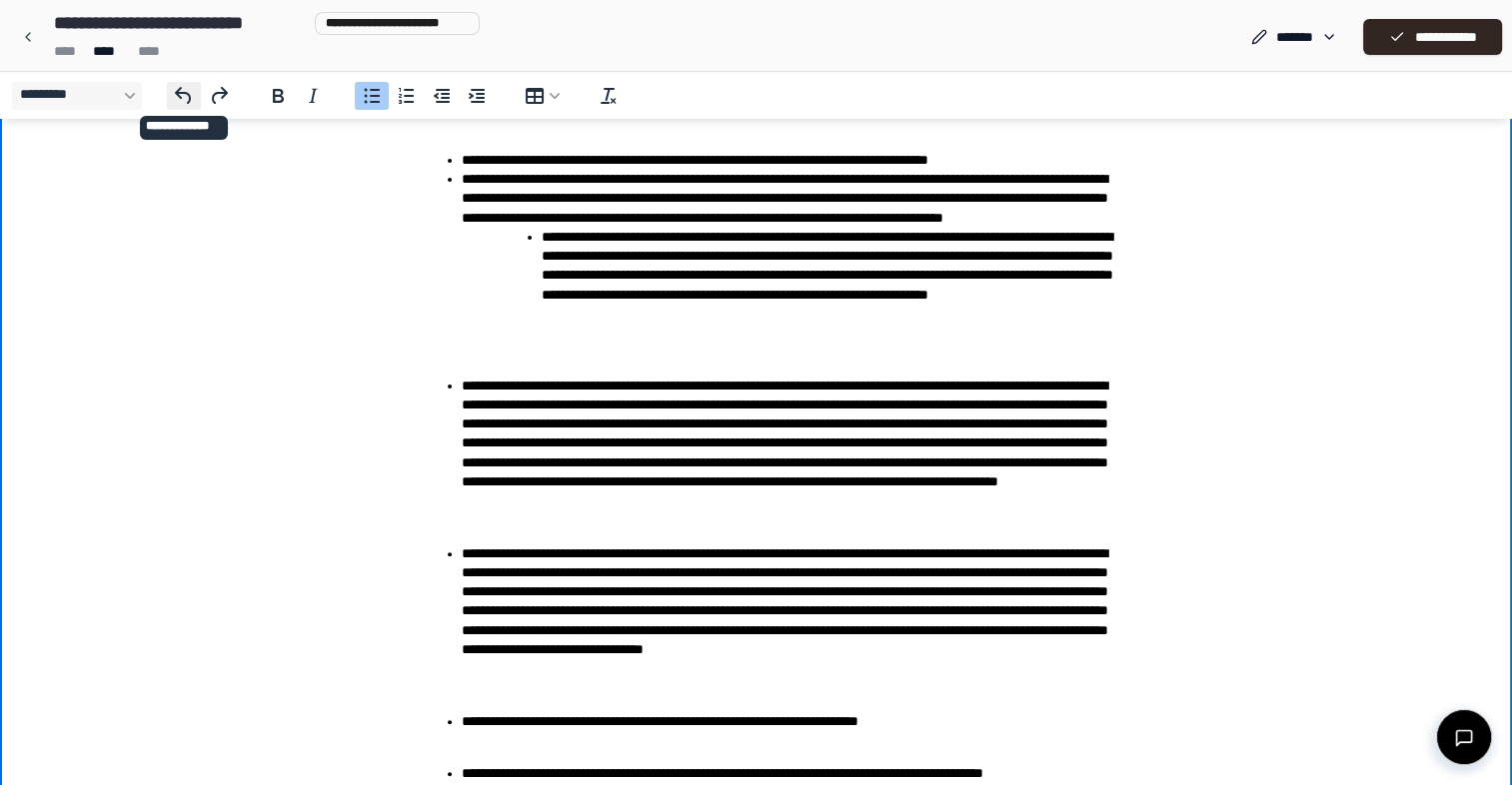click 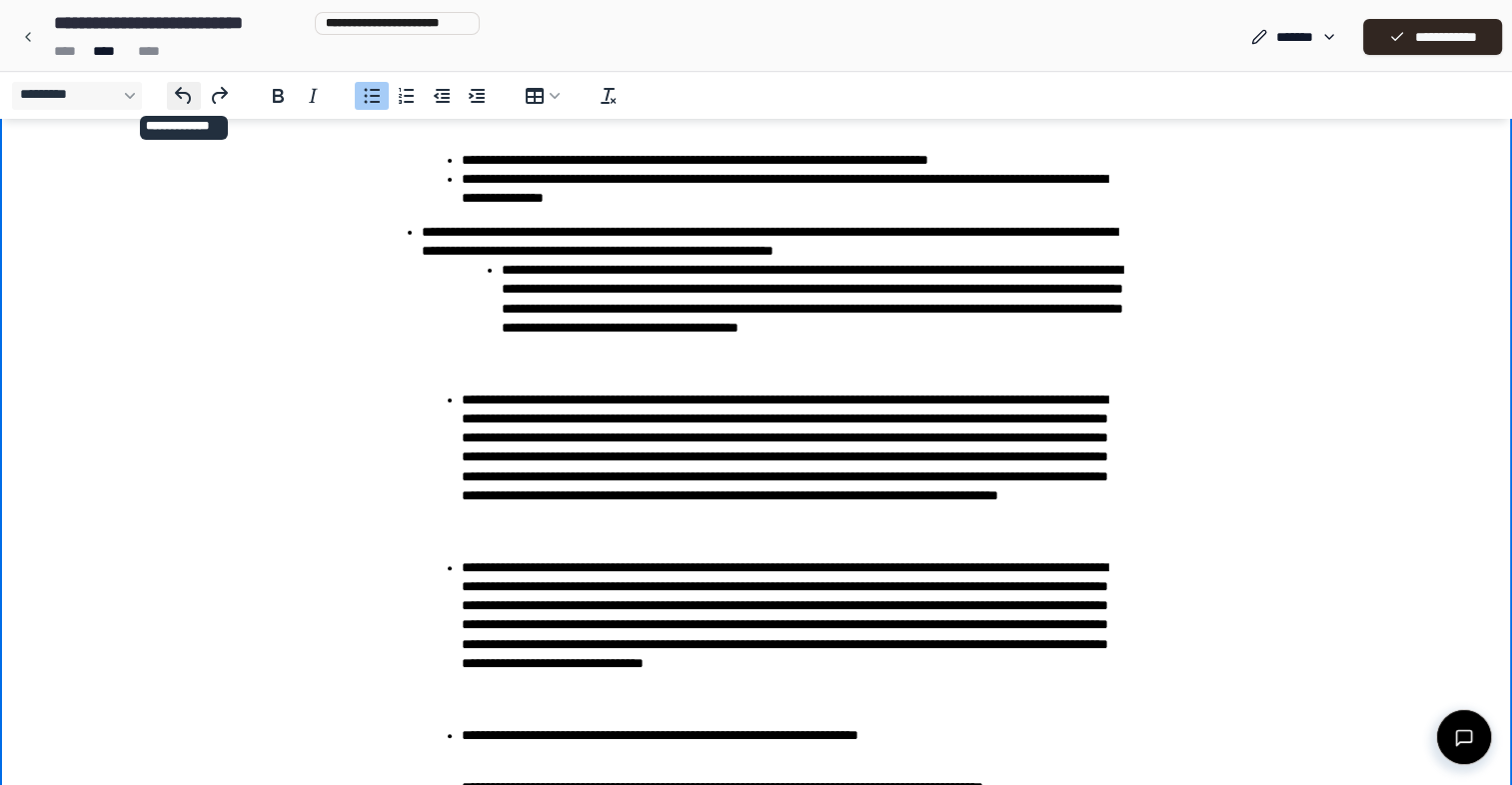 click 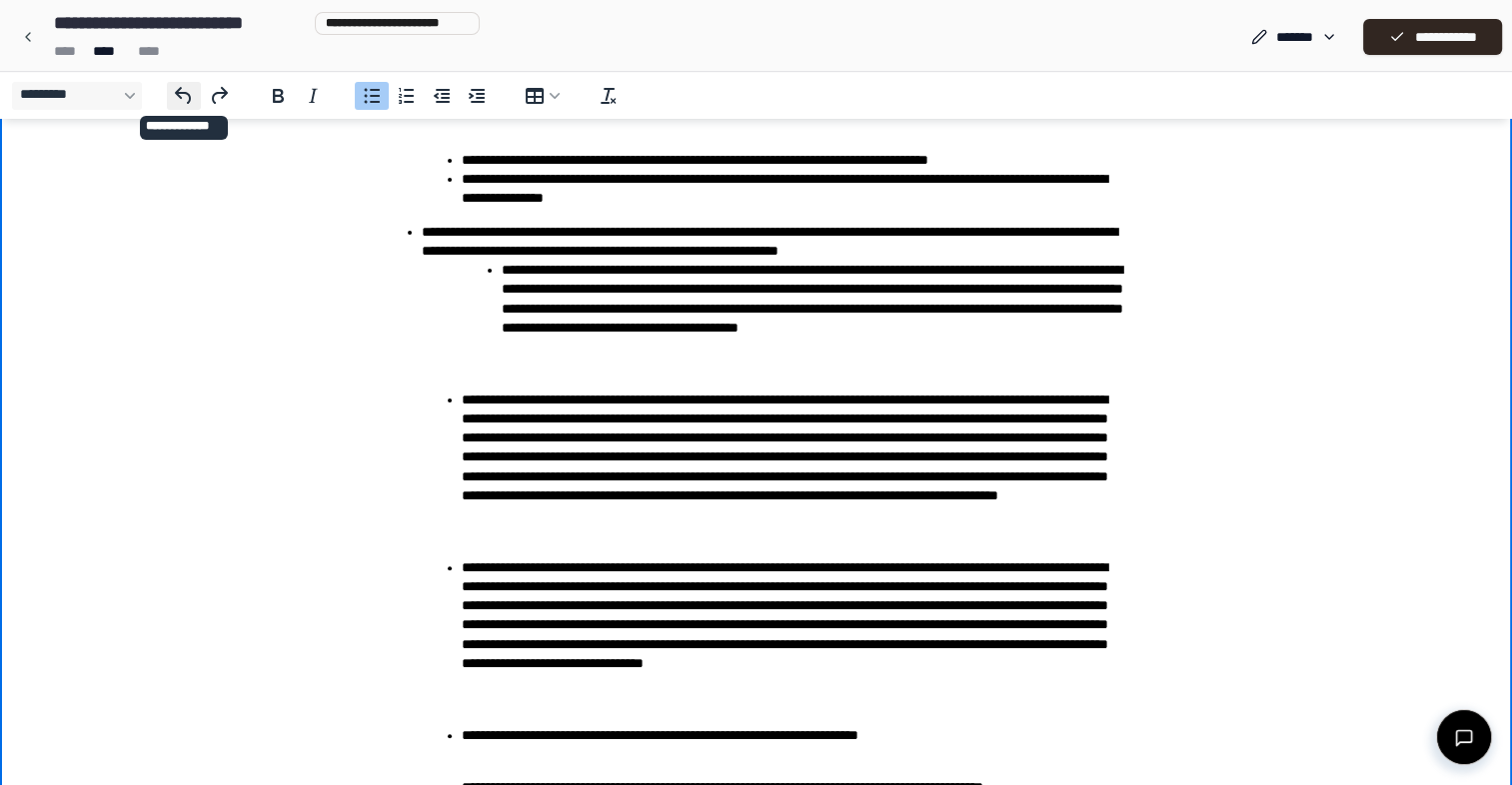 click 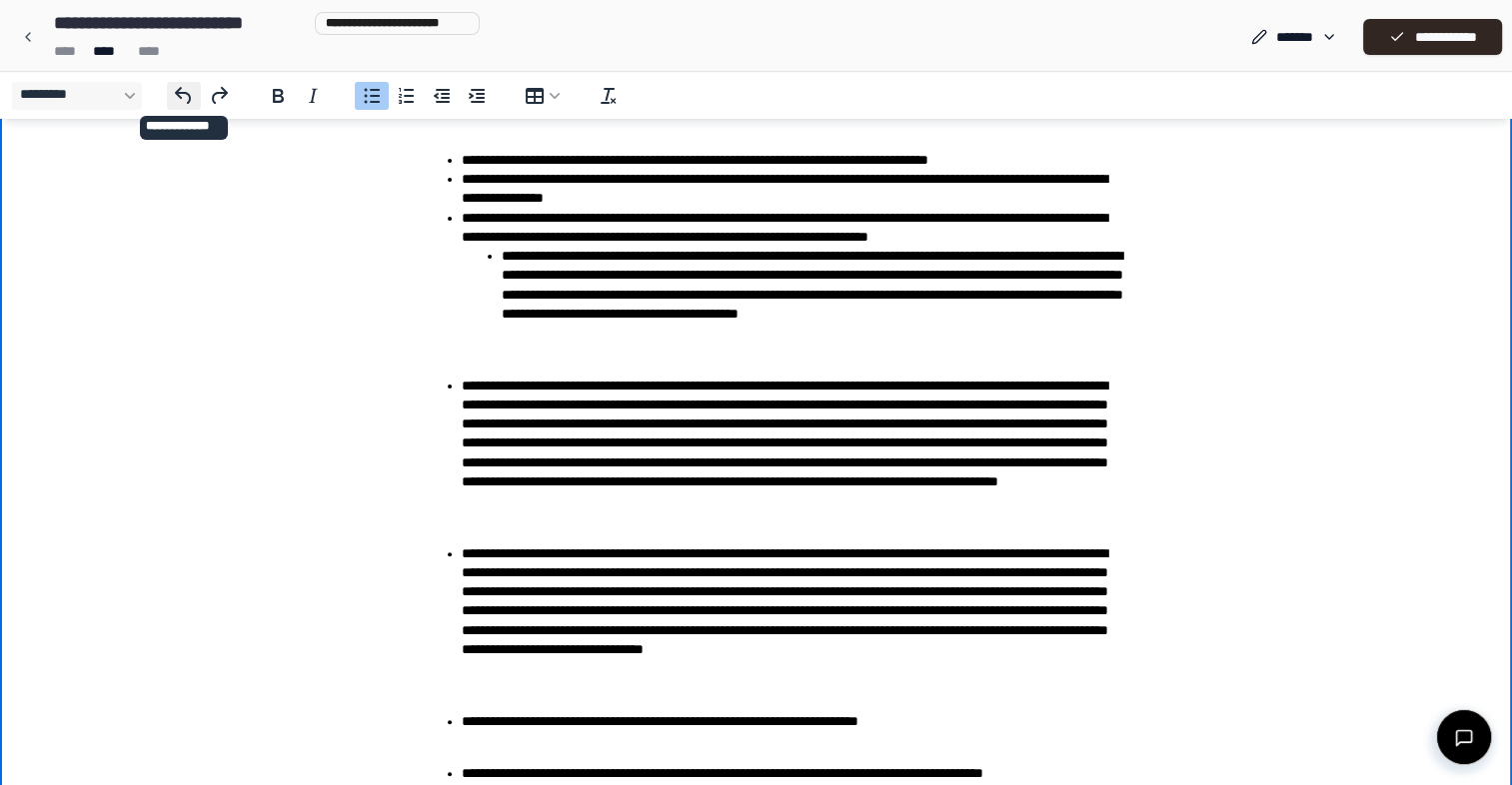 click 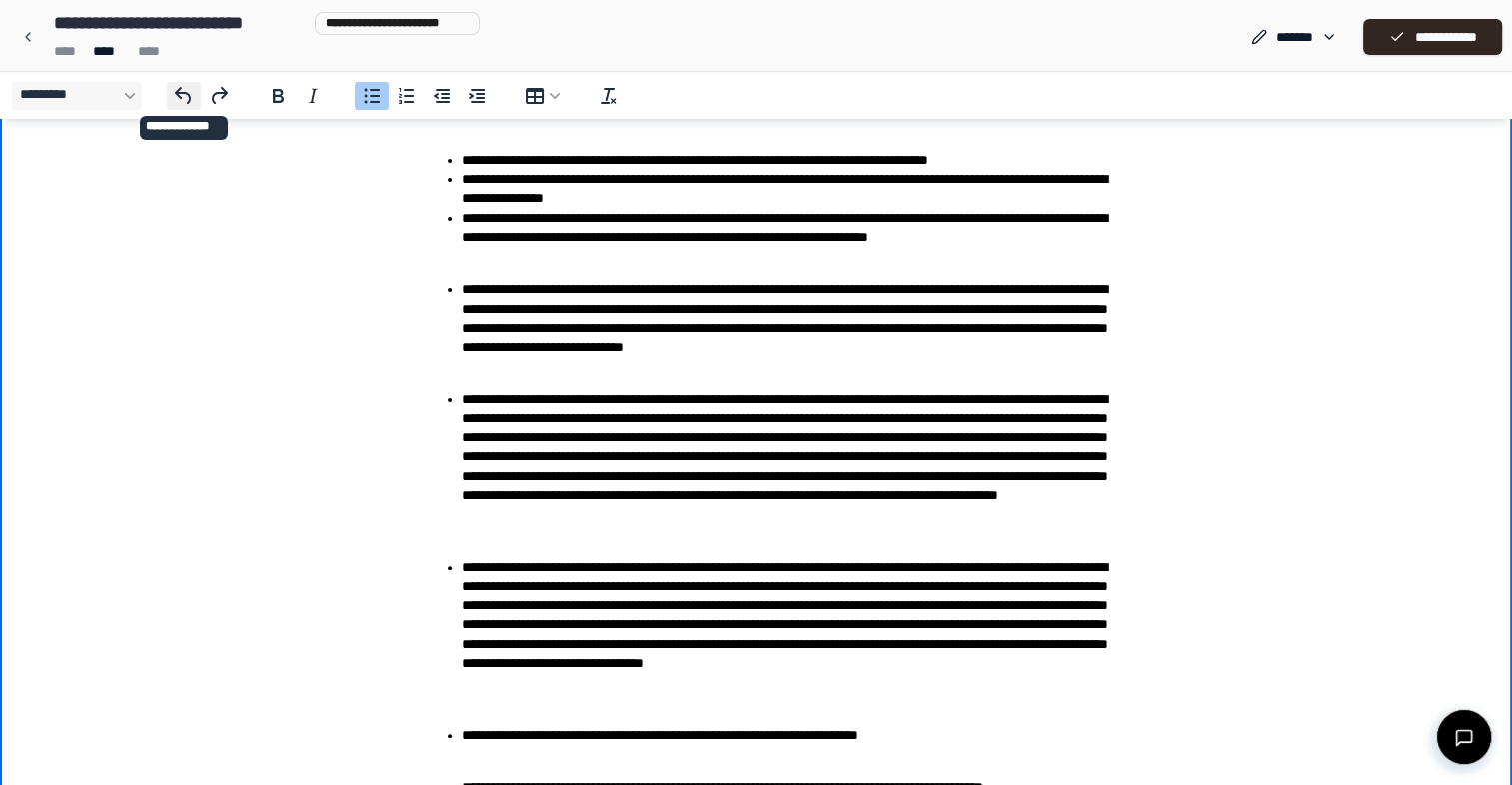 click 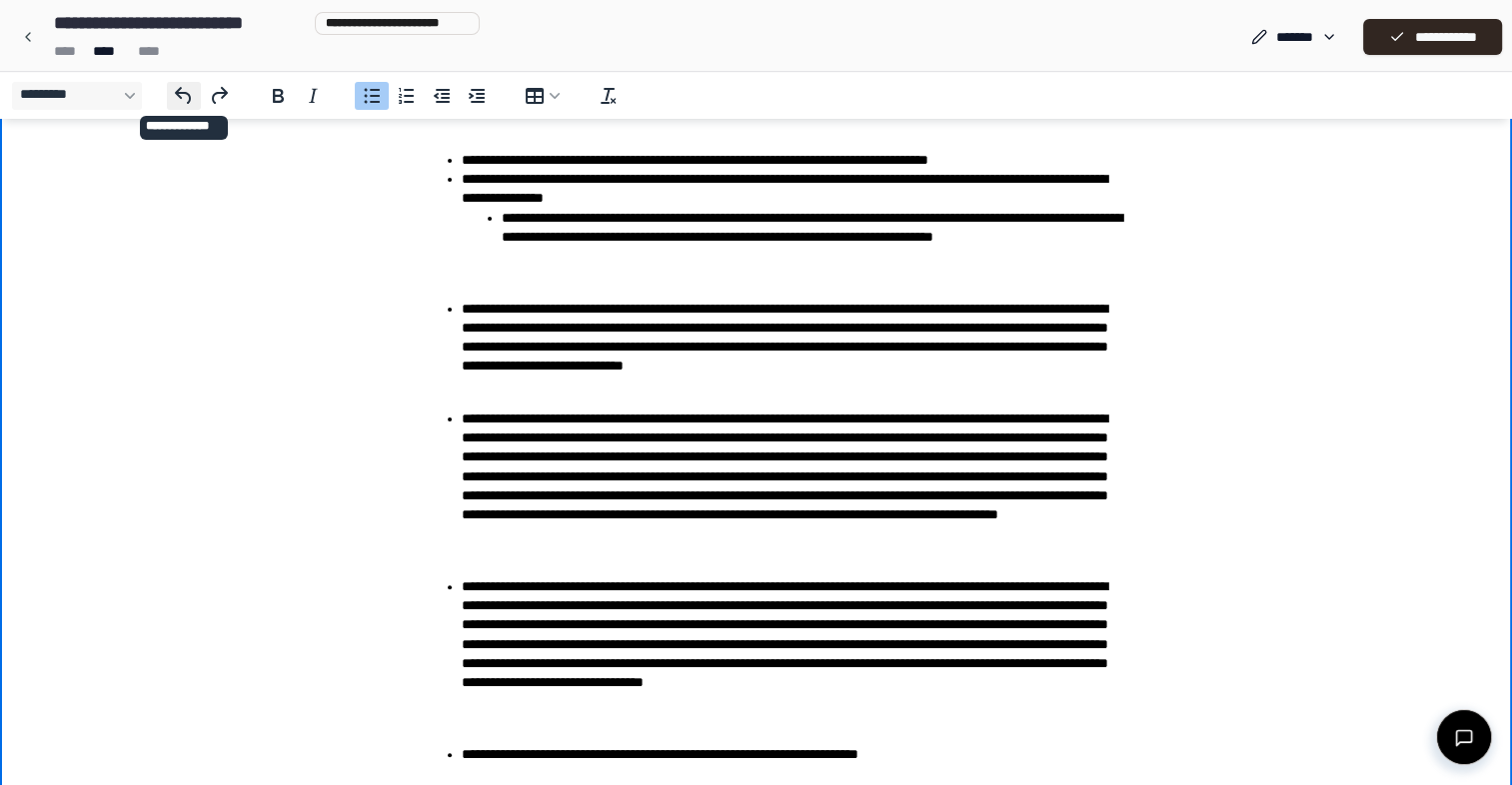 click 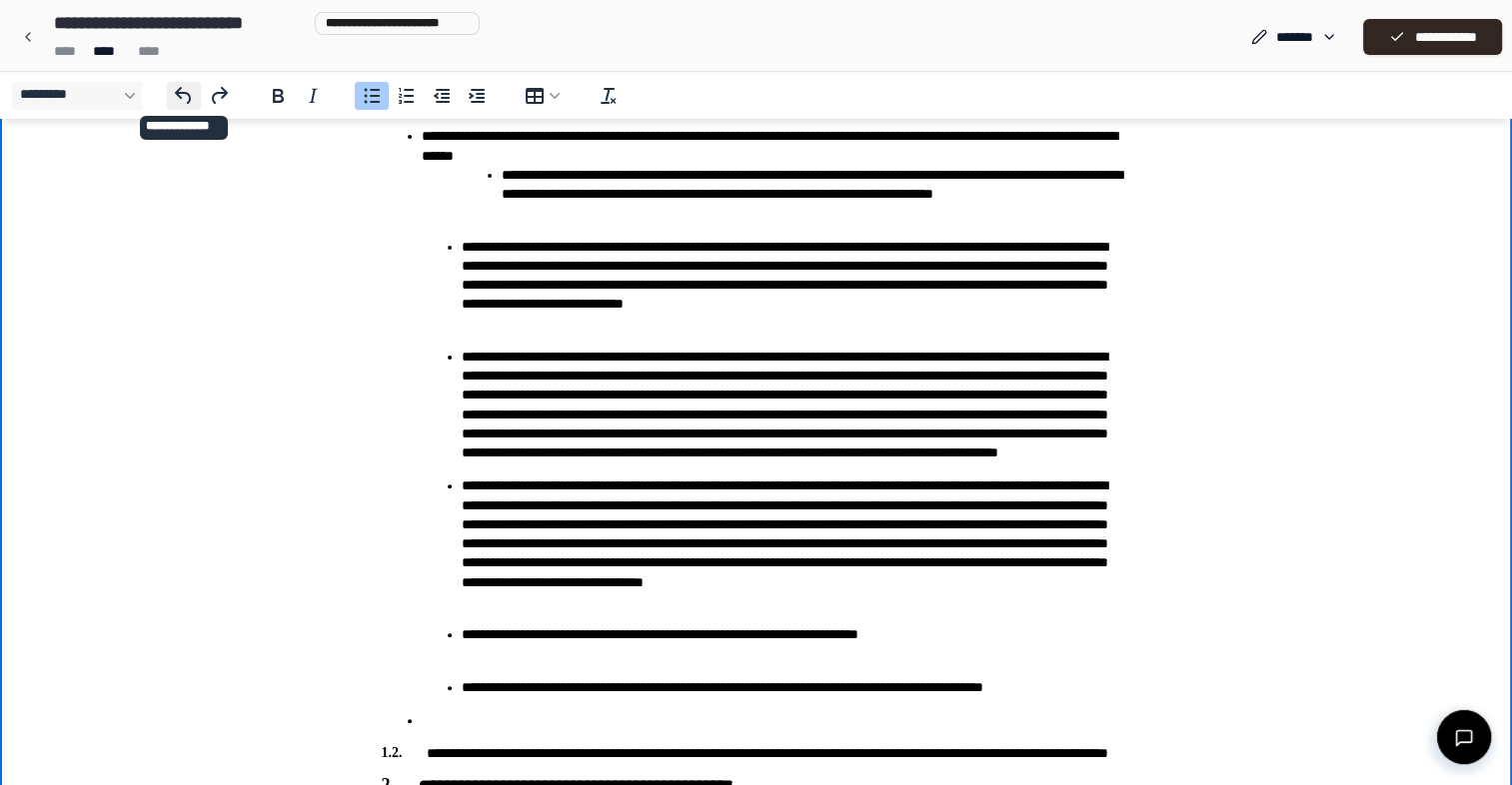 click 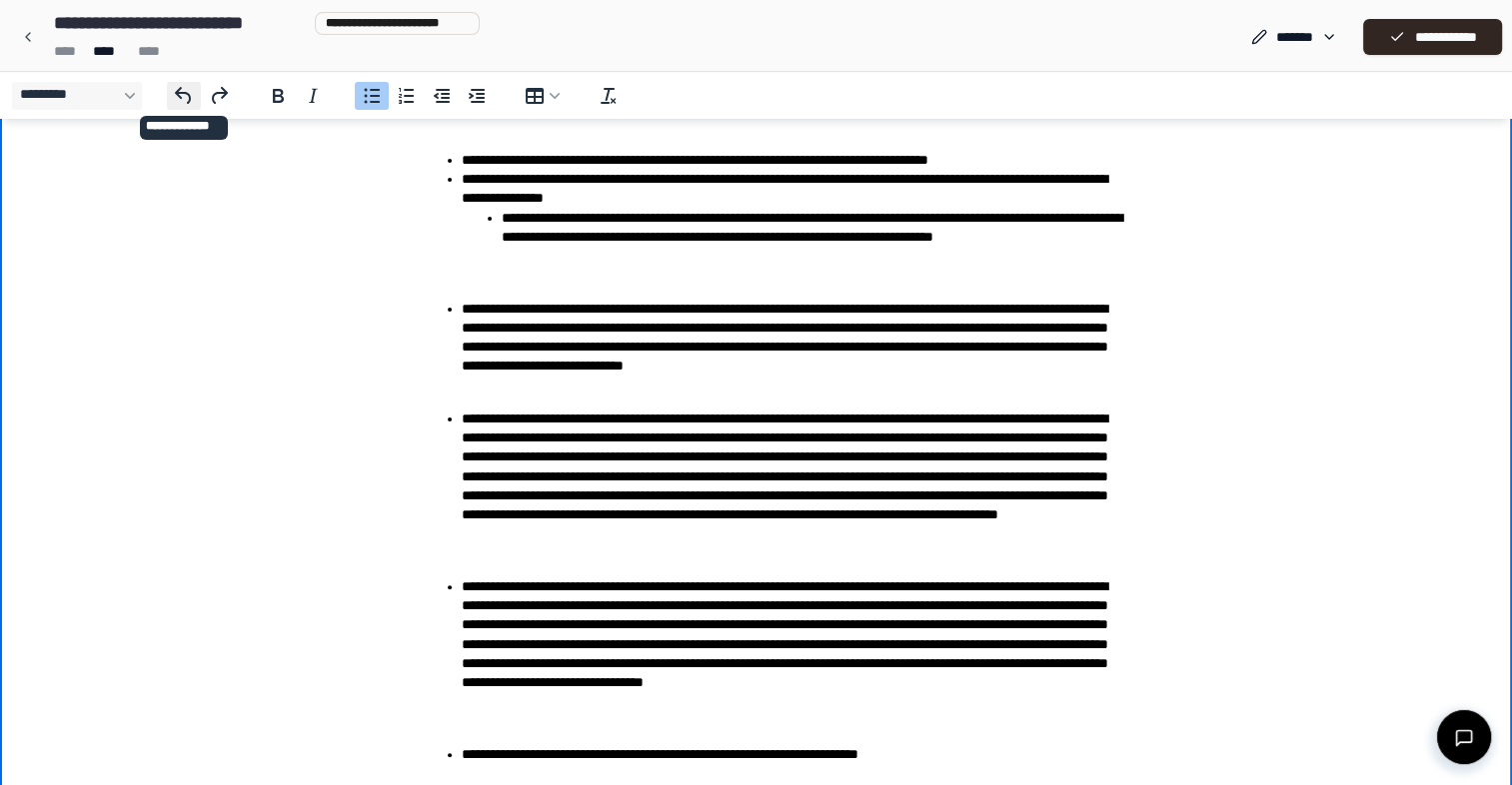 click 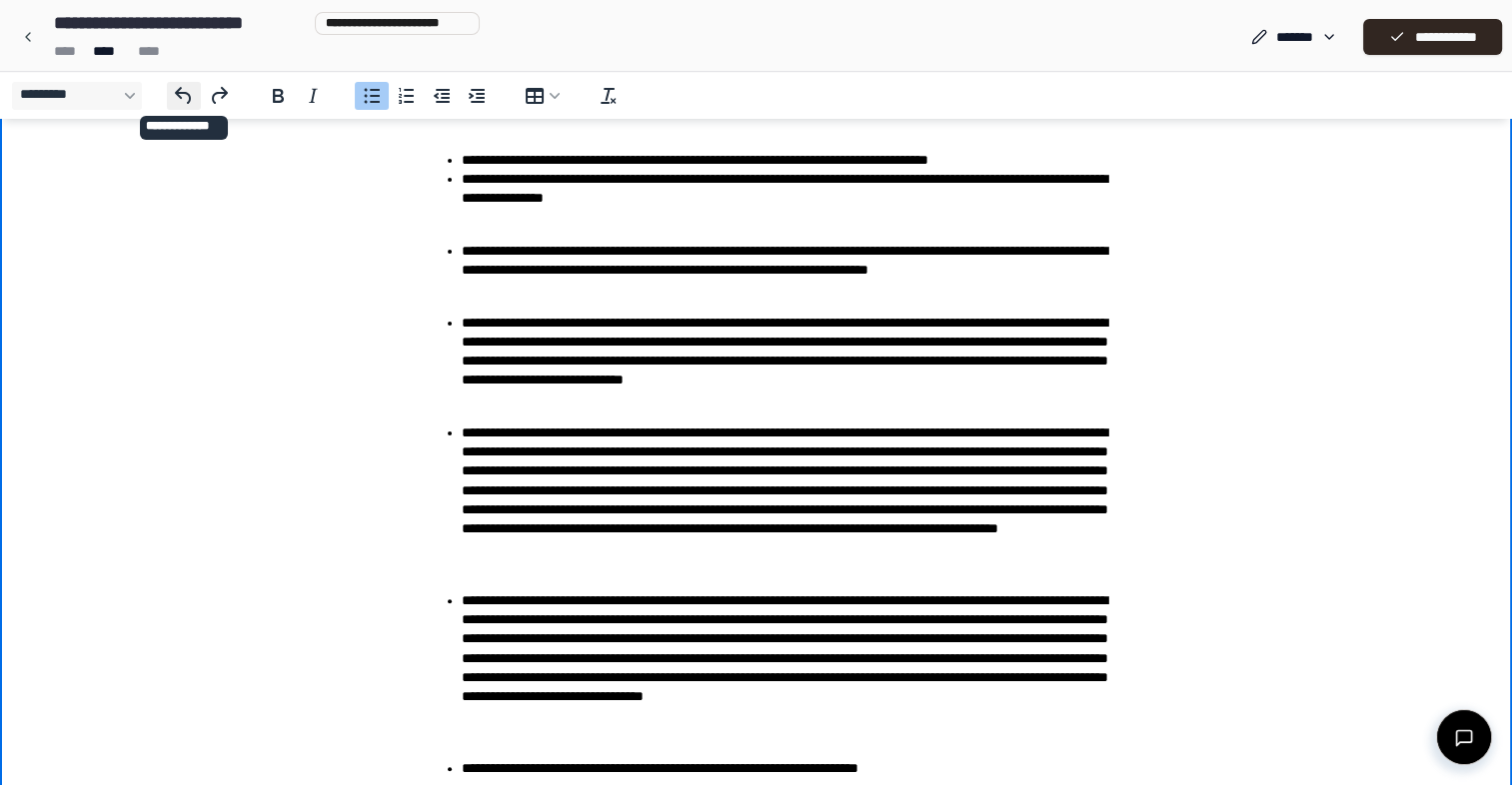 click 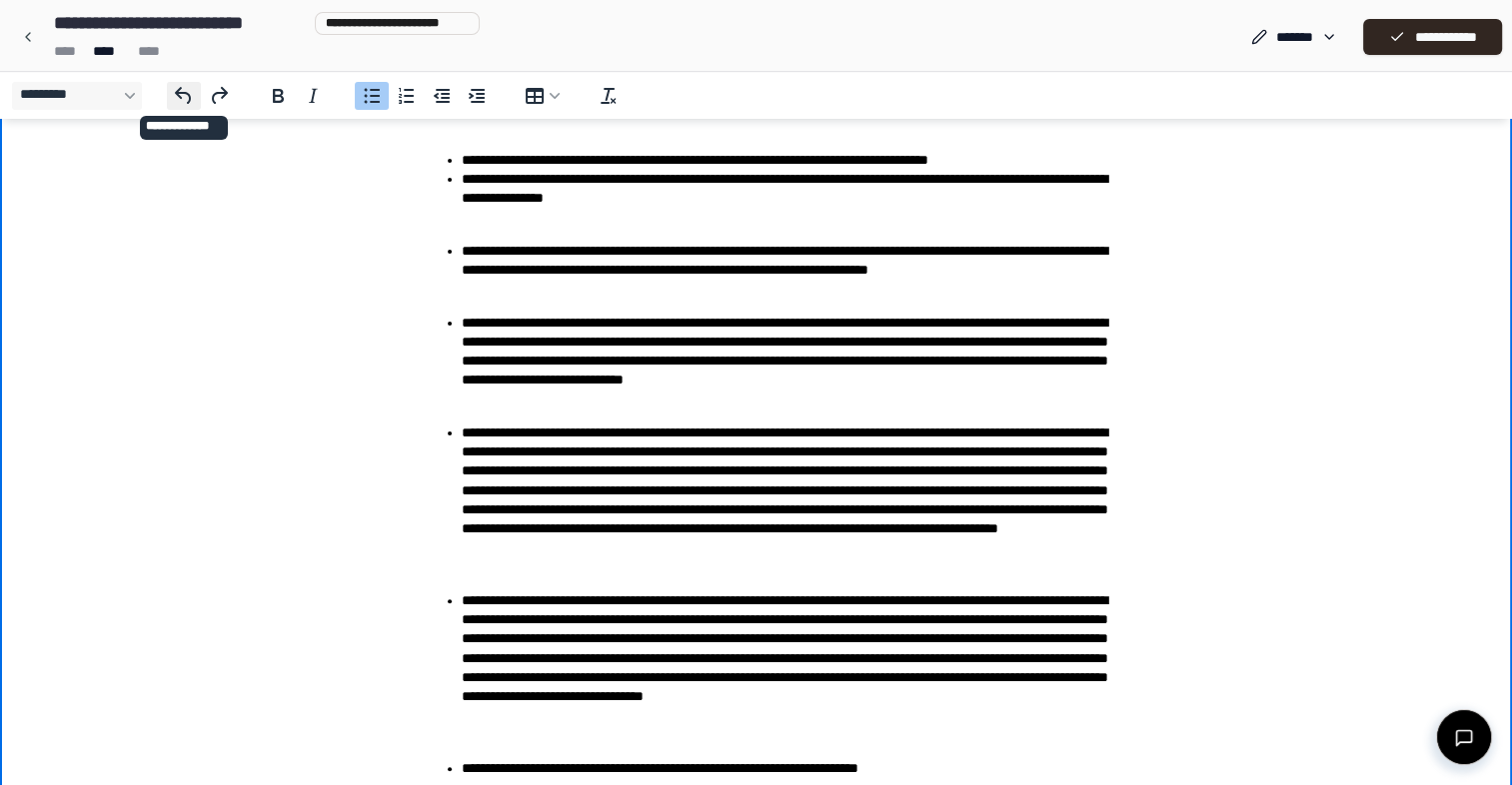click 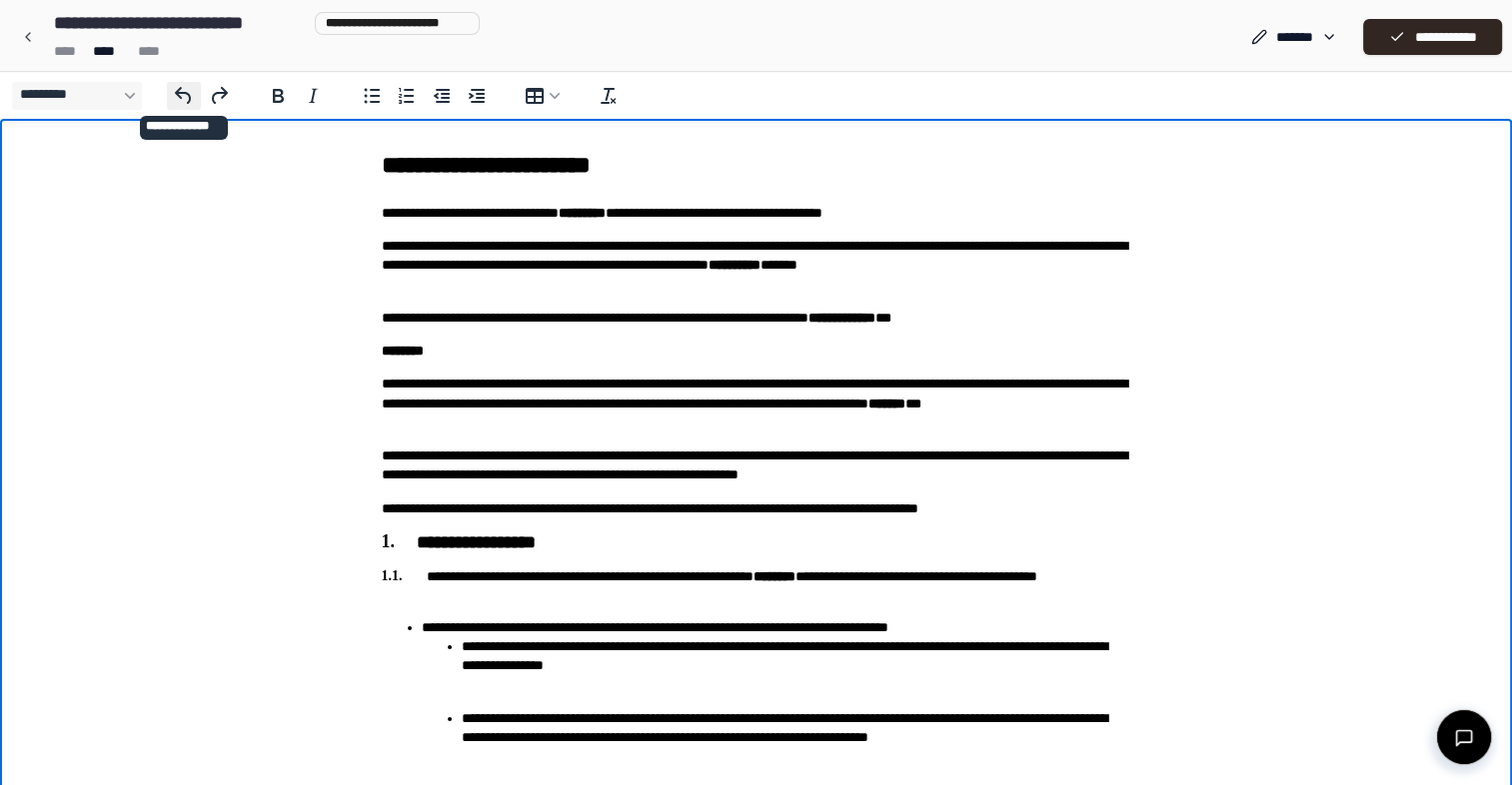scroll, scrollTop: 0, scrollLeft: 0, axis: both 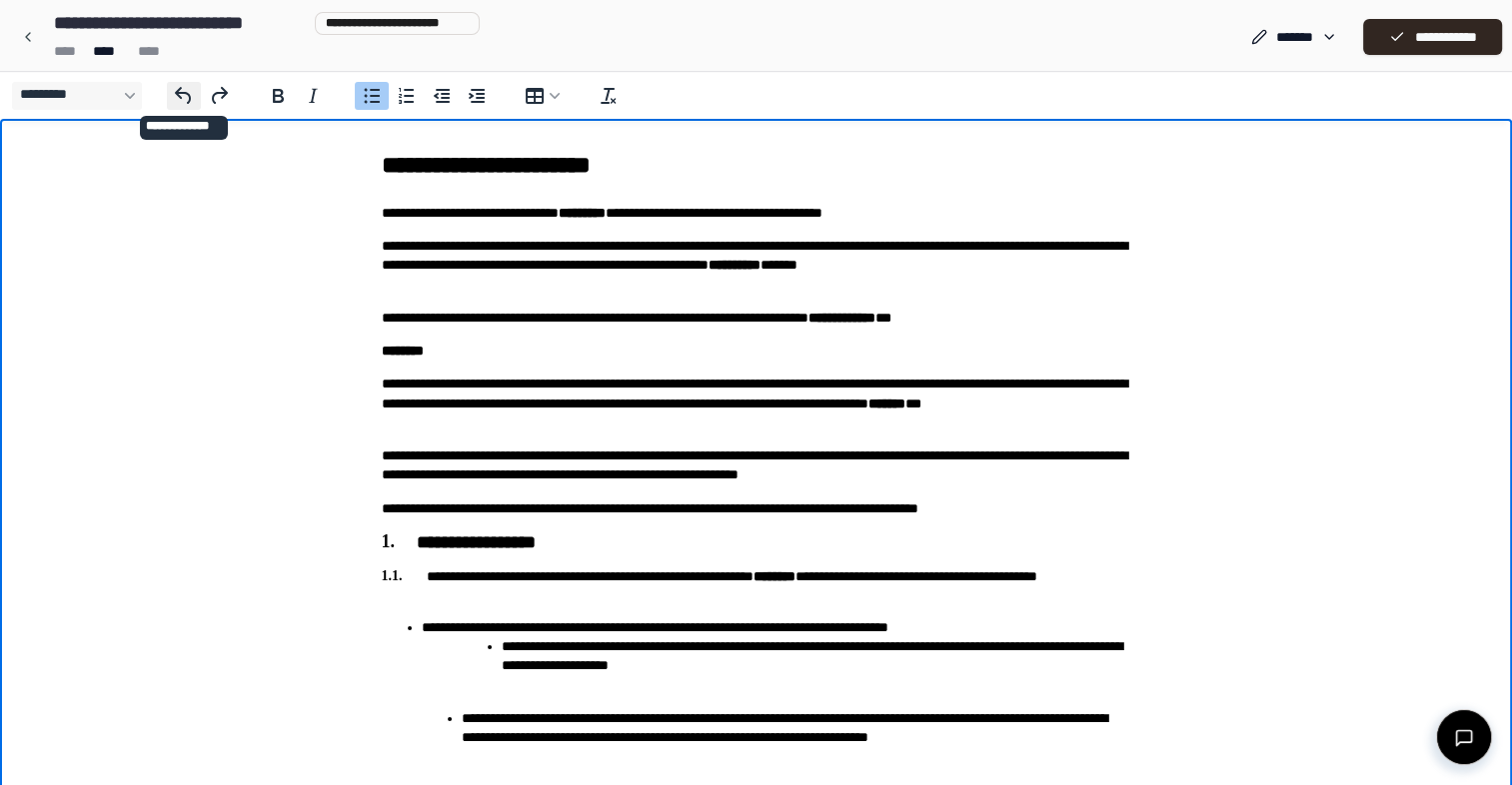 click 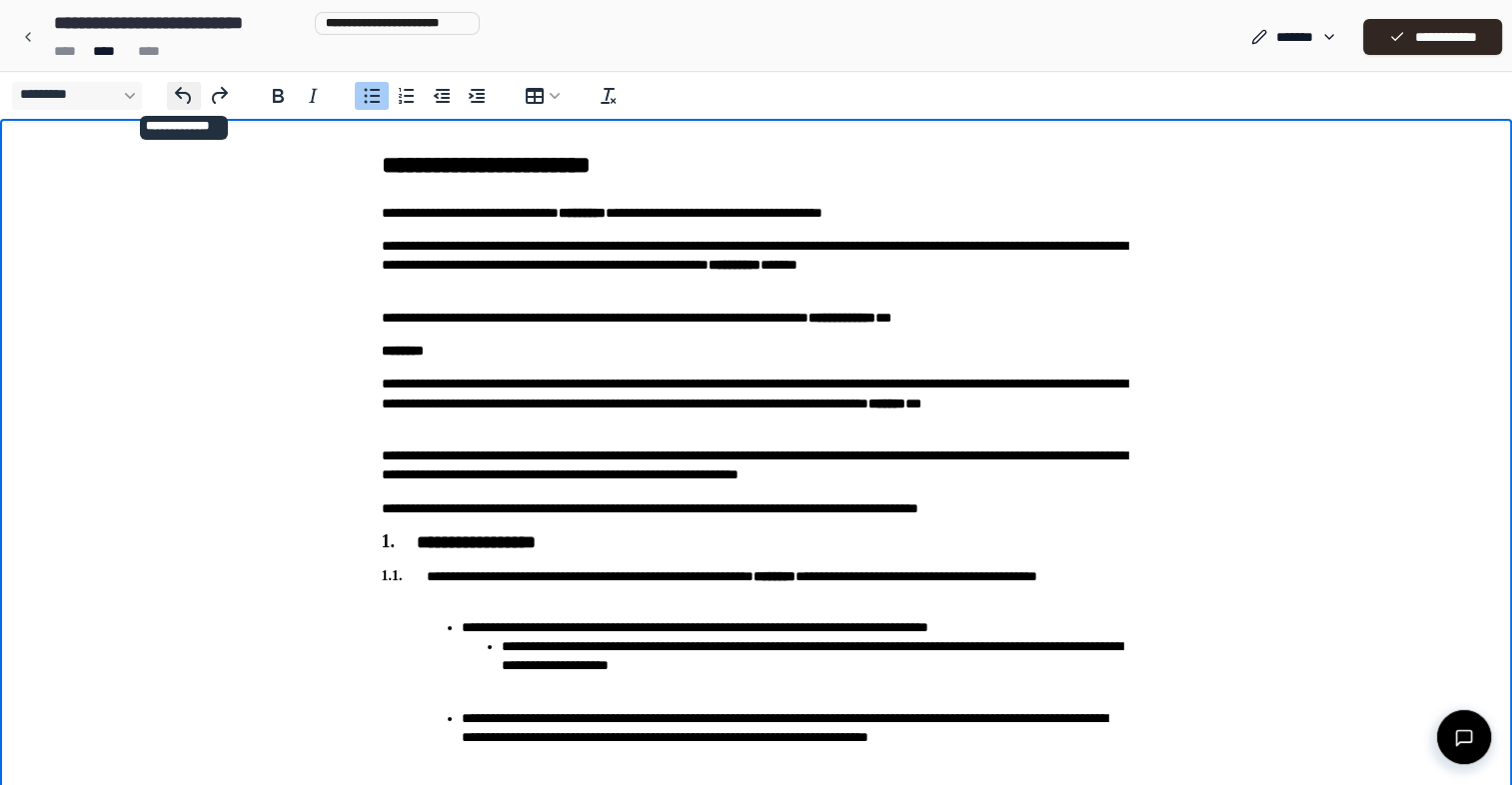 click 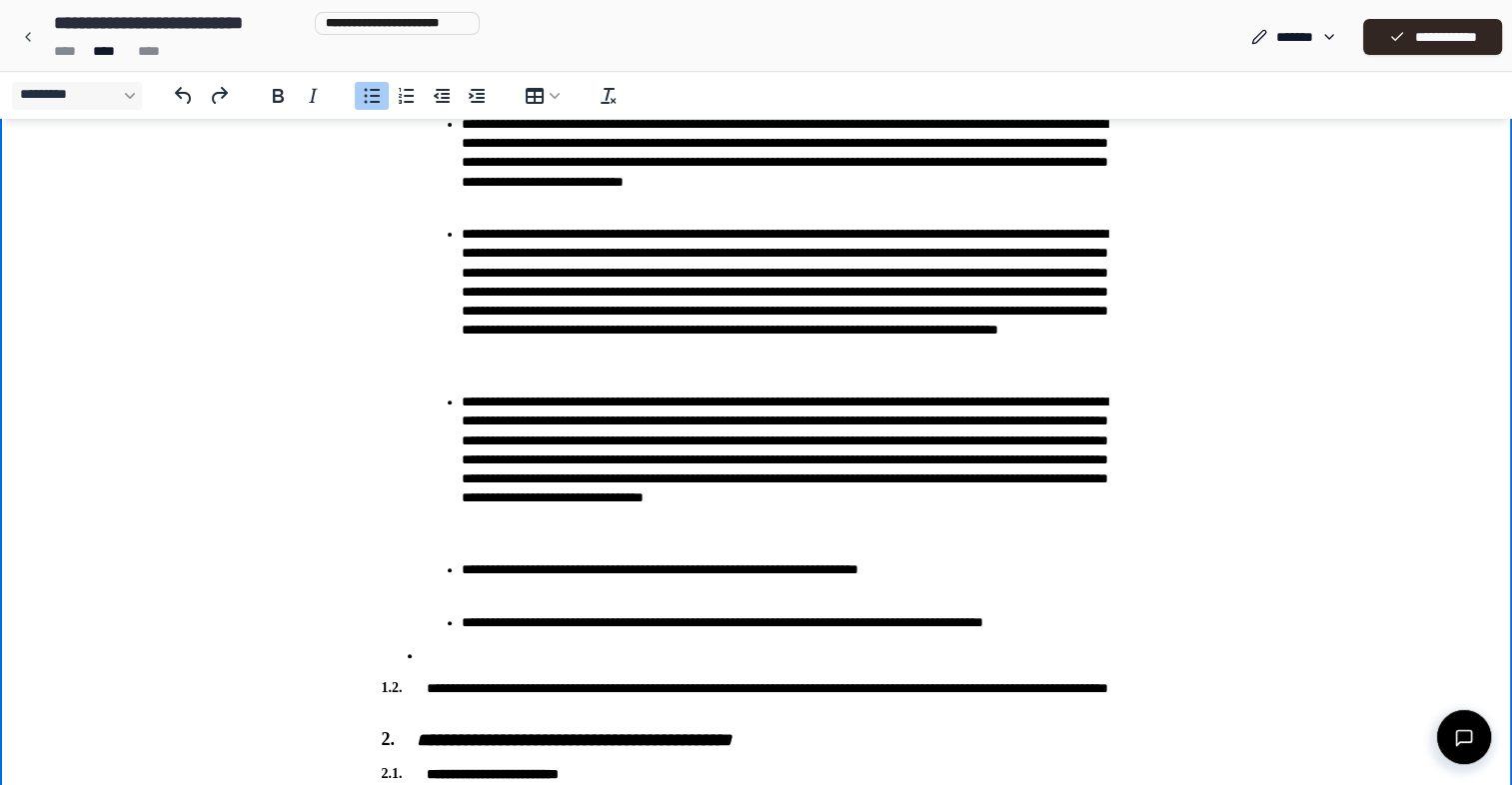 scroll, scrollTop: 999, scrollLeft: 0, axis: vertical 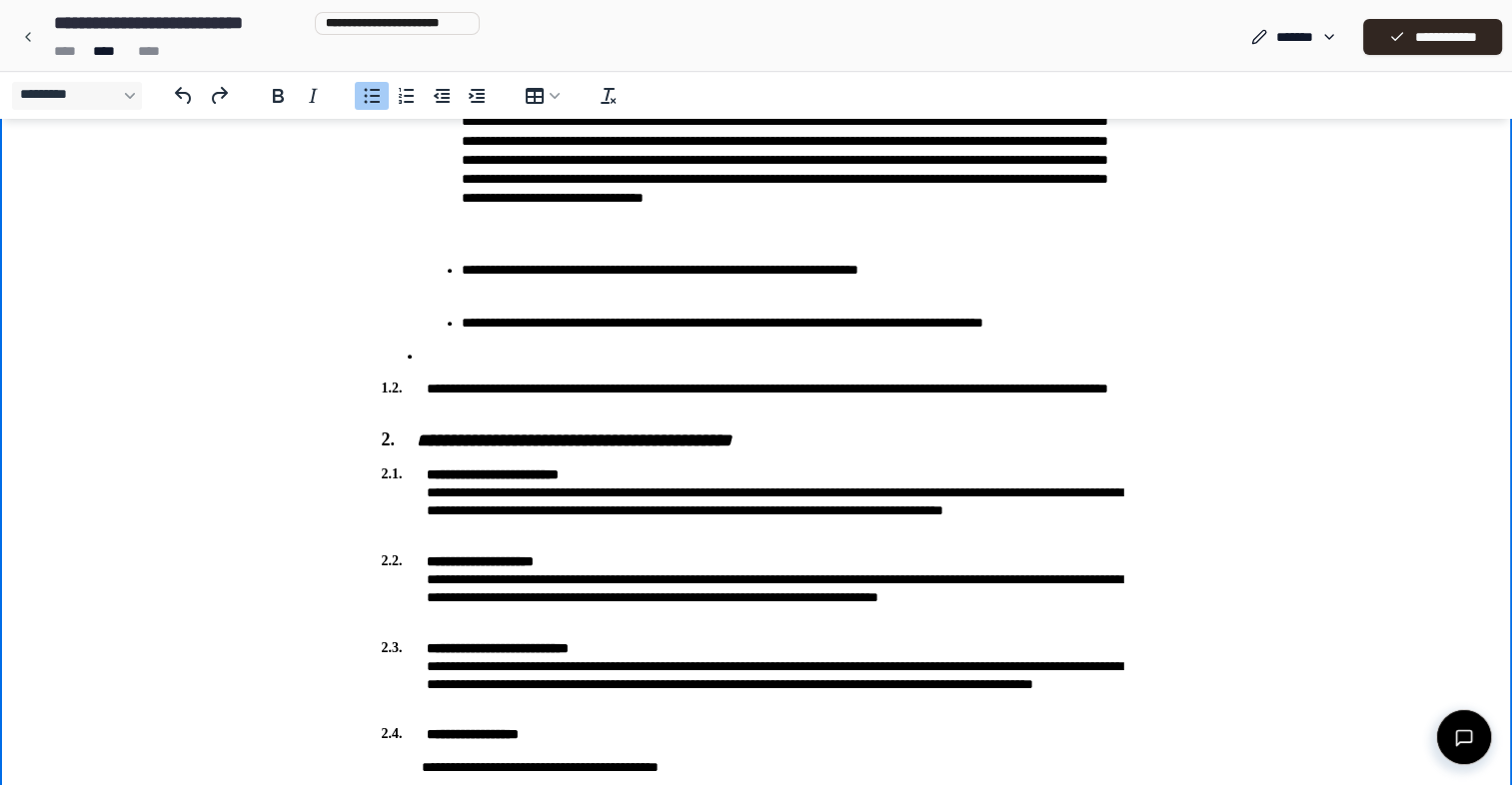 click on "**********" at bounding box center (776, 323) 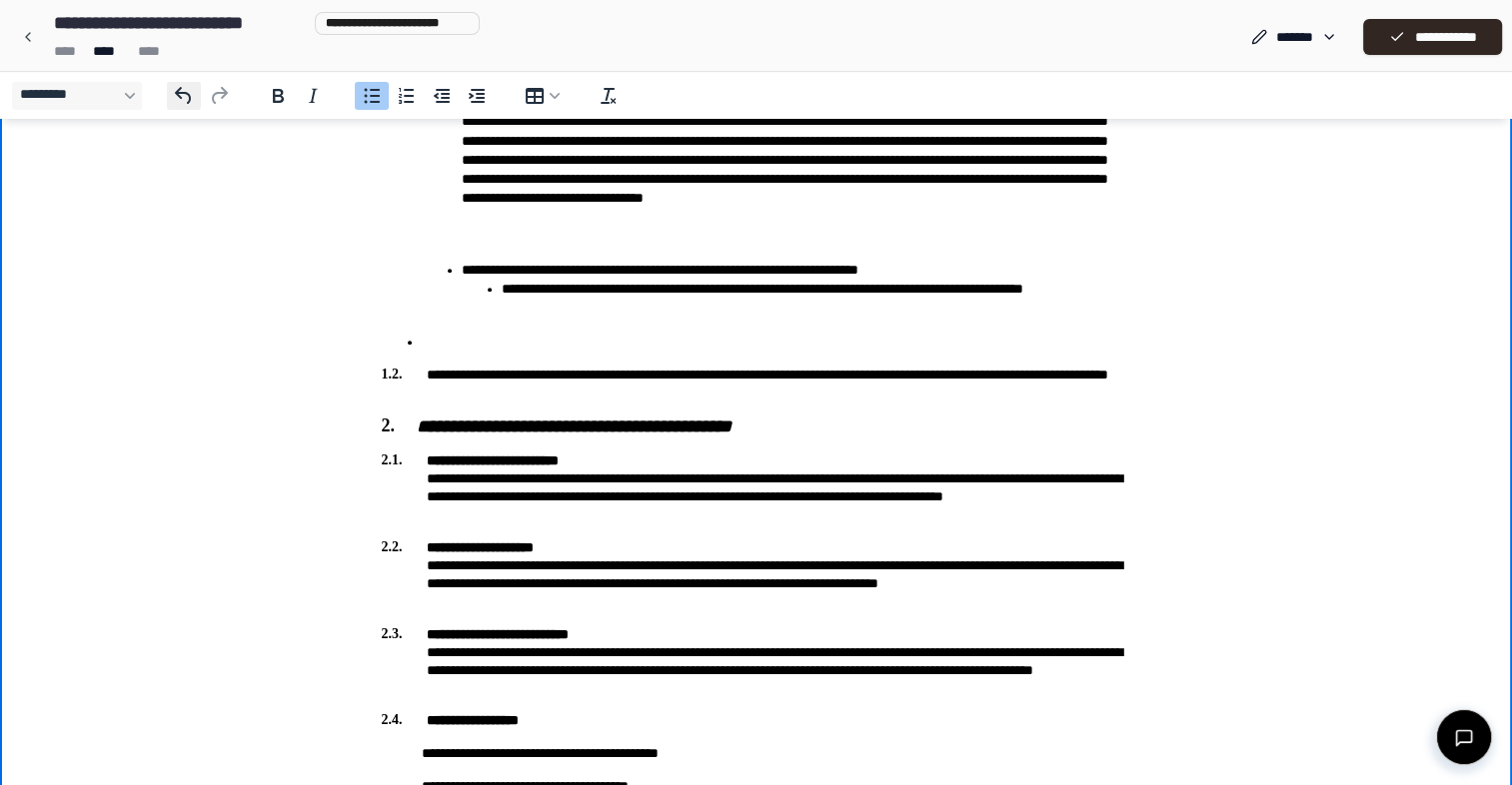 click 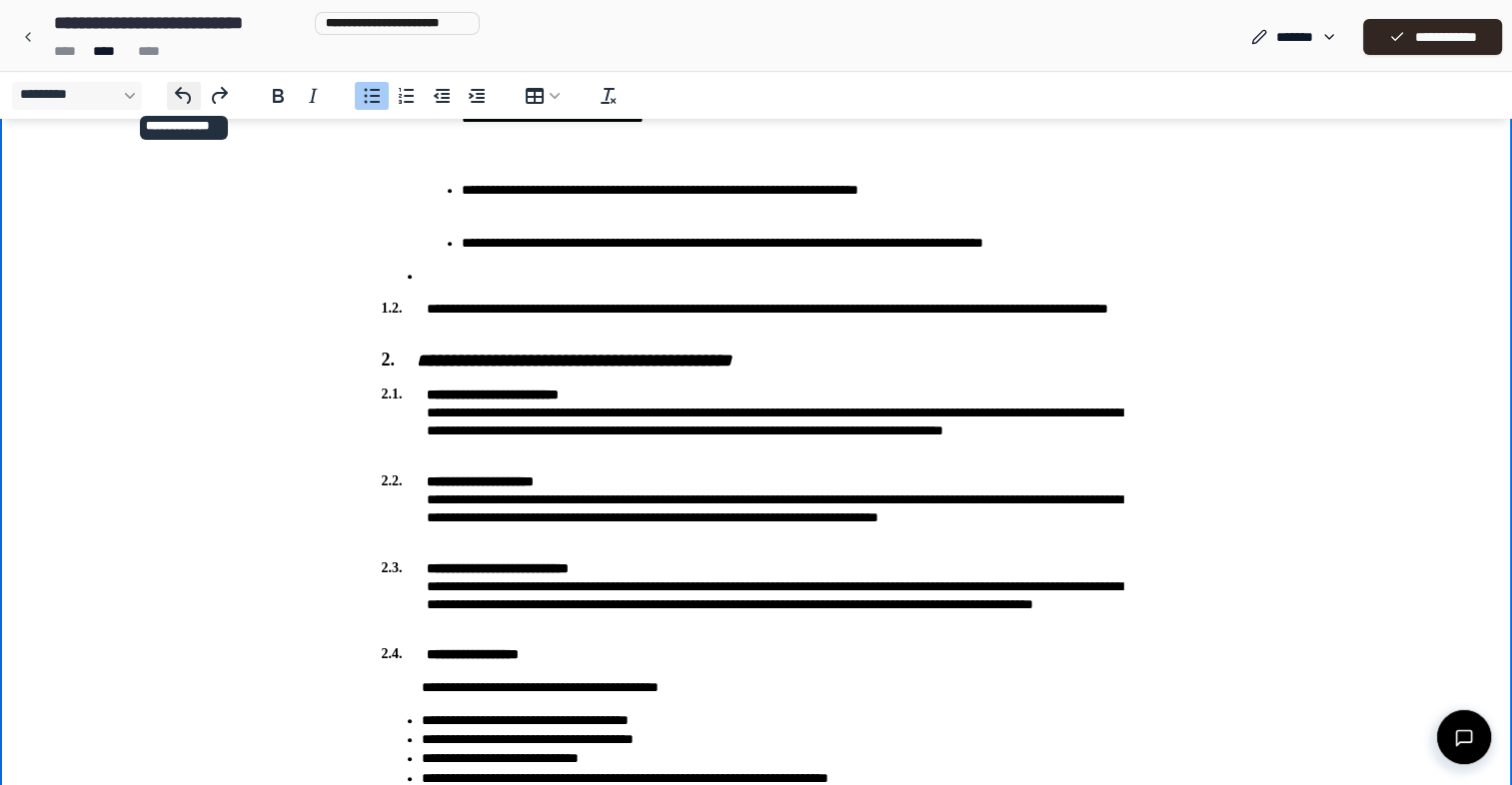 scroll, scrollTop: 1298, scrollLeft: 0, axis: vertical 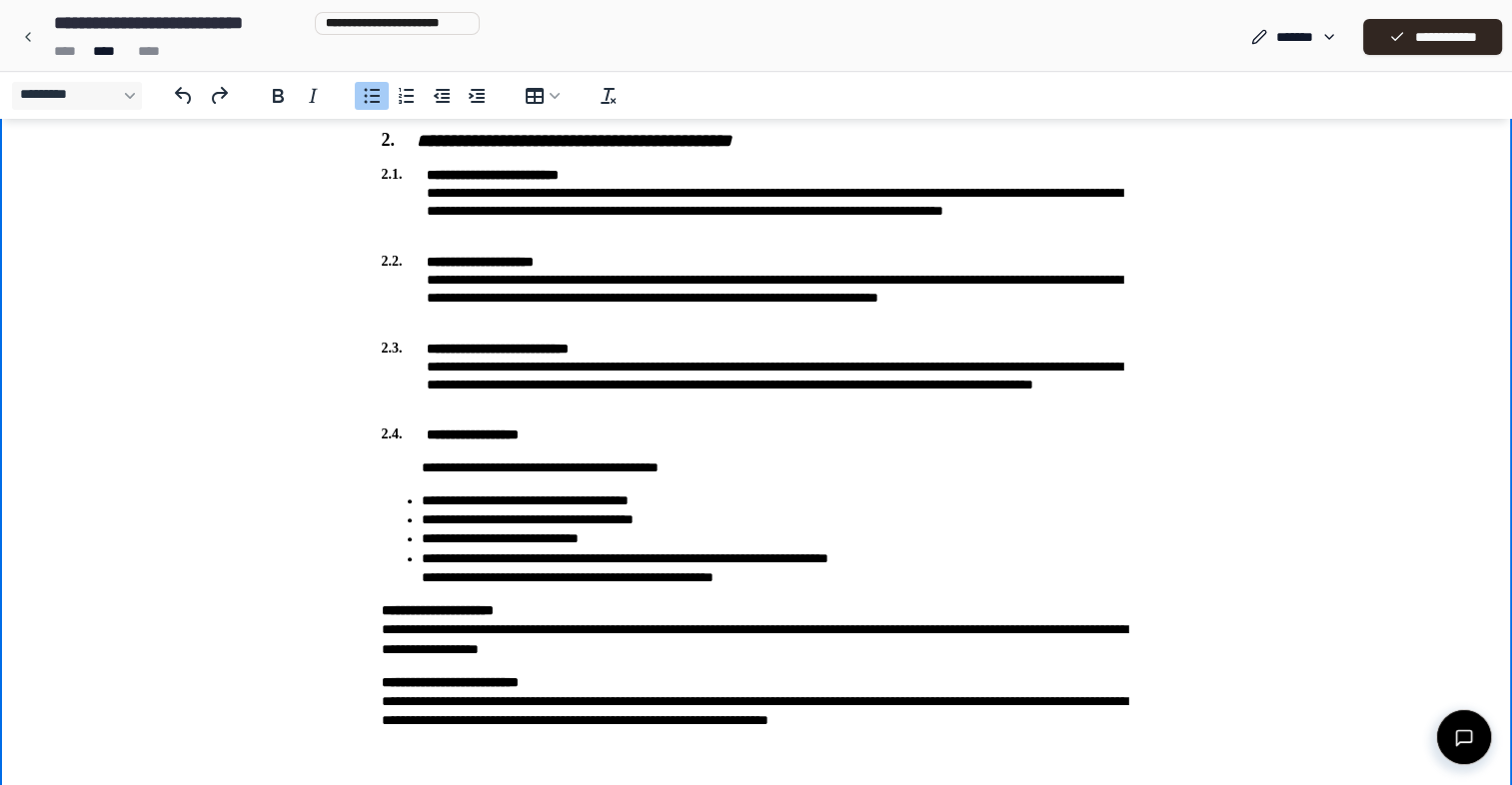 click on "**********" at bounding box center (776, 500) 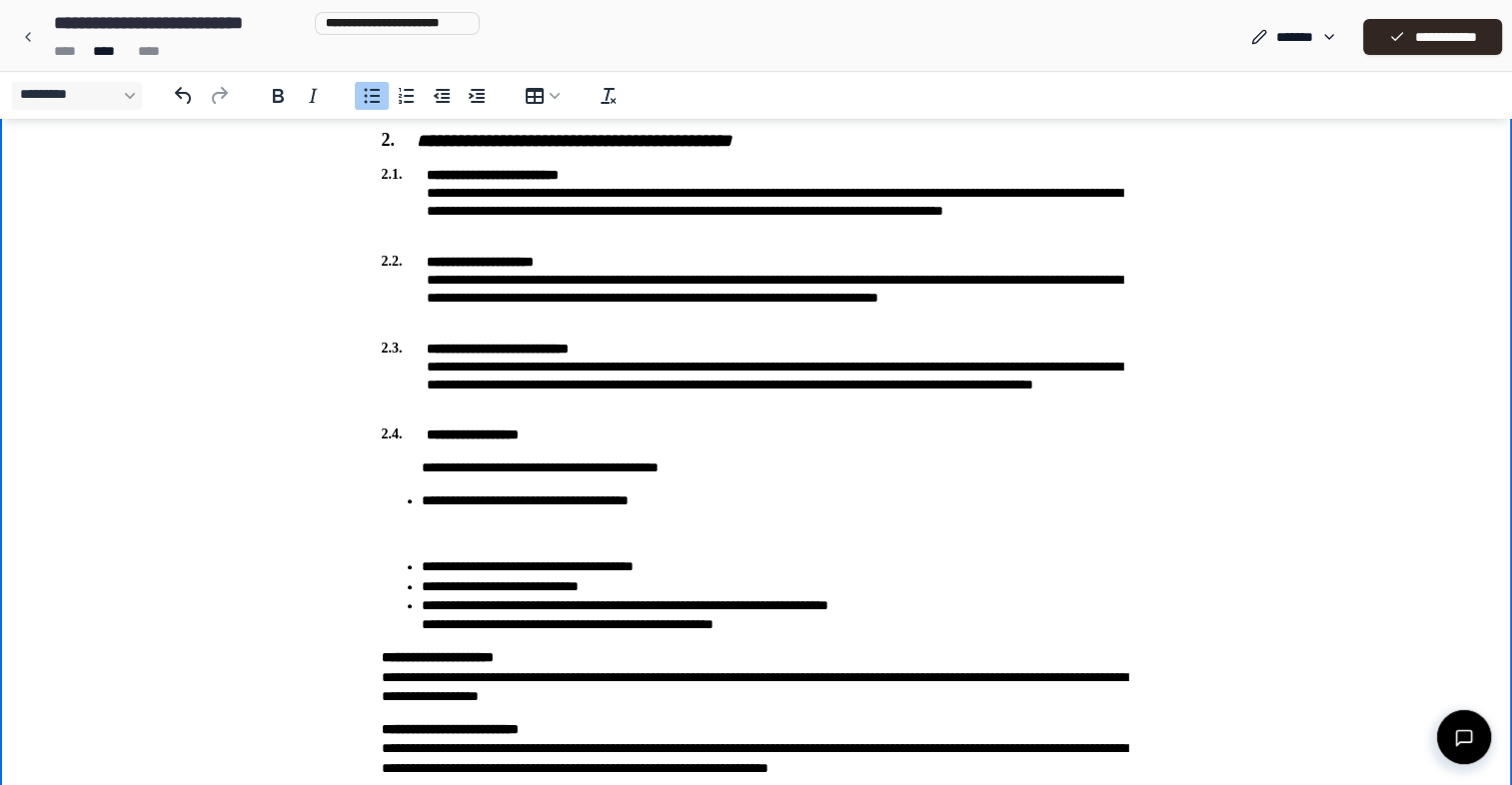 click on "**********" at bounding box center [756, 908] 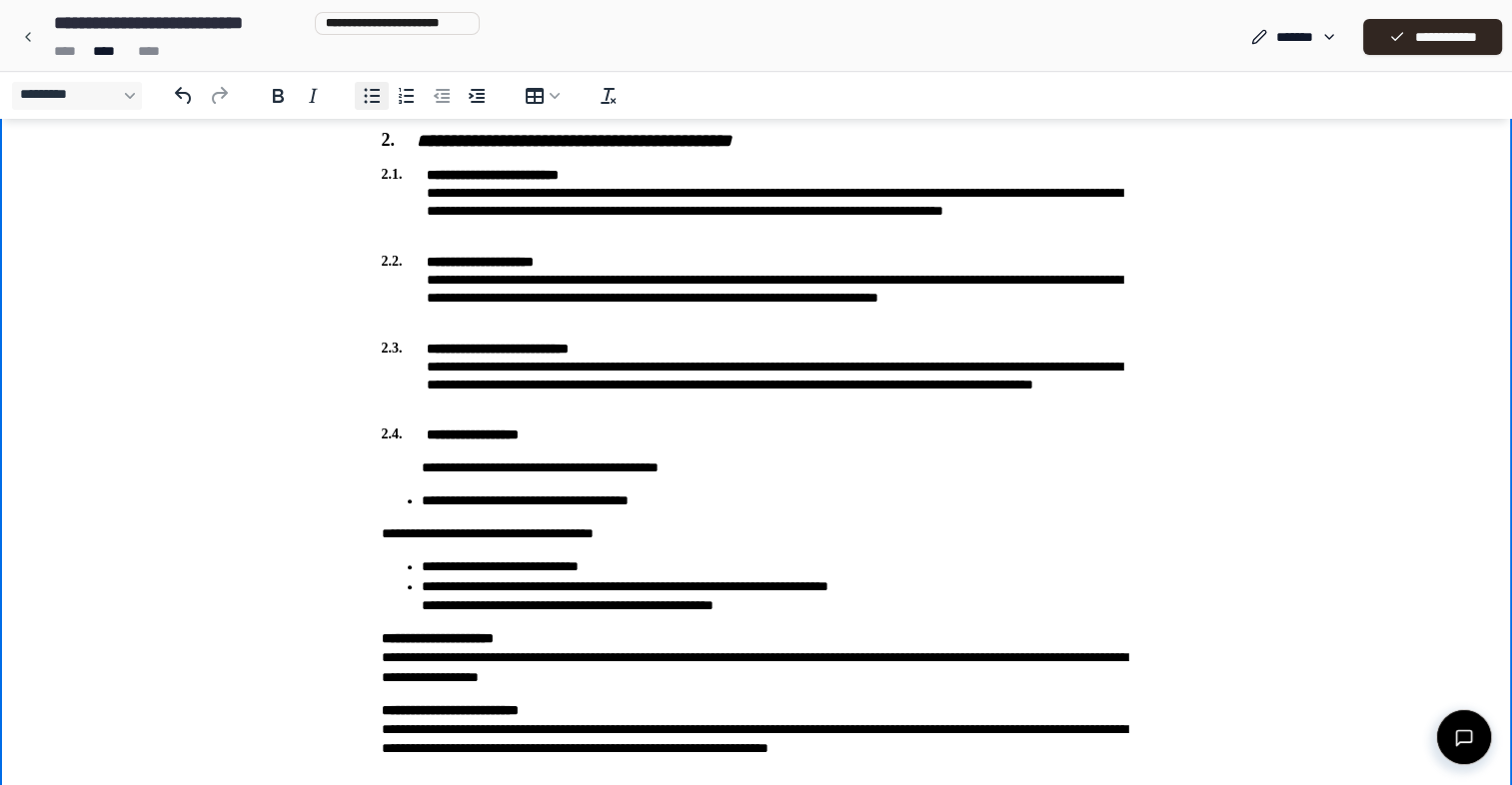 click 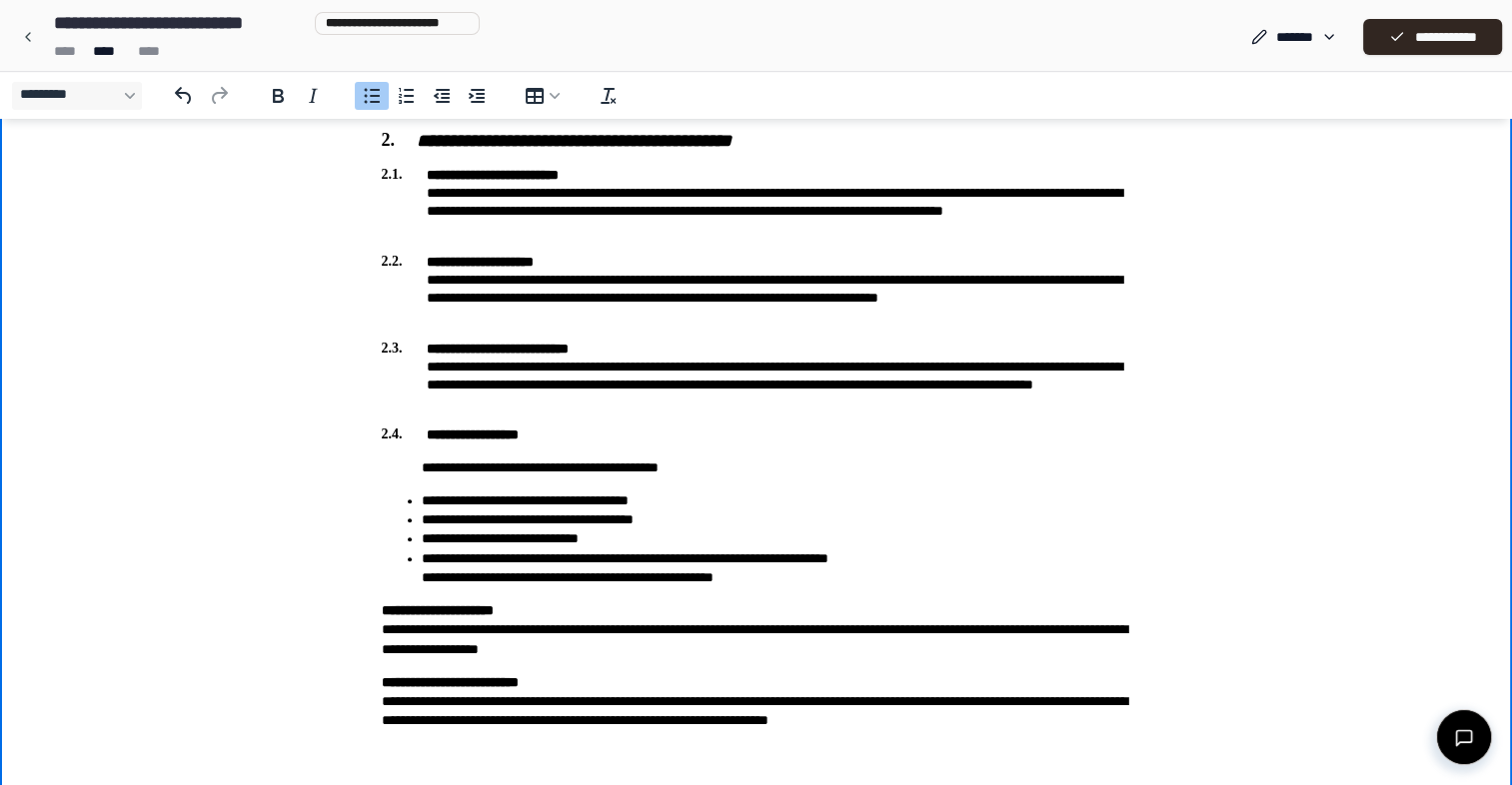 click on "**********" at bounding box center (776, 568) 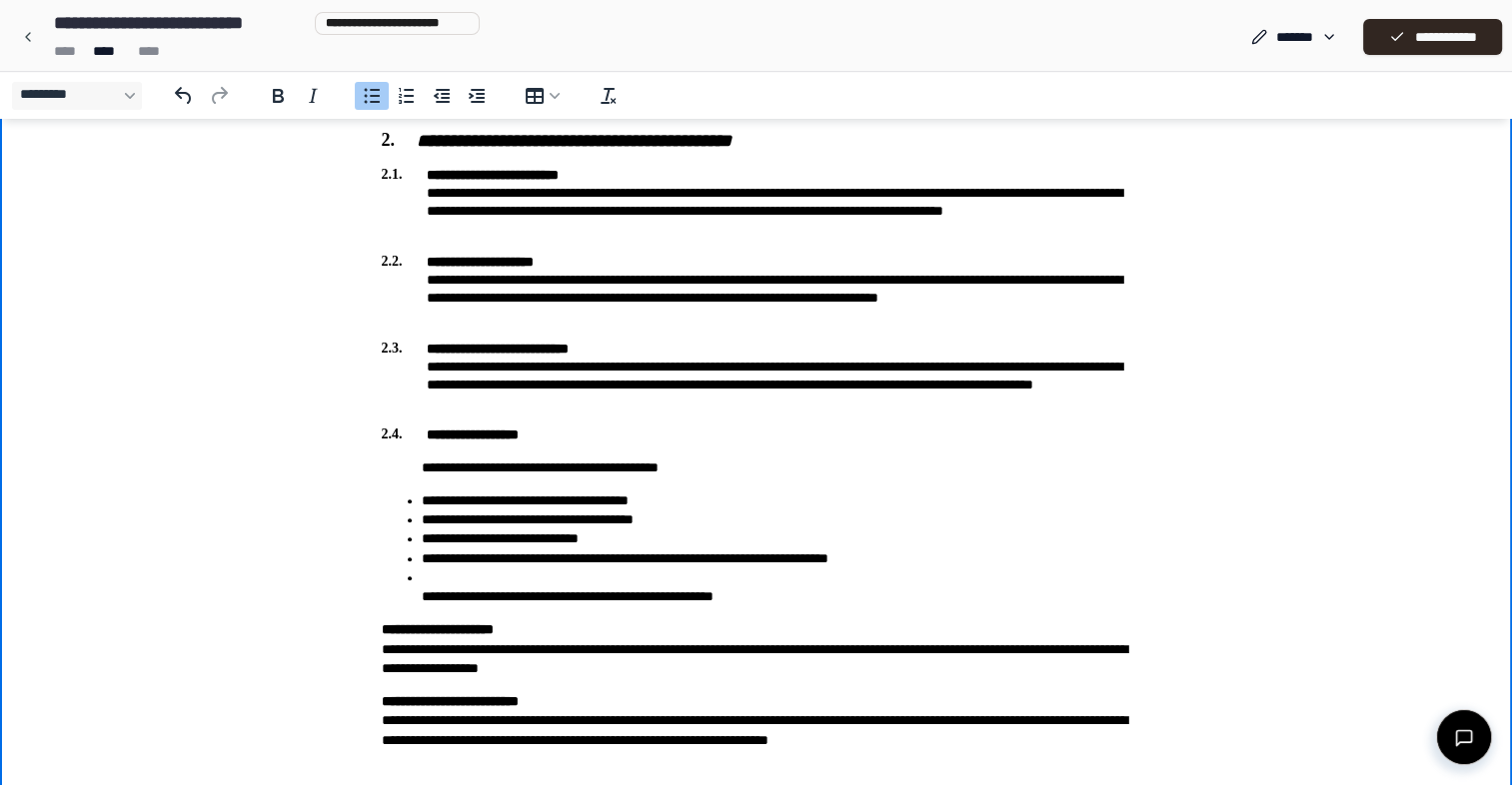 drag, startPoint x: 413, startPoint y: 582, endPoint x: 375, endPoint y: 578, distance: 38.209946 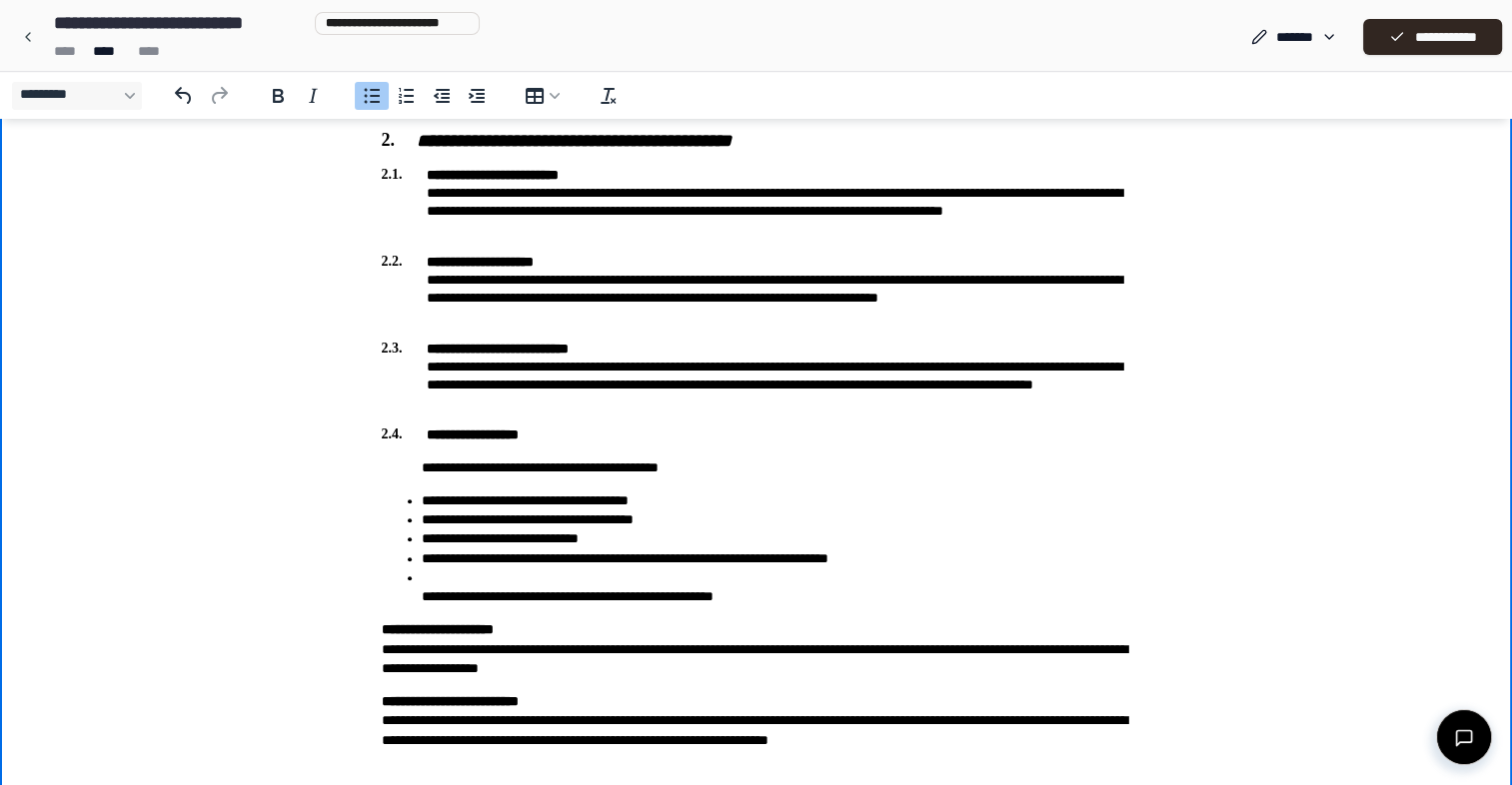 click on "**********" at bounding box center [756, 894] 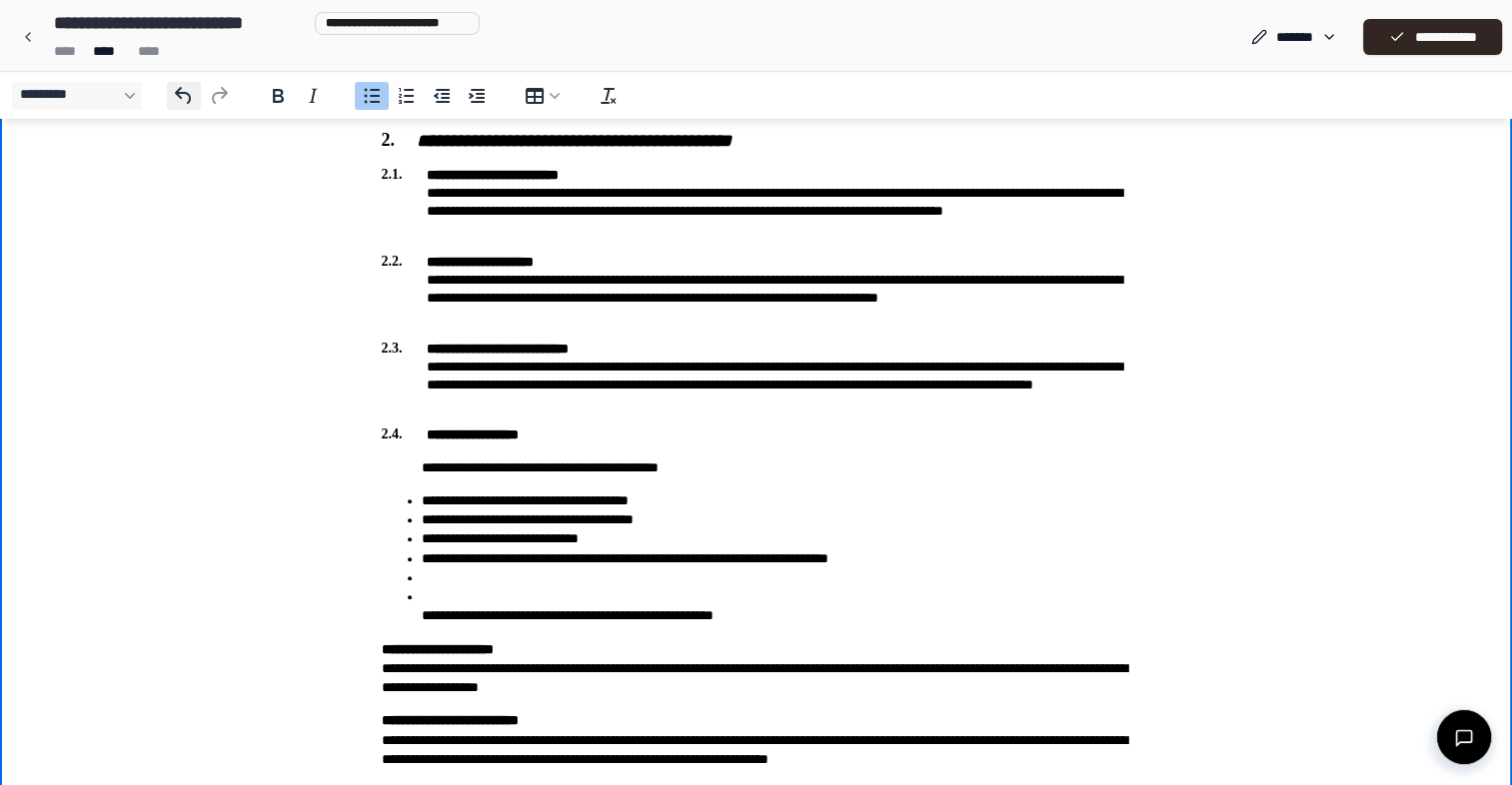 click 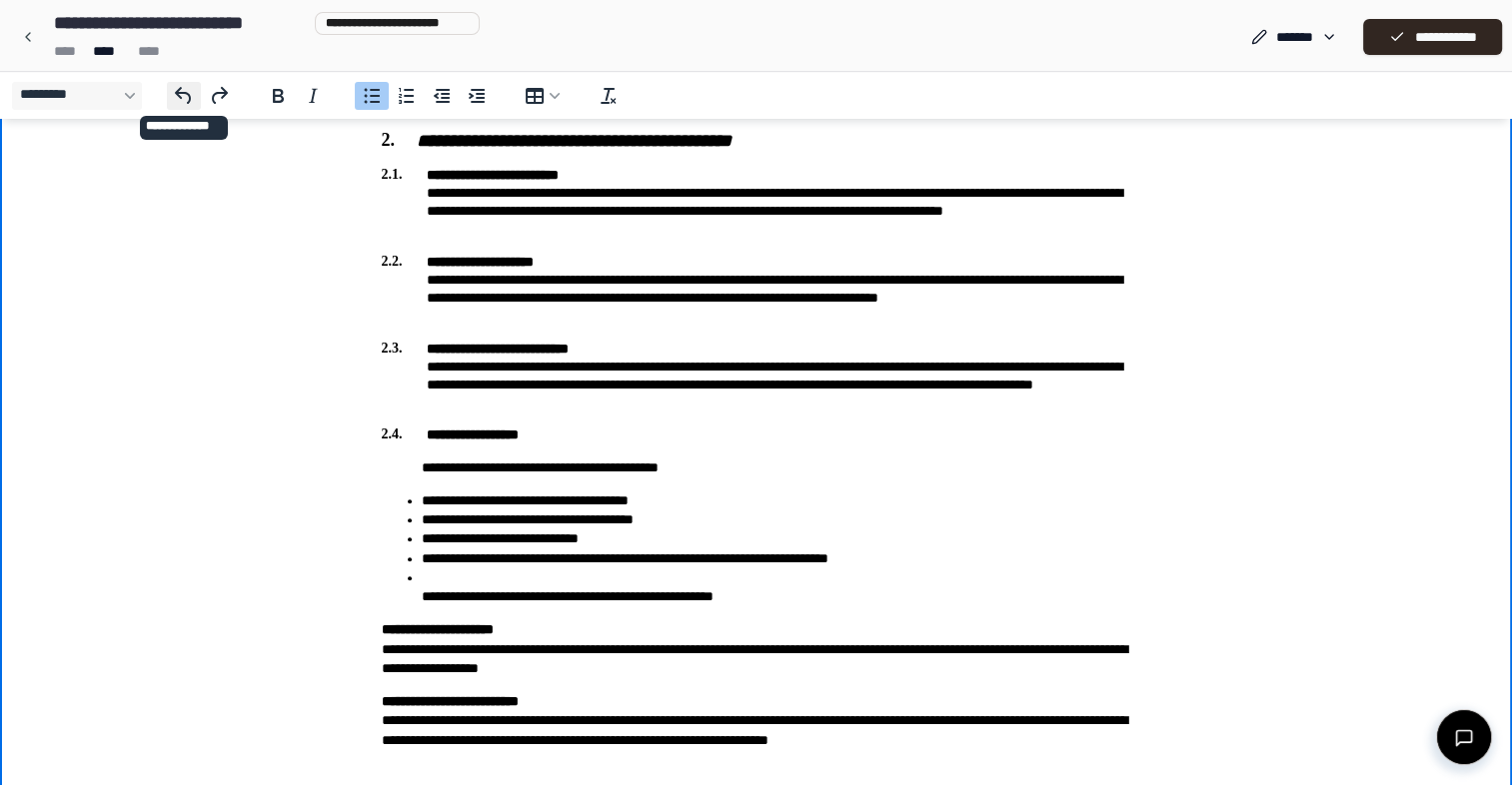 click 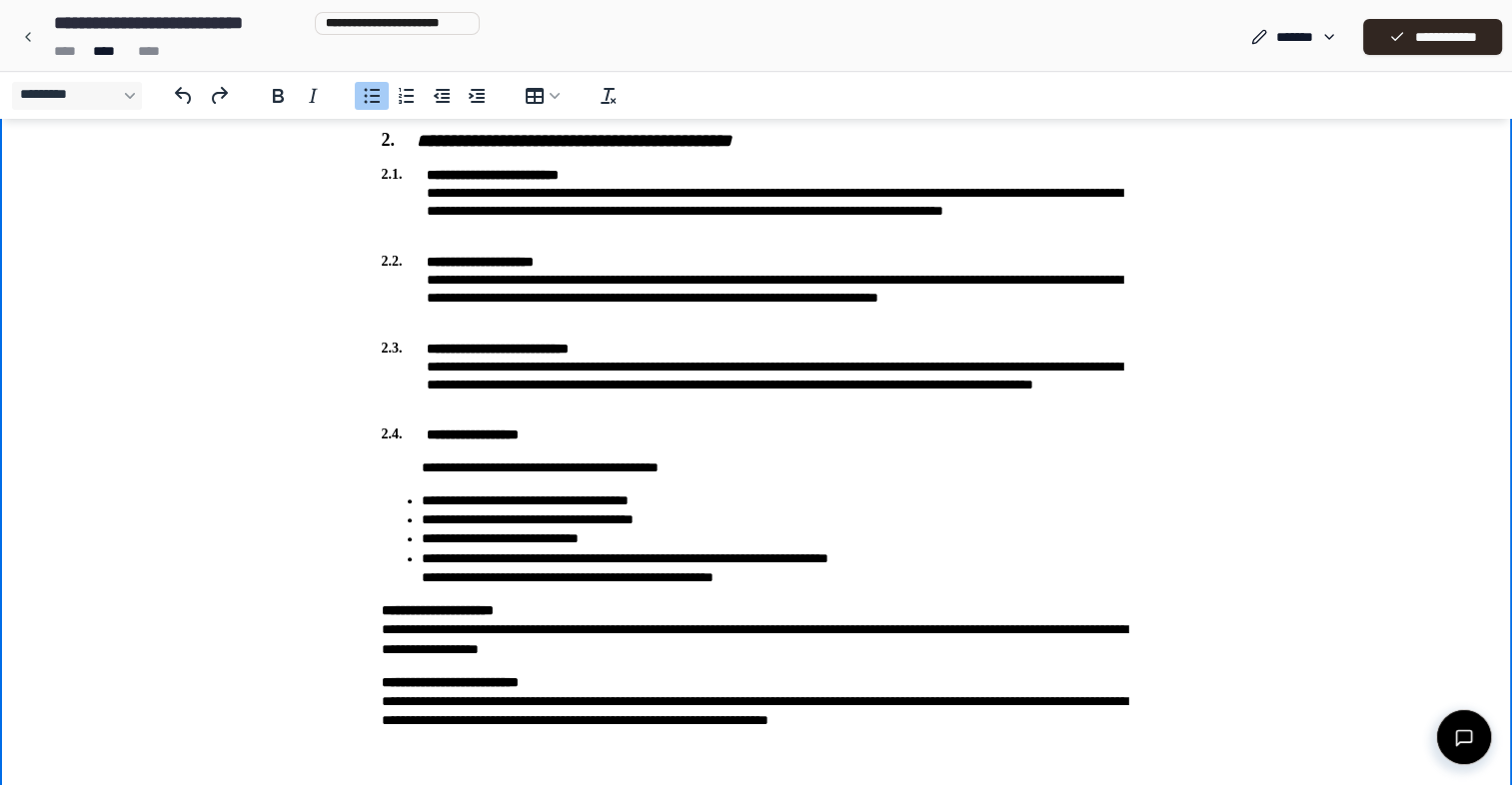click 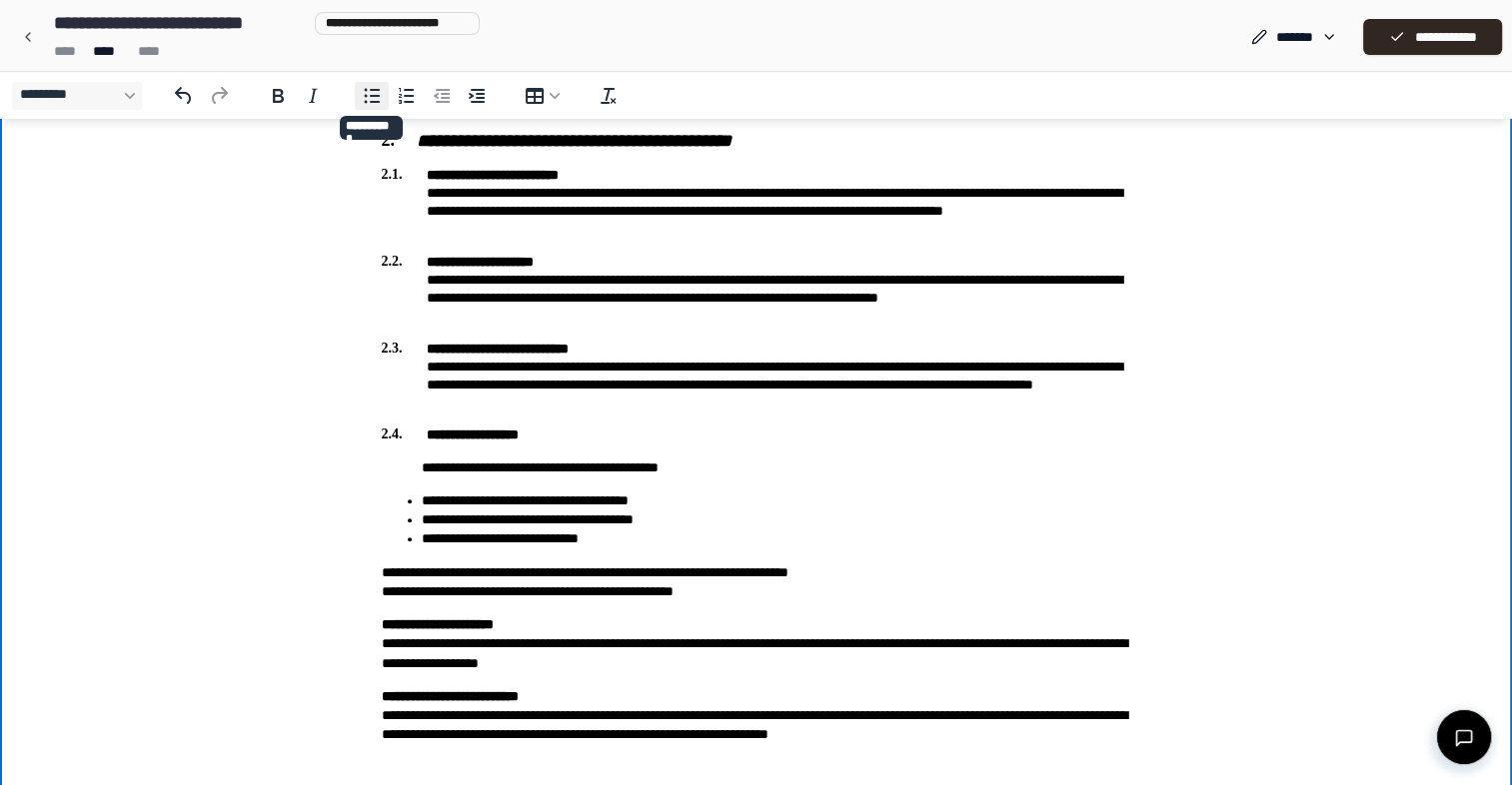 click 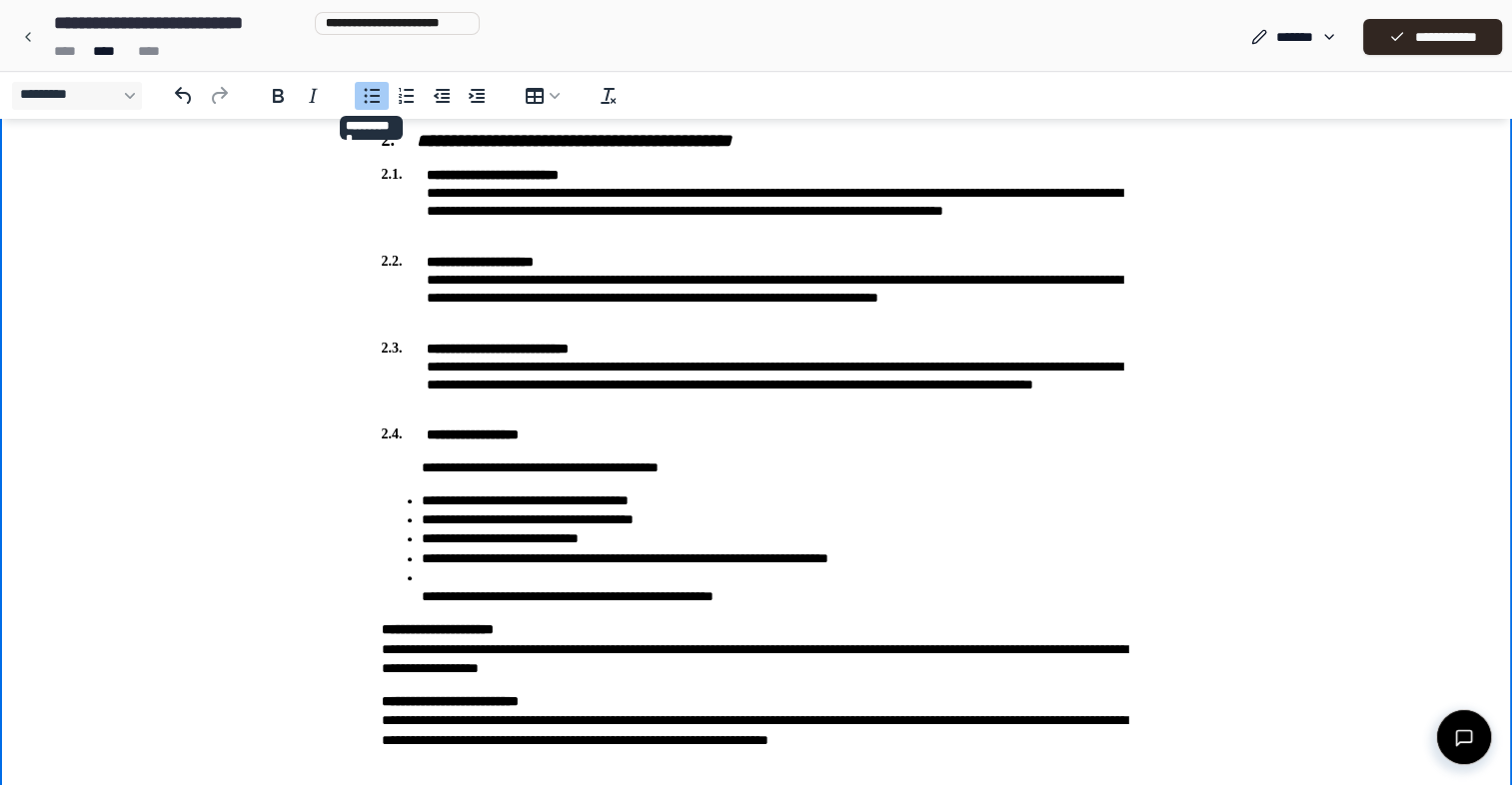 click 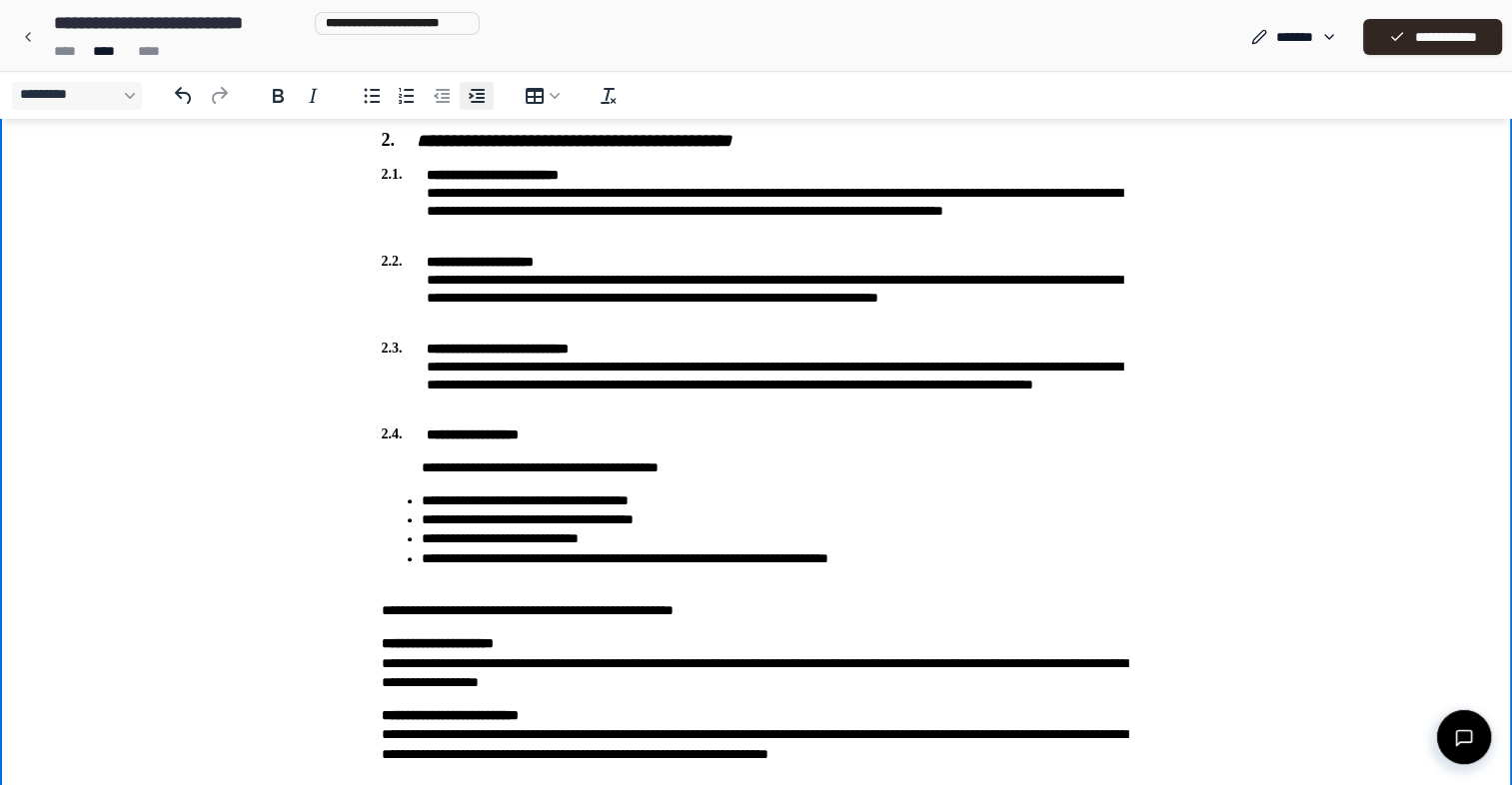 click on "*********" at bounding box center [477, 96] 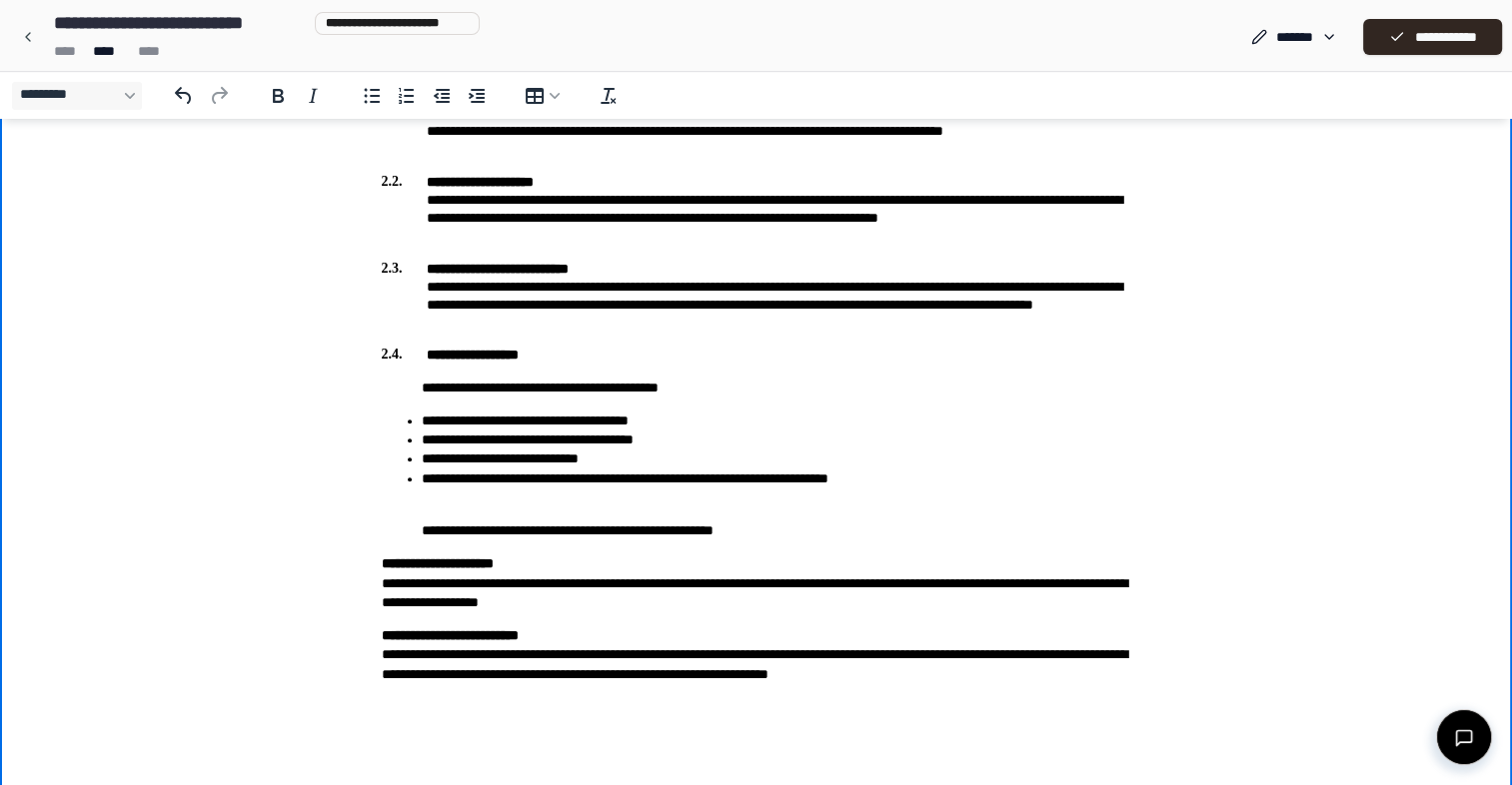 scroll, scrollTop: 1498, scrollLeft: 0, axis: vertical 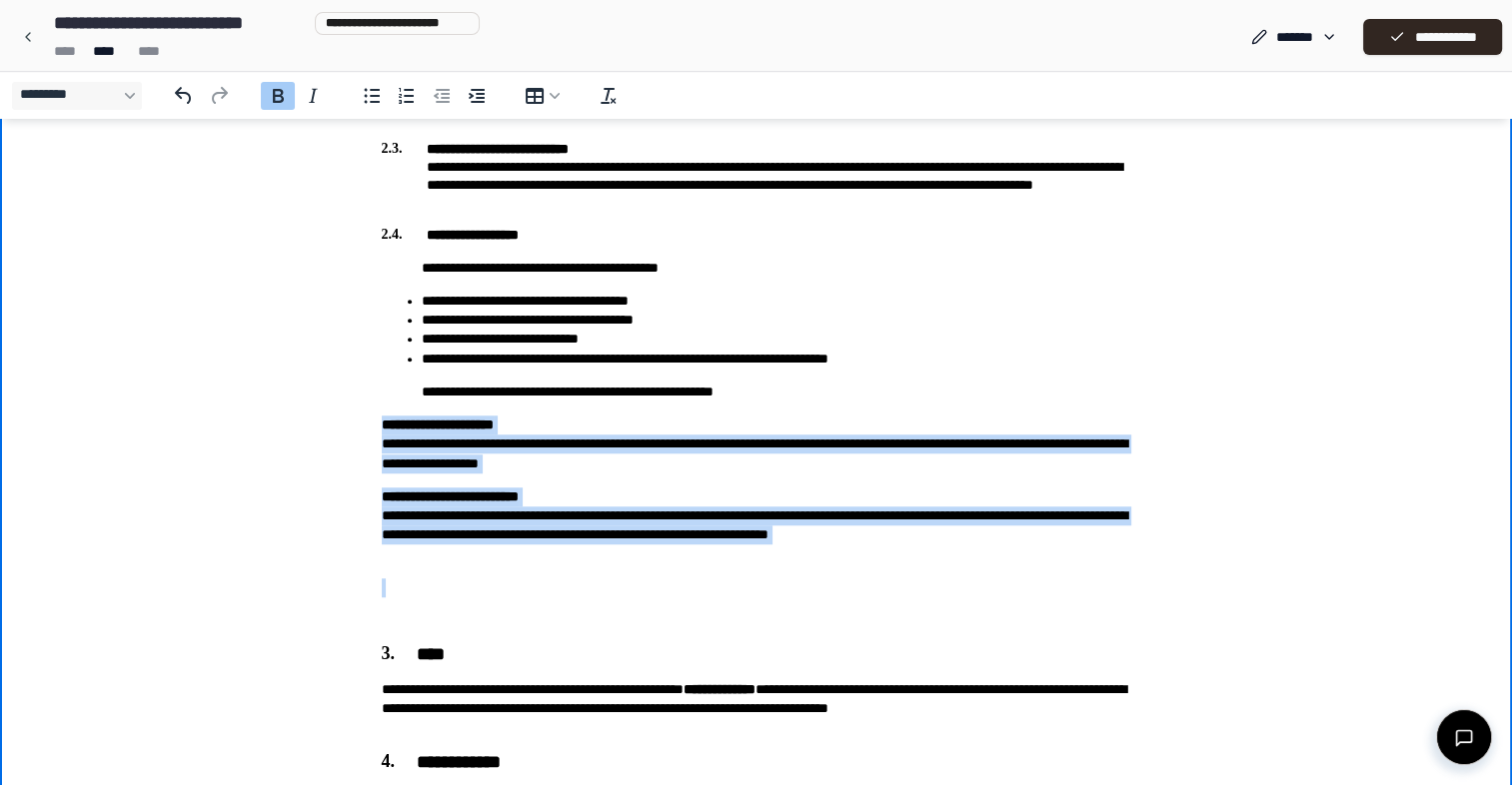 drag, startPoint x: 382, startPoint y: 419, endPoint x: 472, endPoint y: 569, distance: 174.92856 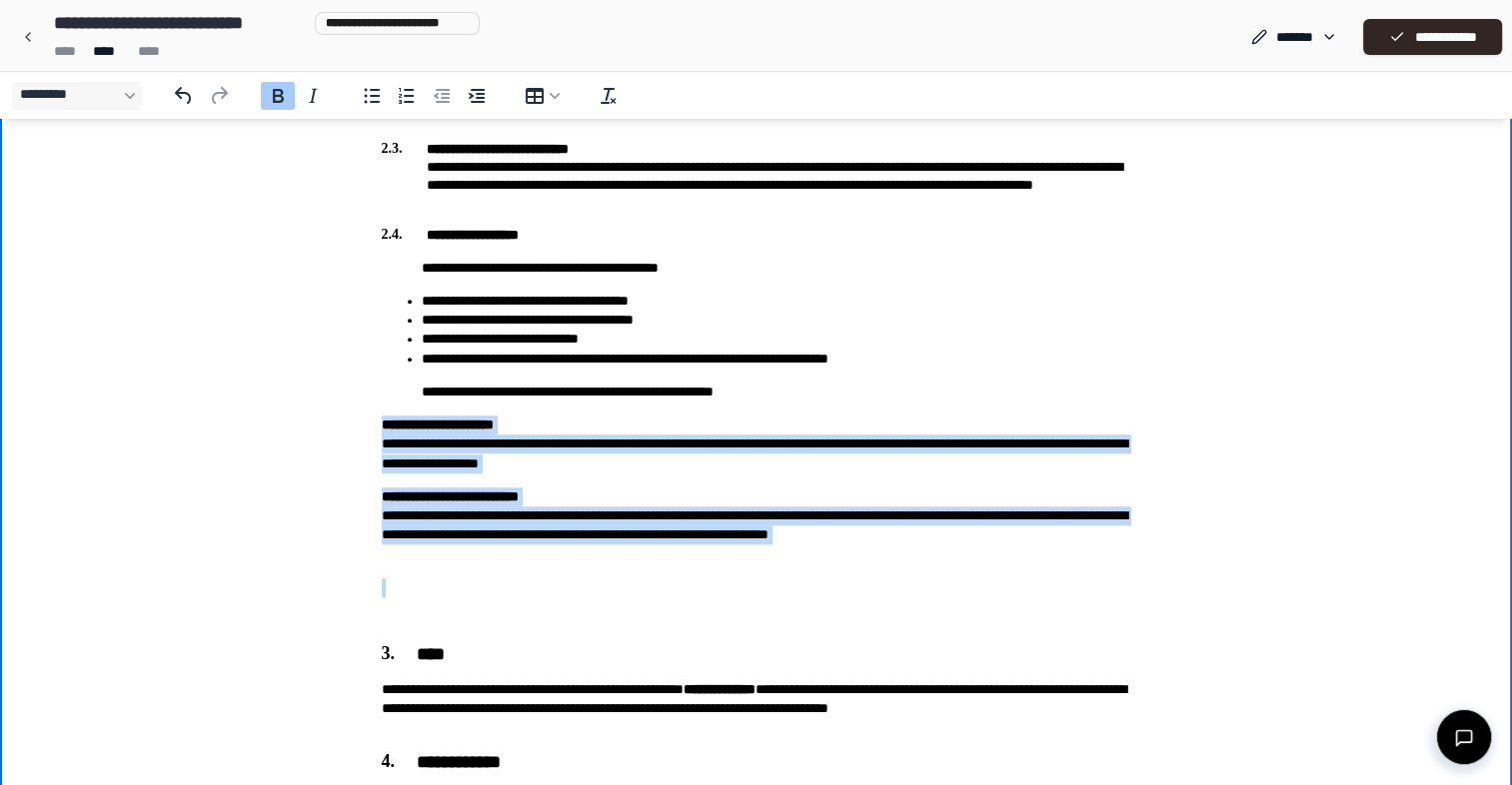 click on "**********" at bounding box center [756, 691] 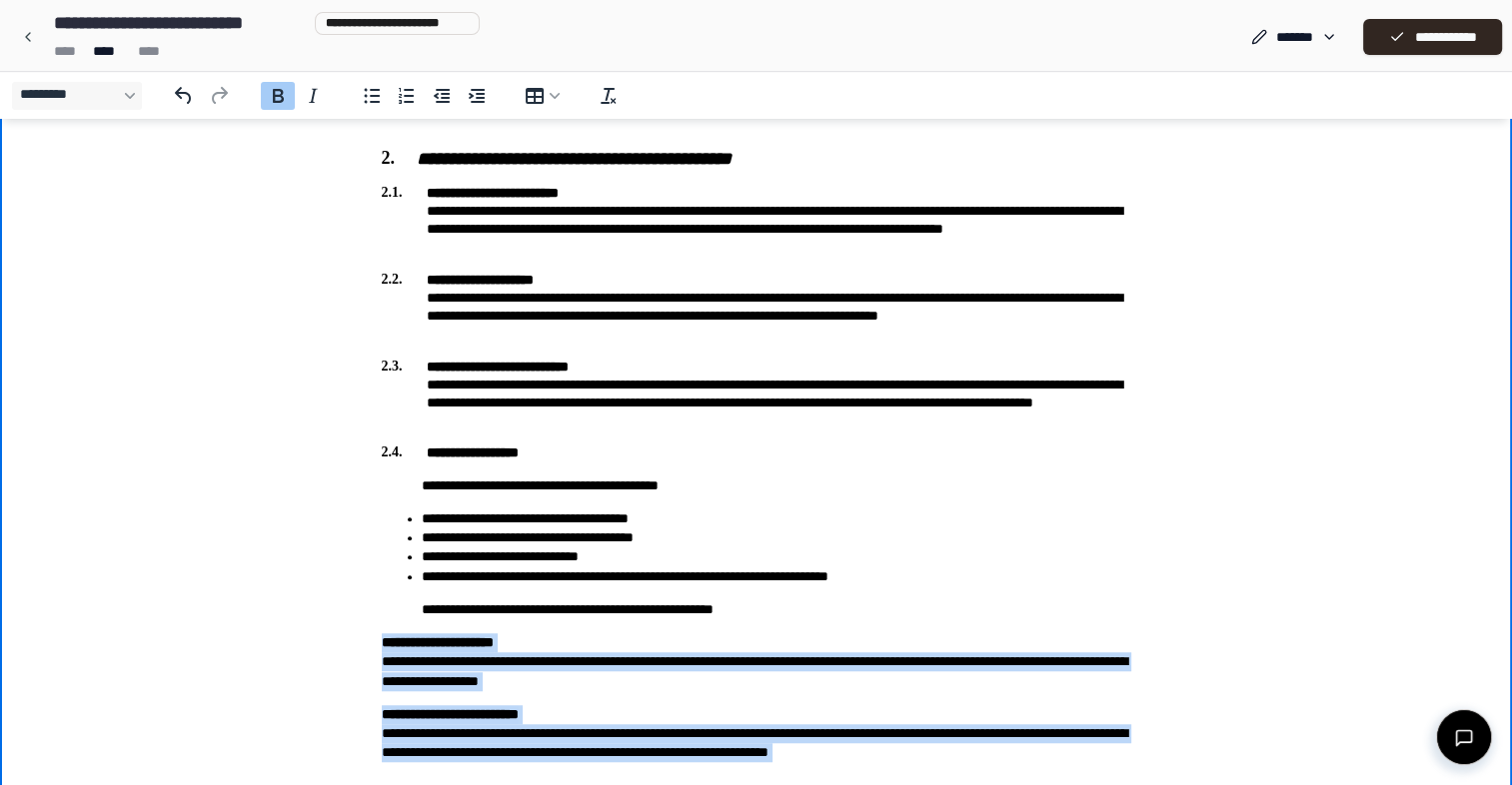 scroll, scrollTop: 1198, scrollLeft: 0, axis: vertical 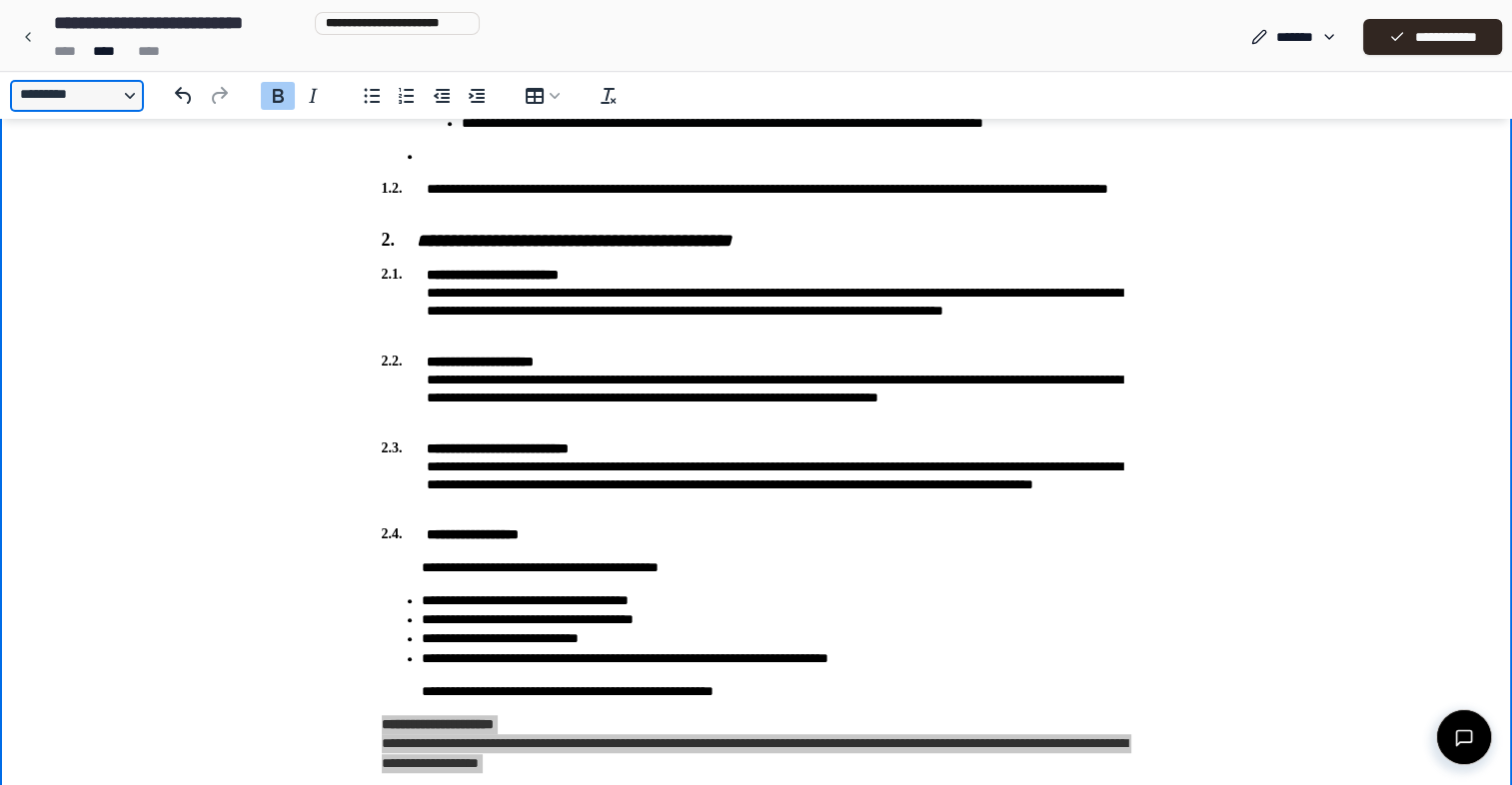 click on "*********" at bounding box center [77, 96] 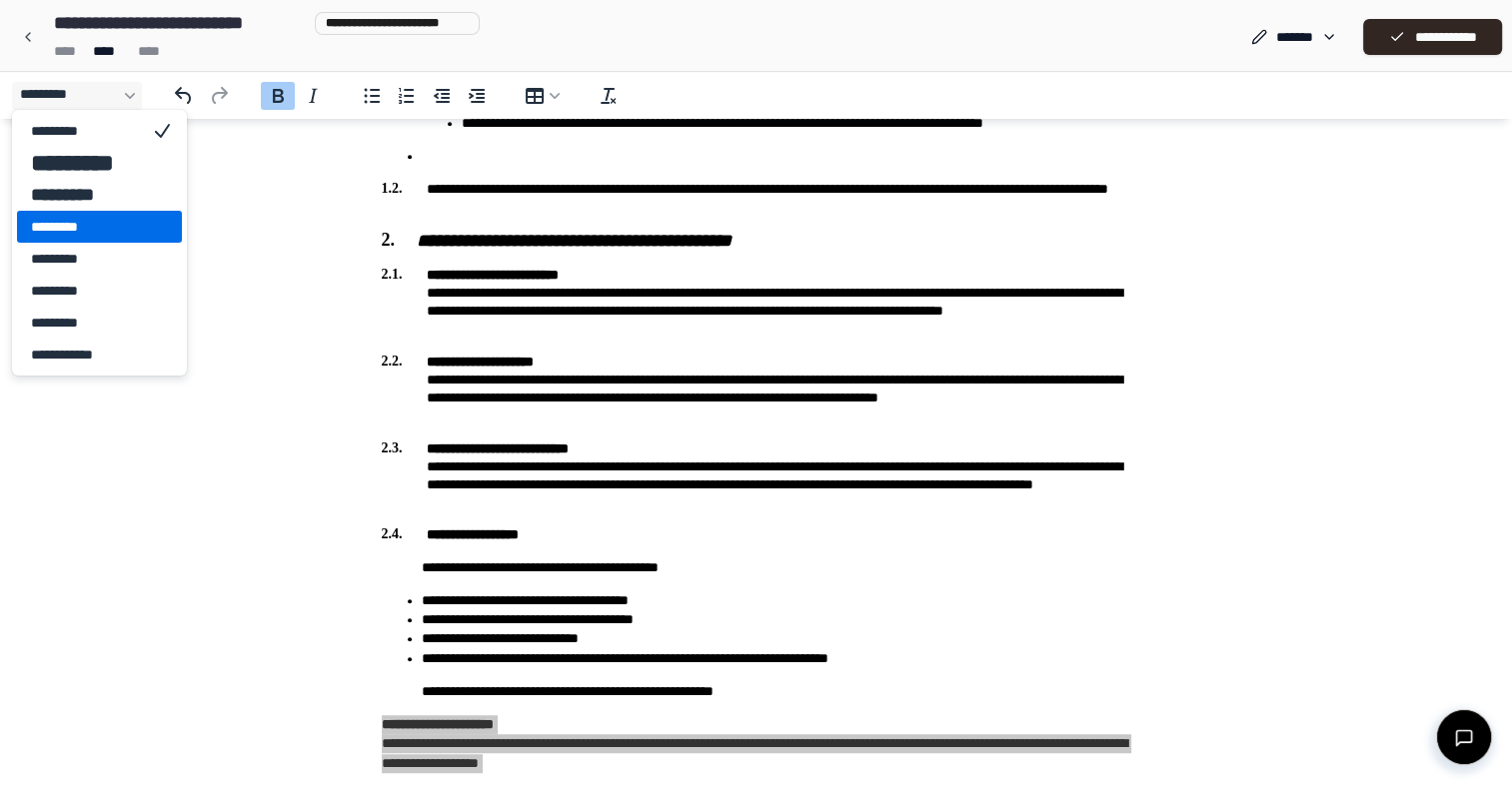 click on "*********" at bounding box center (85, 227) 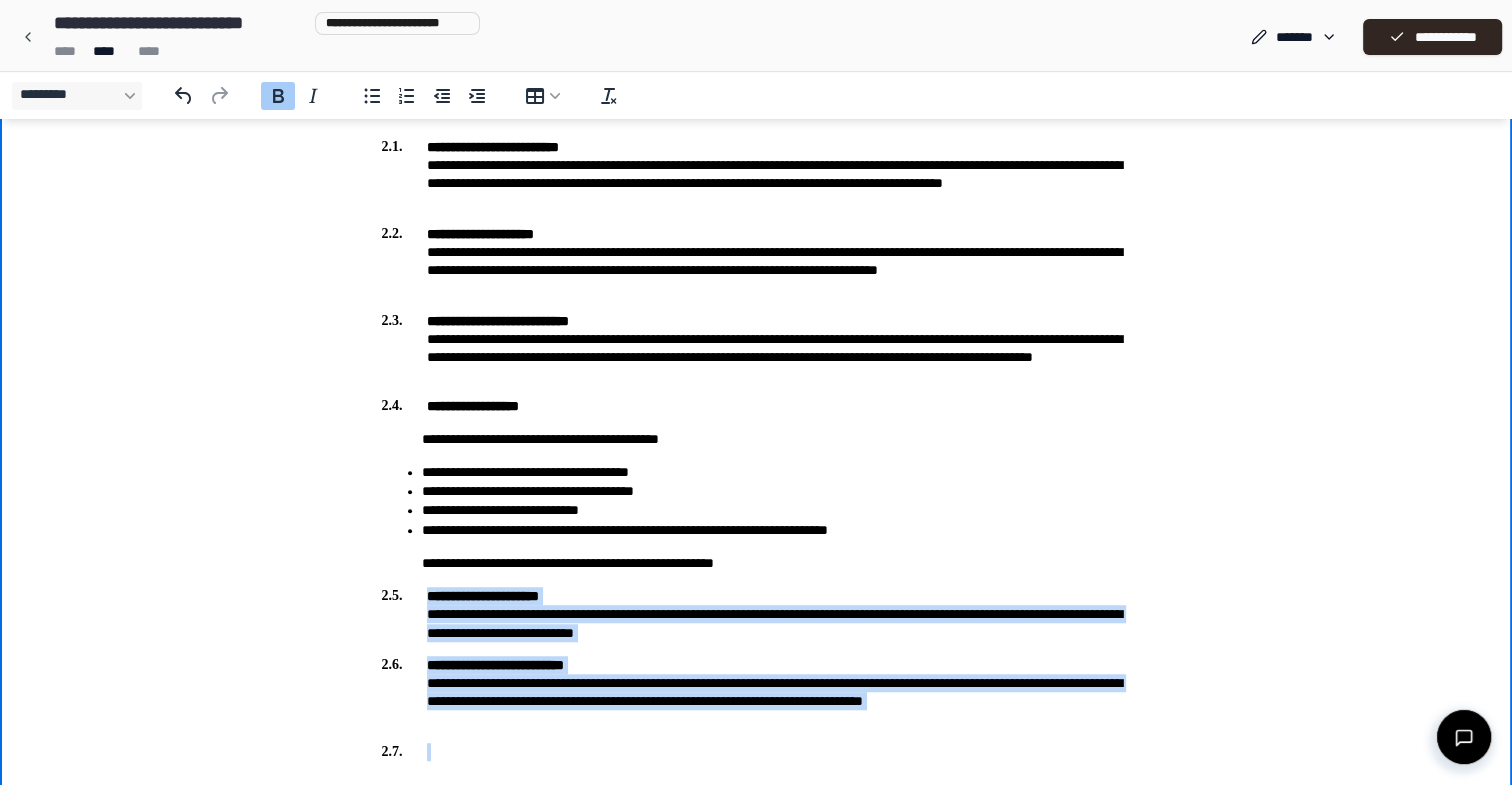 scroll, scrollTop: 1498, scrollLeft: 0, axis: vertical 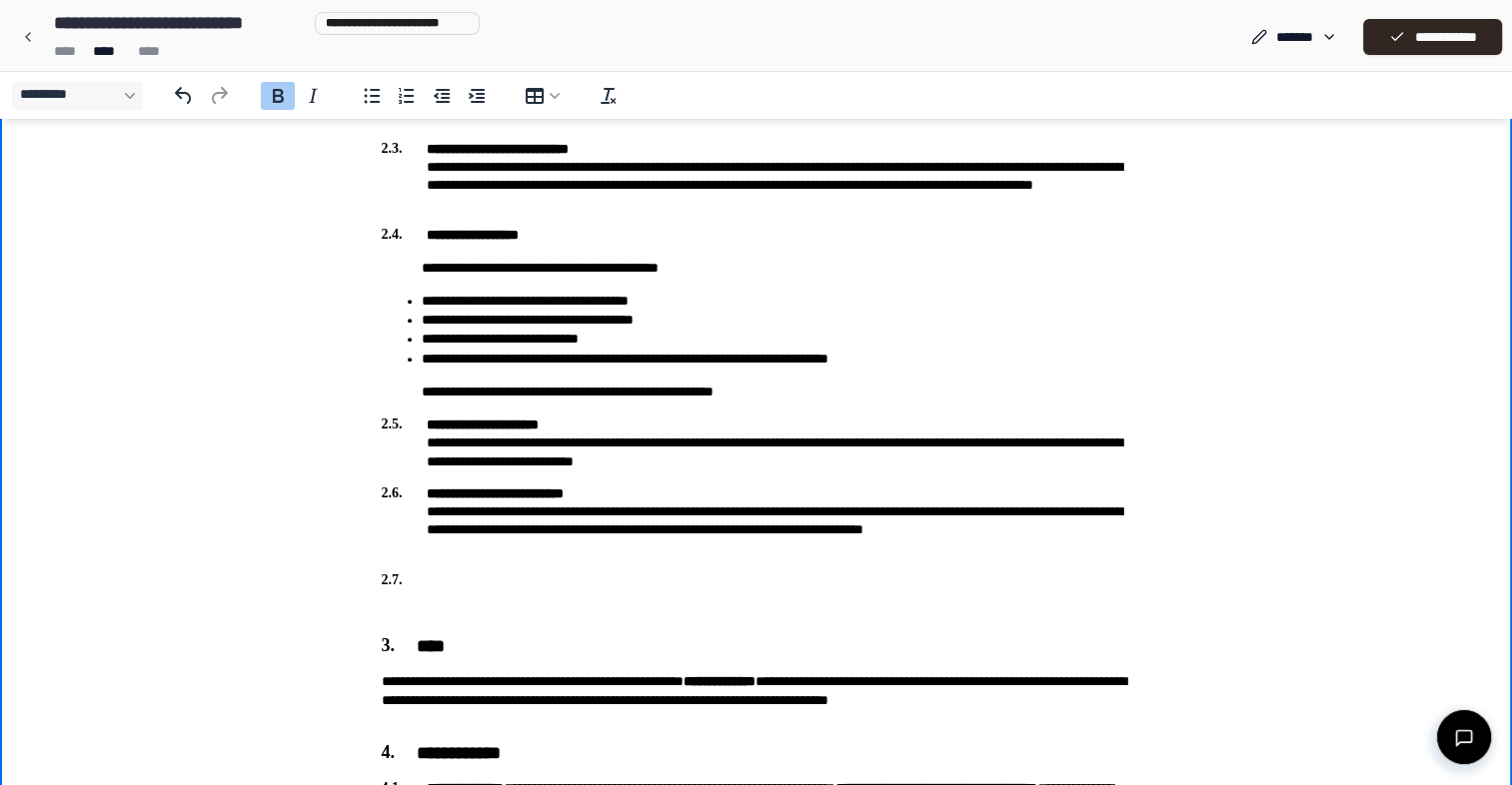 click on "**********" at bounding box center [756, 687] 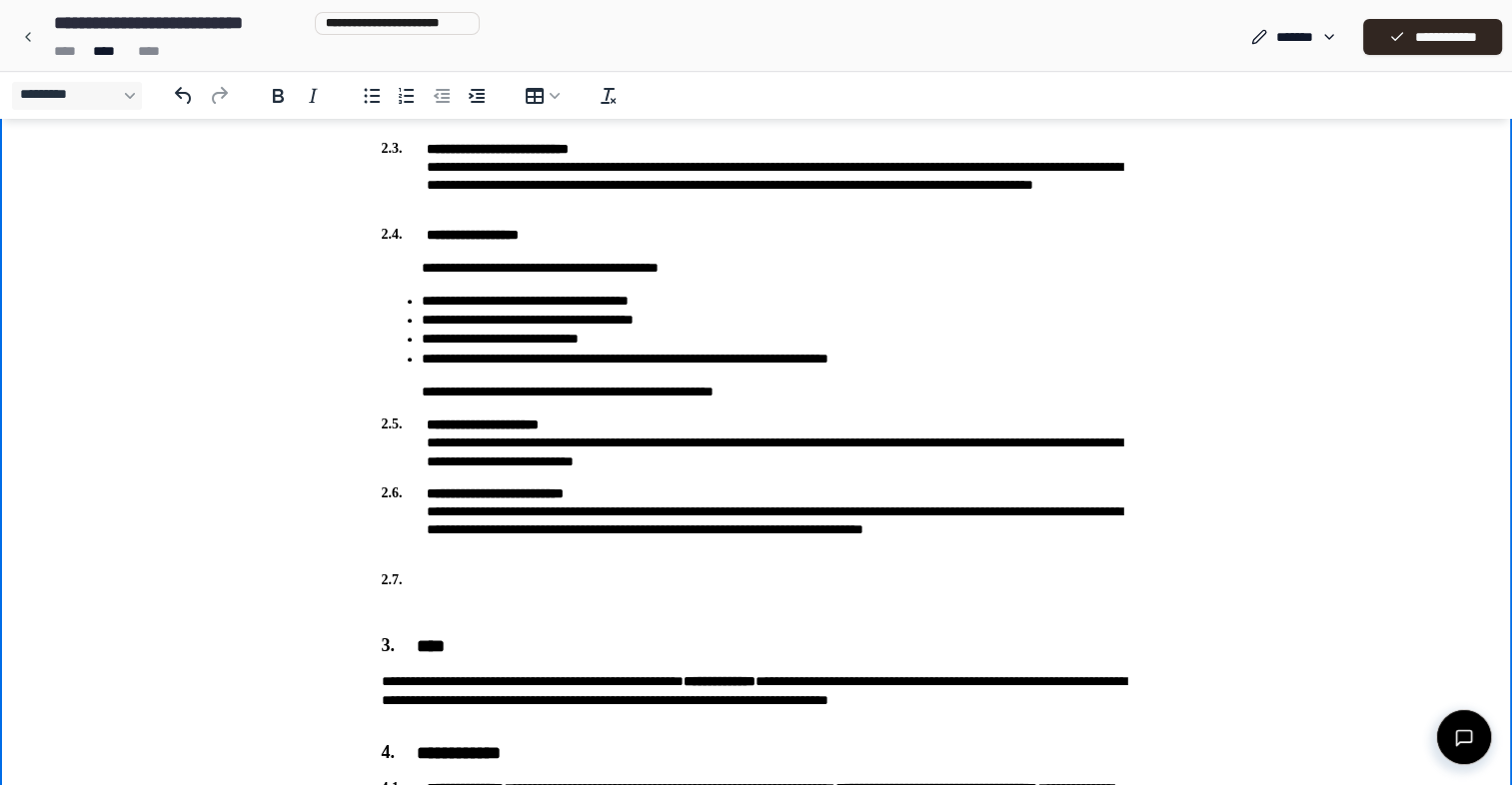 click on "**********" at bounding box center [756, 442] 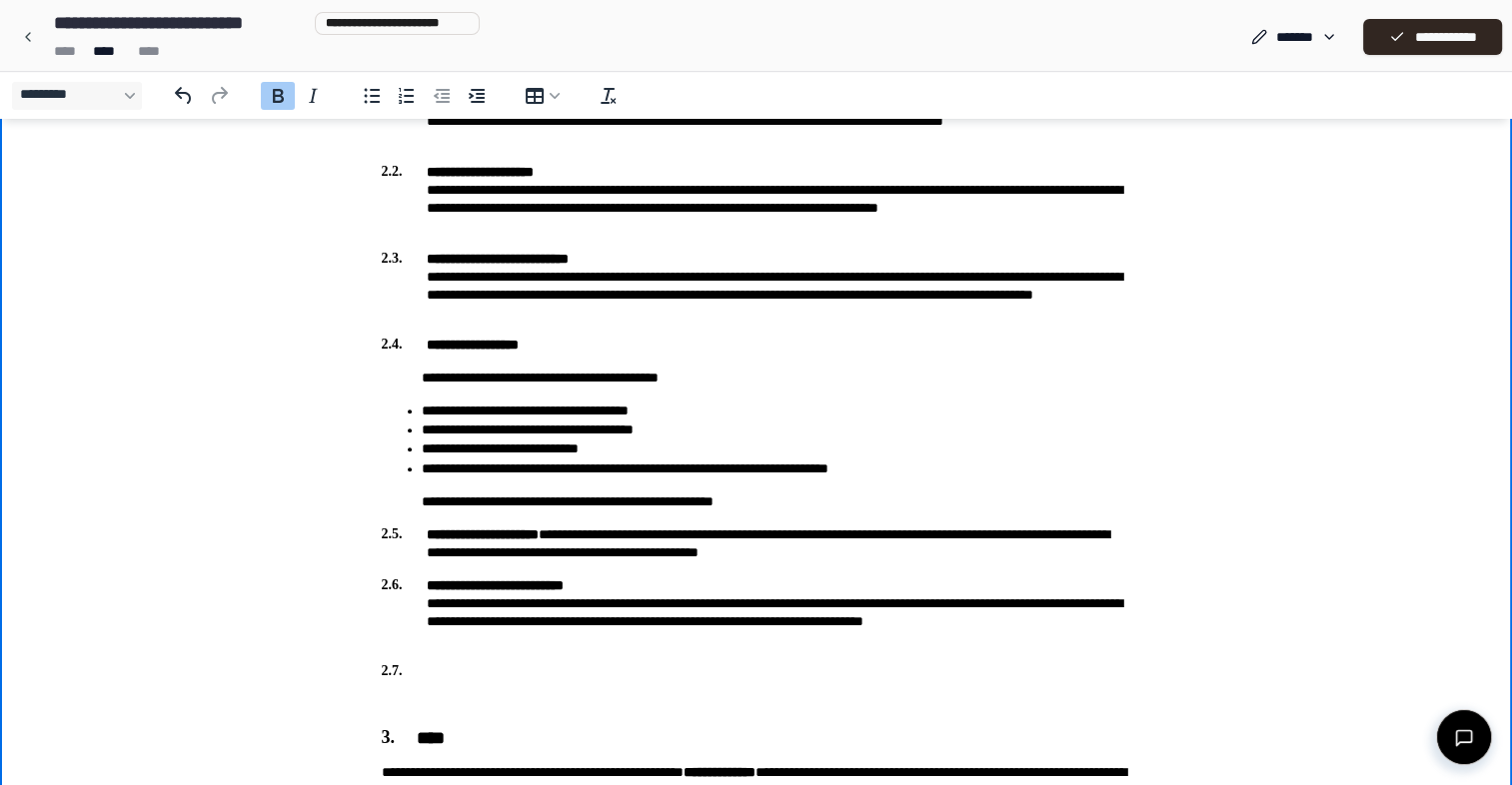 scroll, scrollTop: 1398, scrollLeft: 0, axis: vertical 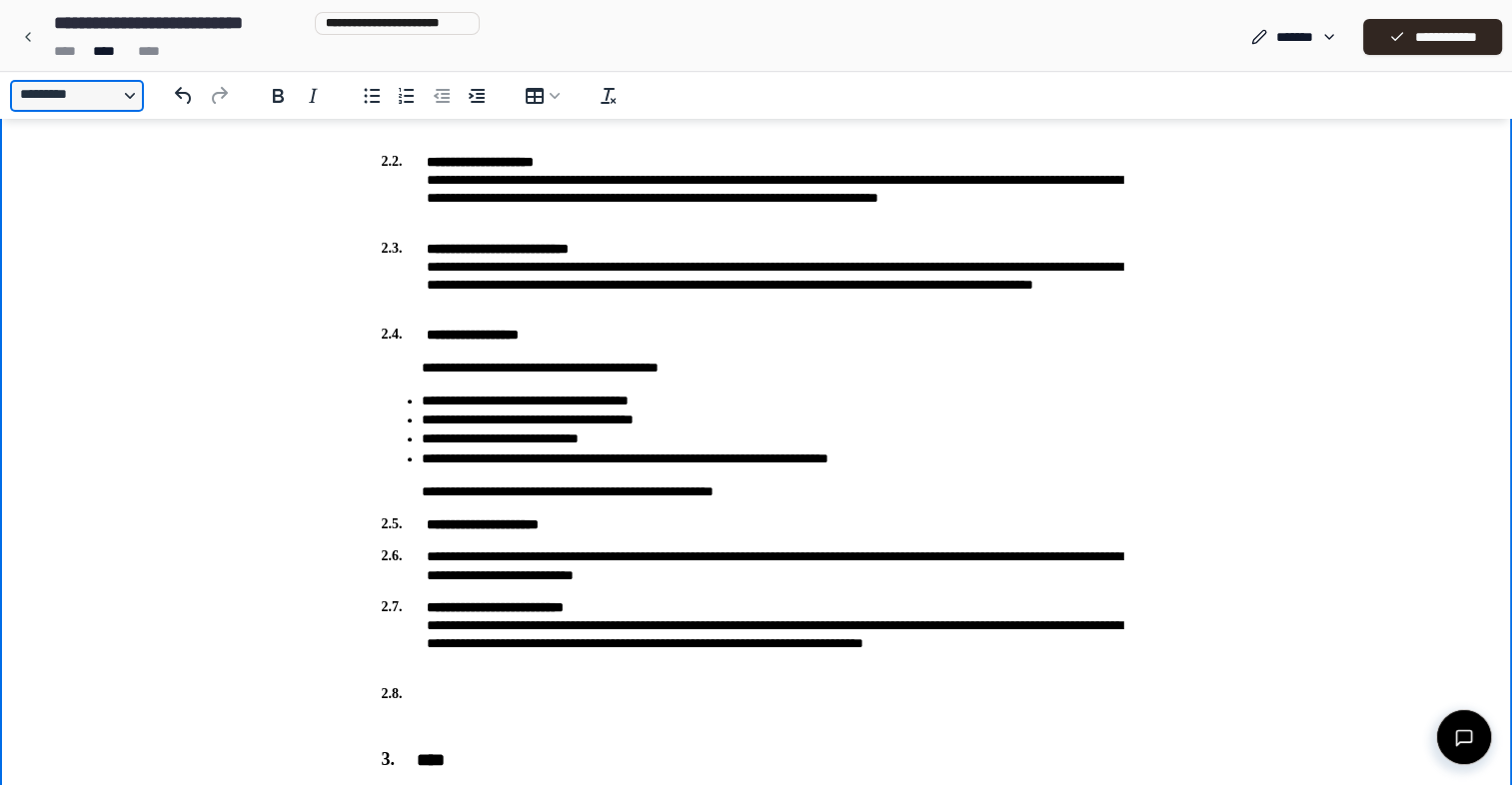 click on "*********" at bounding box center (77, 96) 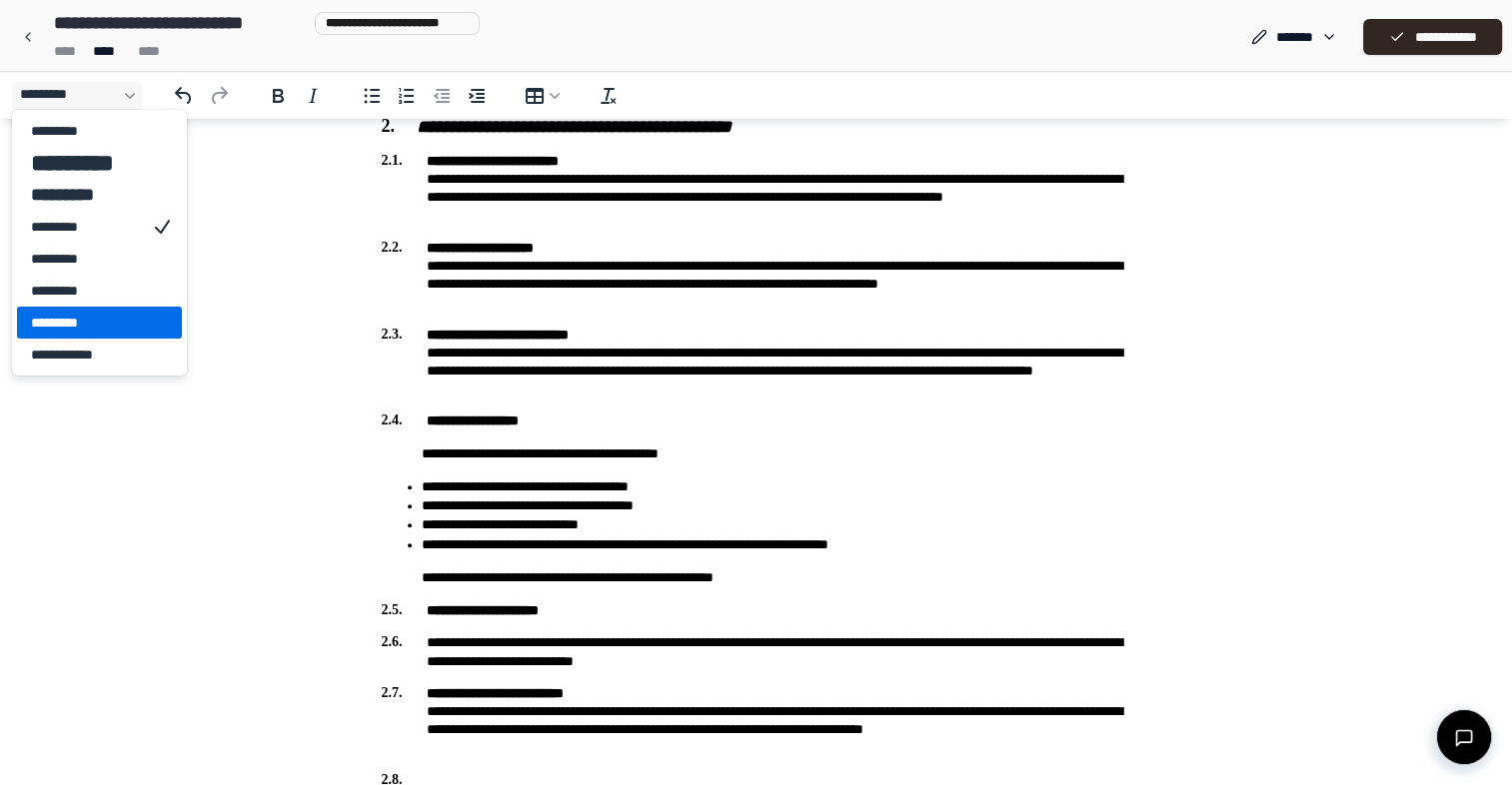 scroll, scrollTop: 1198, scrollLeft: 0, axis: vertical 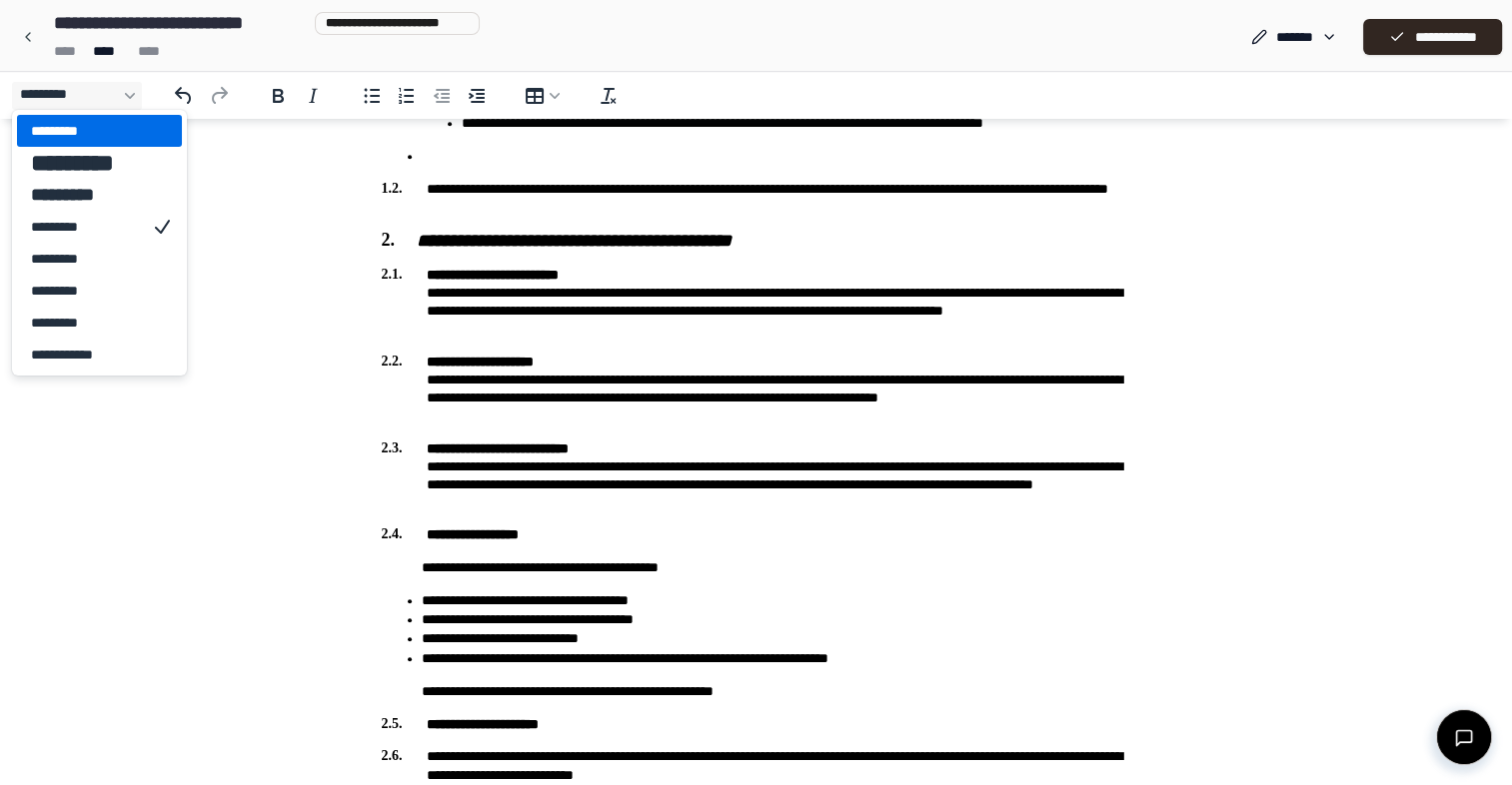 click on "*********" at bounding box center [85, 131] 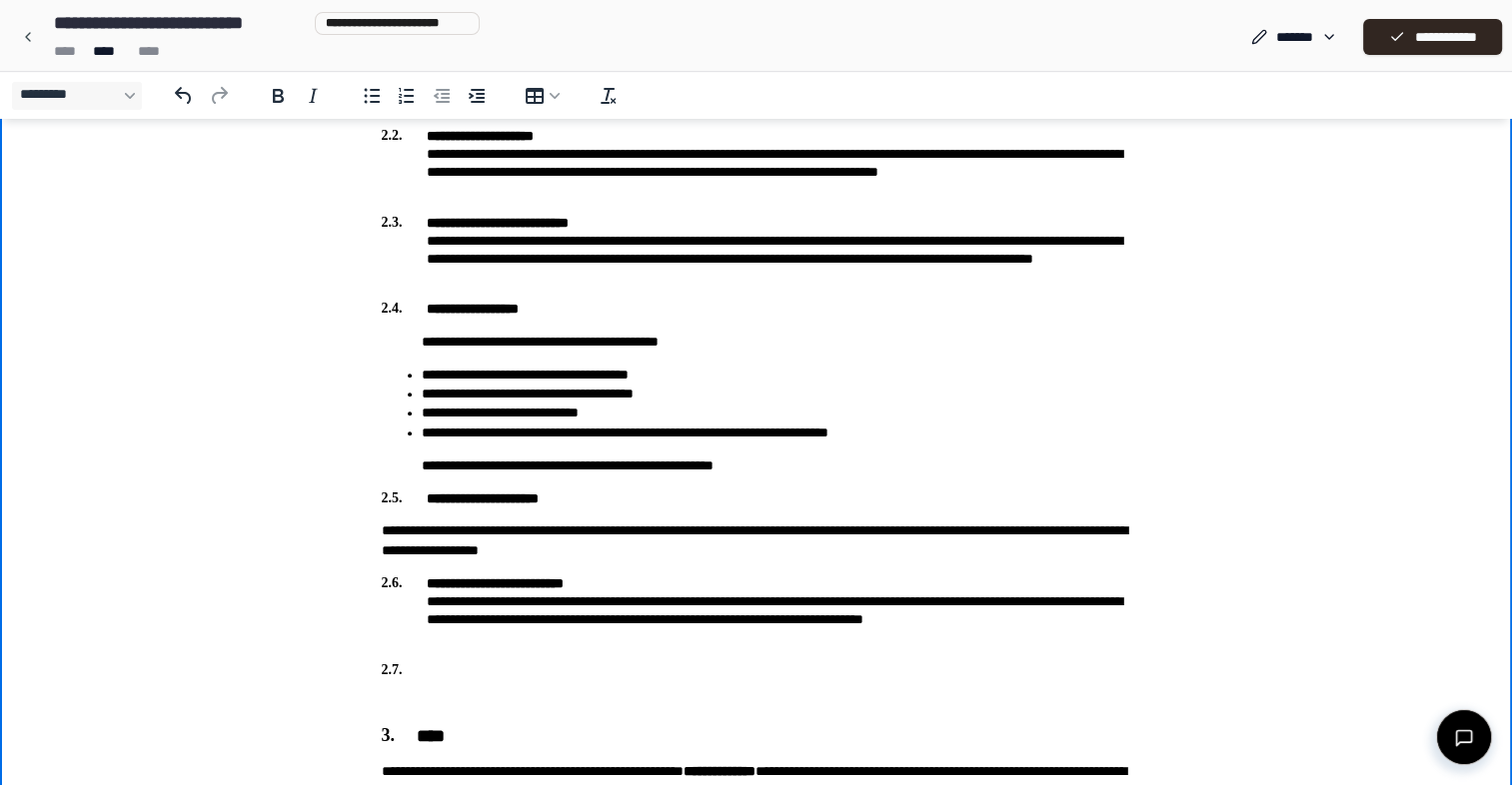 scroll, scrollTop: 1498, scrollLeft: 0, axis: vertical 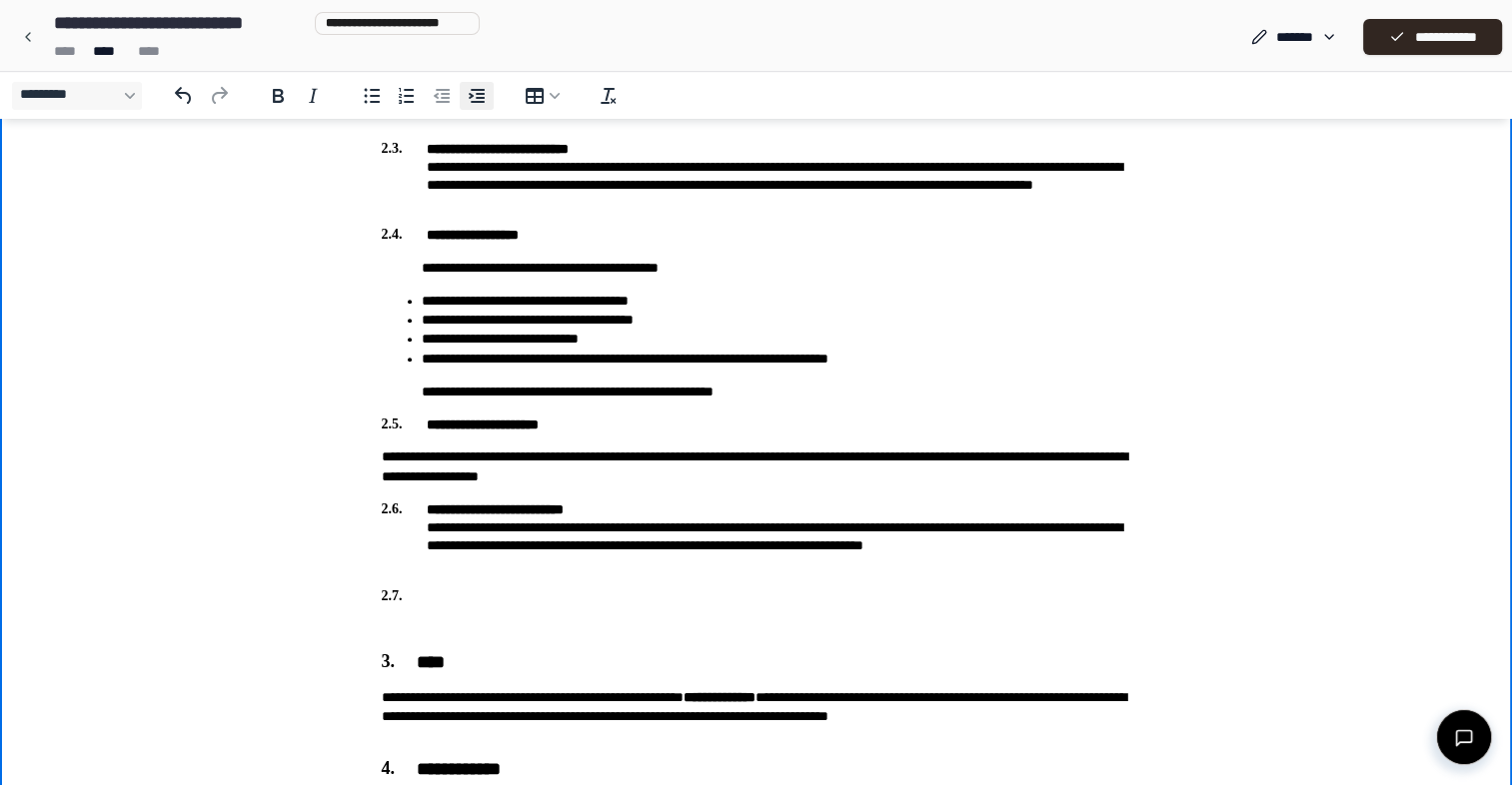 click 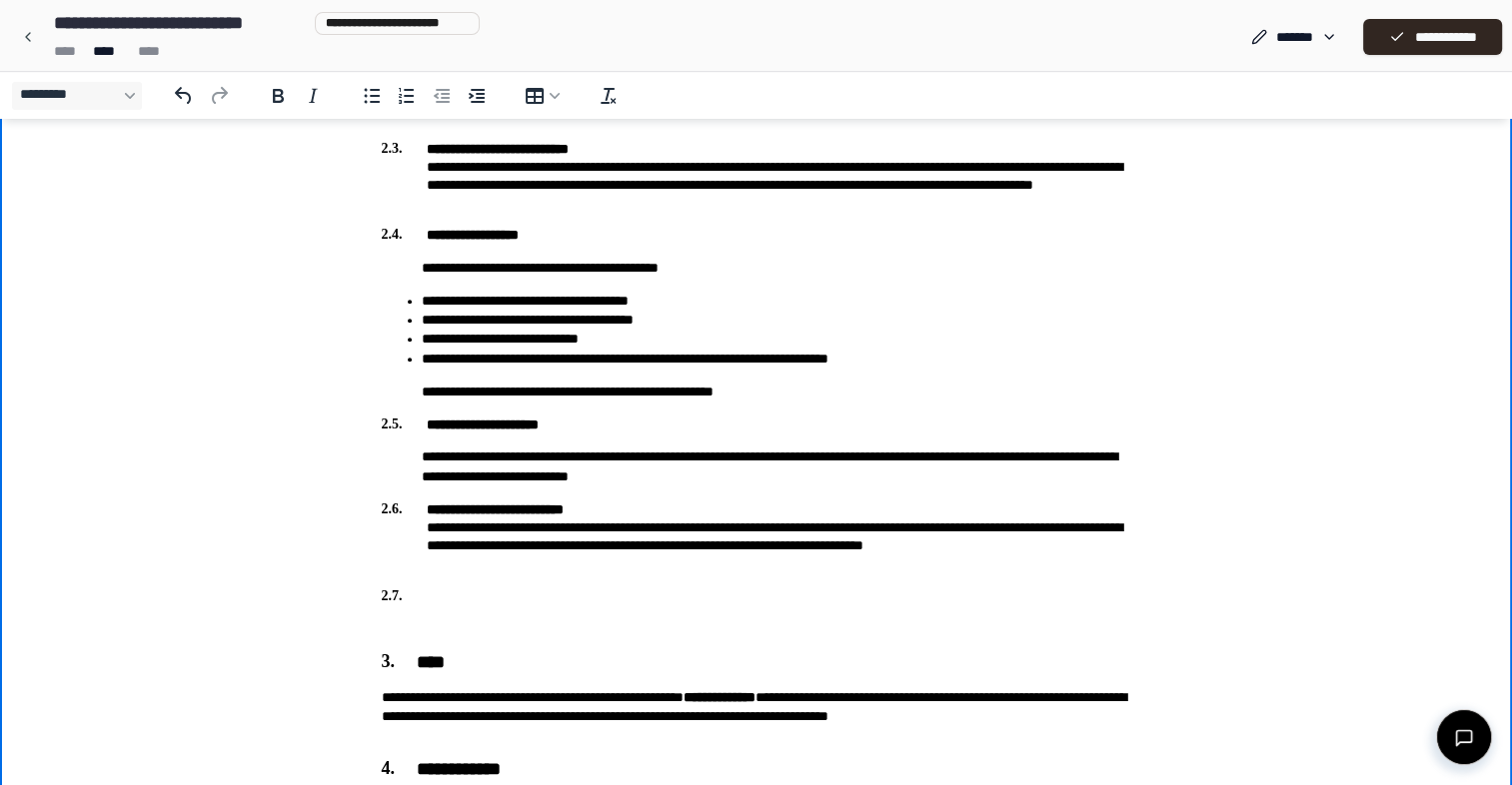 click on "**********" at bounding box center (756, 536) 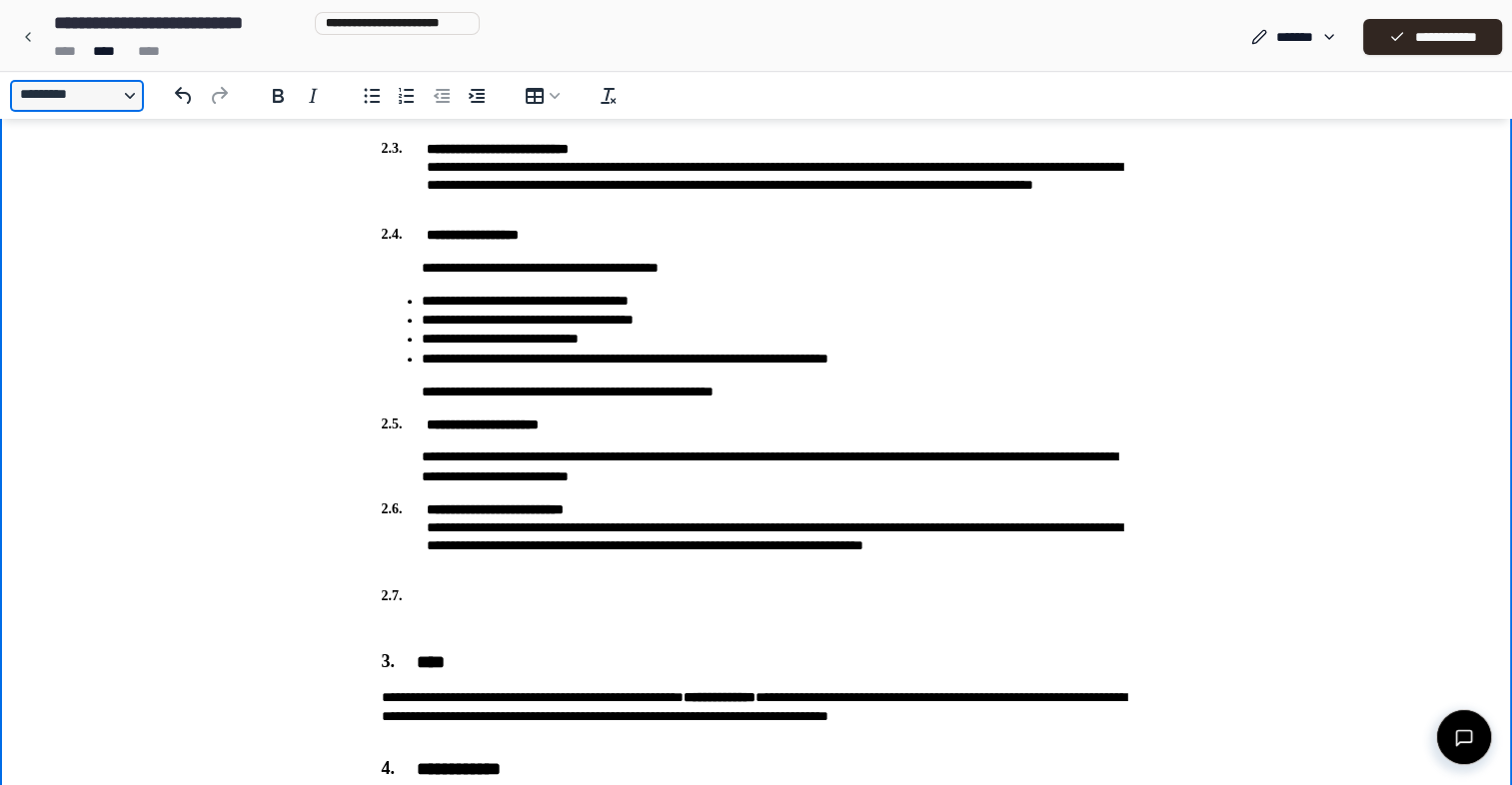 click on "*********" at bounding box center (77, 96) 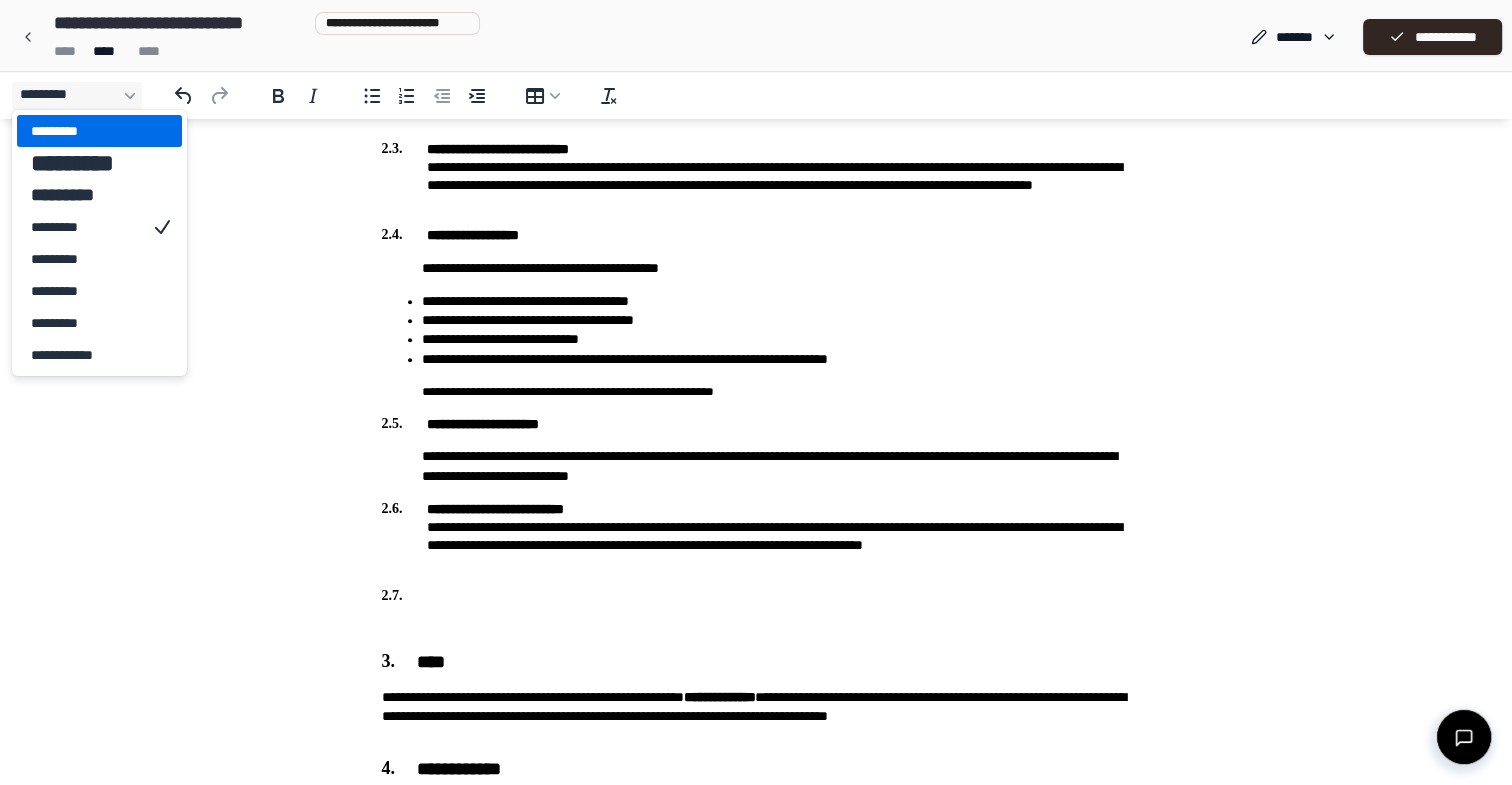 click on "*********" at bounding box center (85, 131) 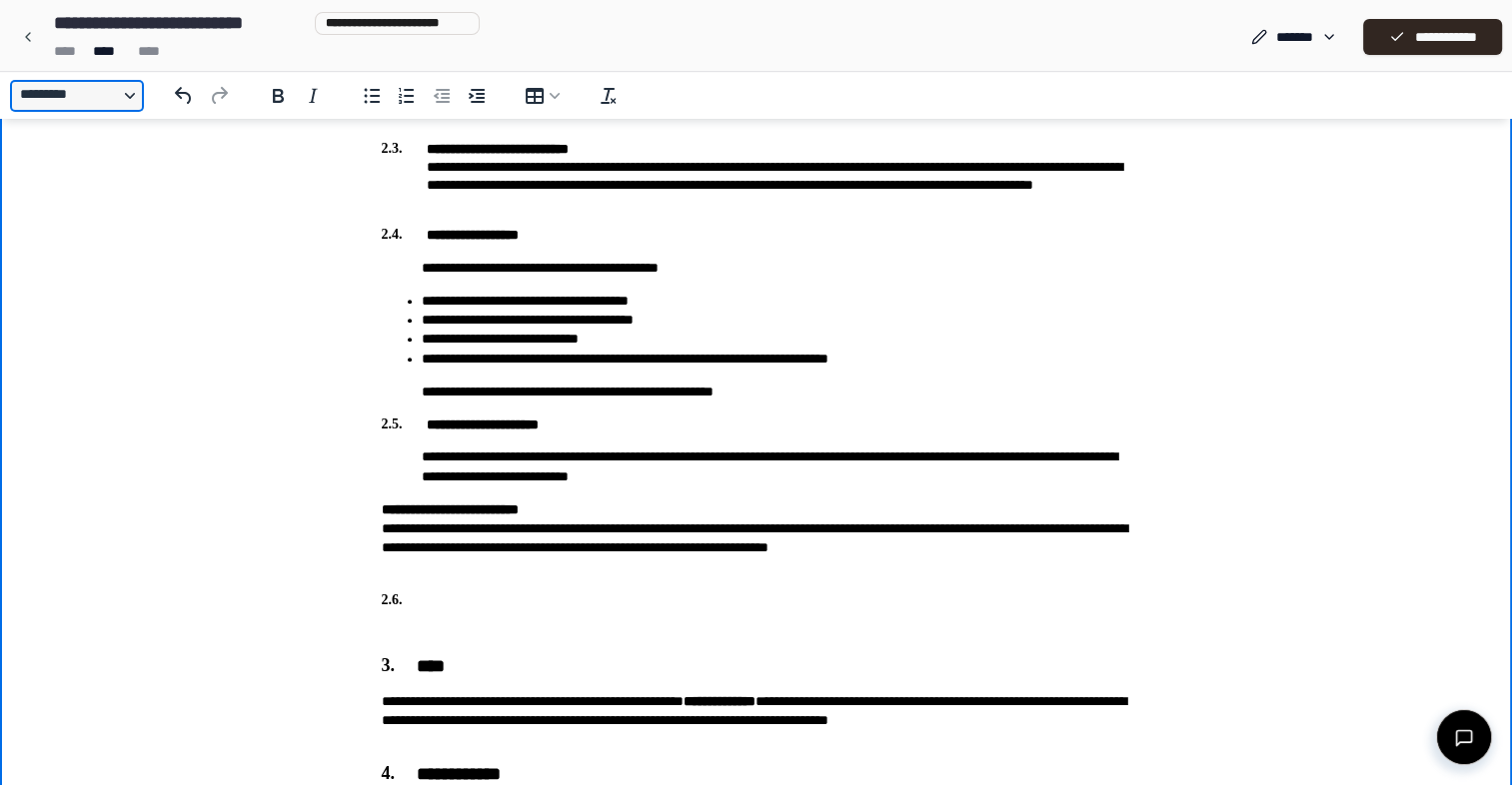 click on "*********" at bounding box center [77, 96] 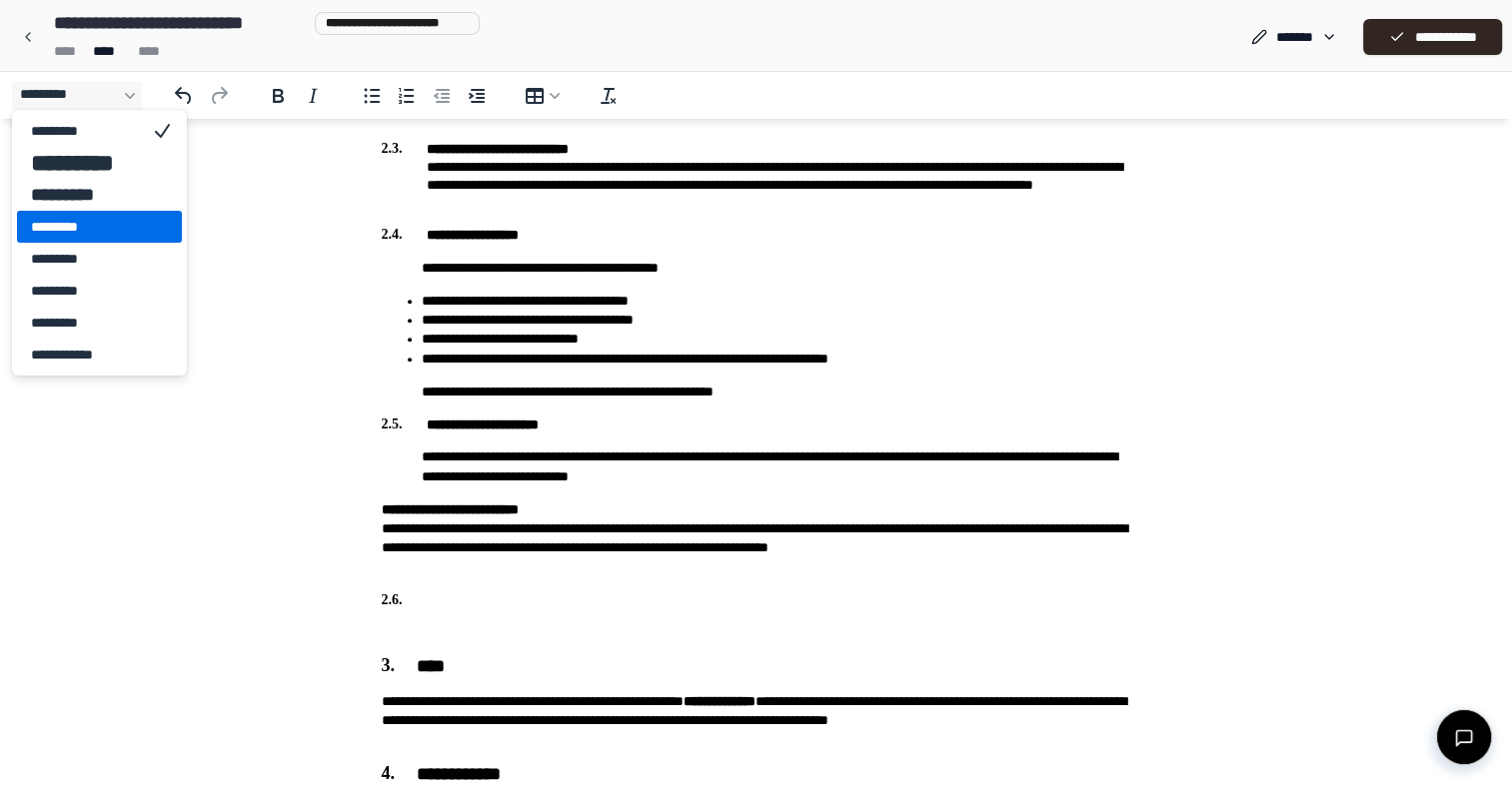 click on "*********" at bounding box center [85, 227] 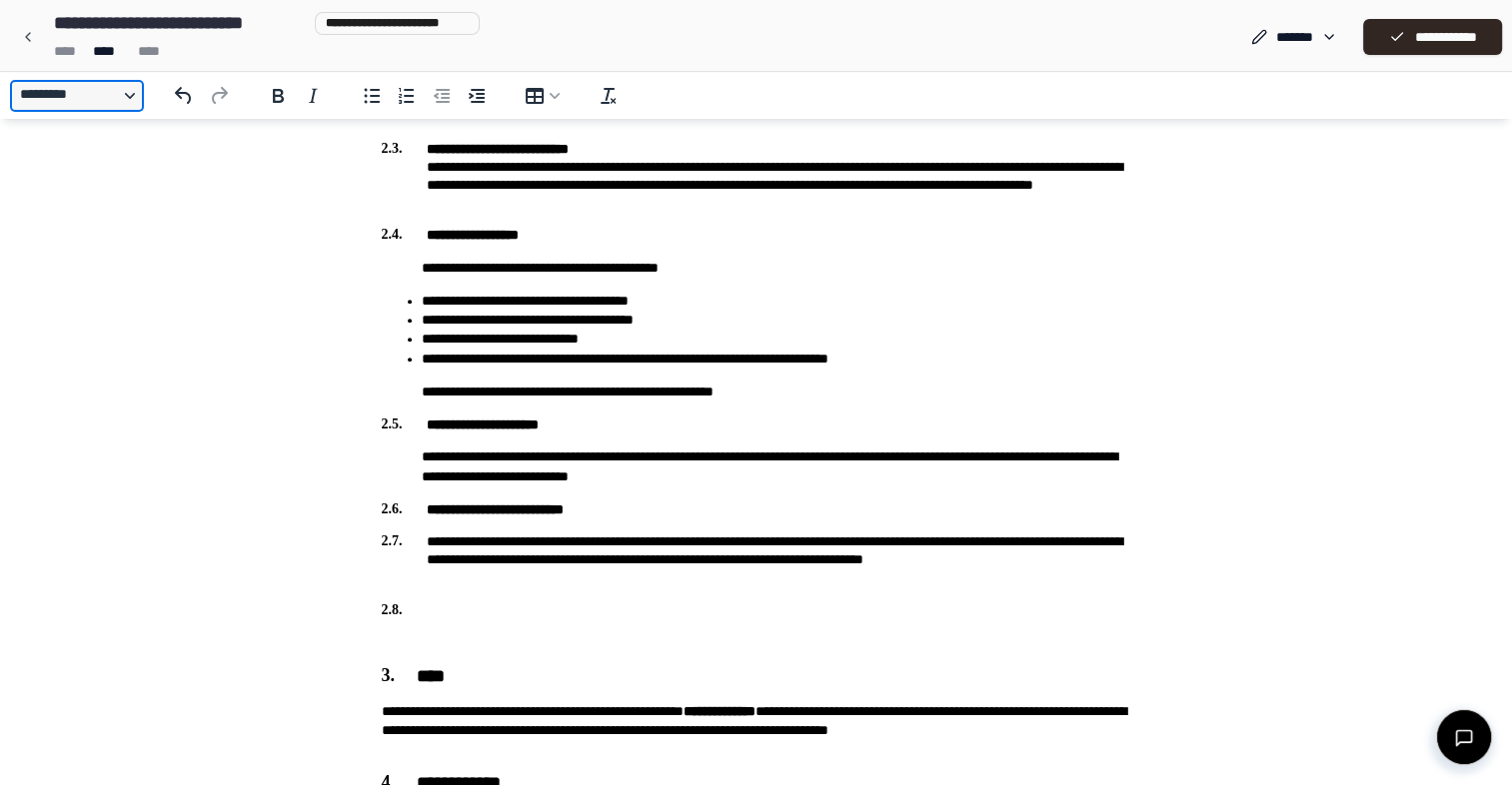 click on "*********" at bounding box center [77, 96] 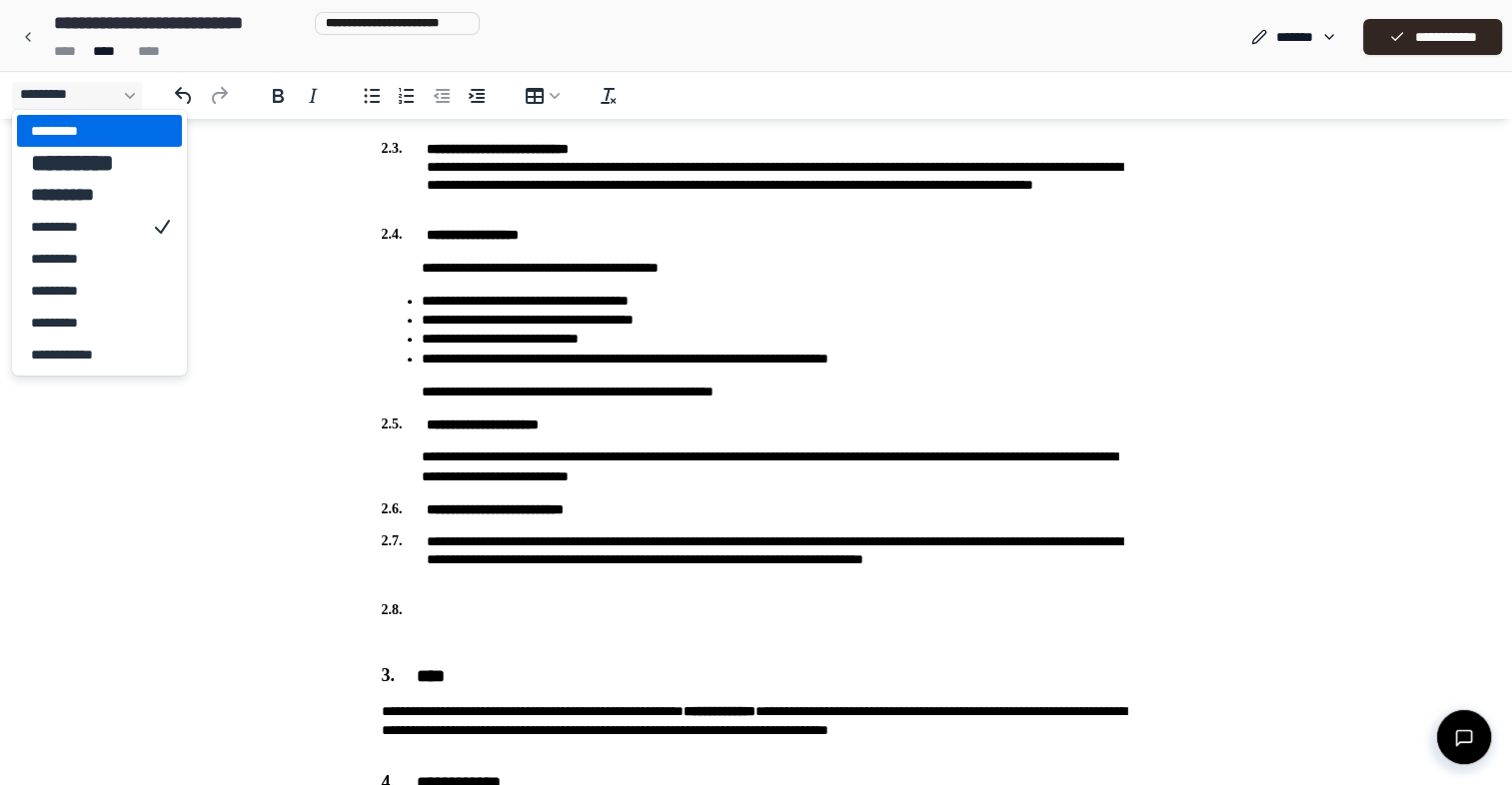 click on "*********" at bounding box center [85, 131] 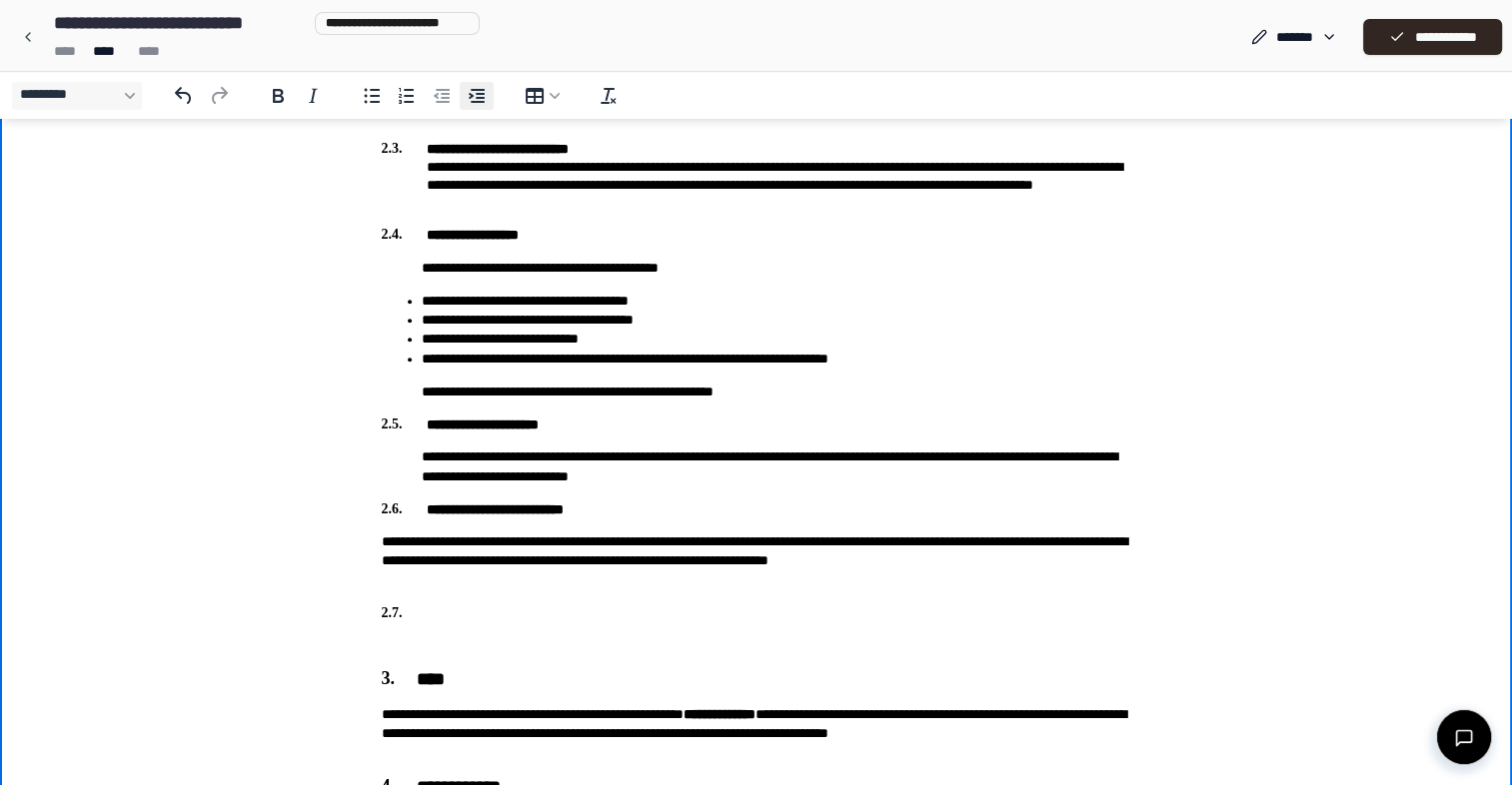 click 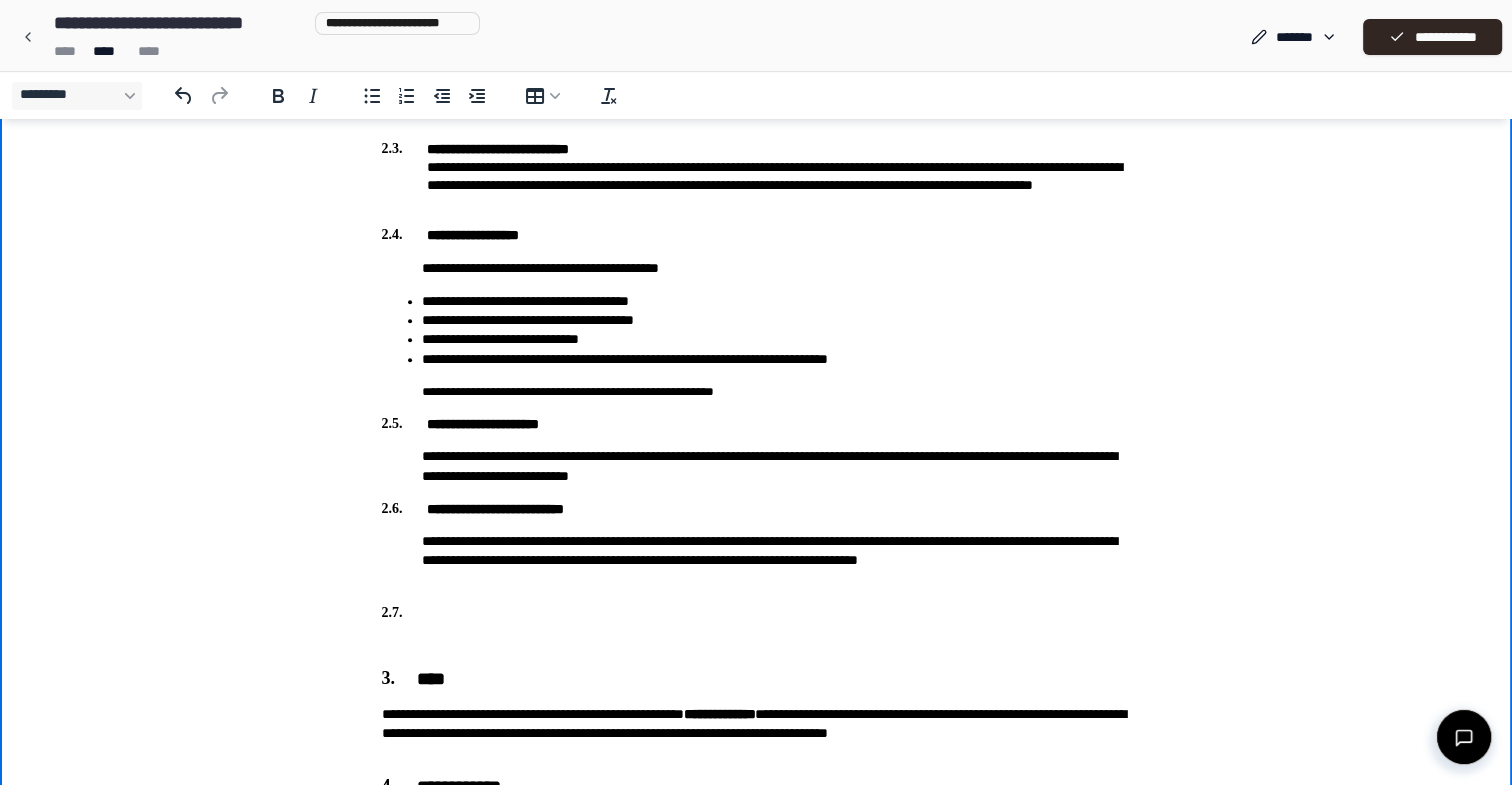 click at bounding box center (756, 613) 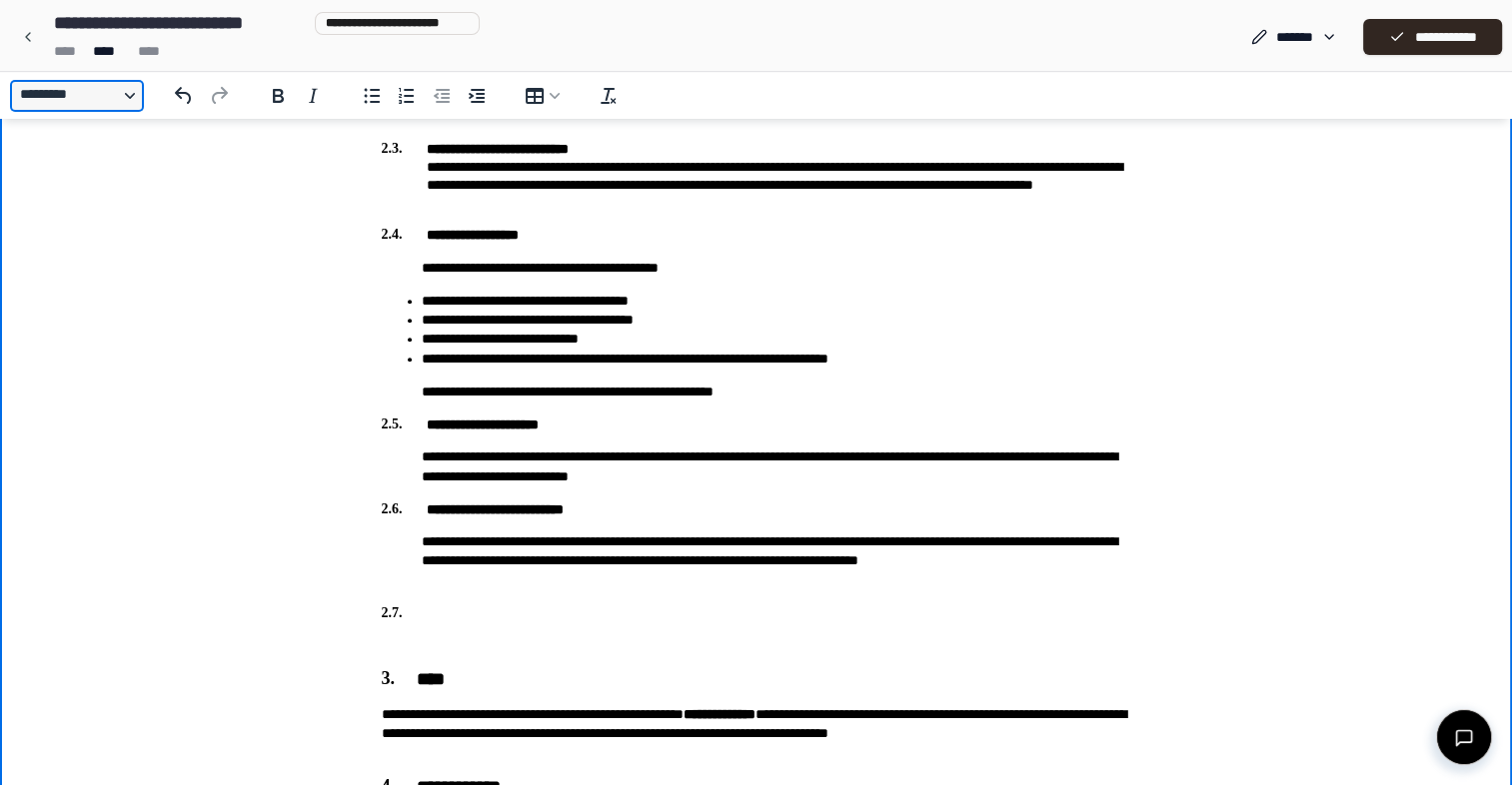 click on "*********" at bounding box center [77, 96] 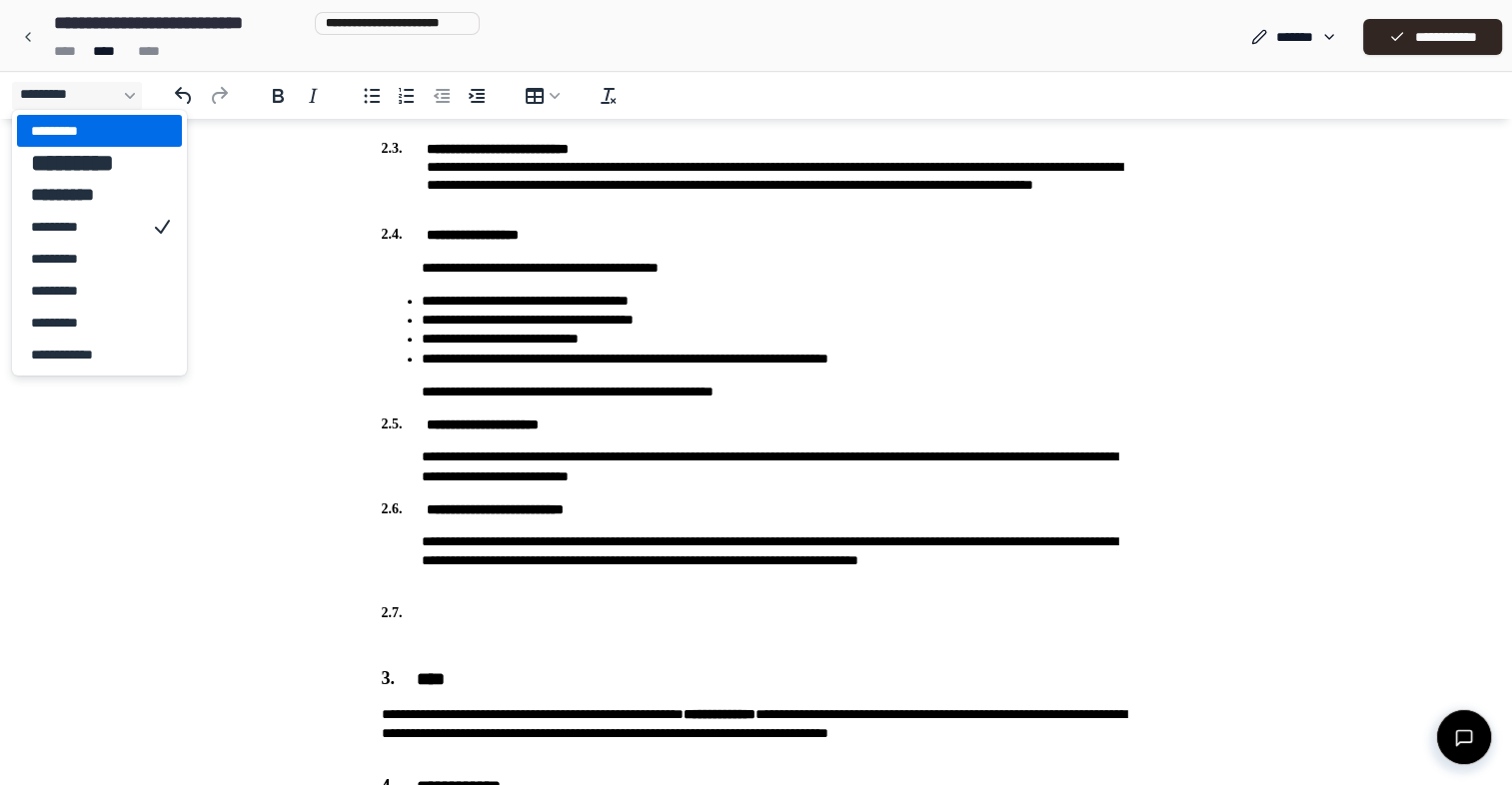 click on "*********" at bounding box center [85, 131] 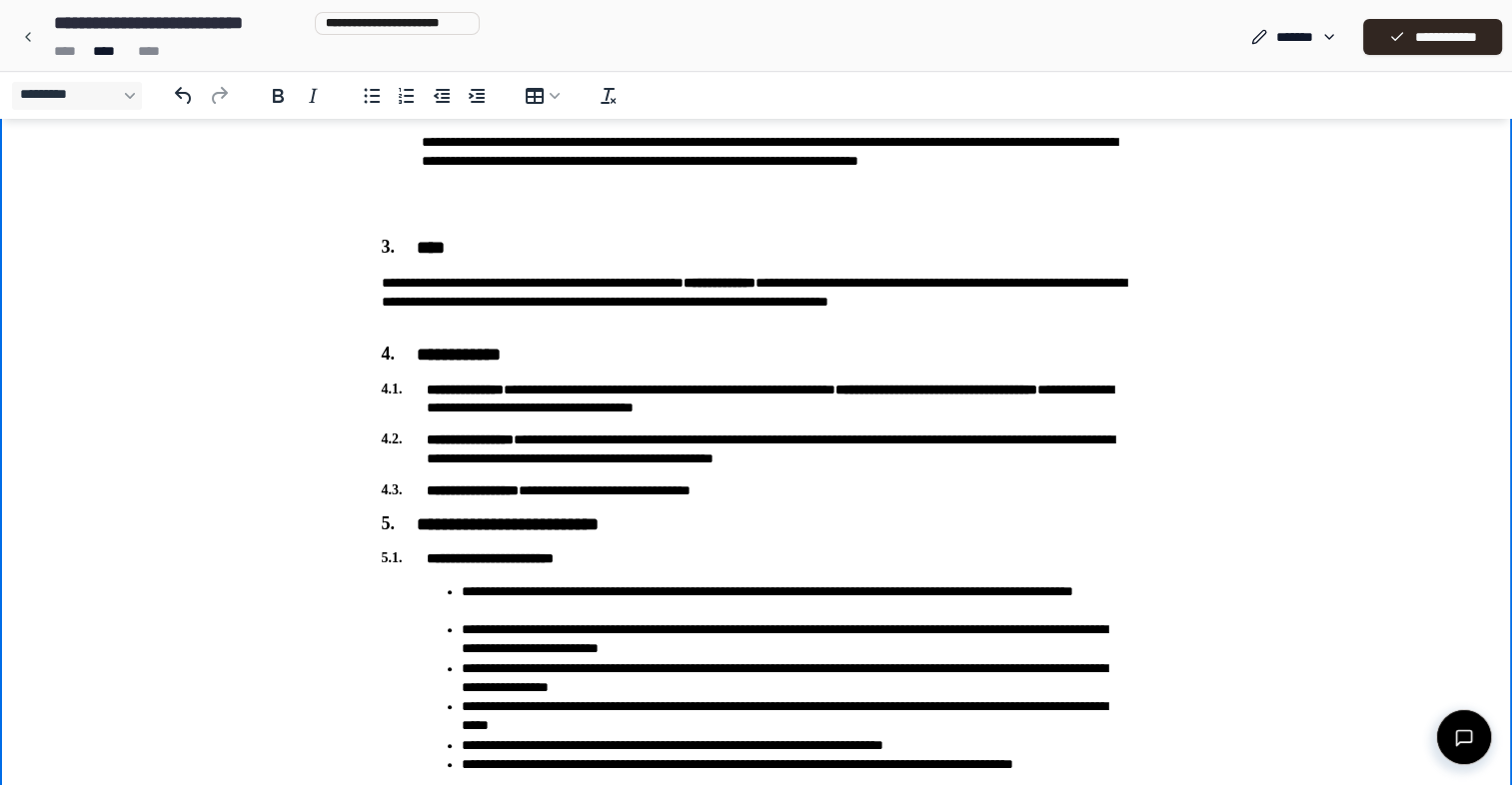 scroll, scrollTop: 1798, scrollLeft: 0, axis: vertical 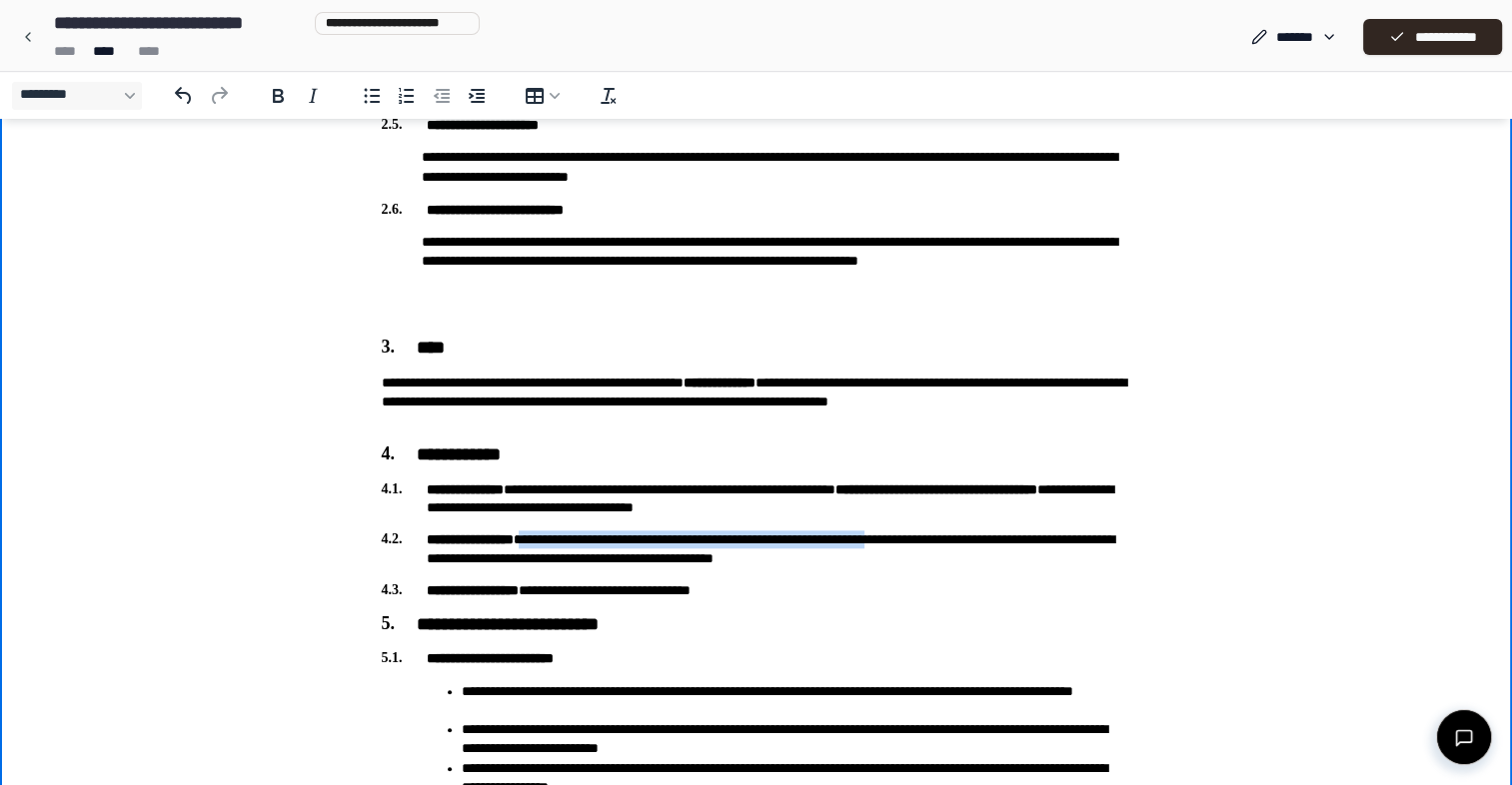 drag, startPoint x: 564, startPoint y: 535, endPoint x: 999, endPoint y: 548, distance: 435.19421 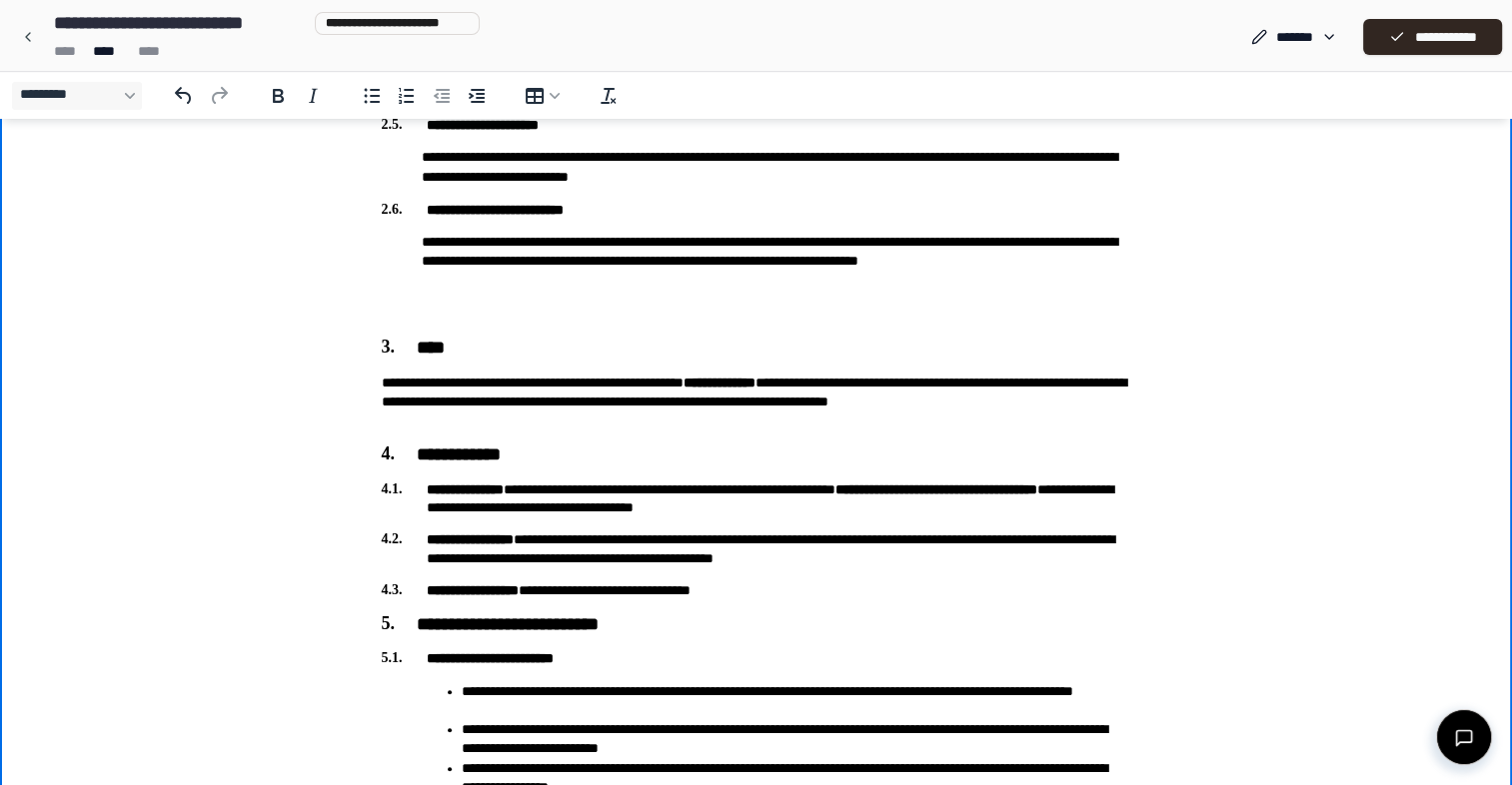 click on "**********" at bounding box center [756, 548] 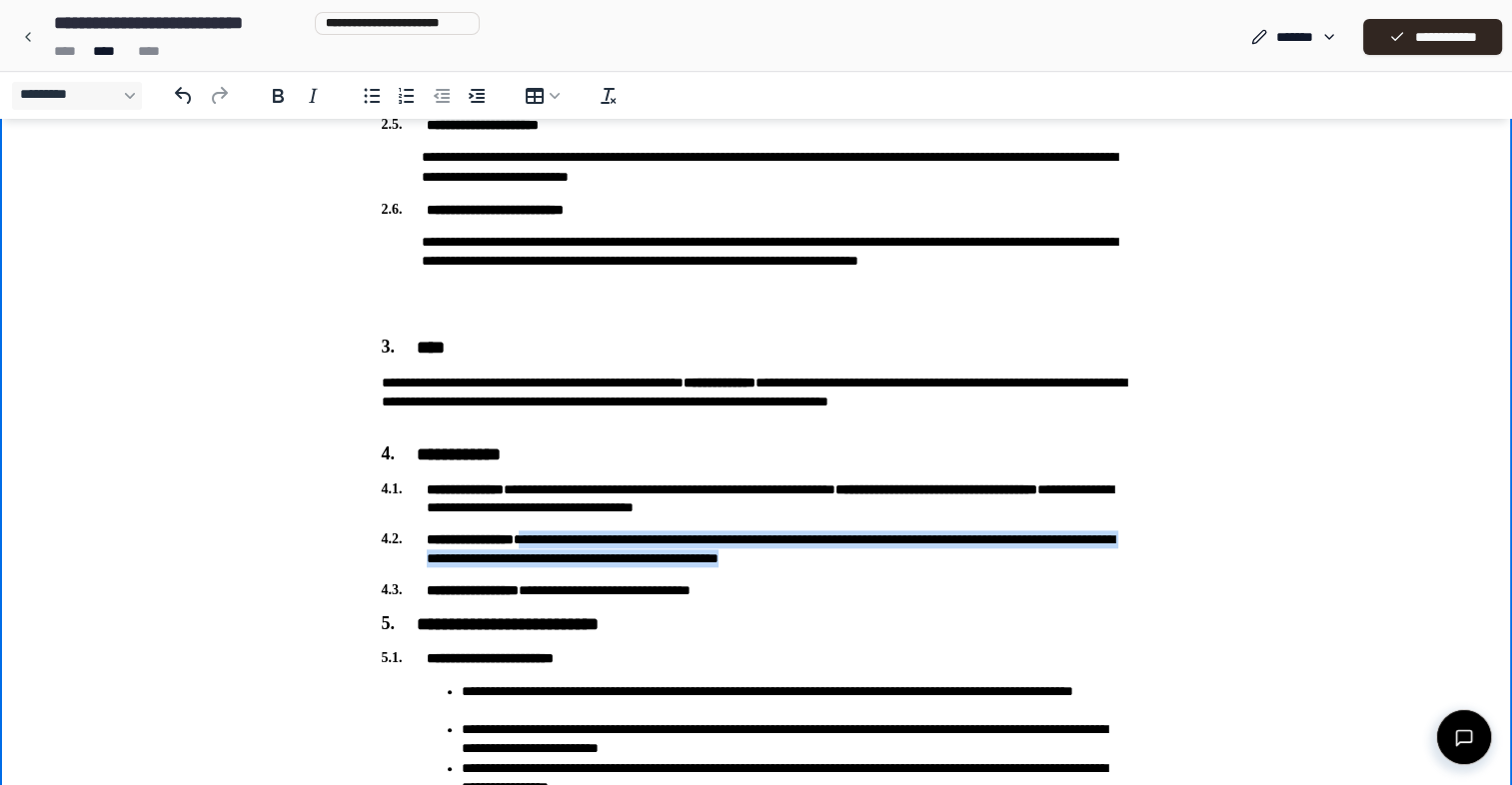 drag, startPoint x: 570, startPoint y: 541, endPoint x: 987, endPoint y: 565, distance: 417.69008 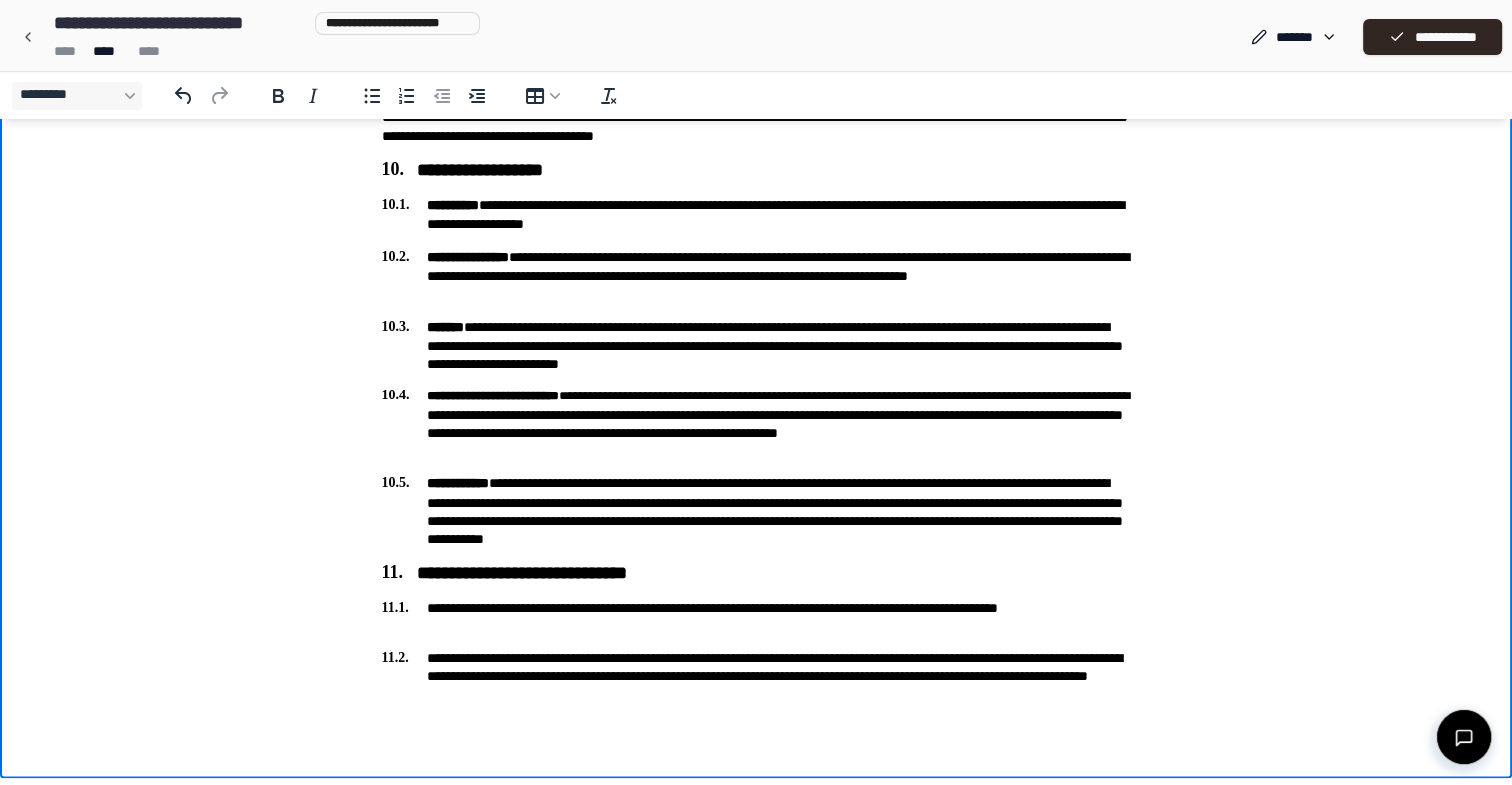 scroll, scrollTop: 3529, scrollLeft: 0, axis: vertical 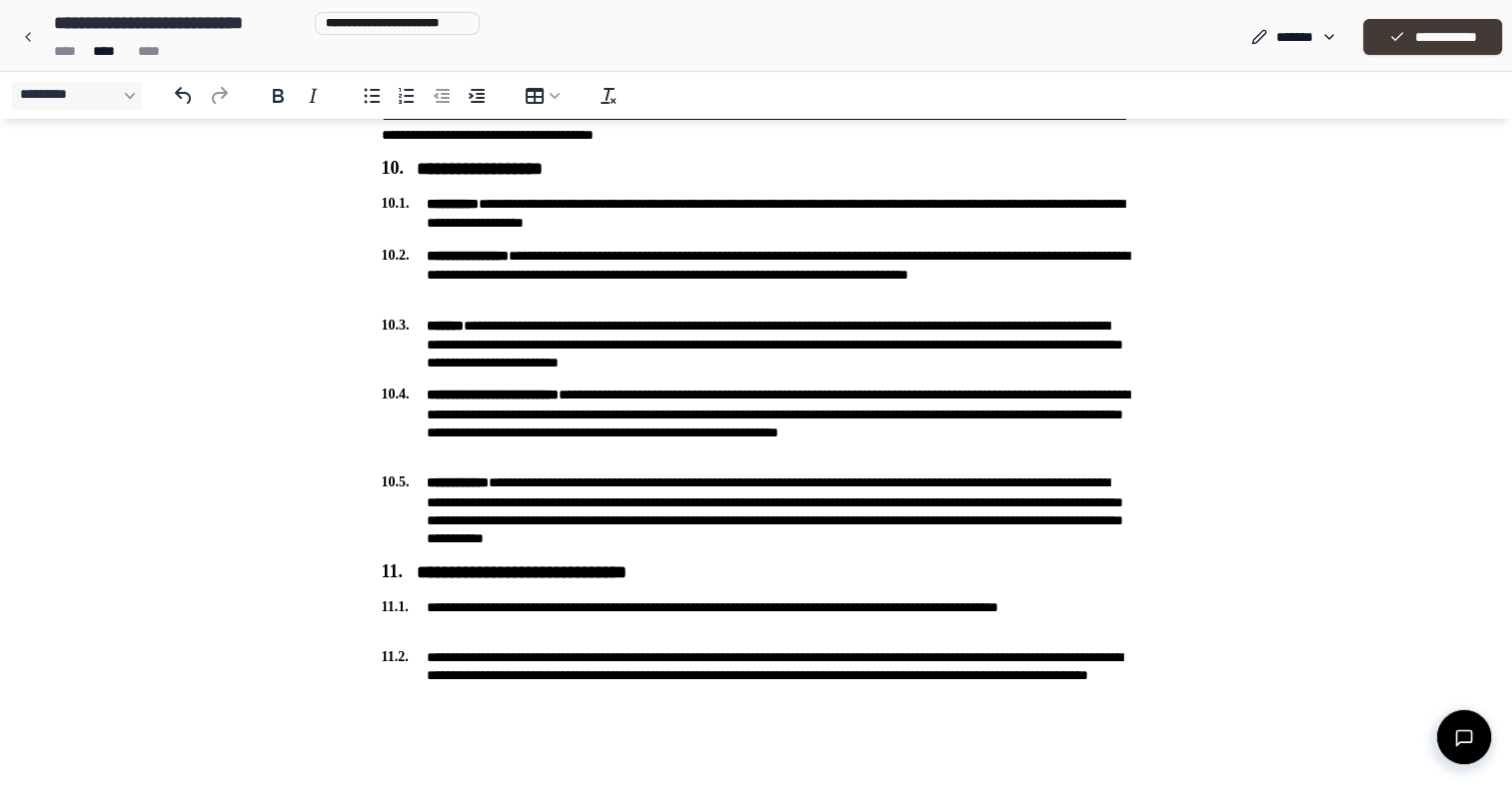 click on "**********" at bounding box center [1432, 37] 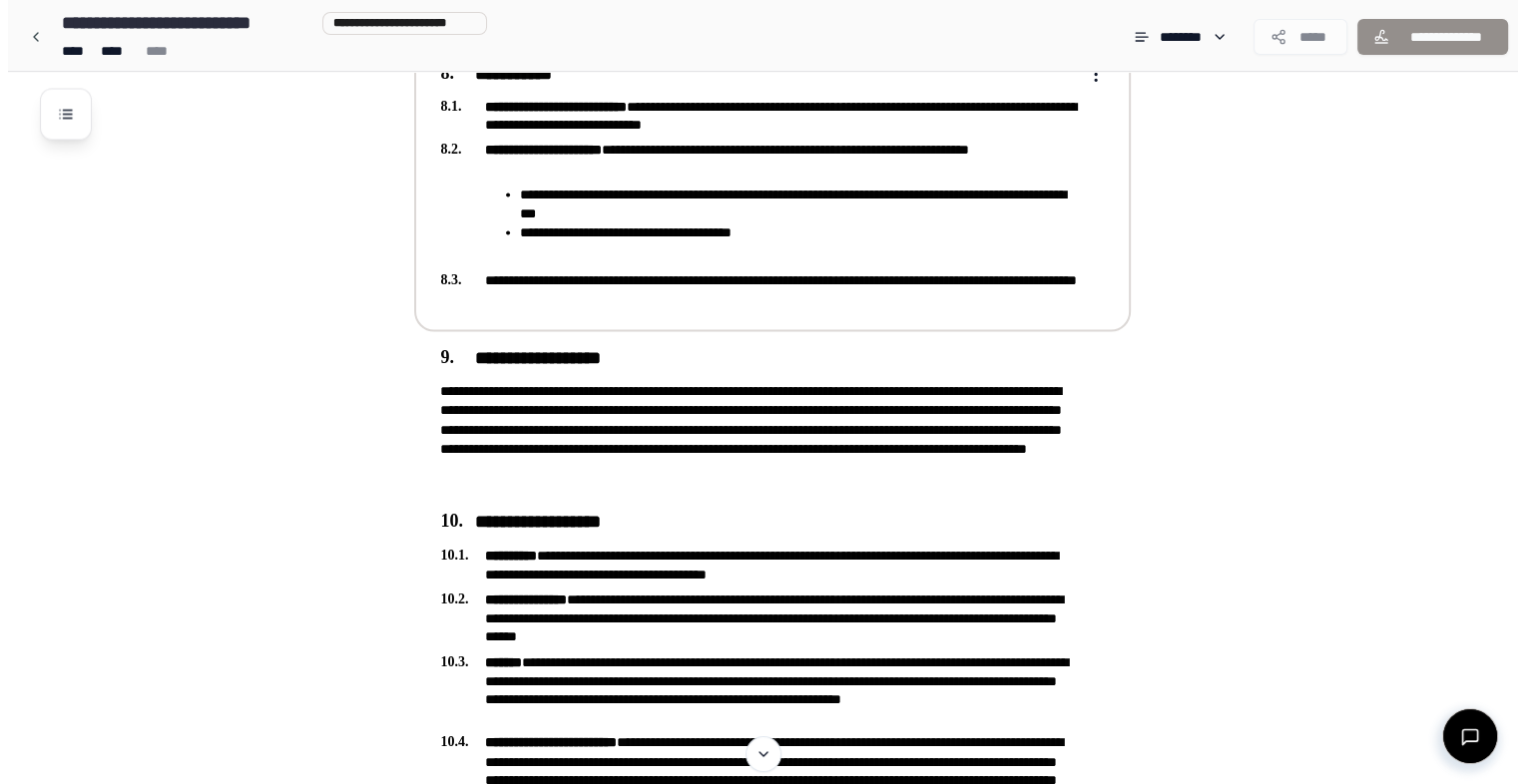 scroll, scrollTop: 3823, scrollLeft: 0, axis: vertical 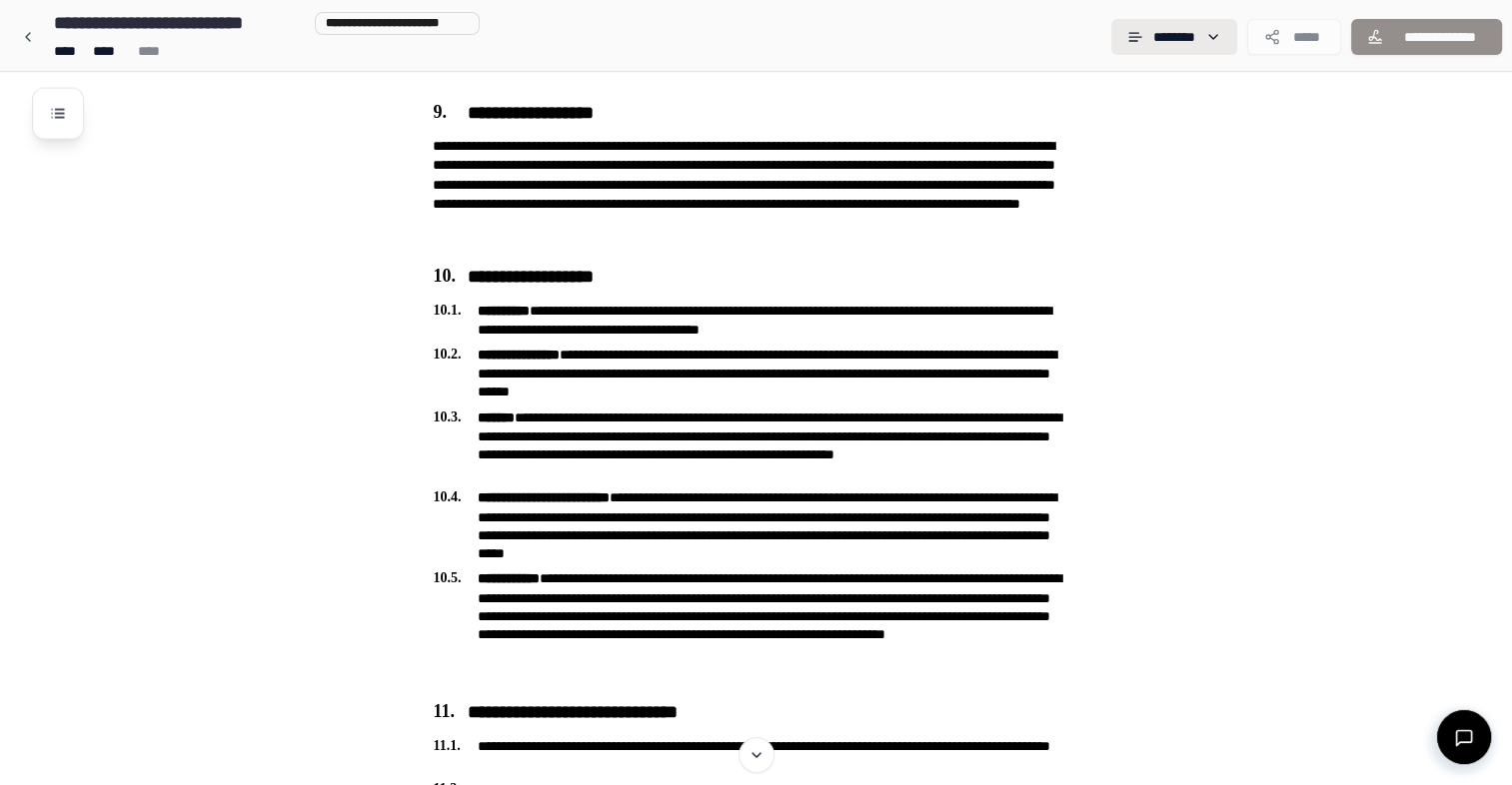 click on "**********" at bounding box center [756, -1268] 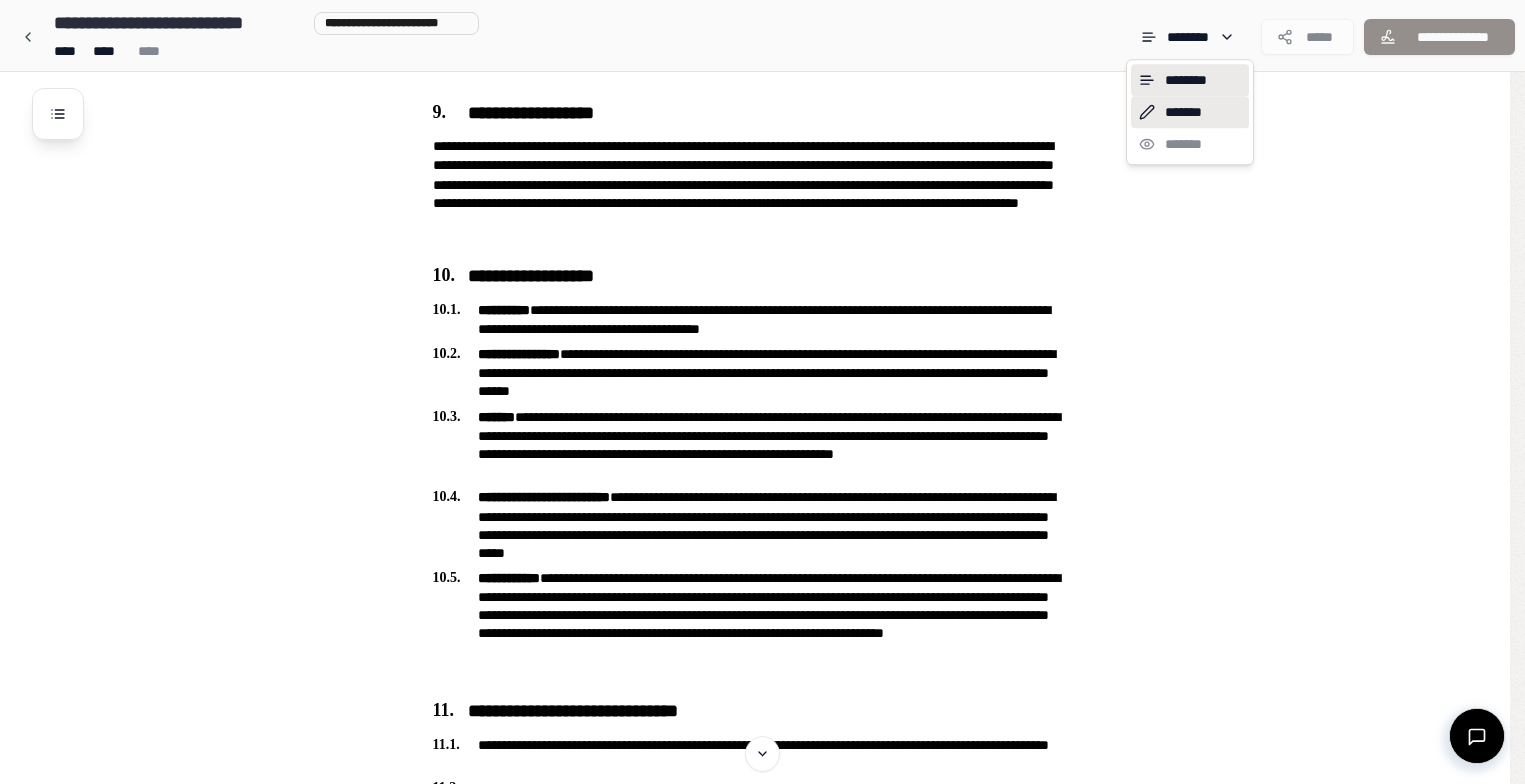 click on "*******" at bounding box center [1190, 112] 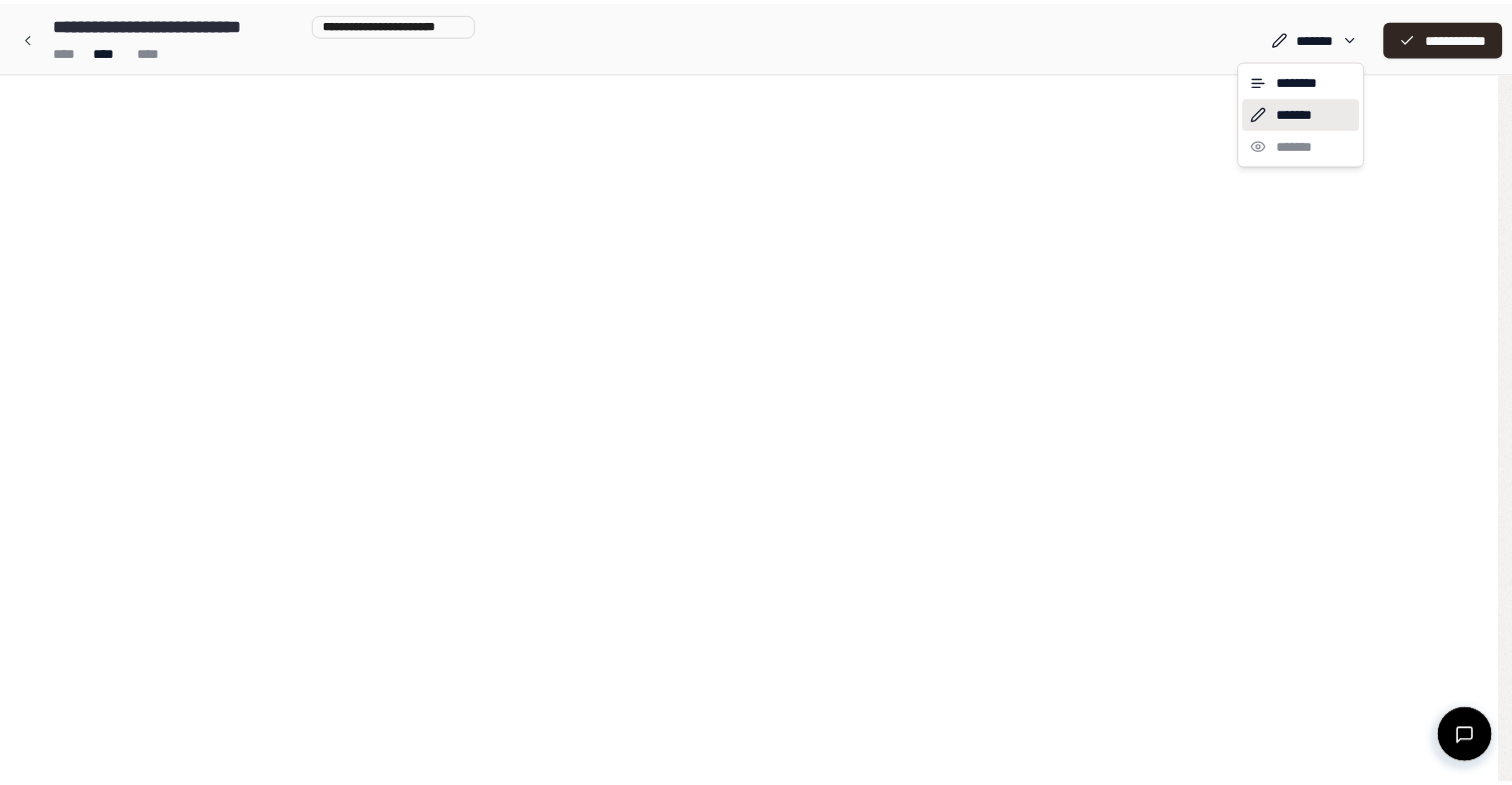 scroll, scrollTop: 0, scrollLeft: 0, axis: both 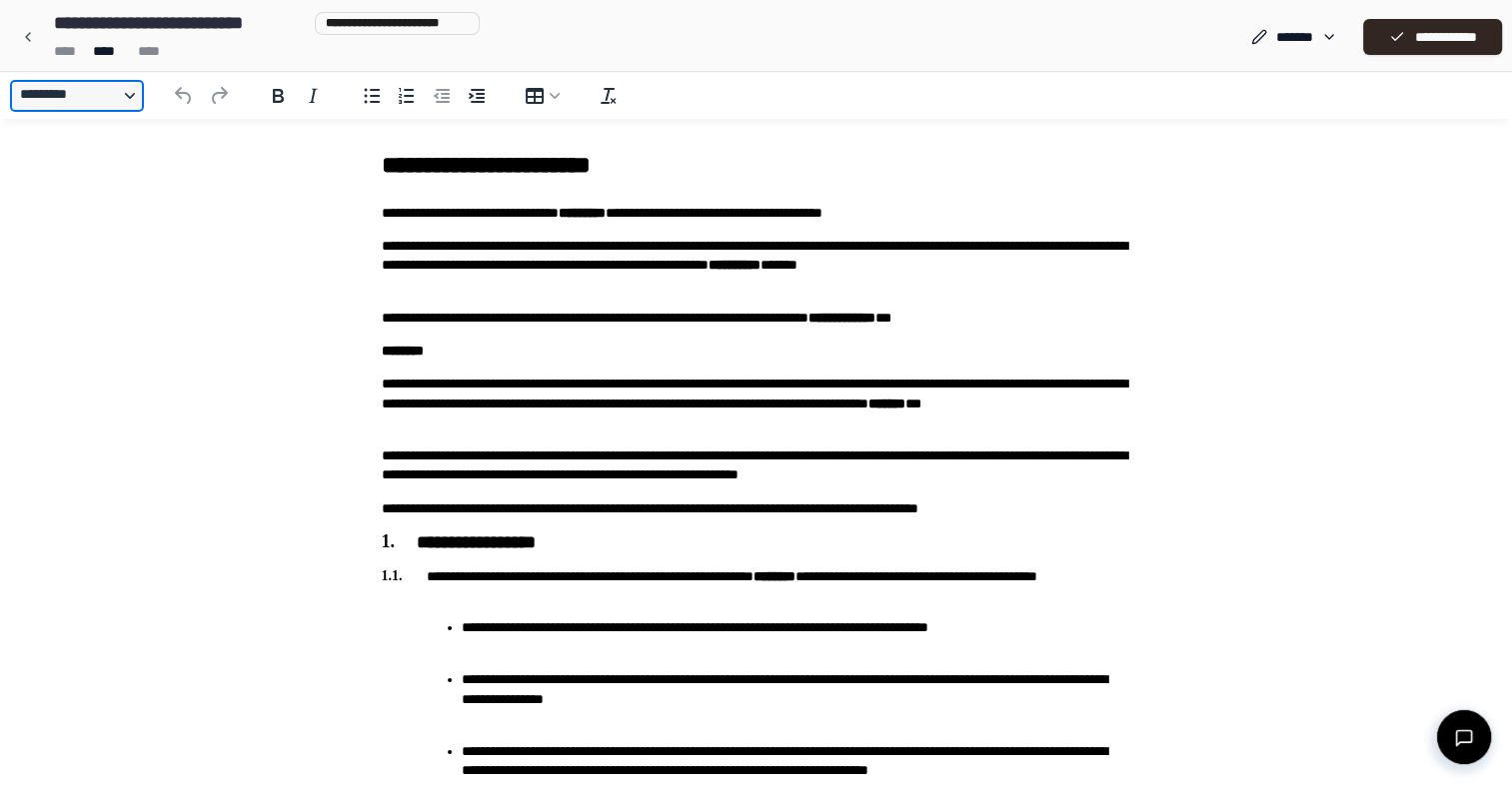 drag, startPoint x: 1342, startPoint y: 0, endPoint x: 108, endPoint y: 99, distance: 1237.9649 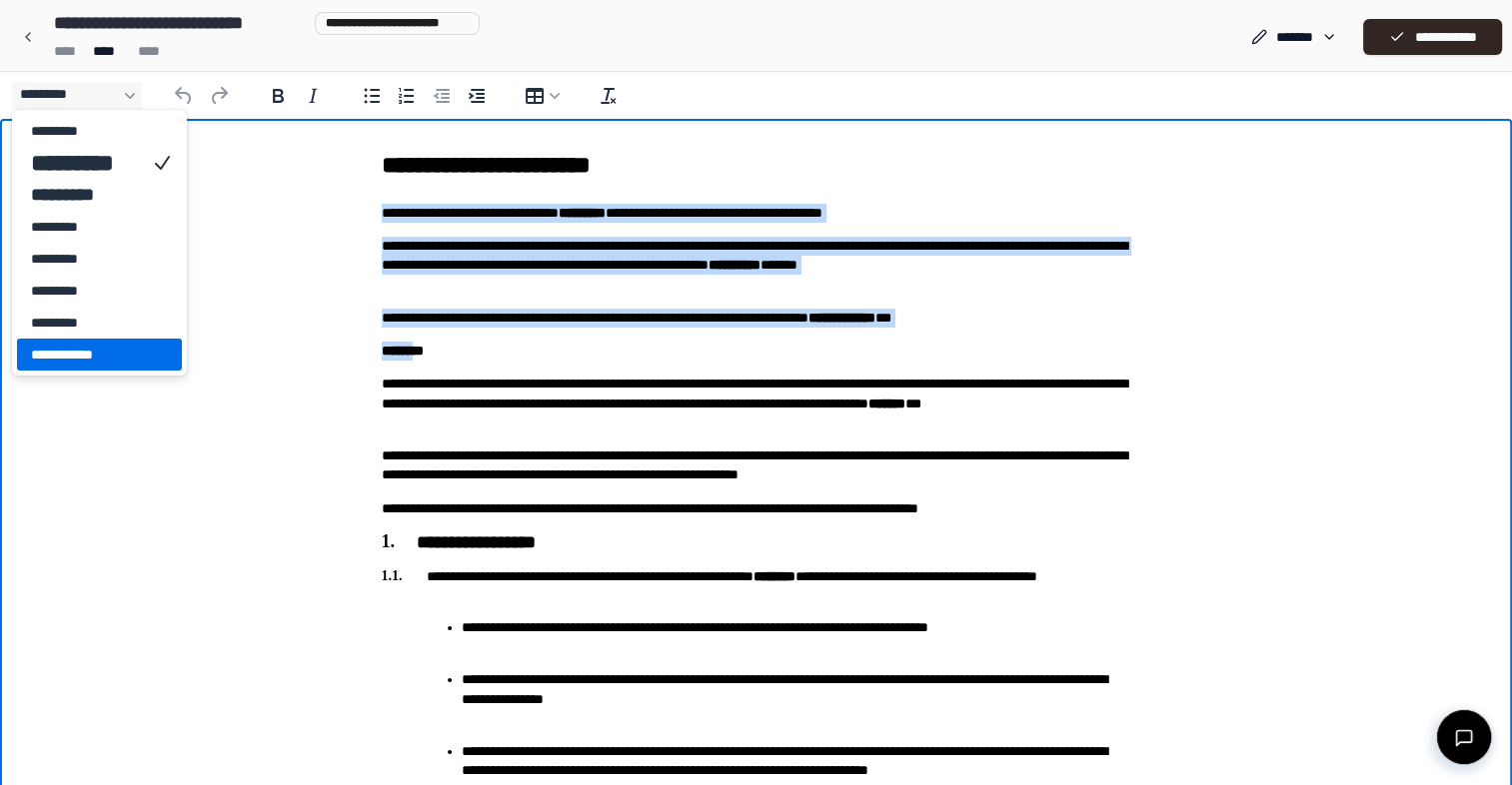 drag, startPoint x: 370, startPoint y: 217, endPoint x: 431, endPoint y: 338, distance: 135.50646 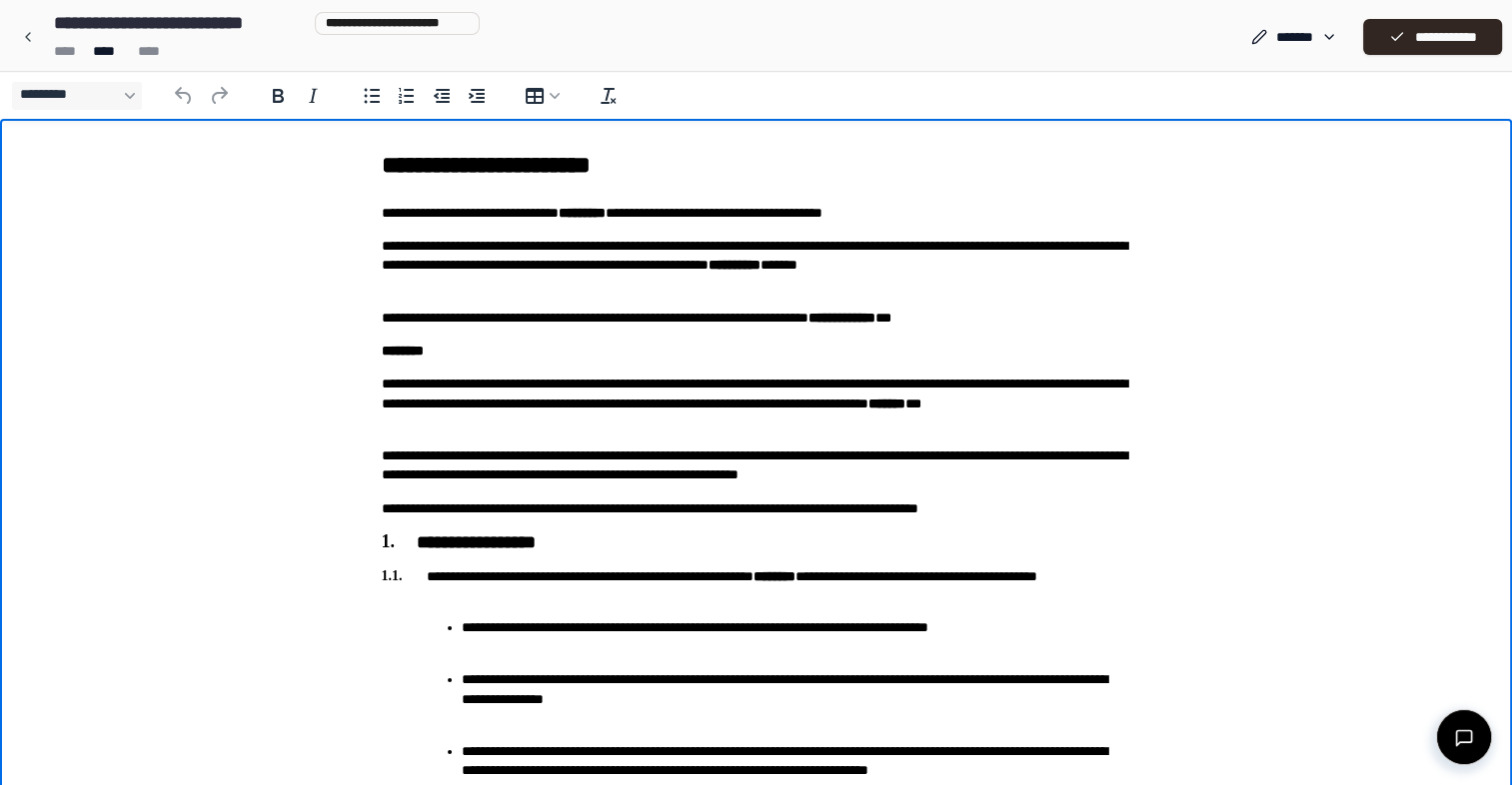 drag, startPoint x: 332, startPoint y: 204, endPoint x: 348, endPoint y: 232, distance: 32.24903 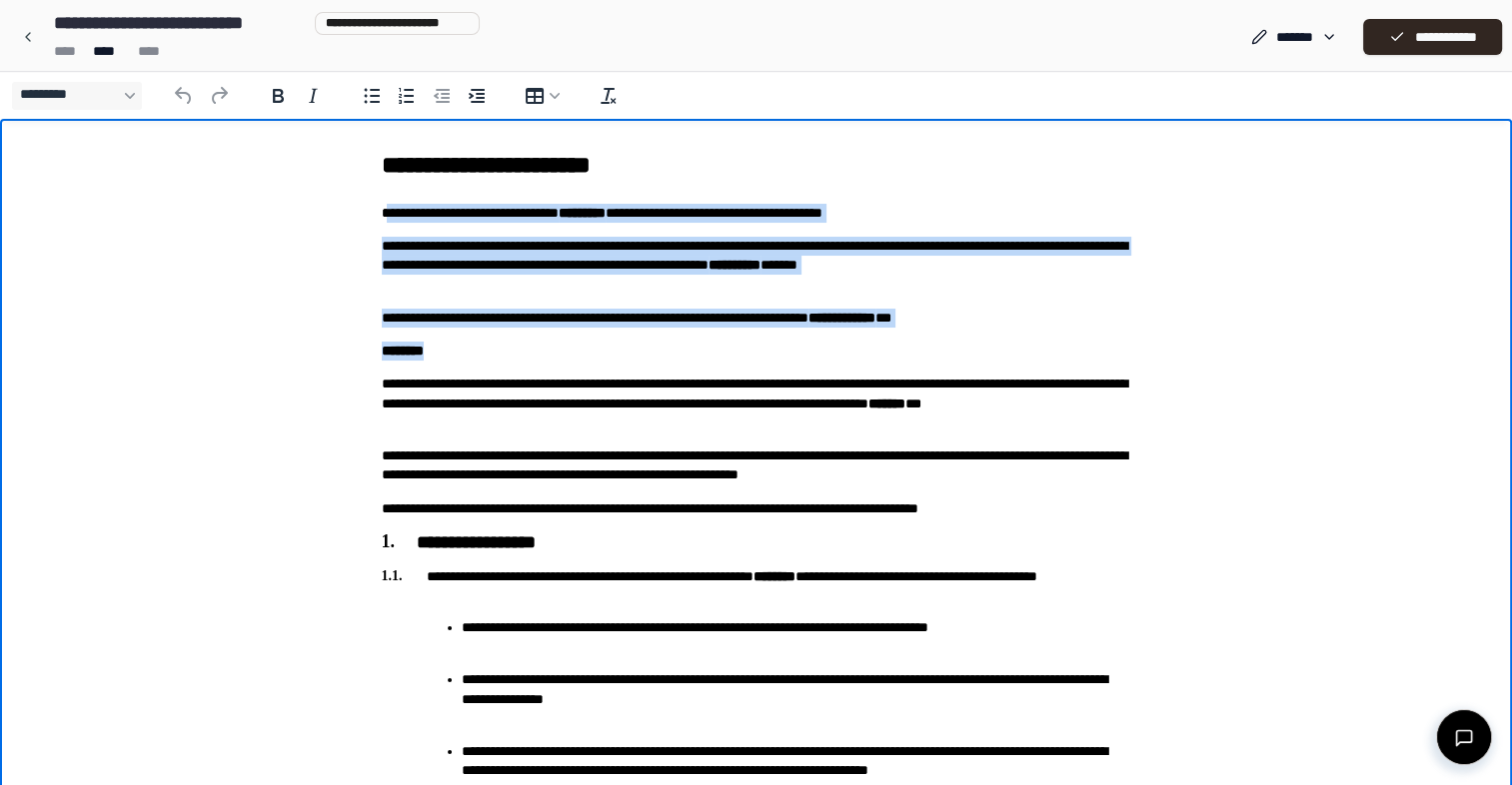 drag, startPoint x: 388, startPoint y: 216, endPoint x: 398, endPoint y: 261, distance: 46.09772 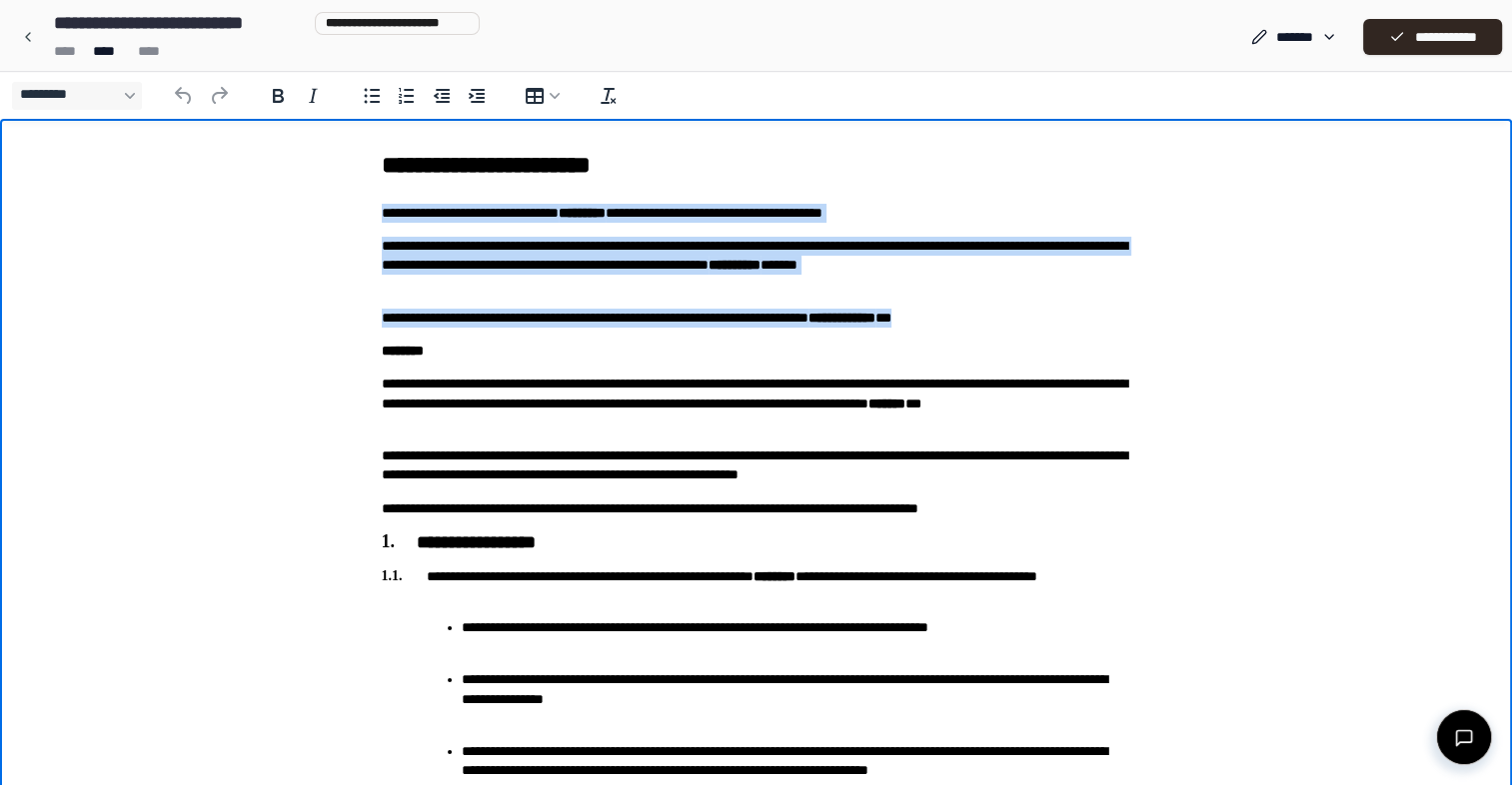 drag, startPoint x: 372, startPoint y: 217, endPoint x: 1151, endPoint y: 324, distance: 786.3142 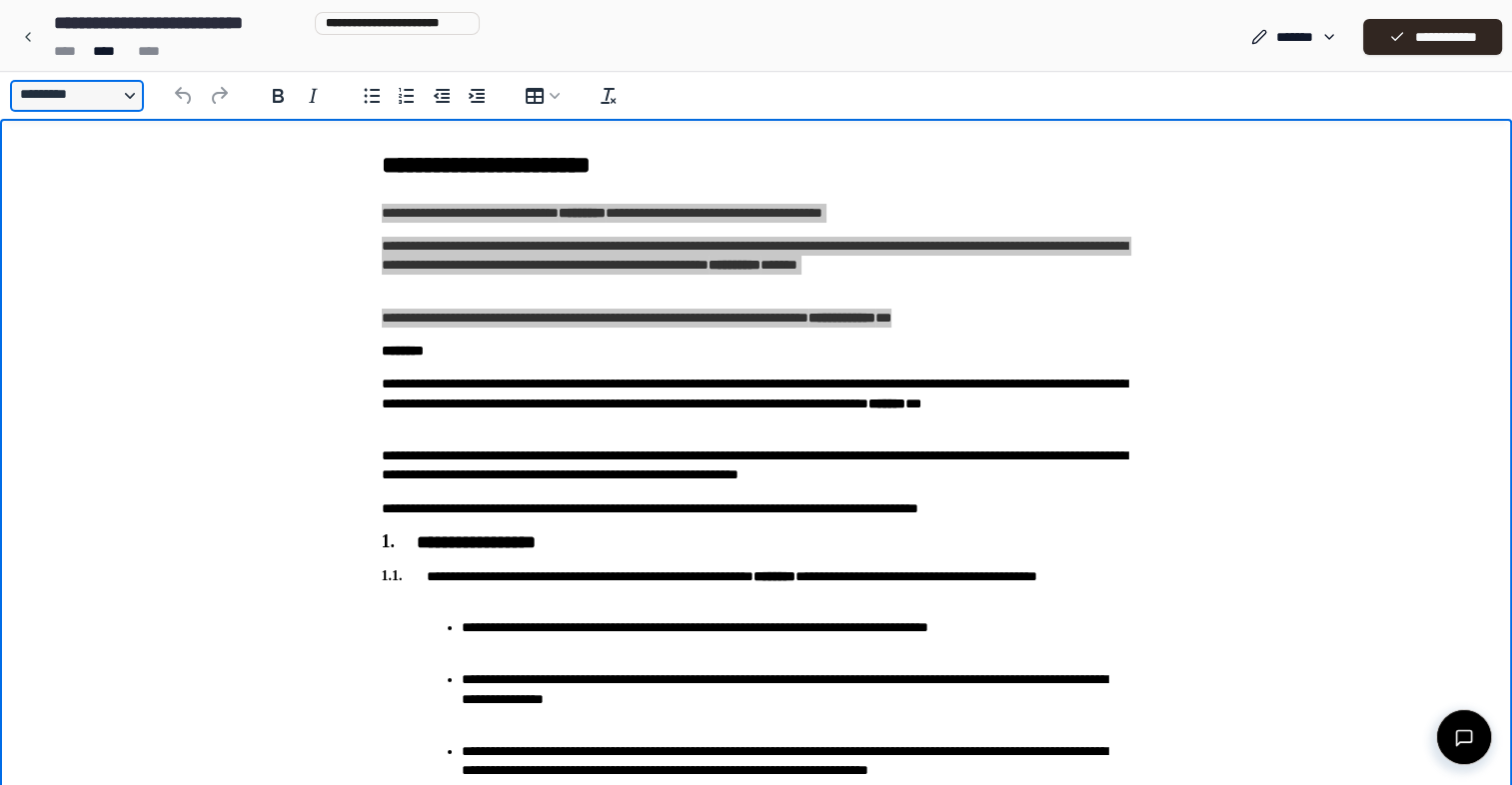 click on "*********" at bounding box center (77, 96) 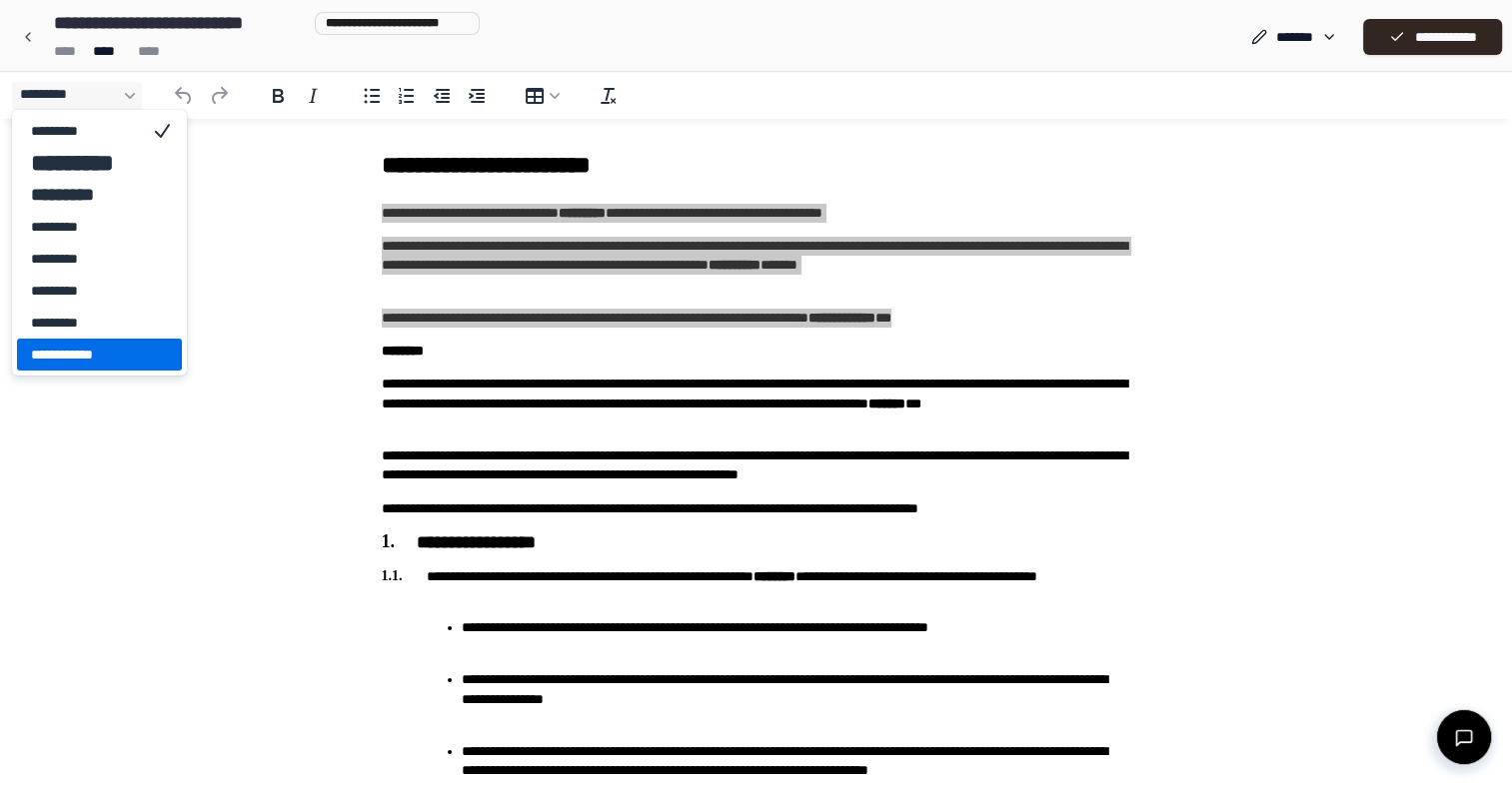 click on "**********" at bounding box center (85, 355) 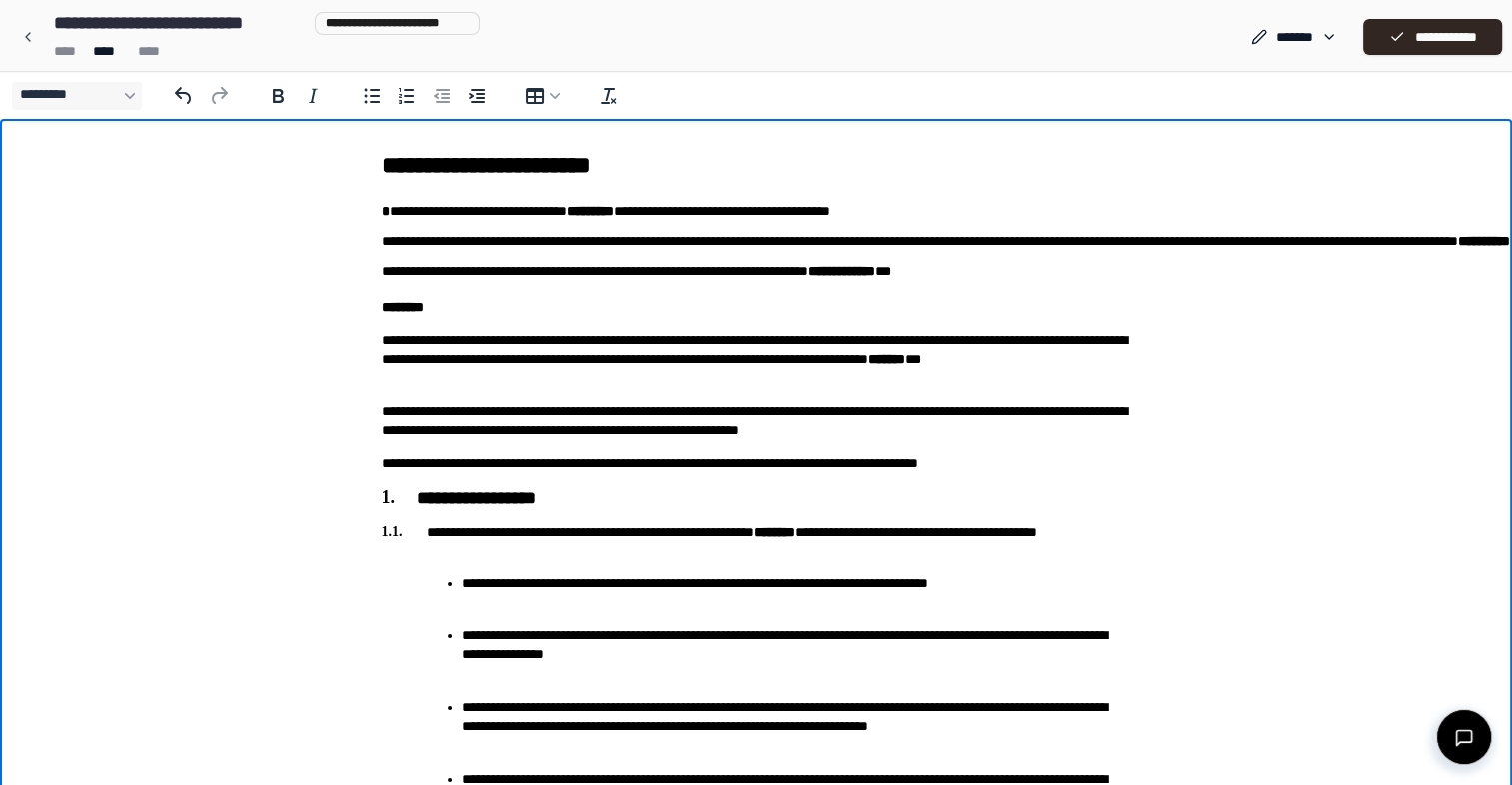 click on "**********" at bounding box center (756, 2163) 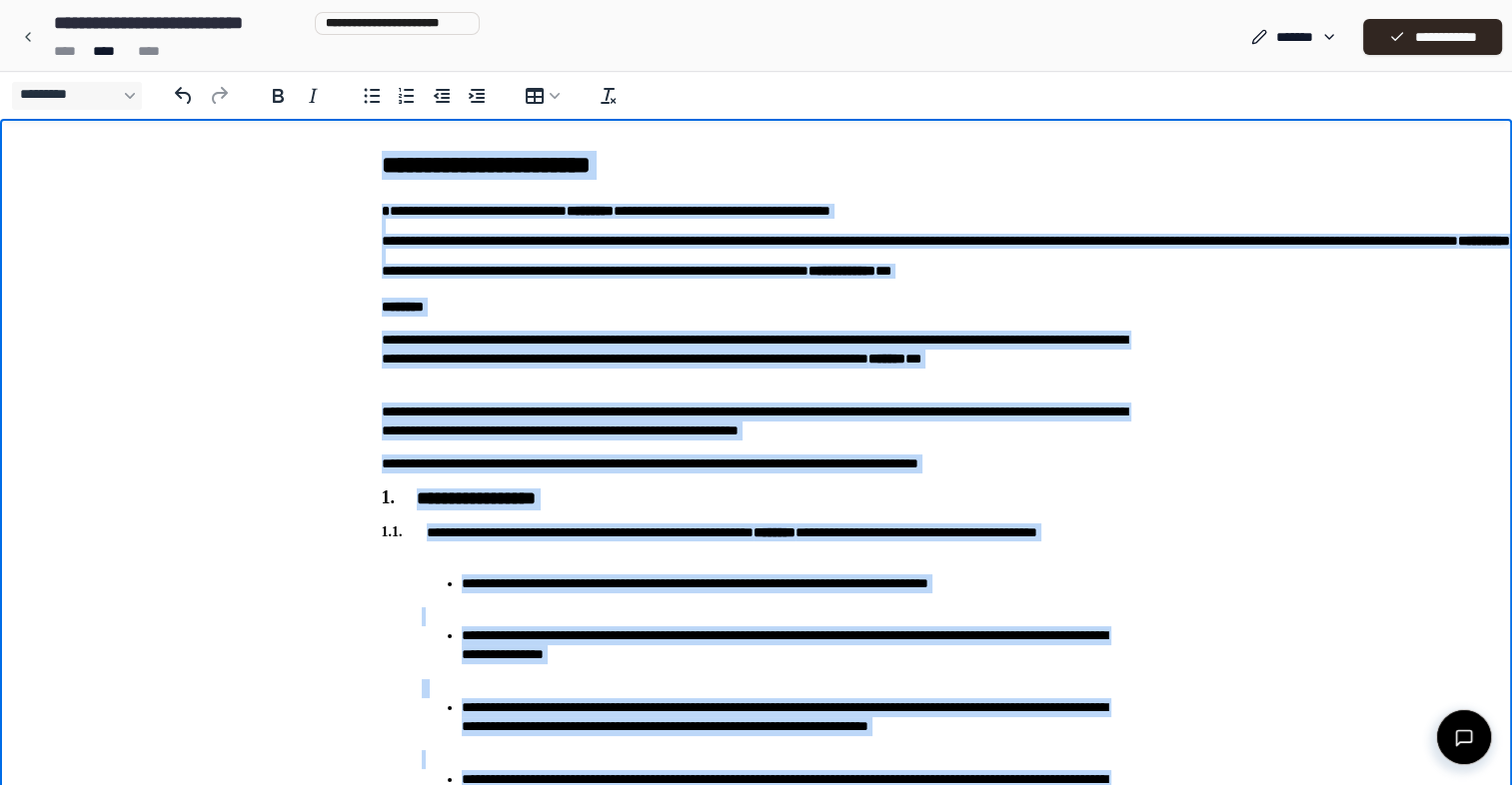 click on "**********" at bounding box center (756, 2163) 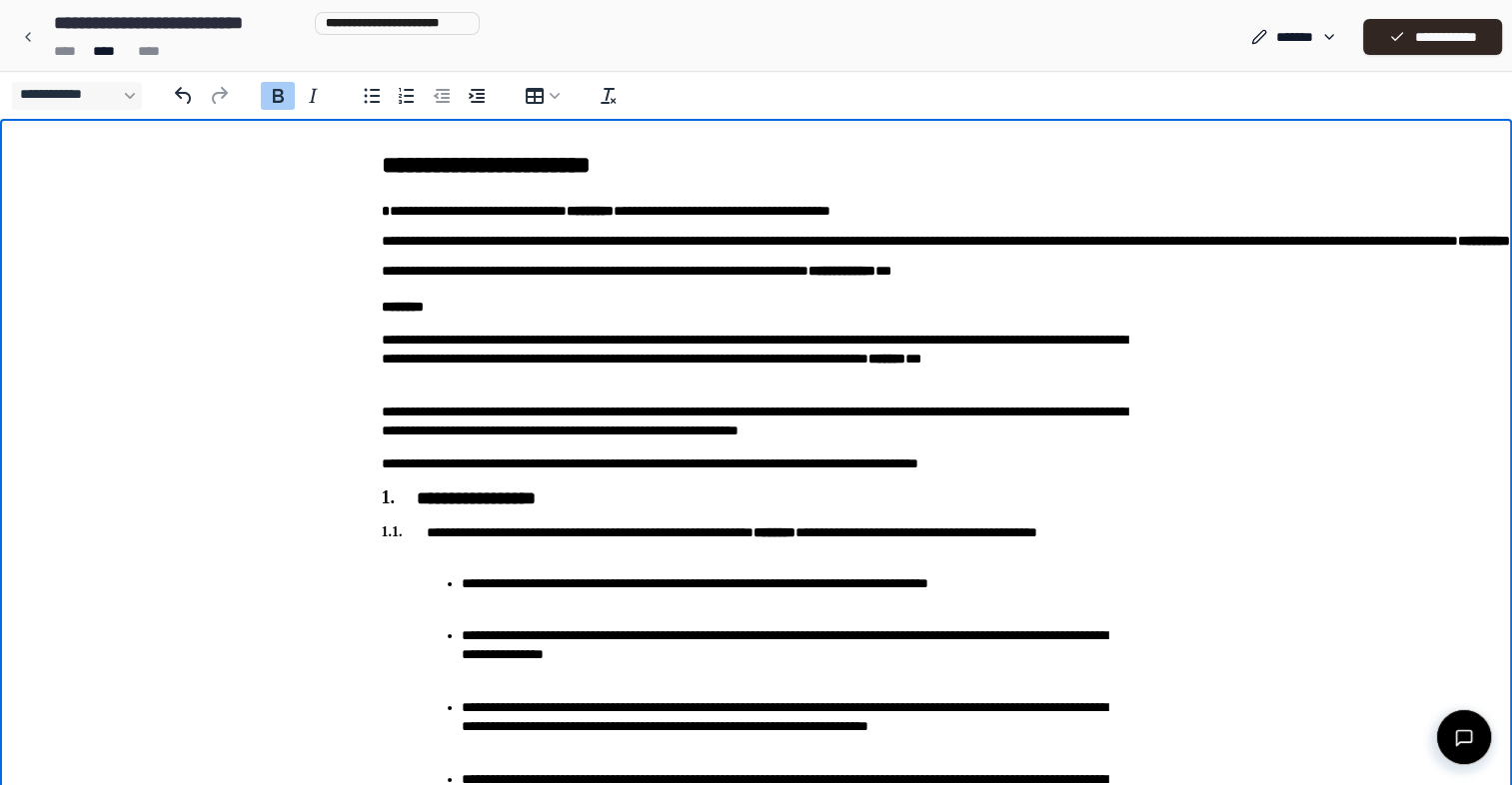 click on "**********" at bounding box center [756, 2163] 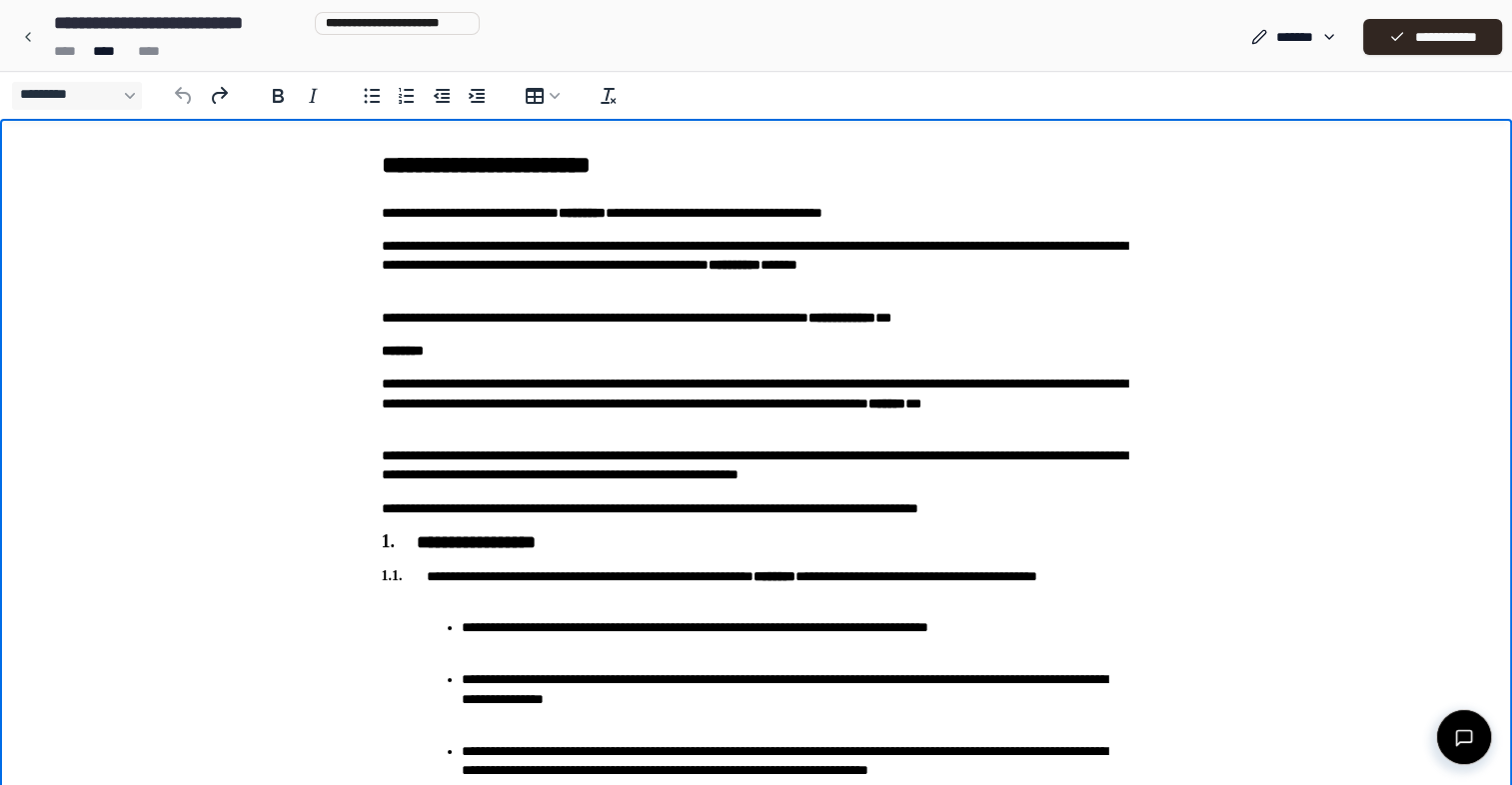 click on "**********" at bounding box center [756, 2186] 